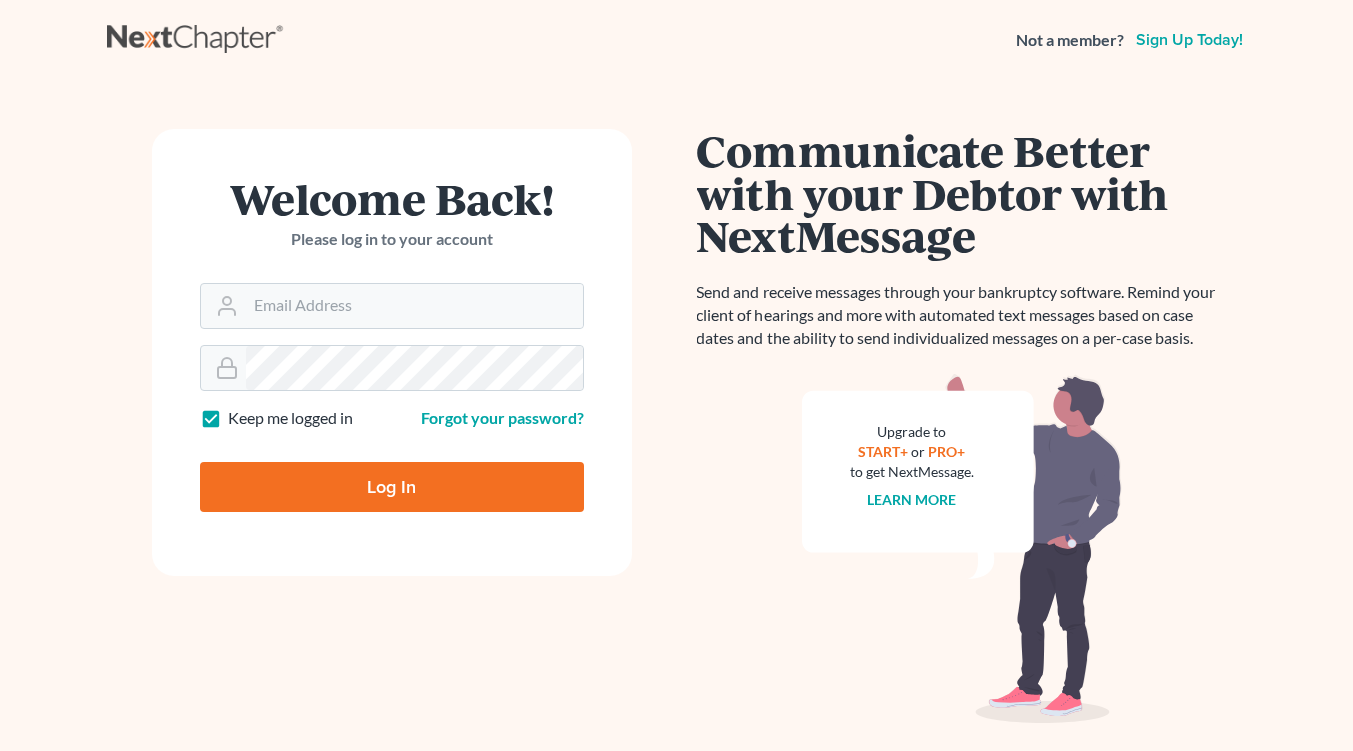 scroll, scrollTop: 0, scrollLeft: 0, axis: both 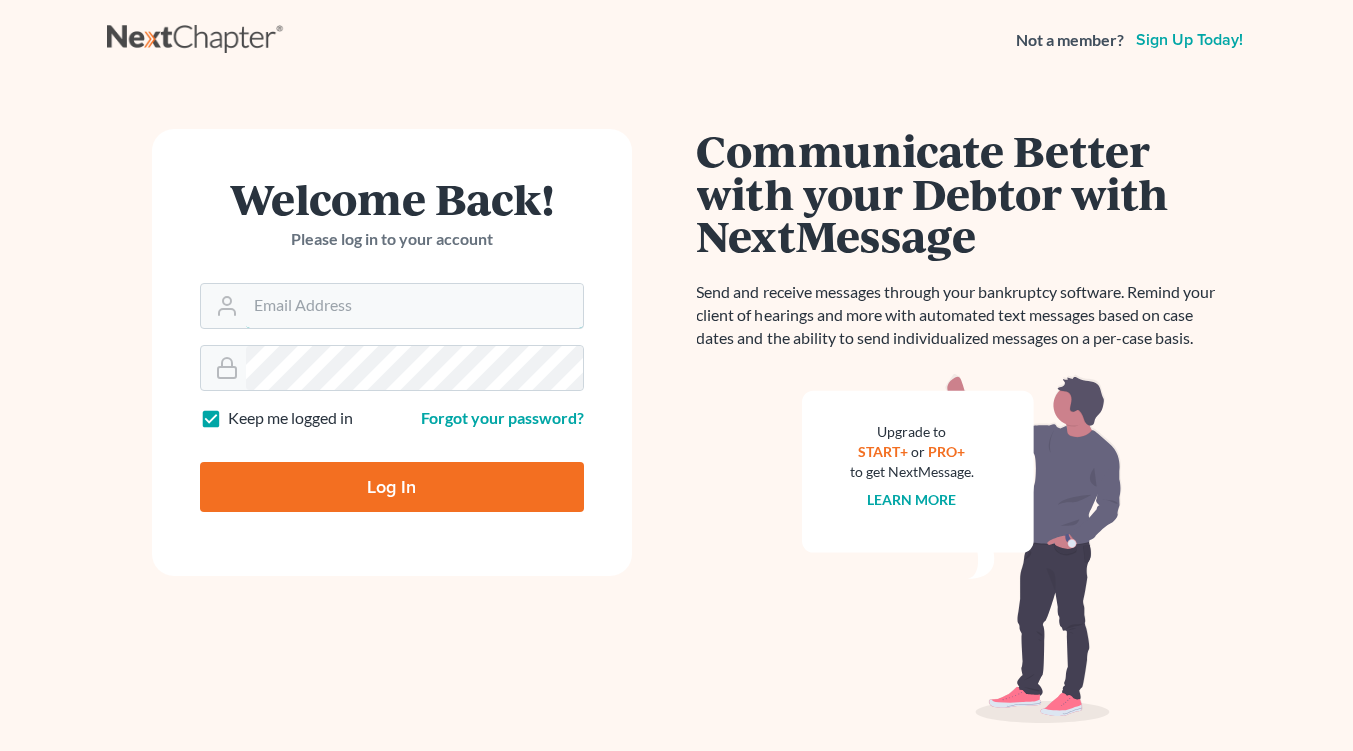 type on "[USERNAME]@[EXAMPLE].com" 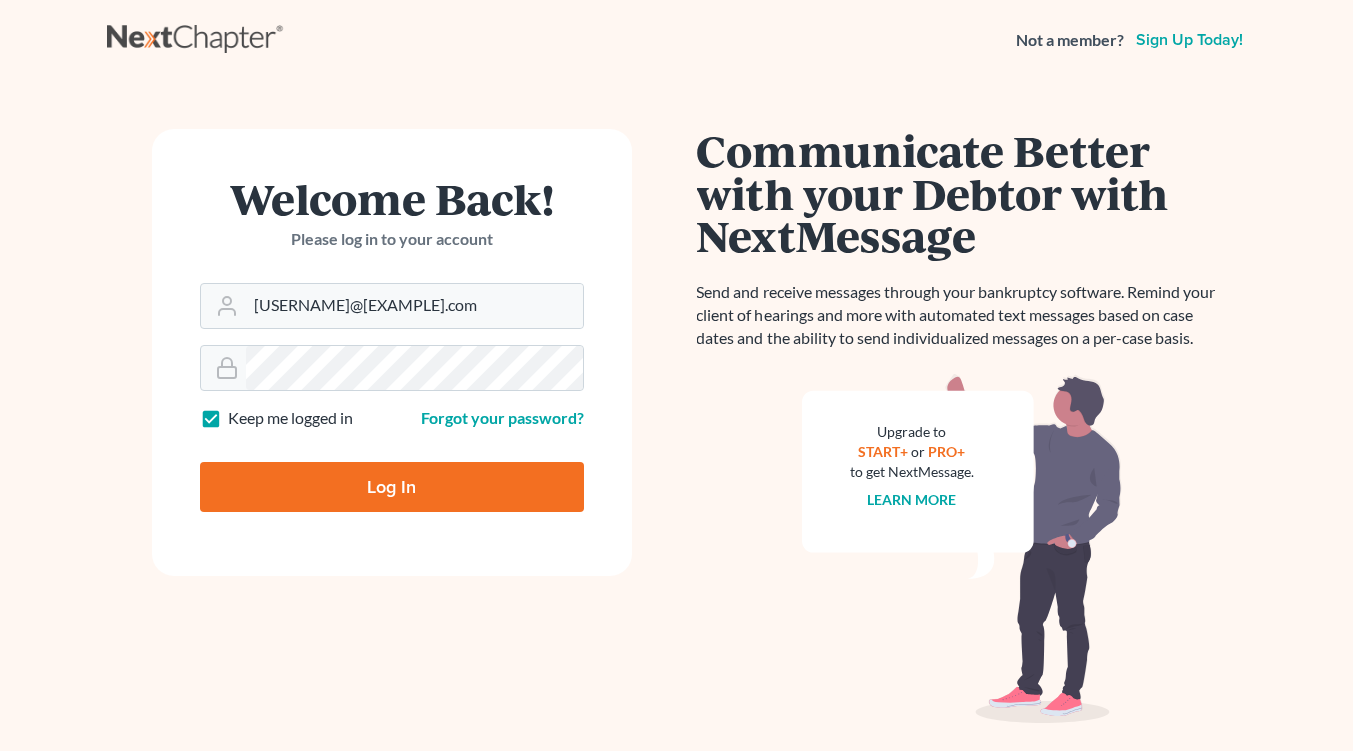 click on "Log In" at bounding box center [392, 487] 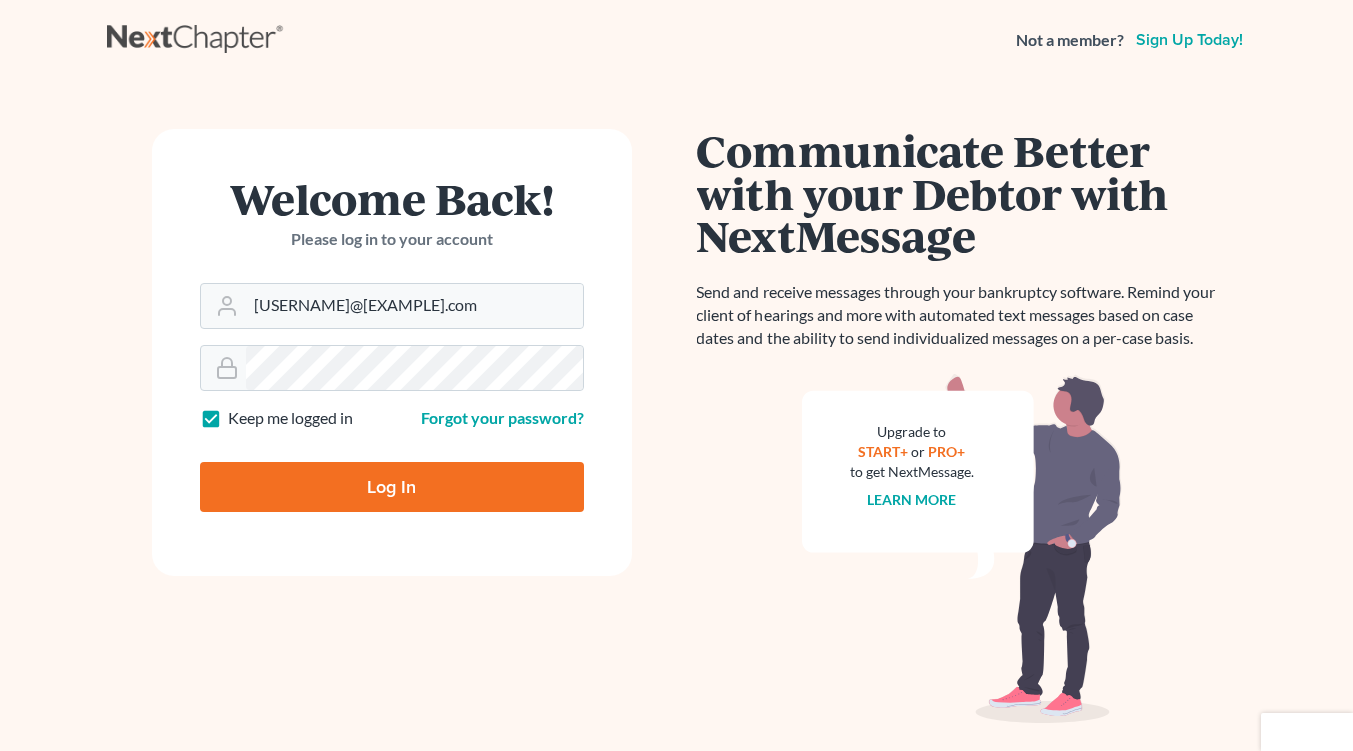 type on "Thinking..." 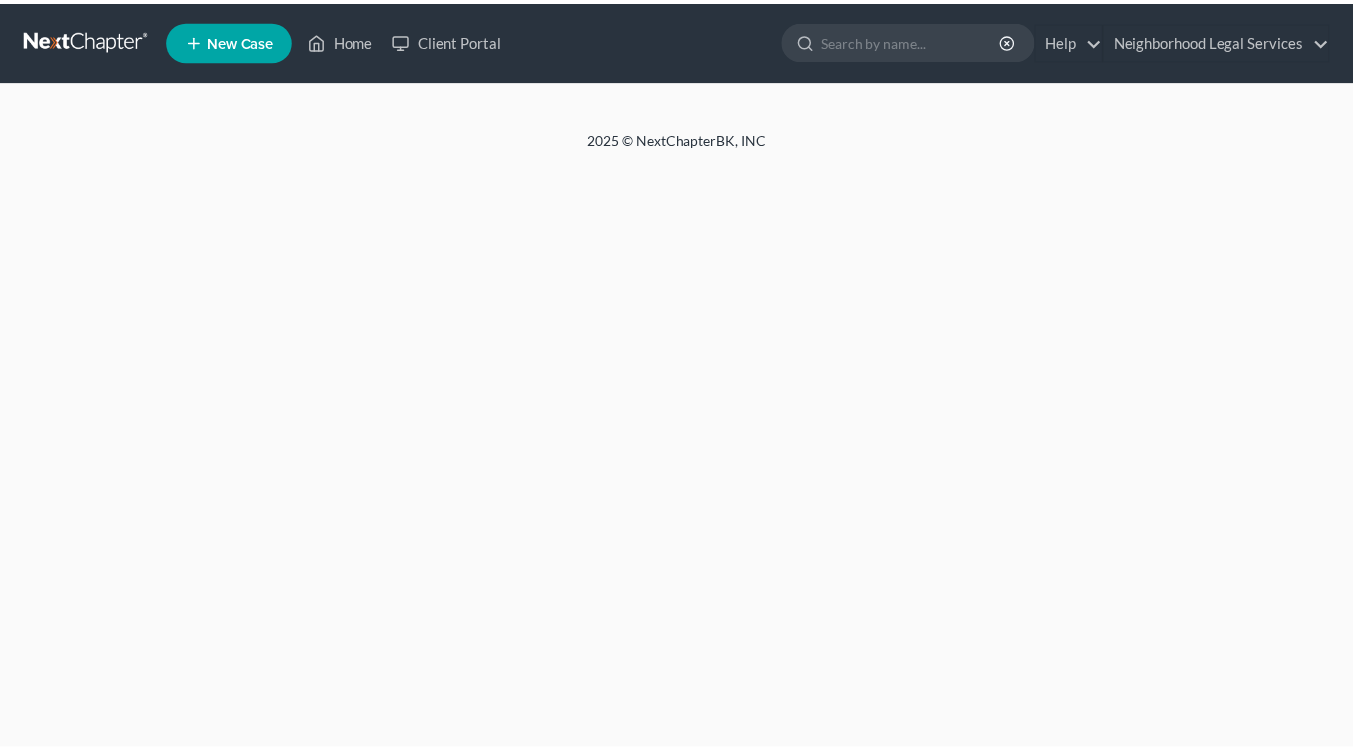 scroll, scrollTop: 0, scrollLeft: 0, axis: both 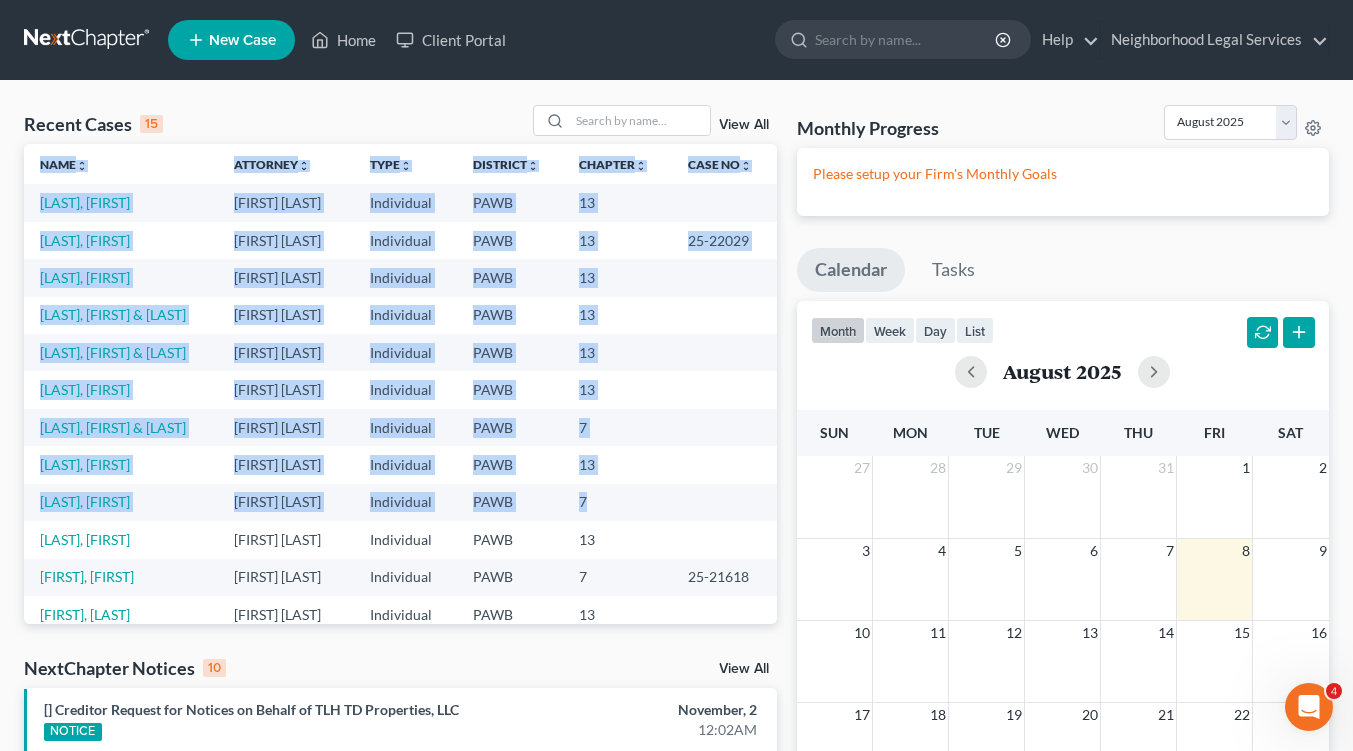 drag, startPoint x: 772, startPoint y: 463, endPoint x: 754, endPoint y: 530, distance: 69.375786 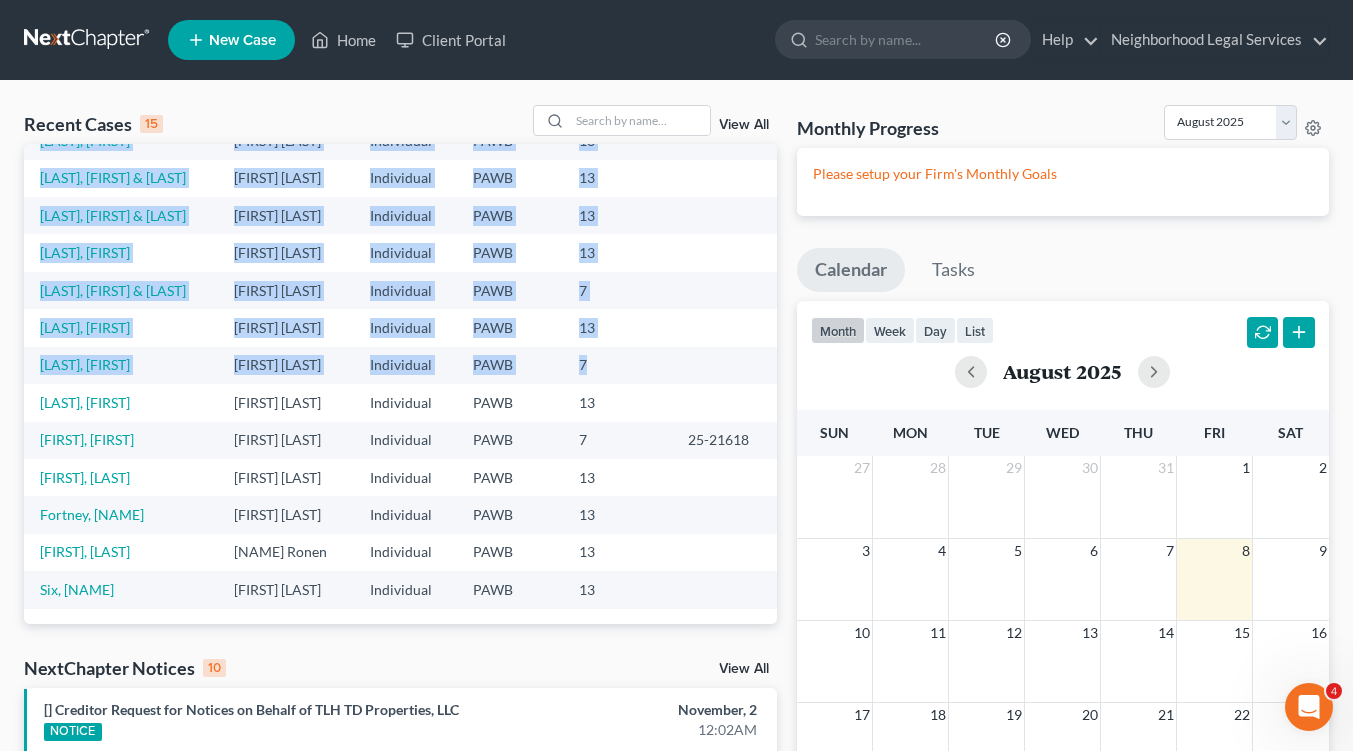 scroll, scrollTop: 177, scrollLeft: 0, axis: vertical 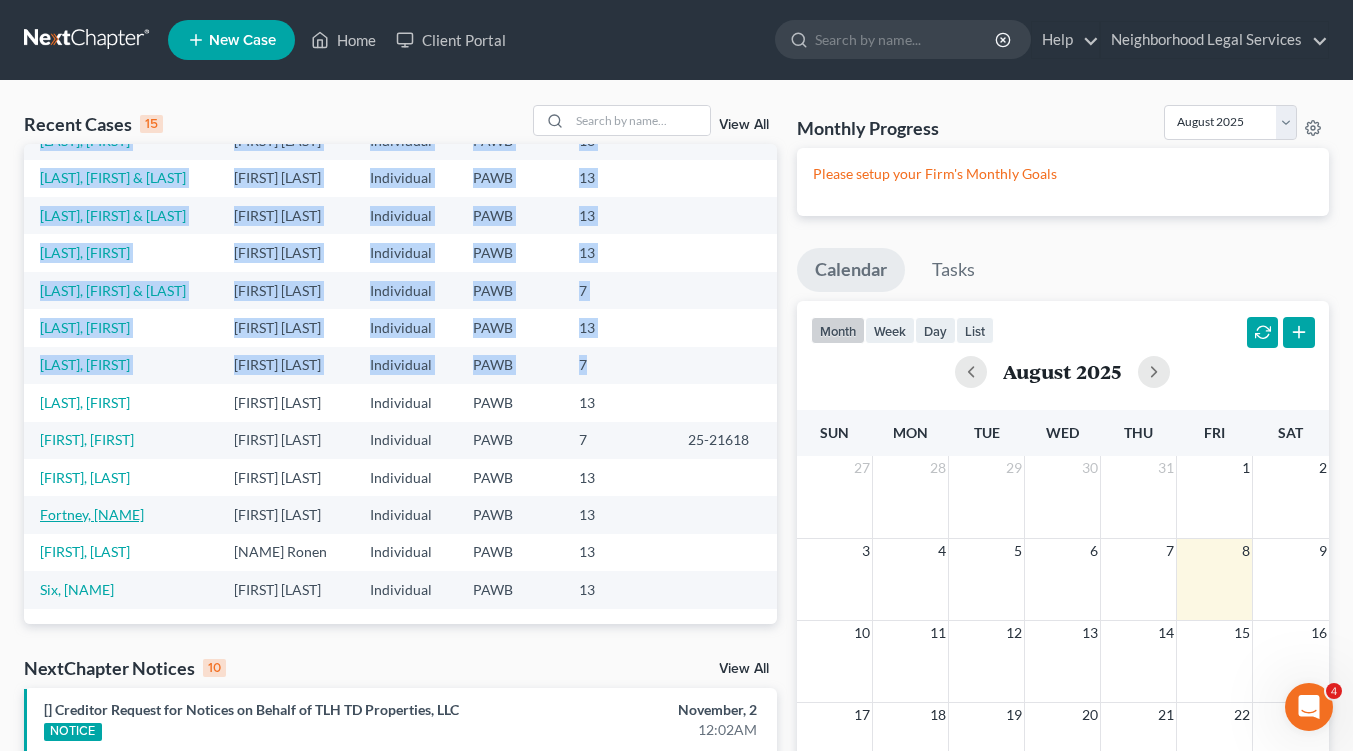 click on "Fortney, [NAME]" at bounding box center [92, 514] 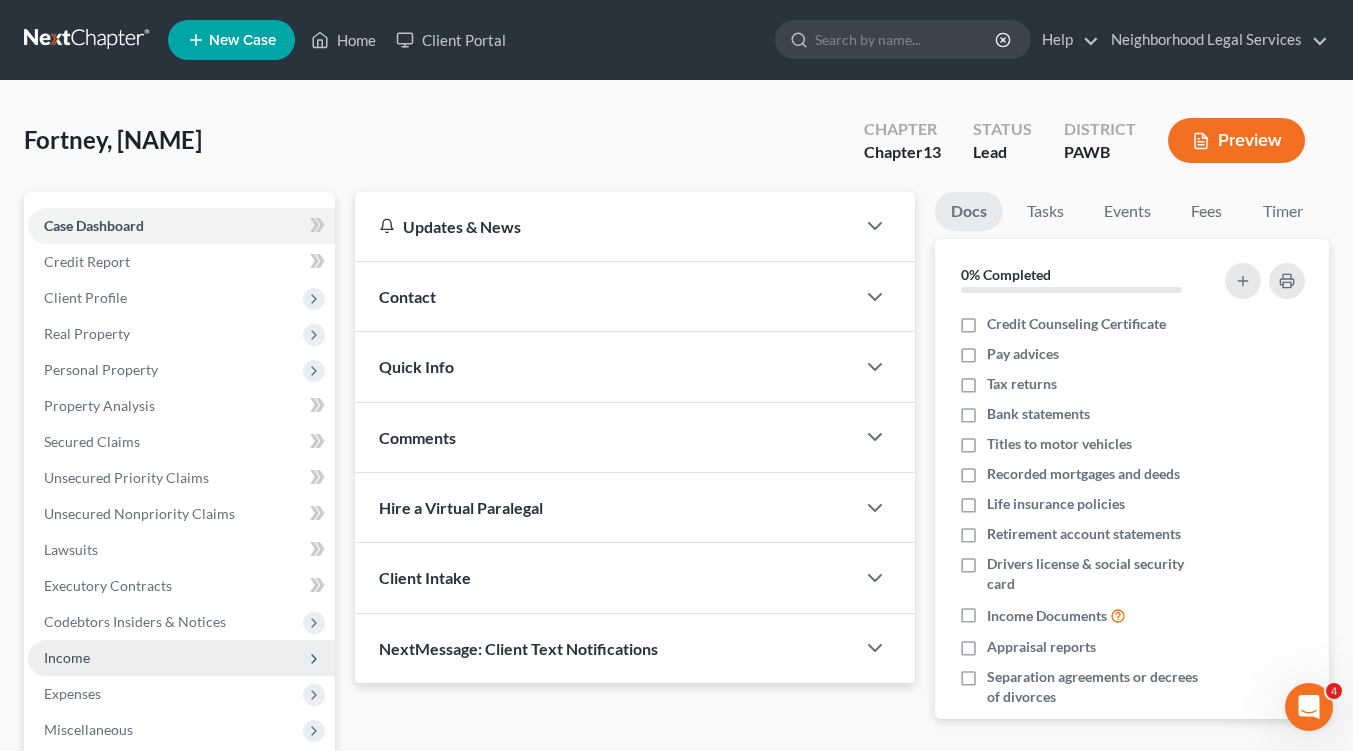 click on "Income" at bounding box center [181, 658] 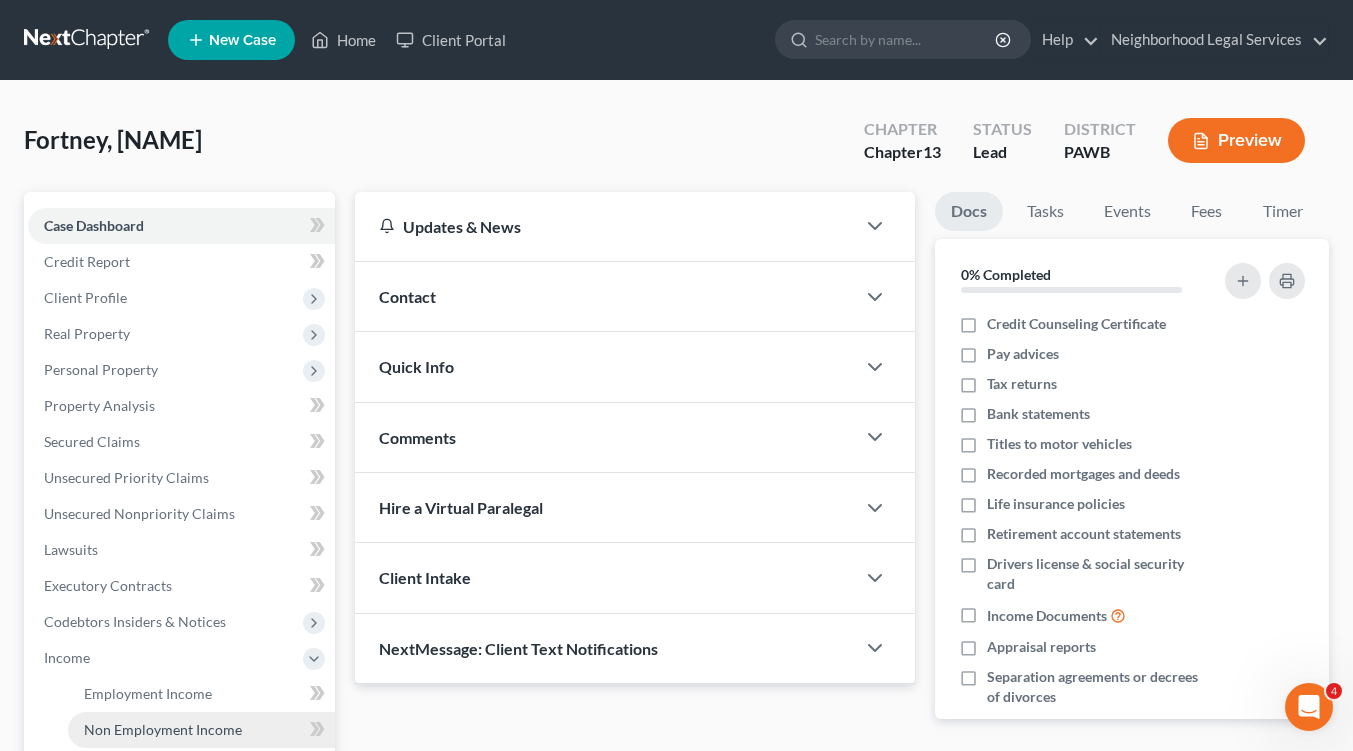 click on "Non Employment Income" at bounding box center [163, 729] 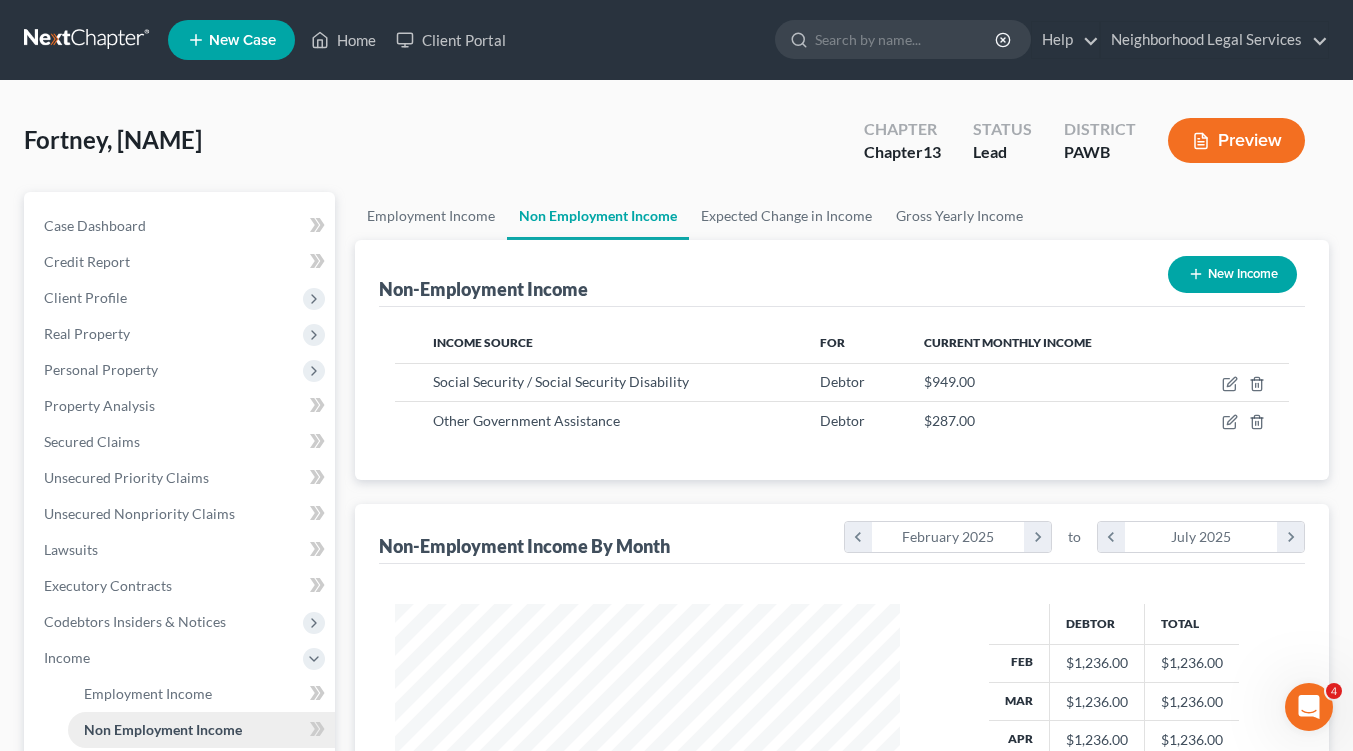 scroll, scrollTop: 999641, scrollLeft: 999455, axis: both 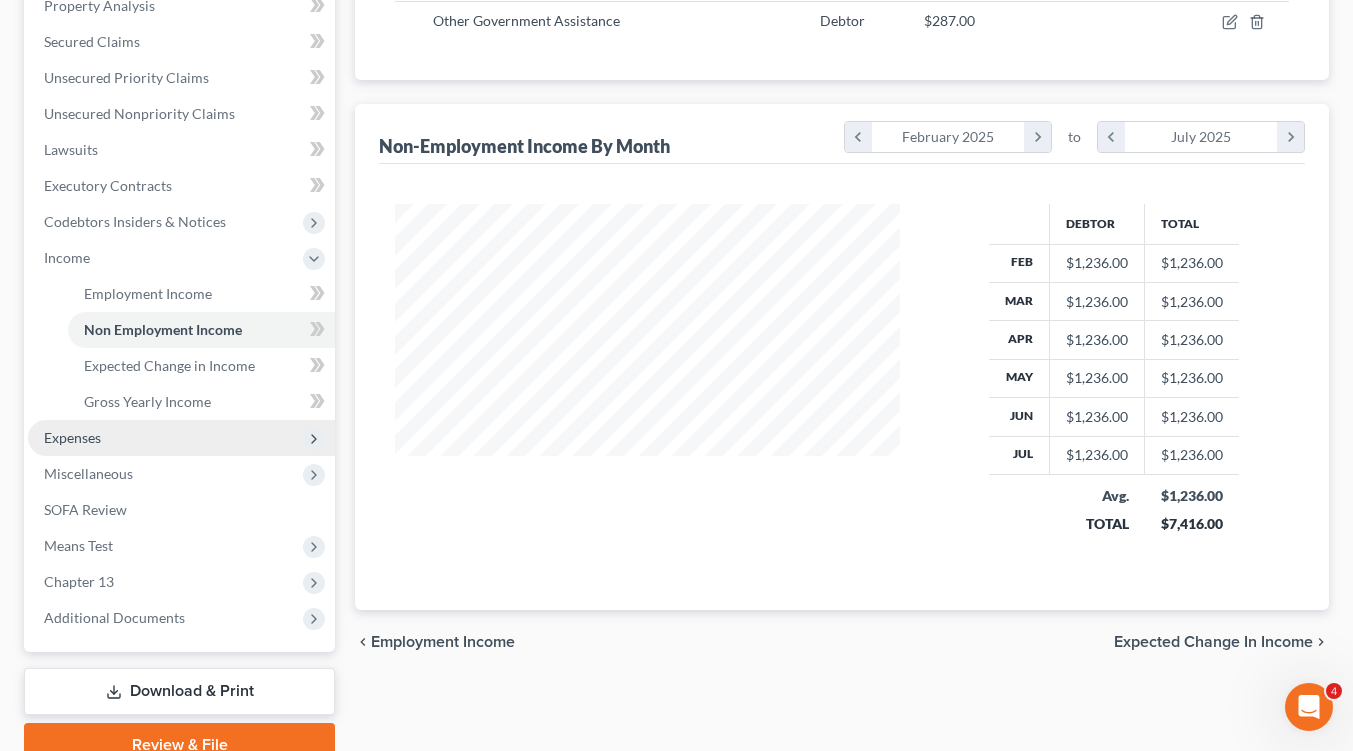 click on "Expenses" at bounding box center (72, 437) 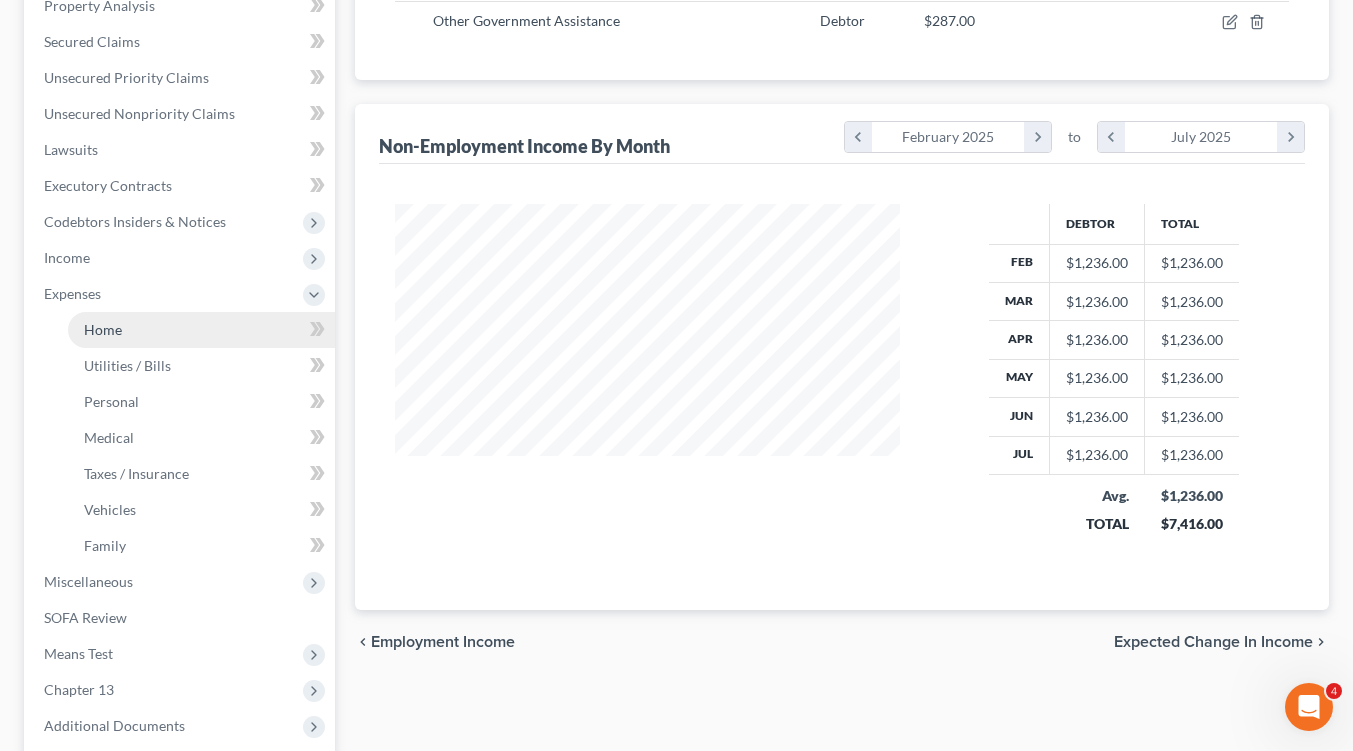 click on "Home" at bounding box center [201, 330] 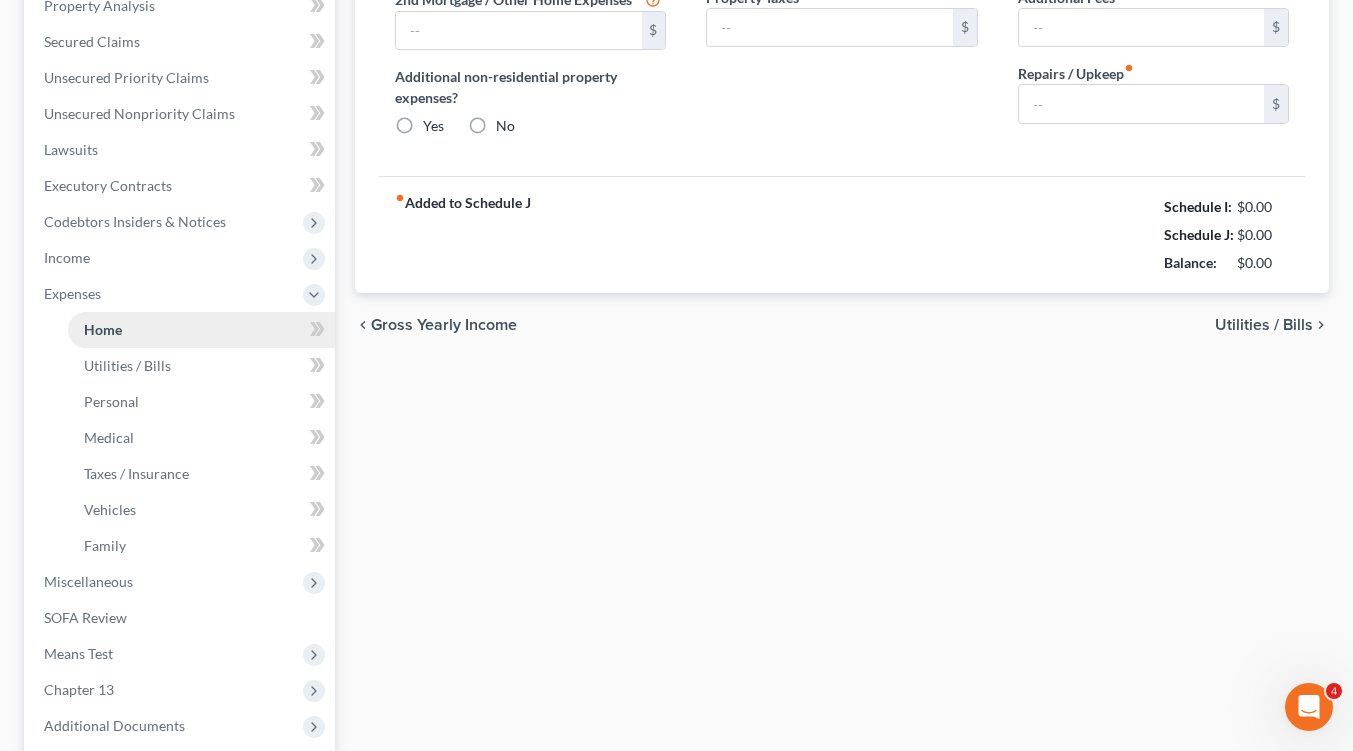 type on "0.00" 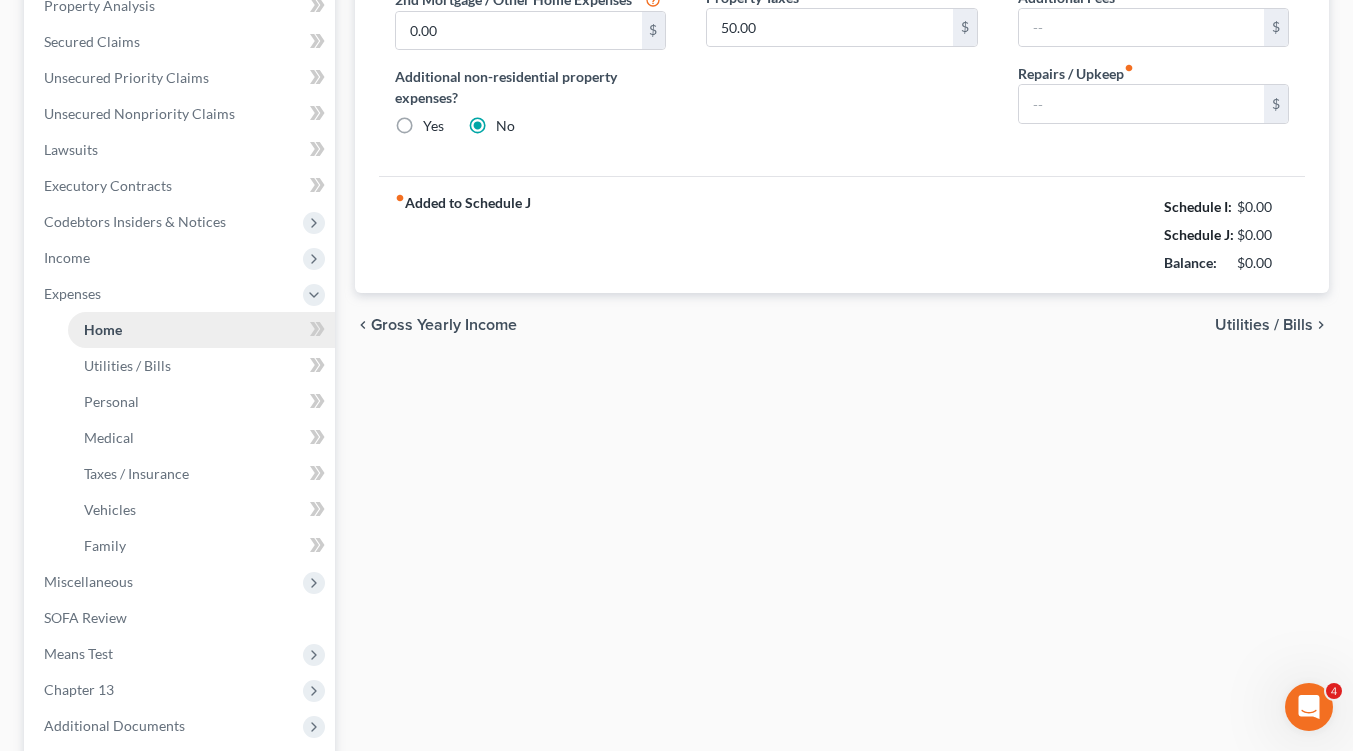 type on "0.00" 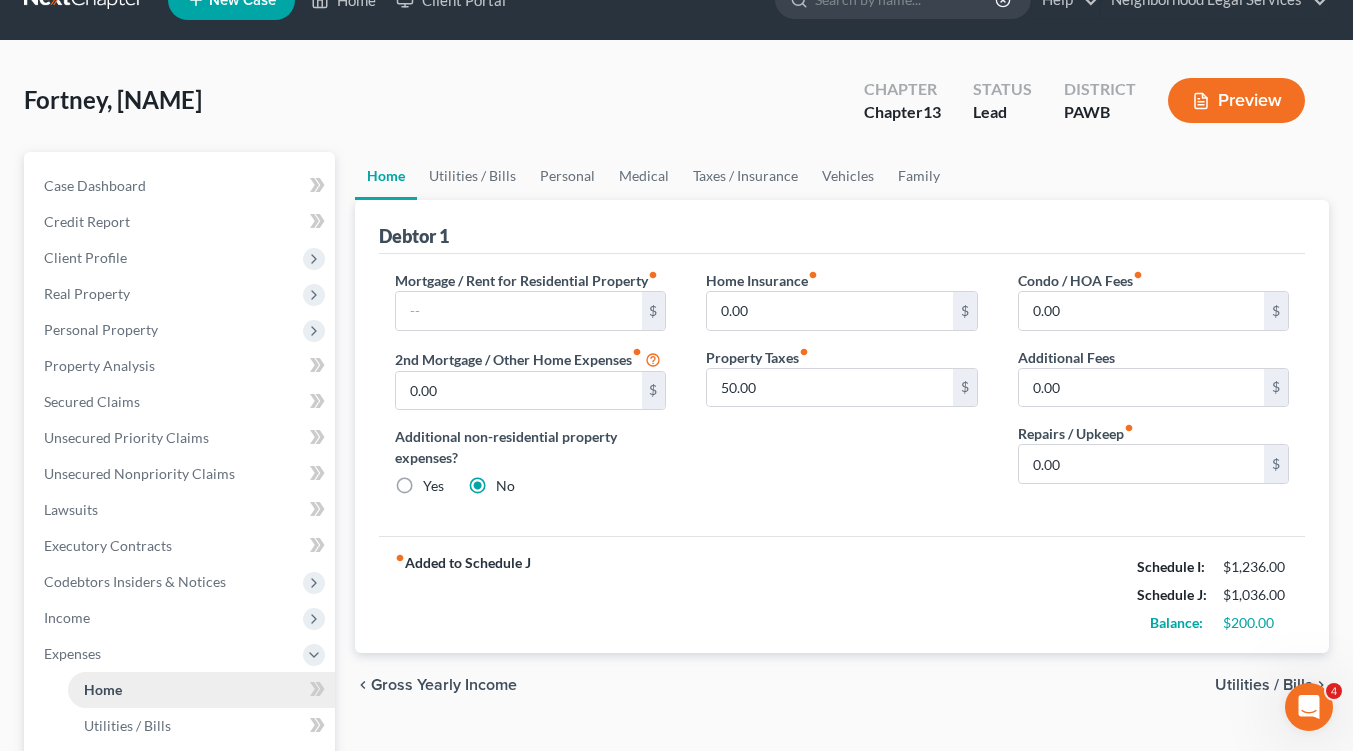 scroll, scrollTop: 0, scrollLeft: 0, axis: both 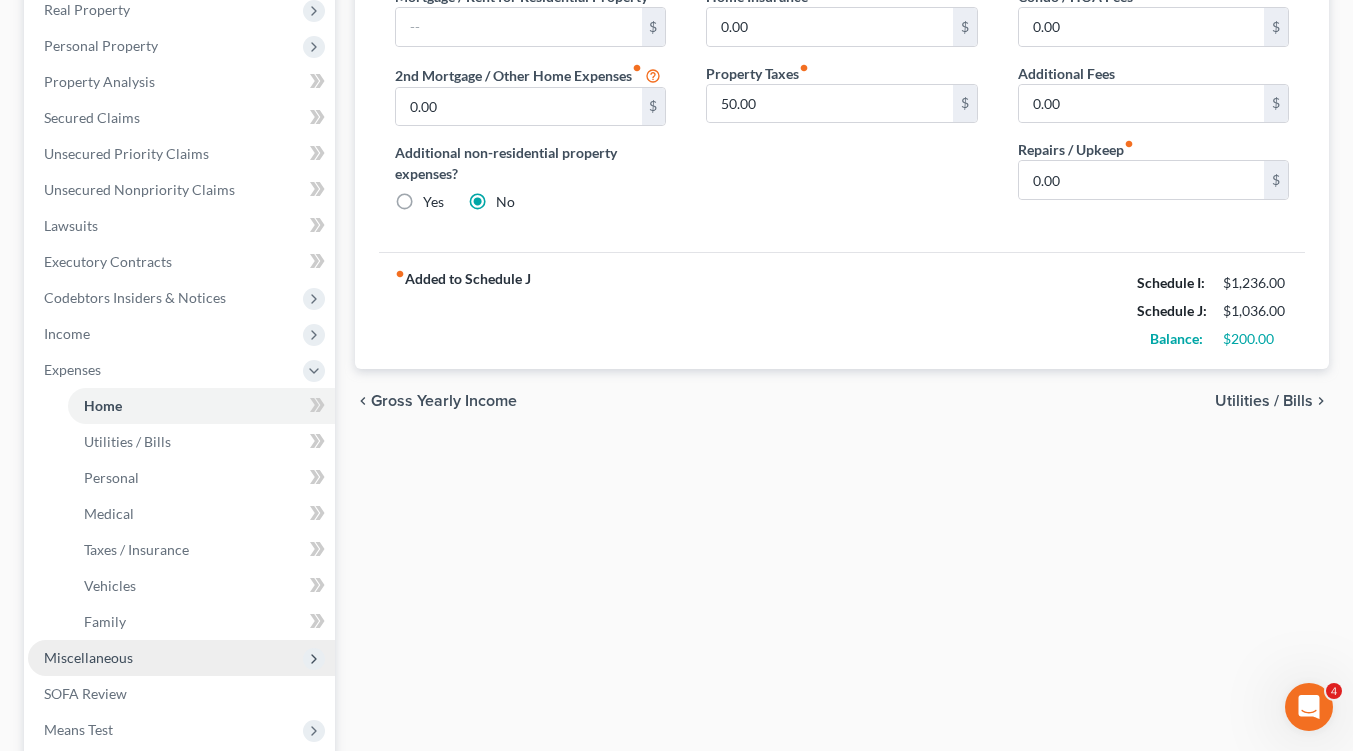 click on "Miscellaneous" at bounding box center [88, 657] 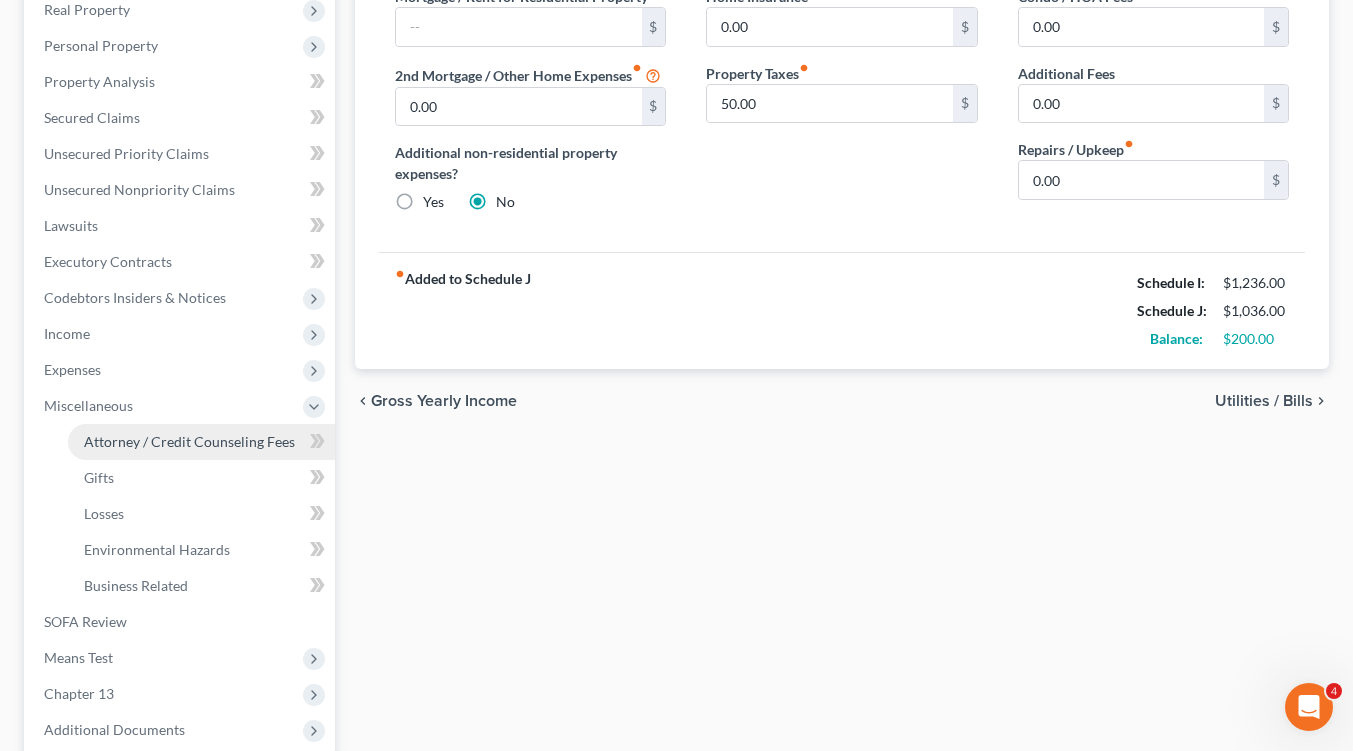 click on "Attorney / Credit Counseling Fees" at bounding box center [189, 441] 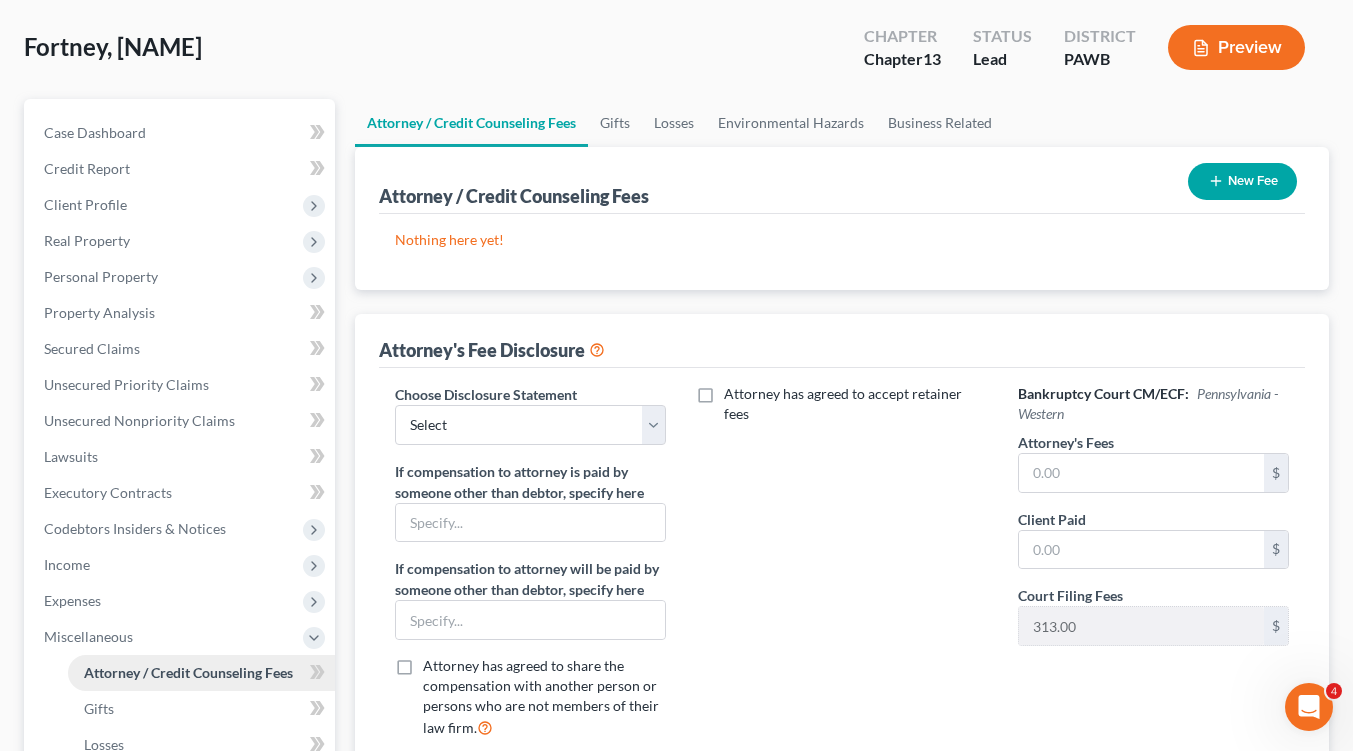scroll, scrollTop: 0, scrollLeft: 0, axis: both 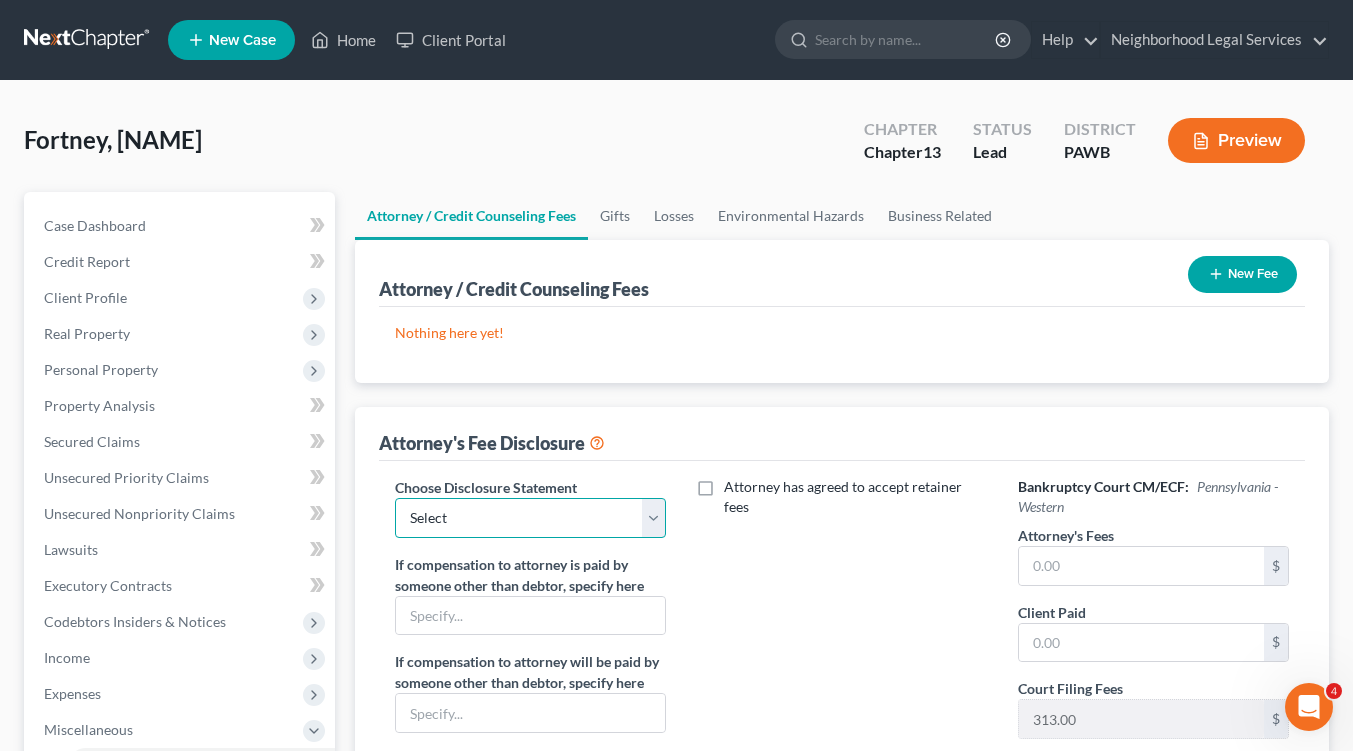 click on "Select [FIRST] [LAST]" at bounding box center [530, 518] 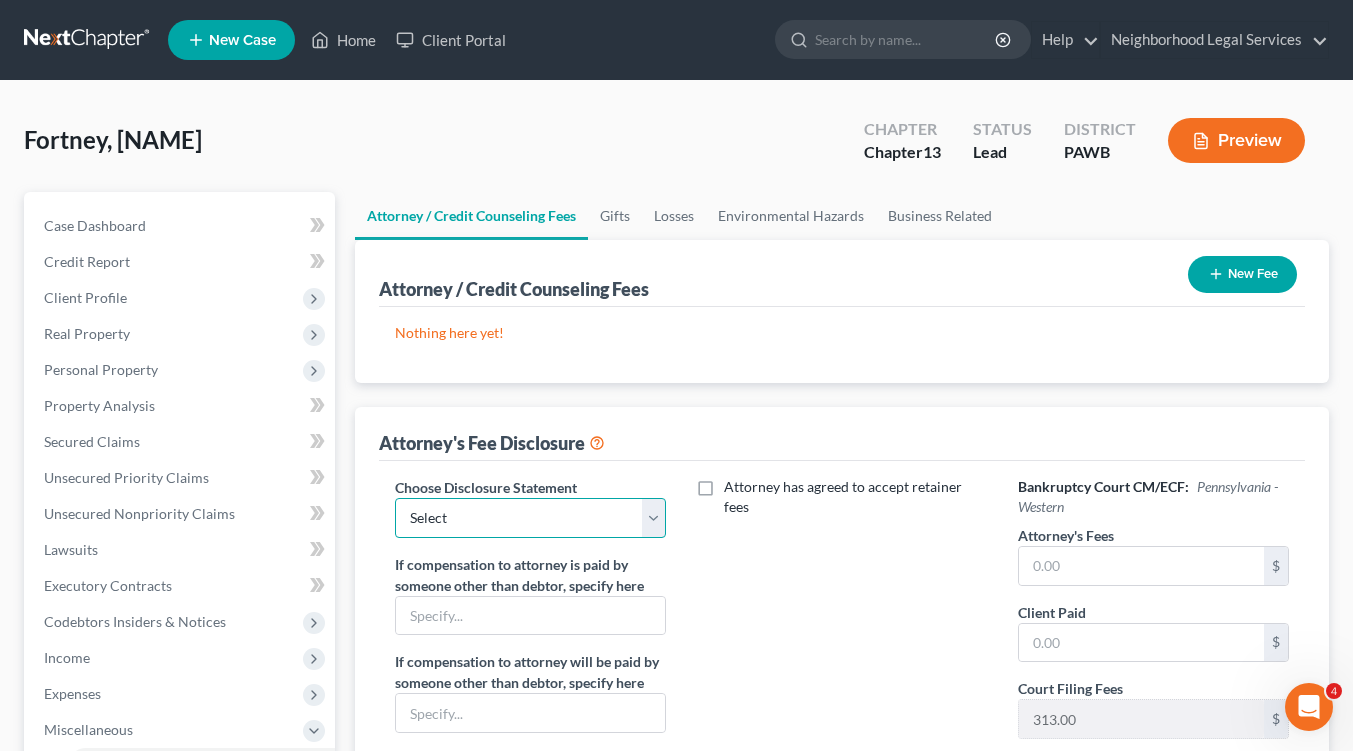 select on "0" 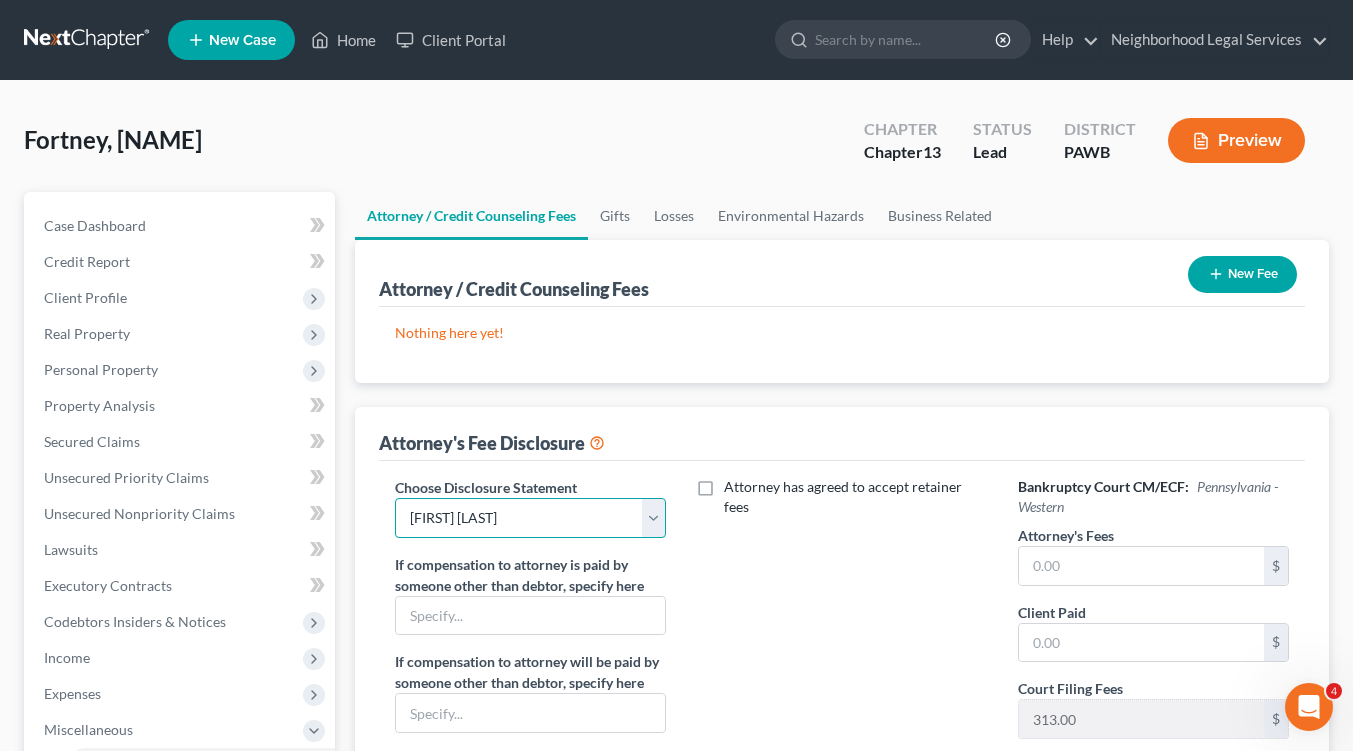 click on "Select [FIRST] [LAST]" at bounding box center [530, 518] 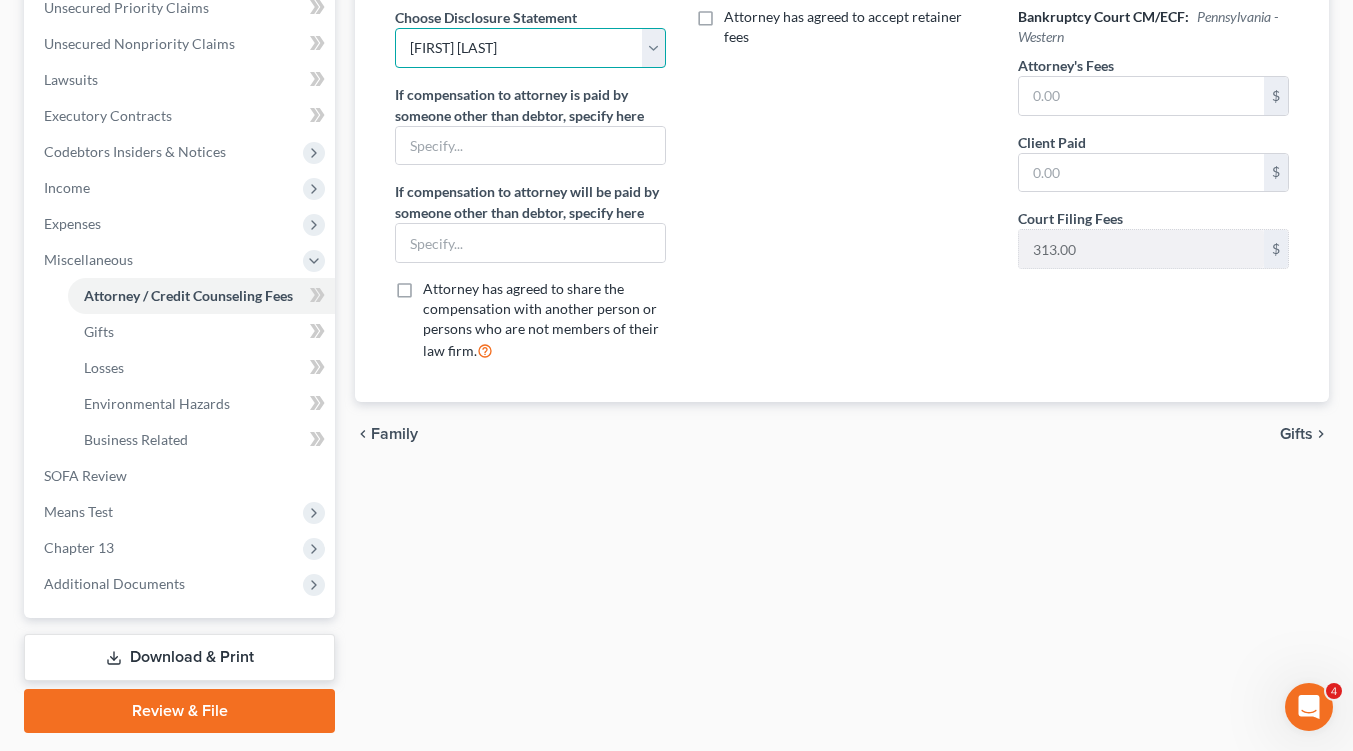 scroll, scrollTop: 465, scrollLeft: 0, axis: vertical 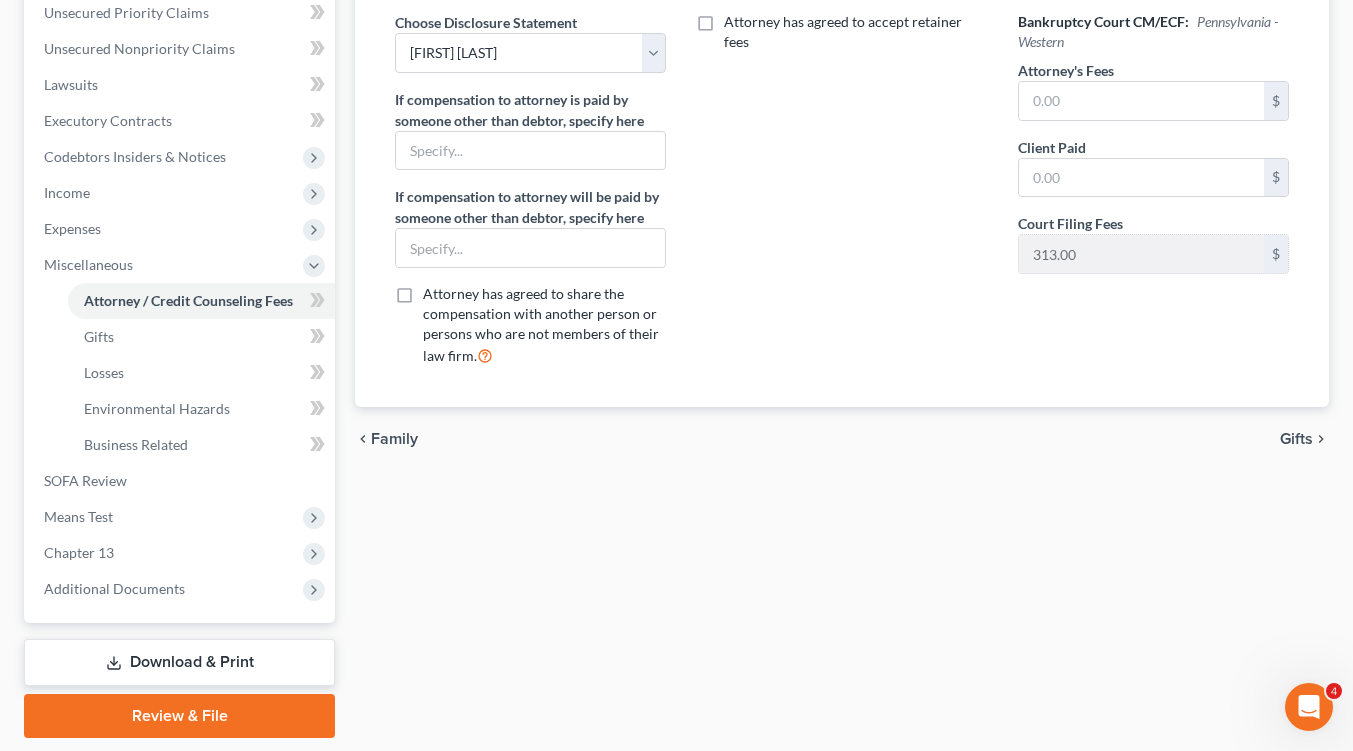 click on "Gifts" at bounding box center (1296, 439) 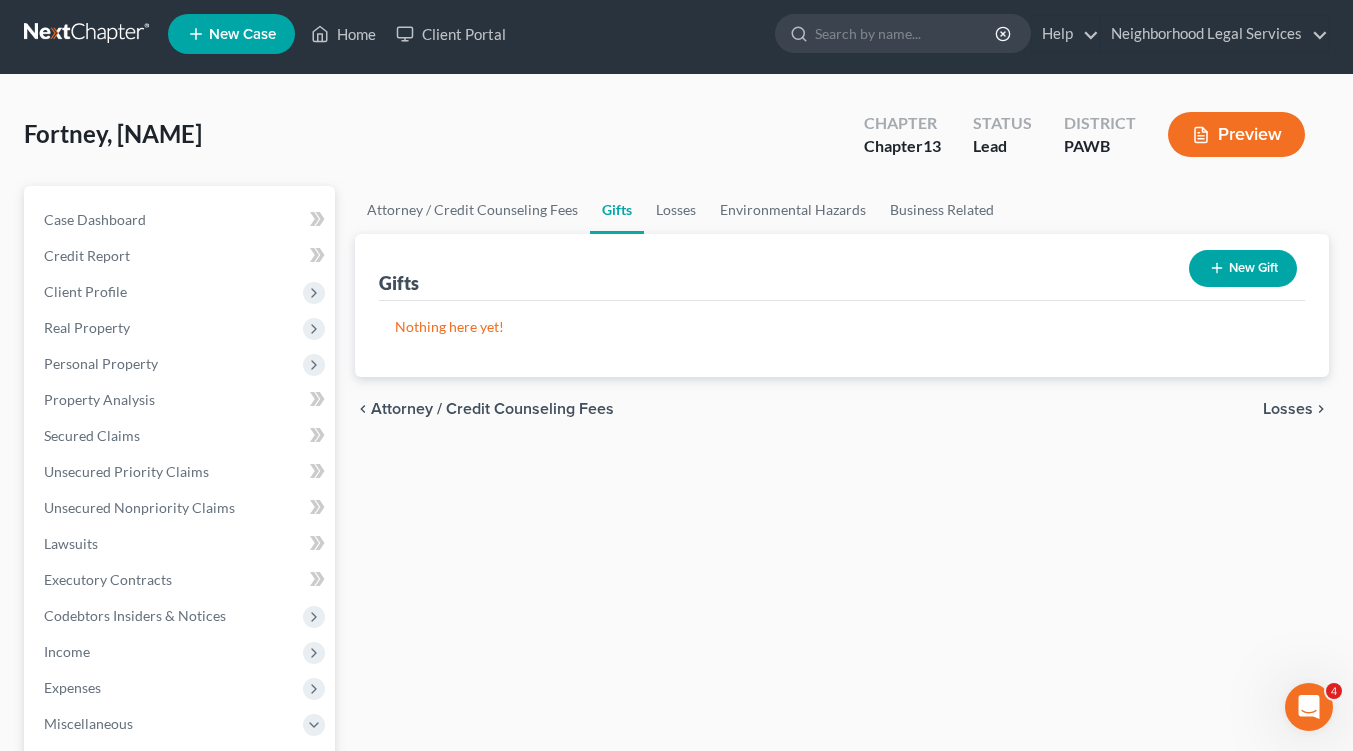 scroll, scrollTop: 0, scrollLeft: 0, axis: both 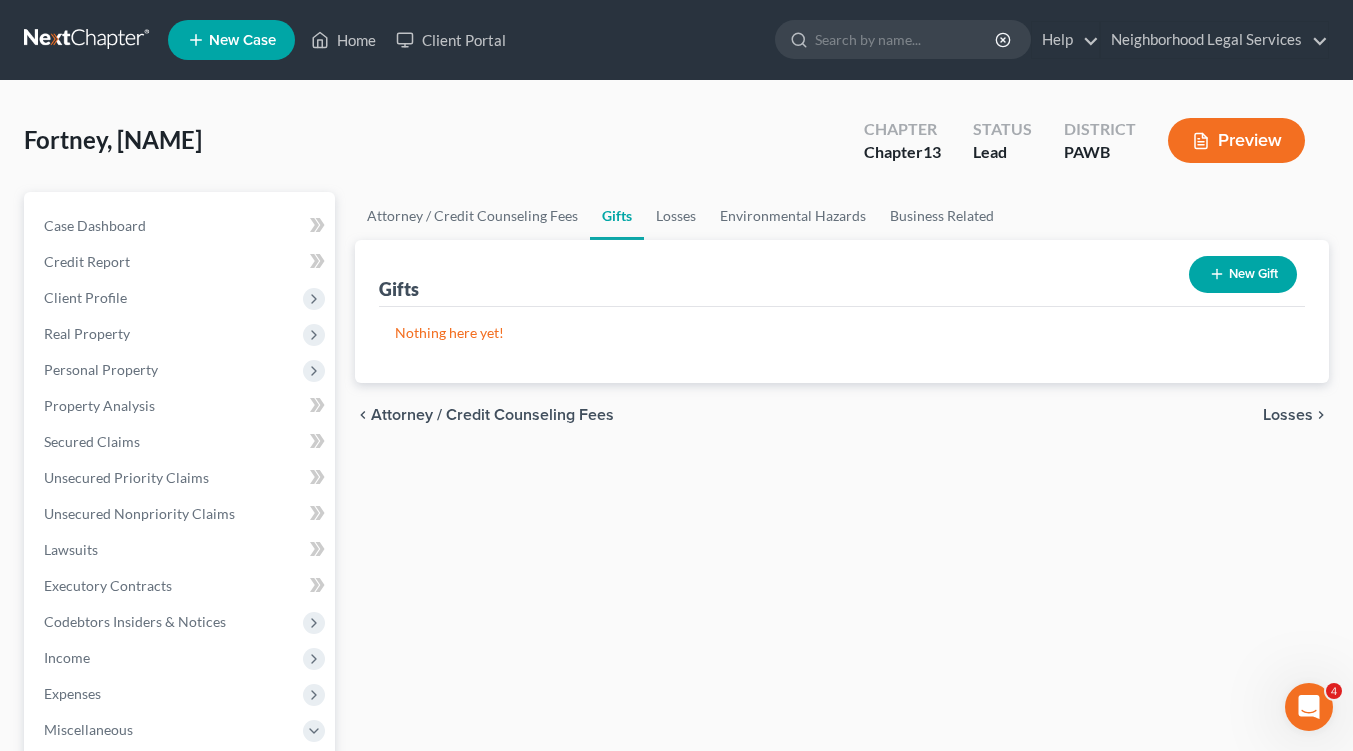 click on "Losses" at bounding box center (1288, 415) 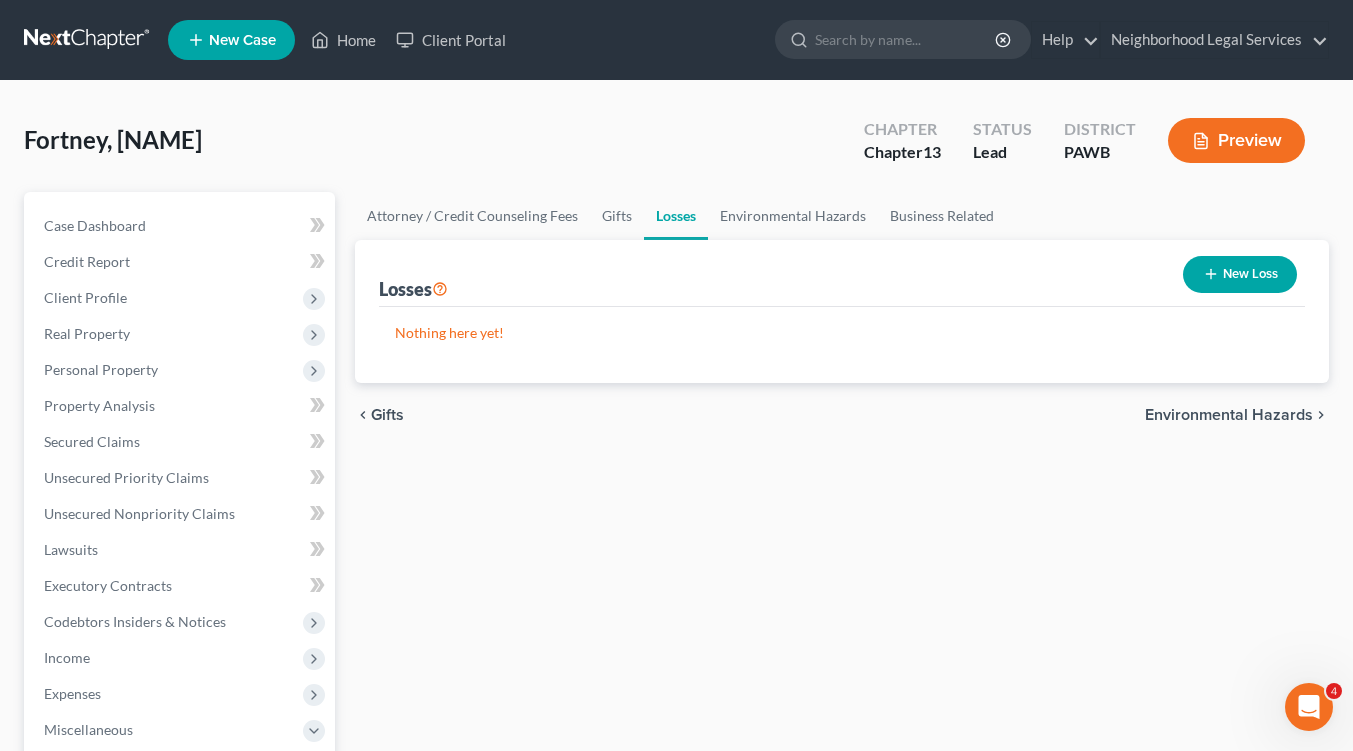 click on "Environmental Hazards" at bounding box center (1229, 415) 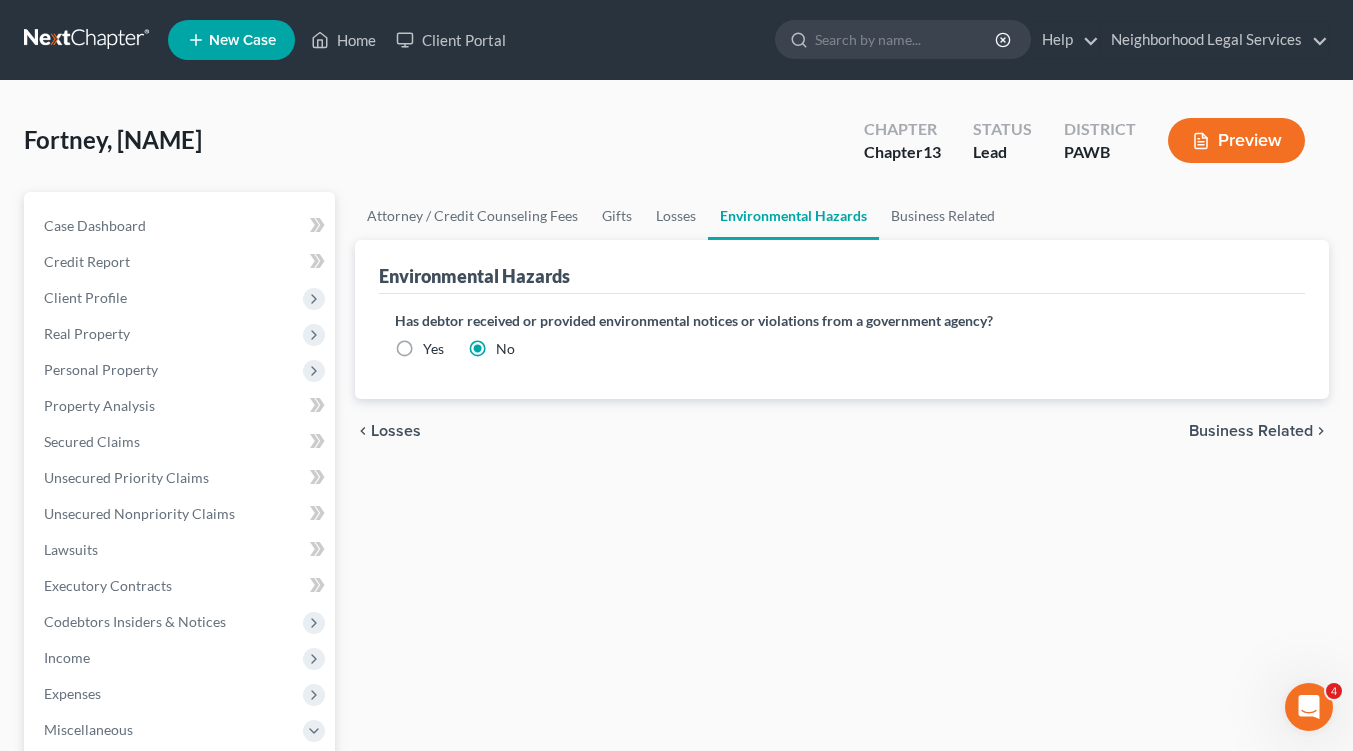 click on "Business Related" at bounding box center (1251, 431) 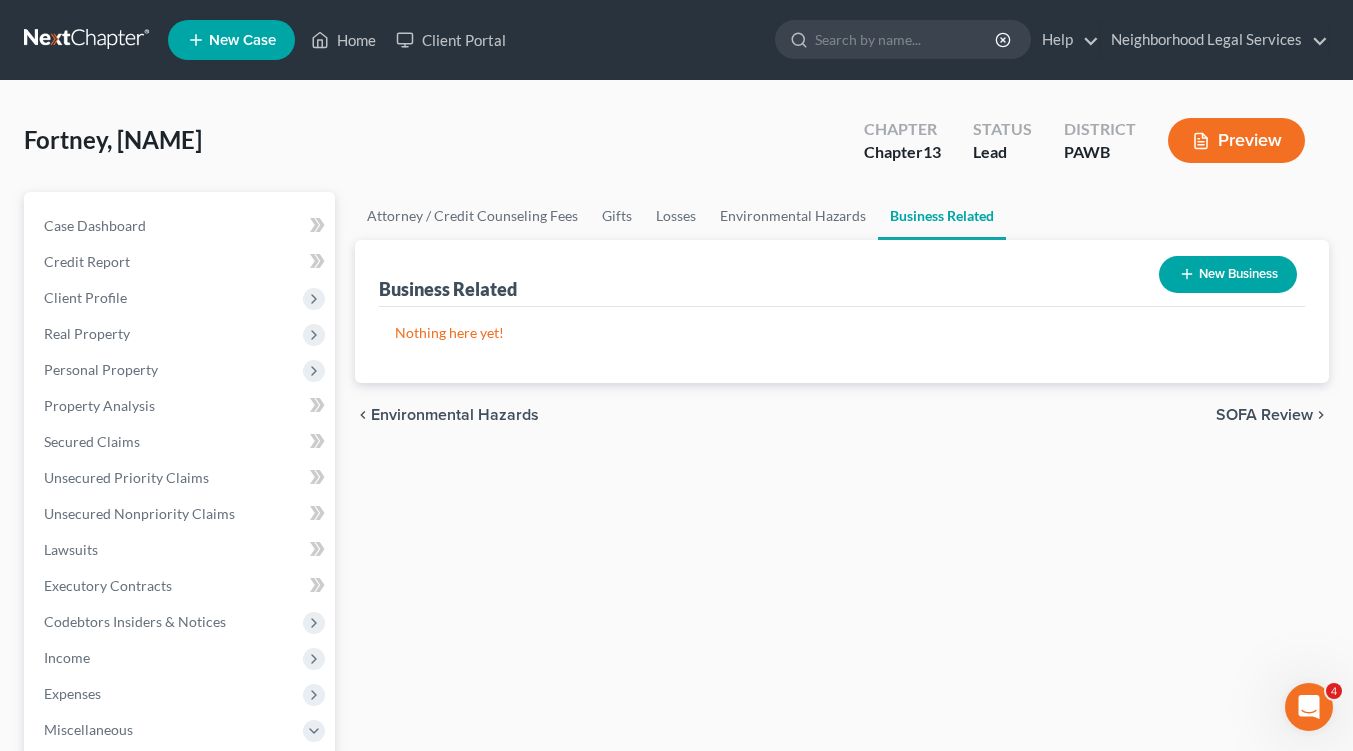 click on "SOFA Review" at bounding box center [1264, 415] 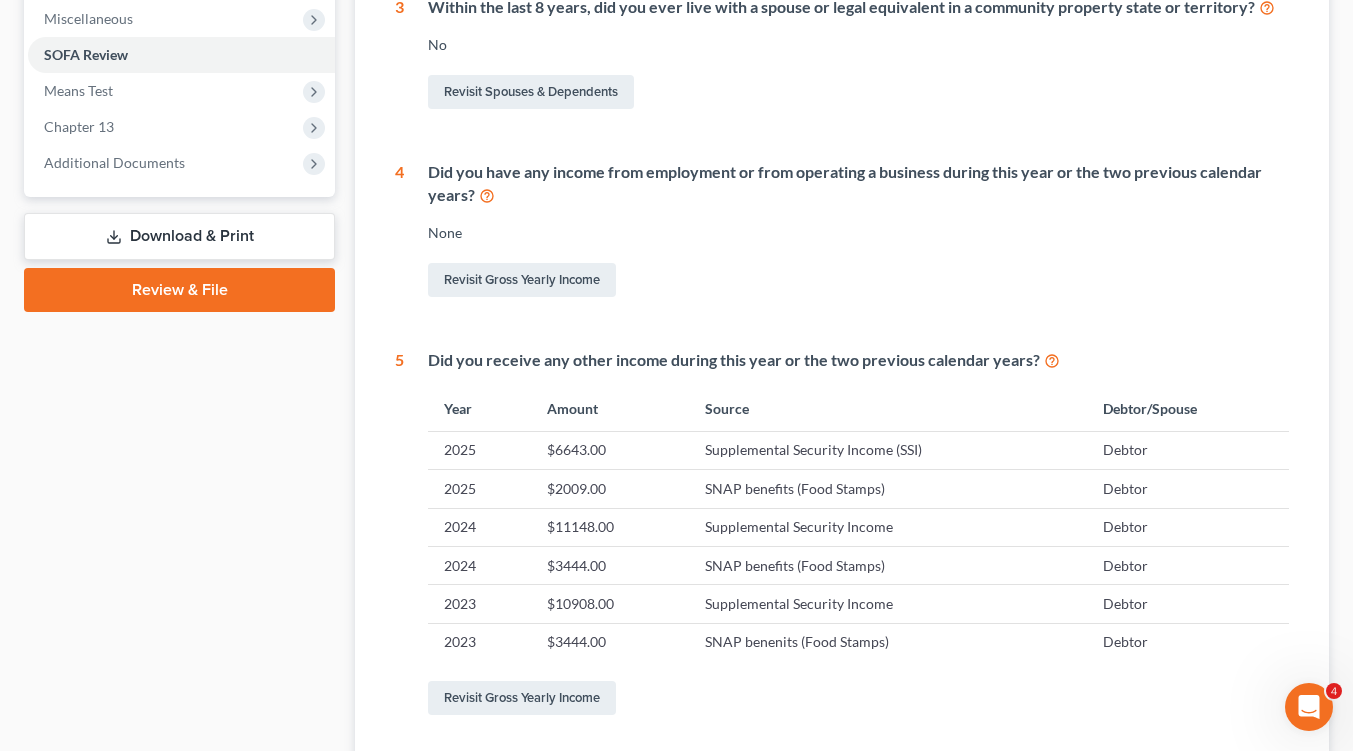 scroll, scrollTop: 890, scrollLeft: 0, axis: vertical 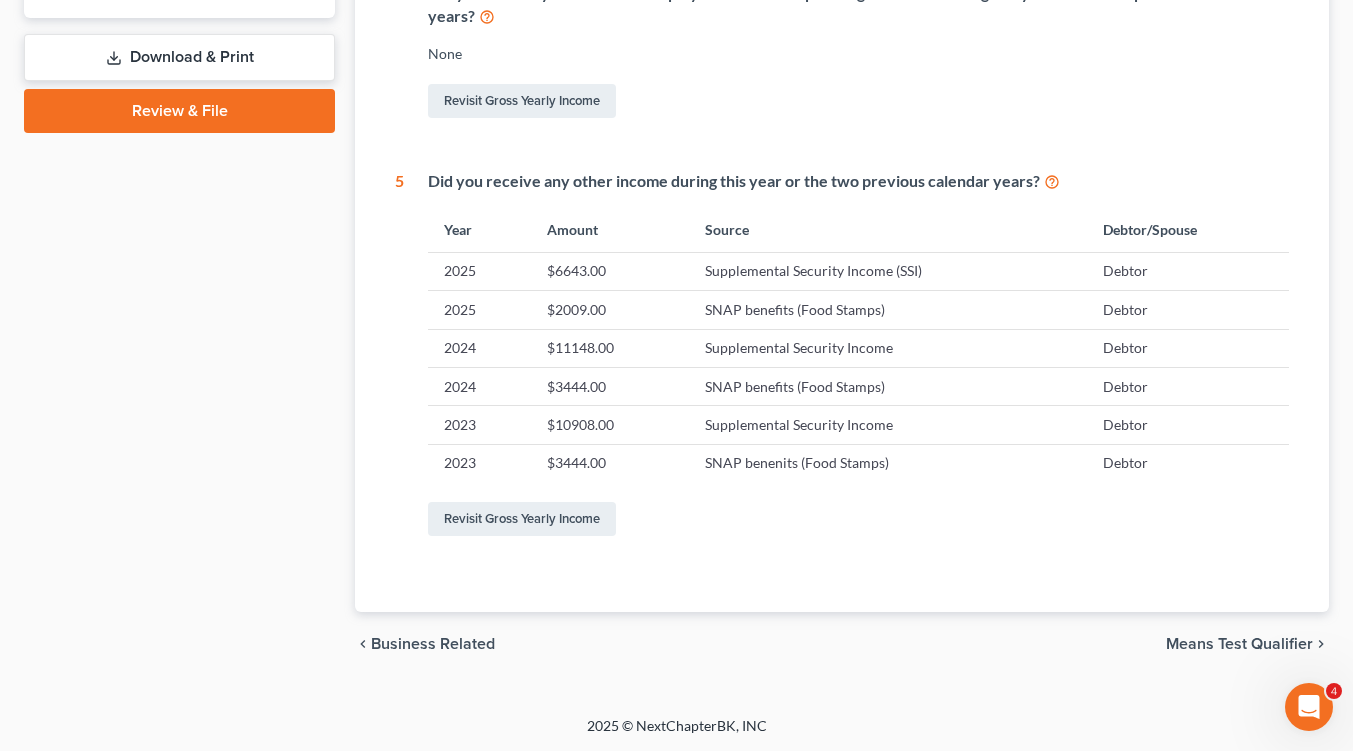 click on "Means Test Qualifier" at bounding box center (1239, 644) 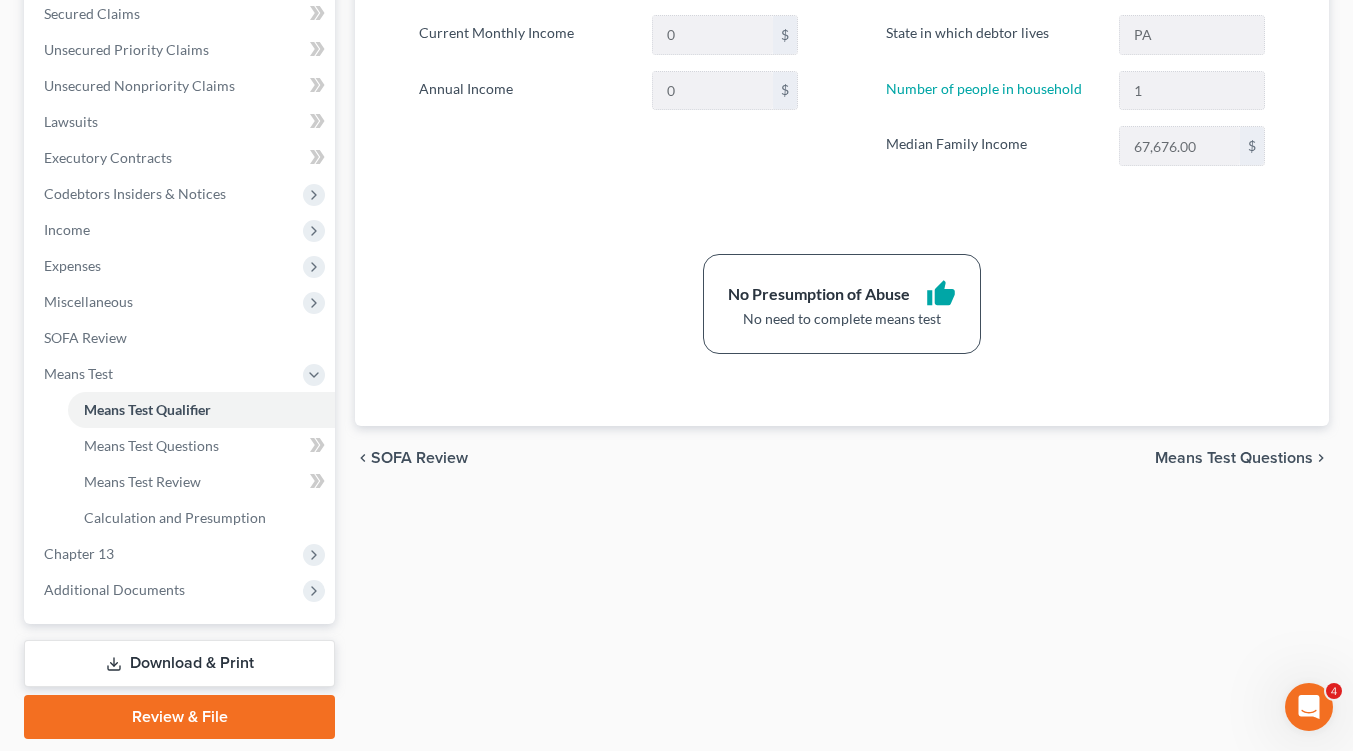 scroll, scrollTop: 429, scrollLeft: 0, axis: vertical 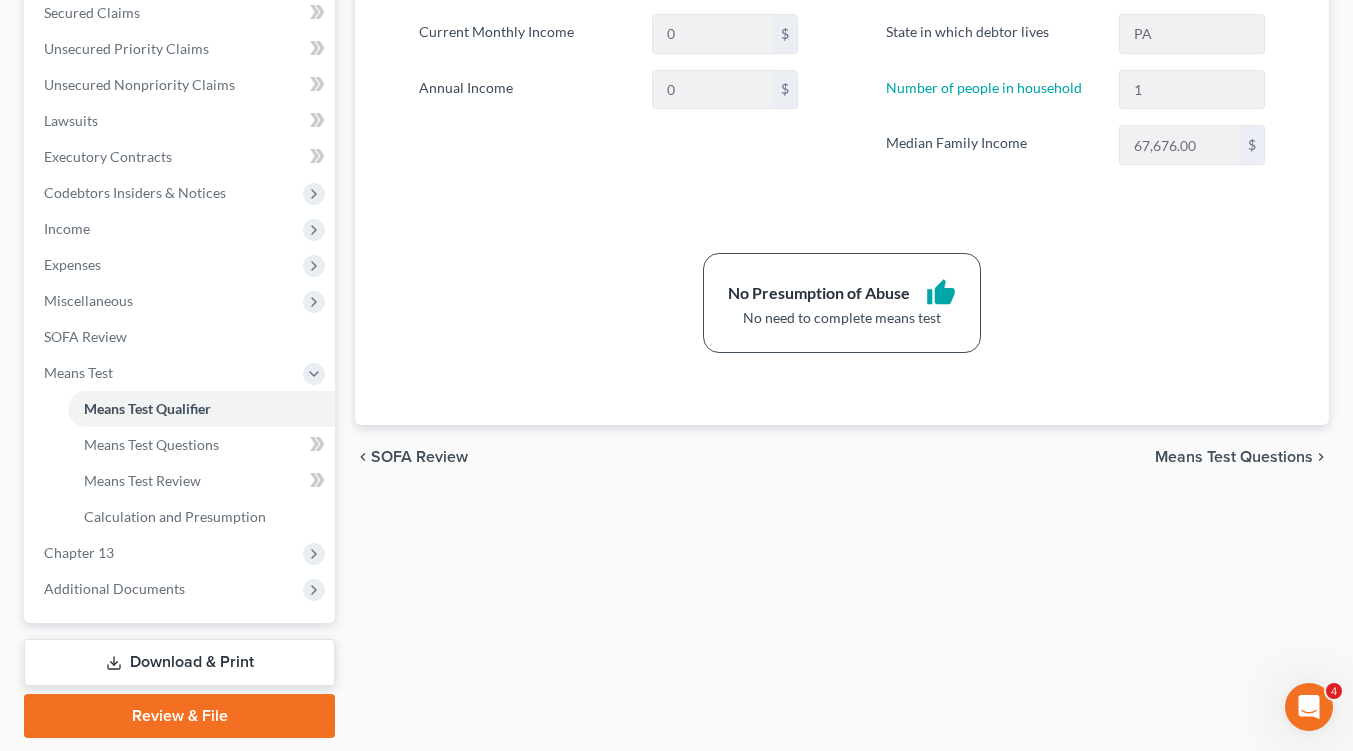 click on "Means Test Questions" at bounding box center [1234, 457] 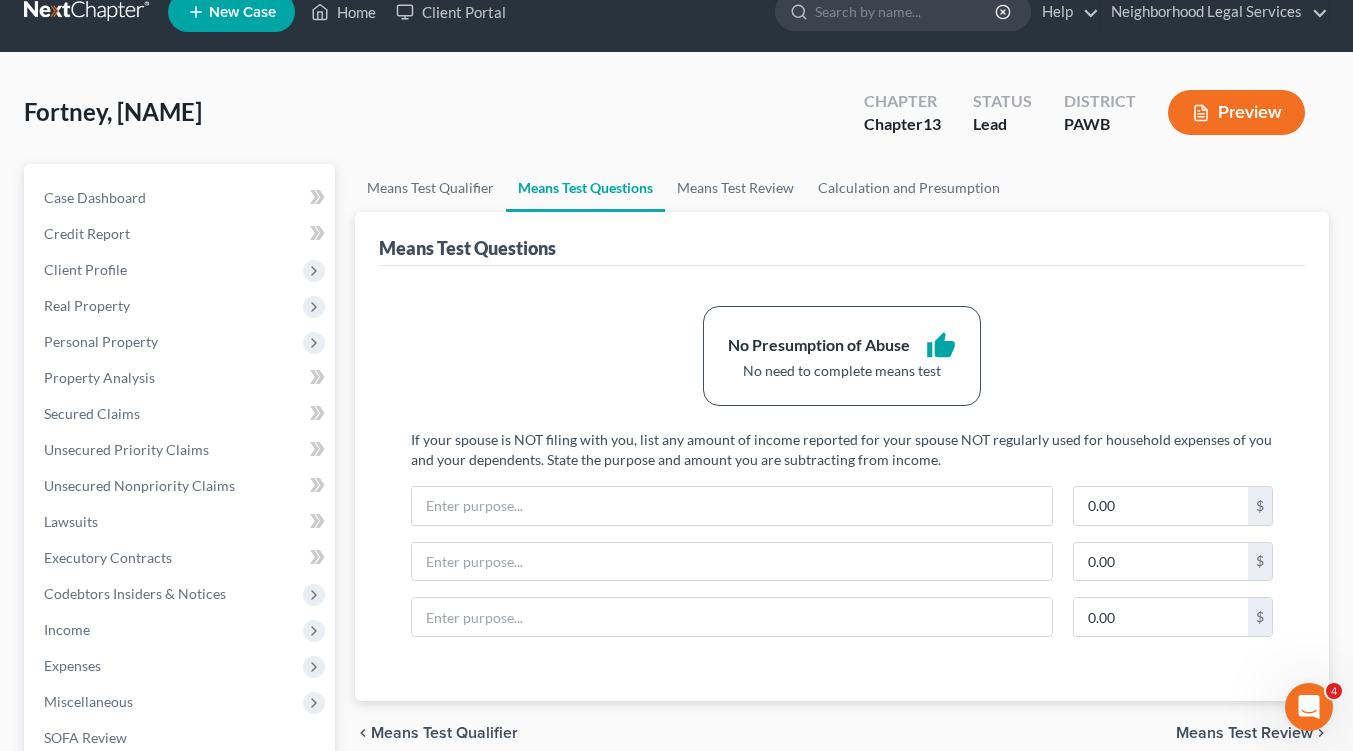scroll, scrollTop: 0, scrollLeft: 0, axis: both 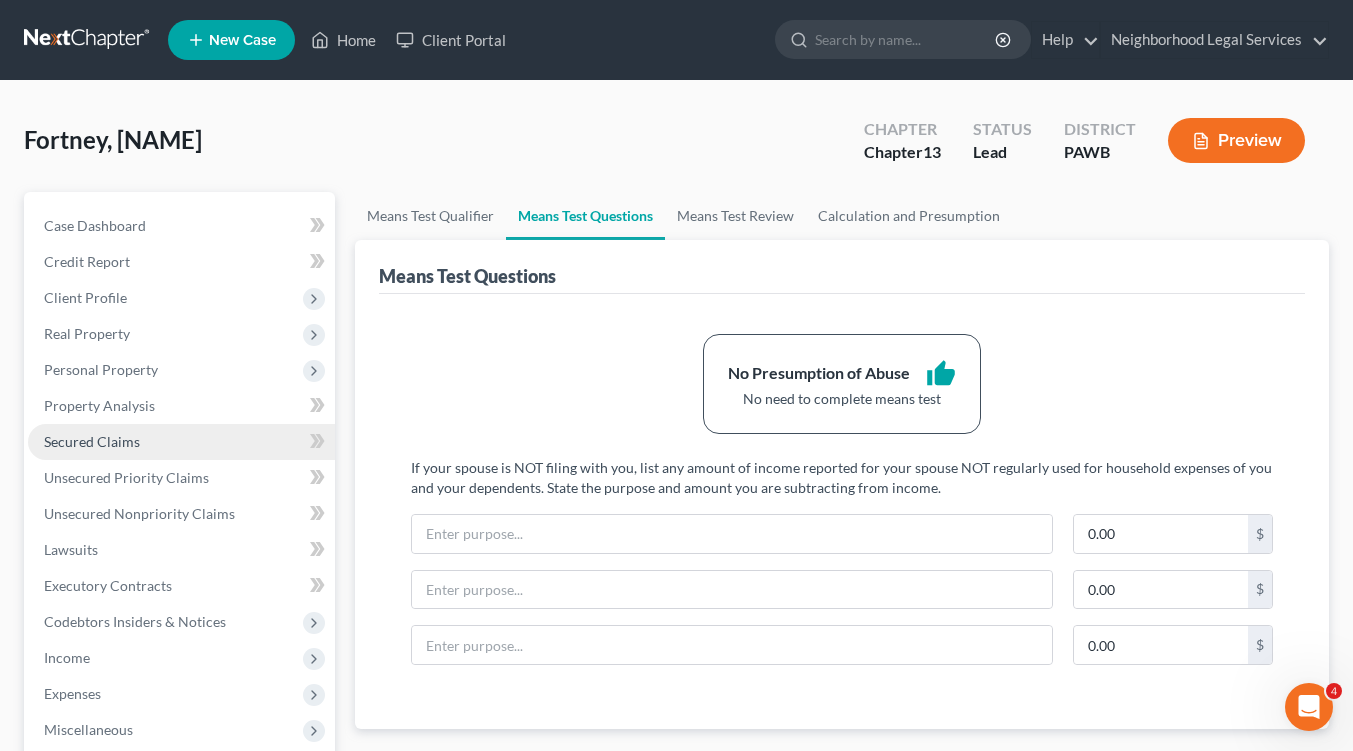 click on "Secured Claims" at bounding box center (92, 441) 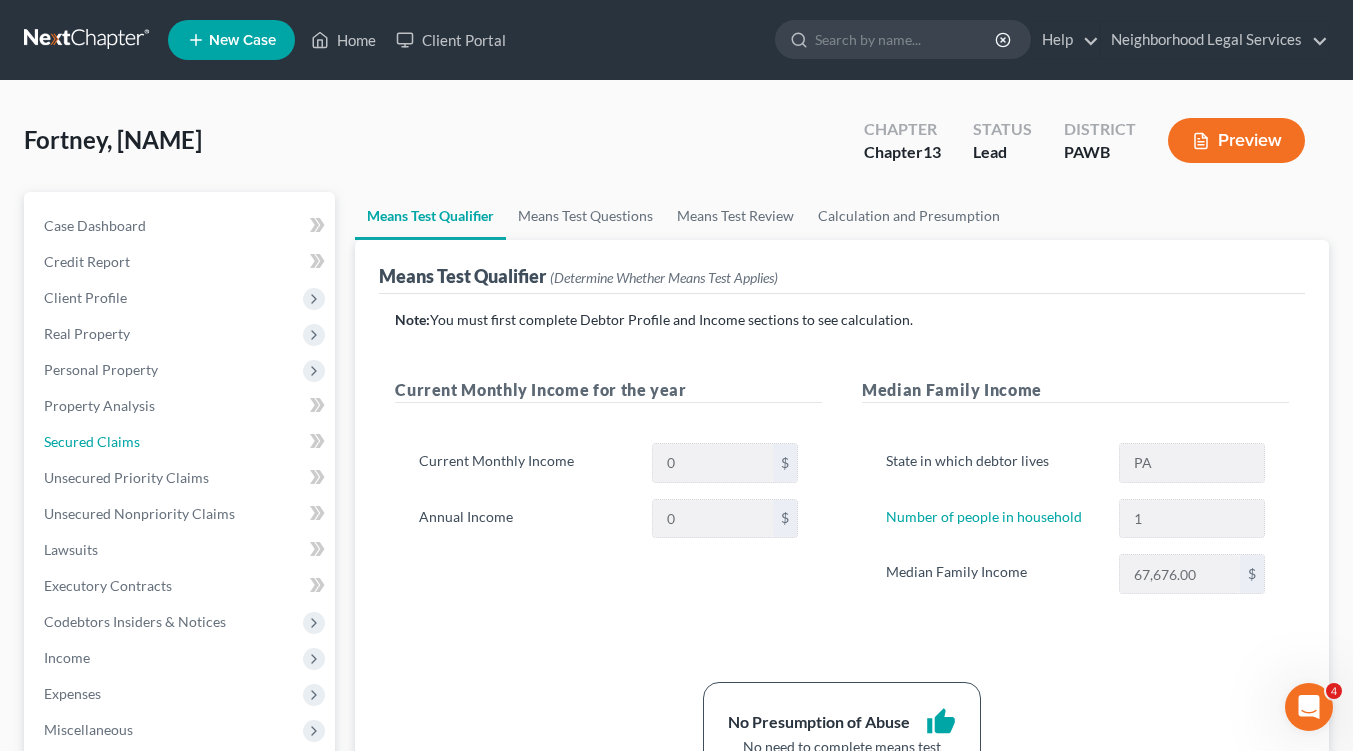 scroll, scrollTop: 429, scrollLeft: 0, axis: vertical 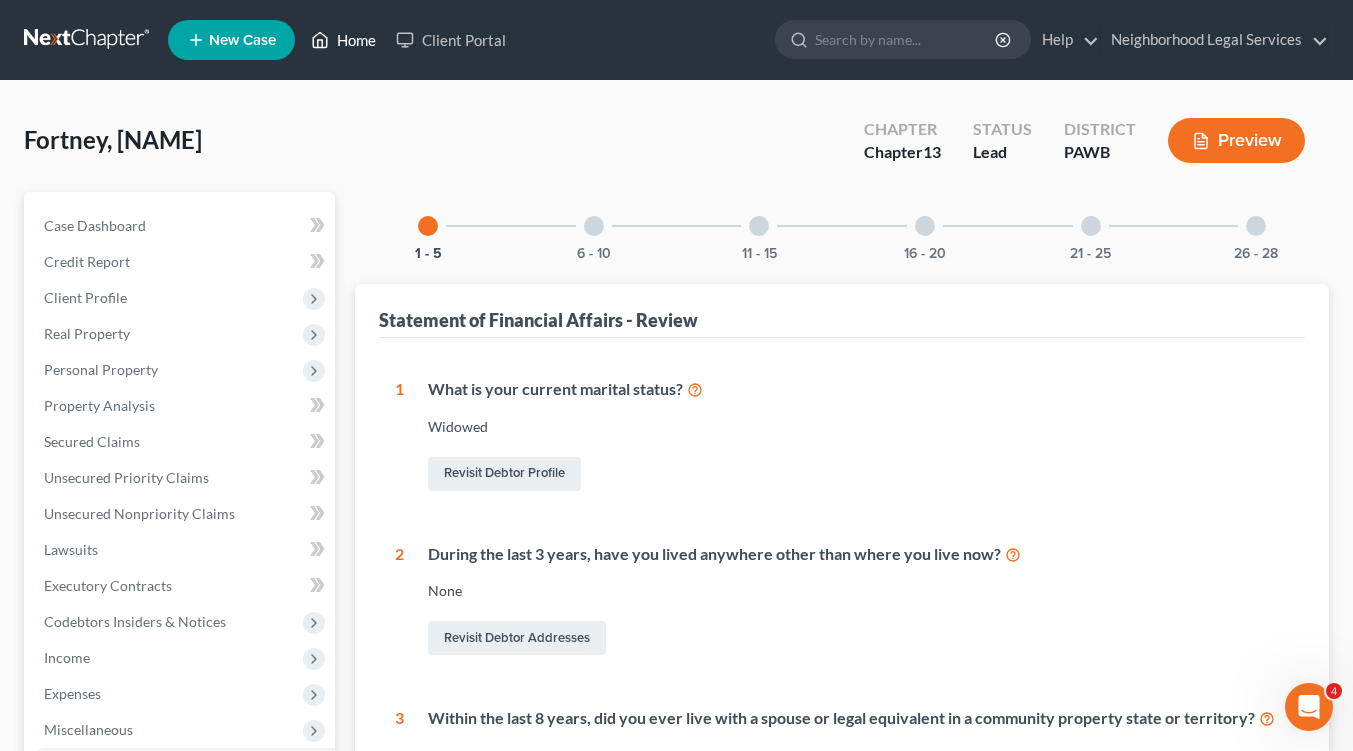 click on "Home" at bounding box center (343, 40) 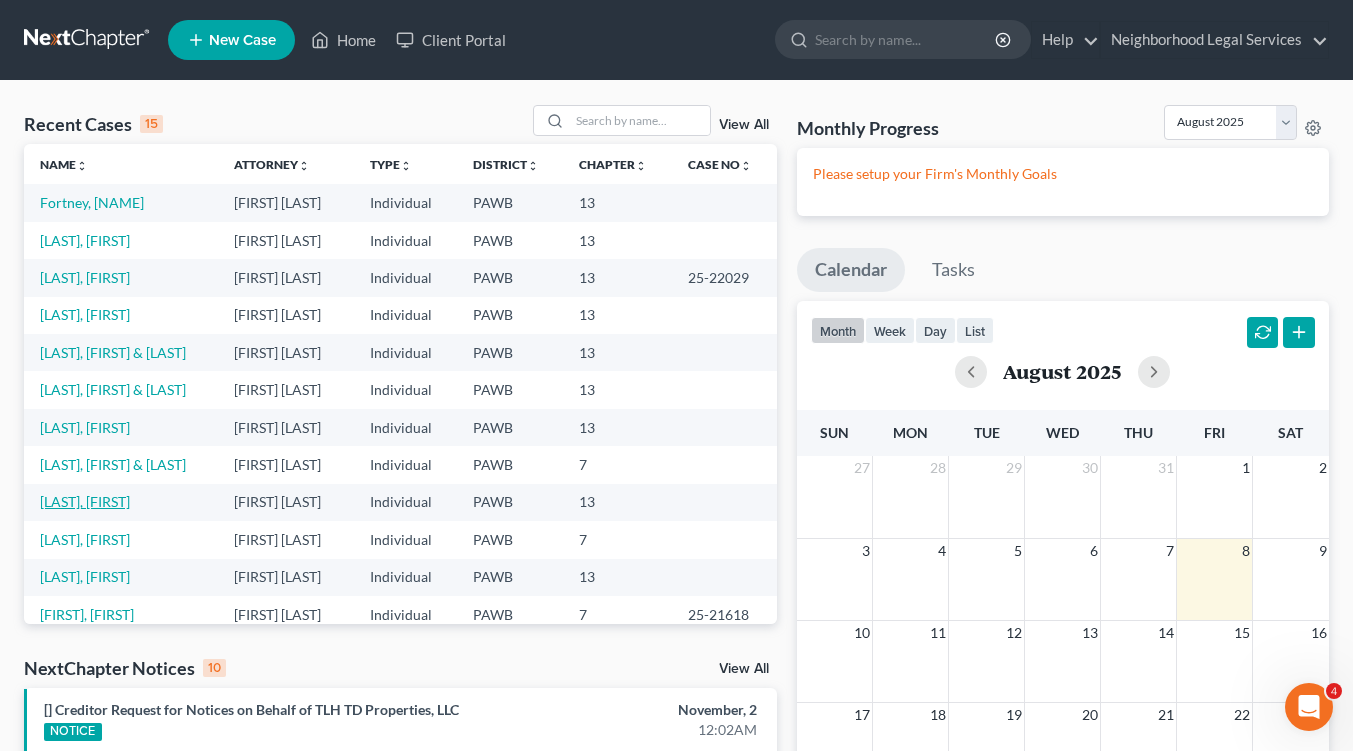 click on "[LAST], [FIRST]" at bounding box center (85, 501) 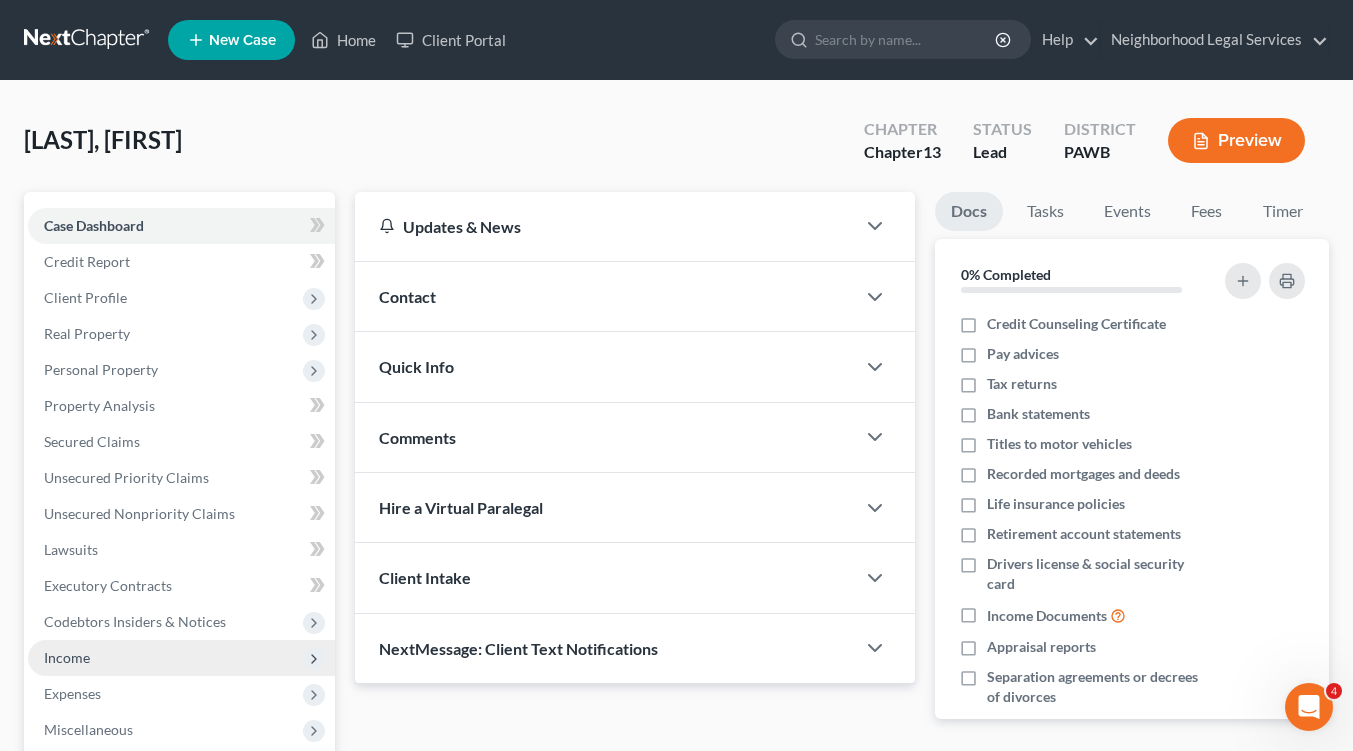 click on "Income" at bounding box center [67, 657] 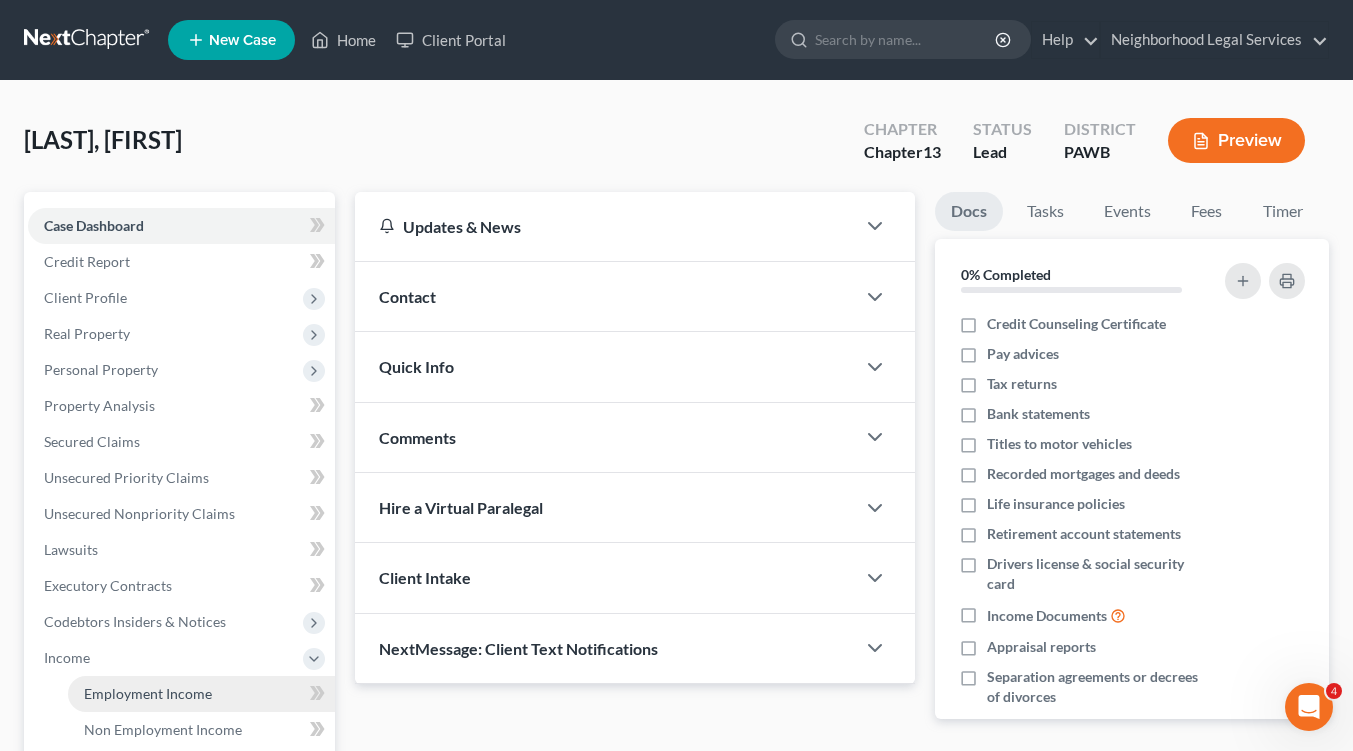 click on "Employment Income" at bounding box center (148, 693) 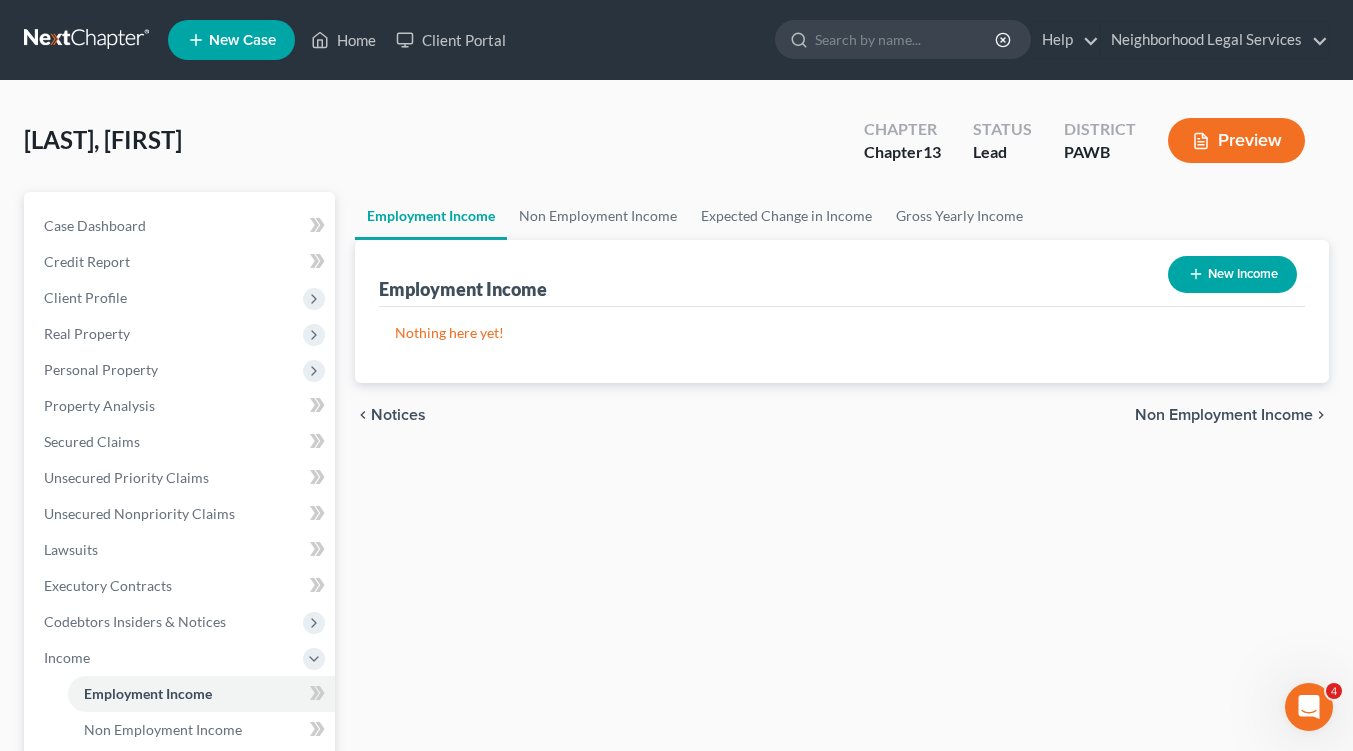 click on "New Income" at bounding box center (1232, 274) 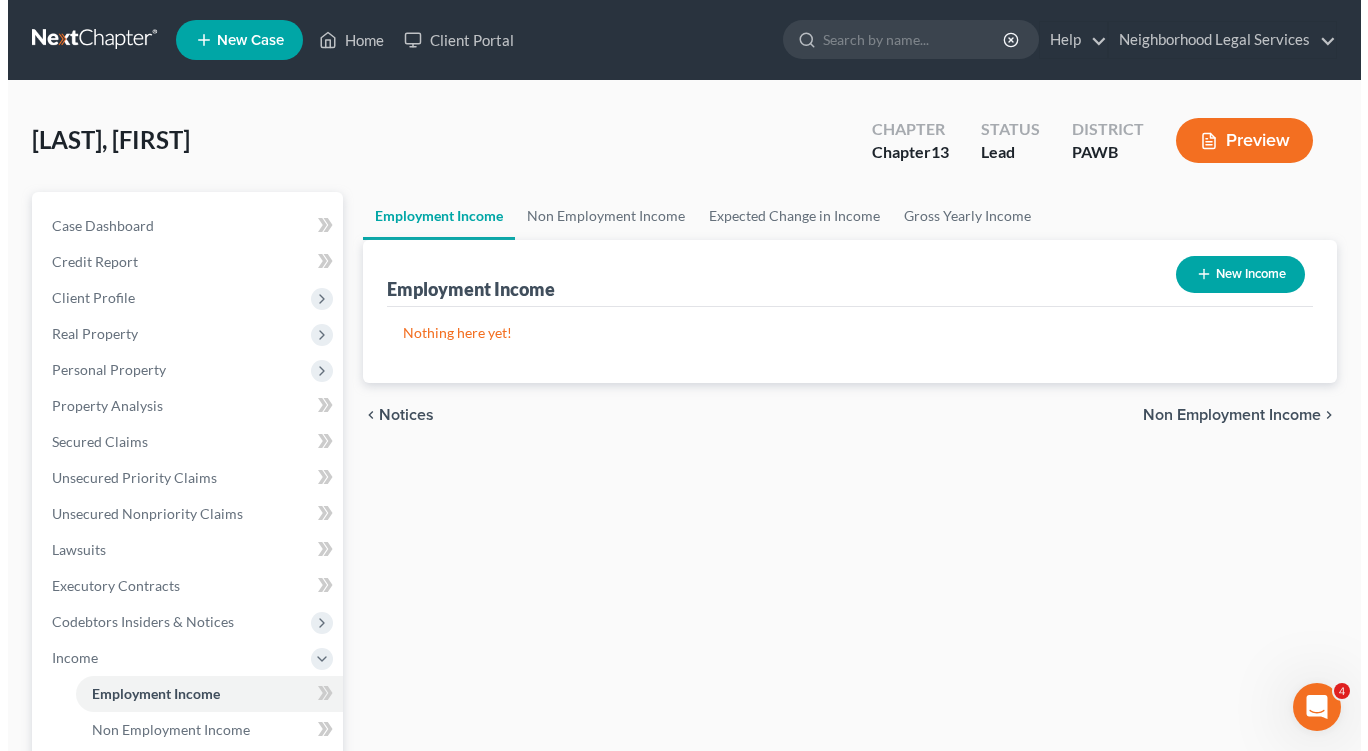 select on "0" 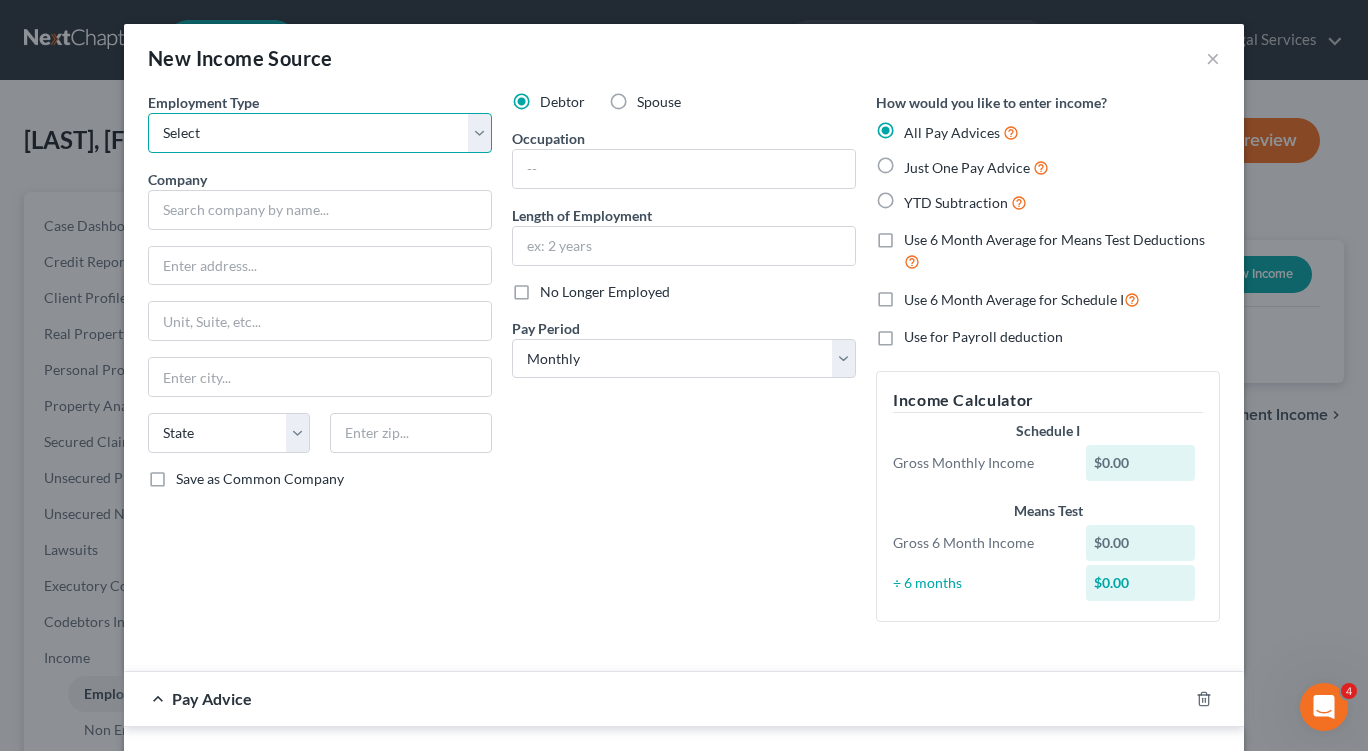 click on "Select Full or Part Time Employment Self Employment" at bounding box center [320, 133] 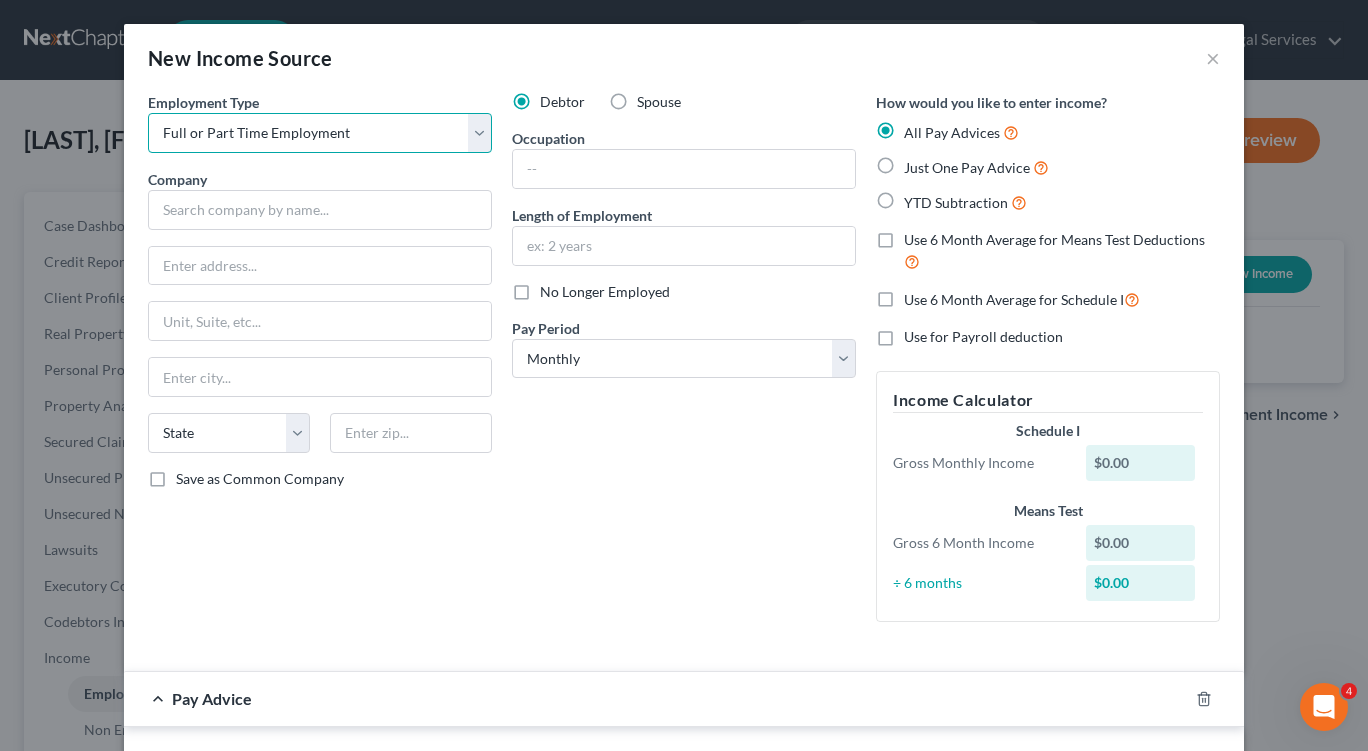 click on "Select Full or Part Time Employment Self Employment" at bounding box center (320, 133) 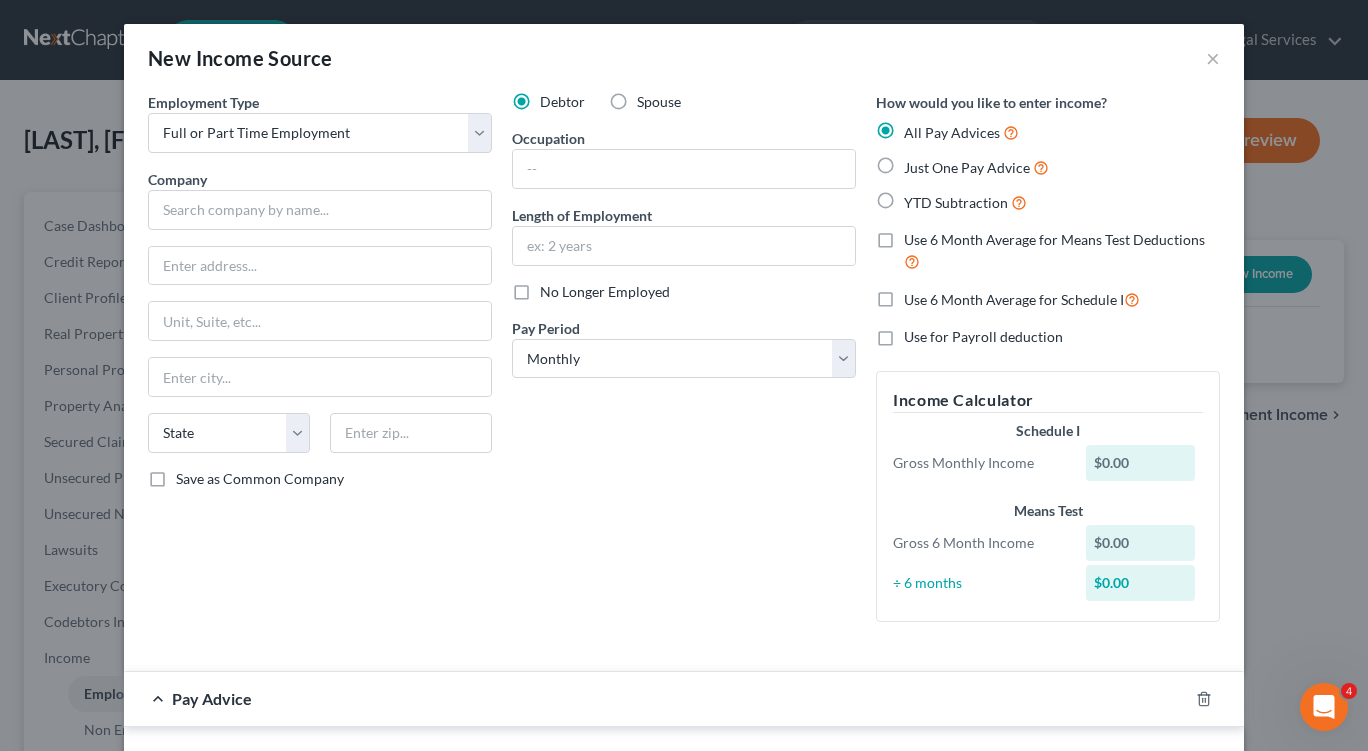 drag, startPoint x: 215, startPoint y: 147, endPoint x: 226, endPoint y: 186, distance: 40.5216 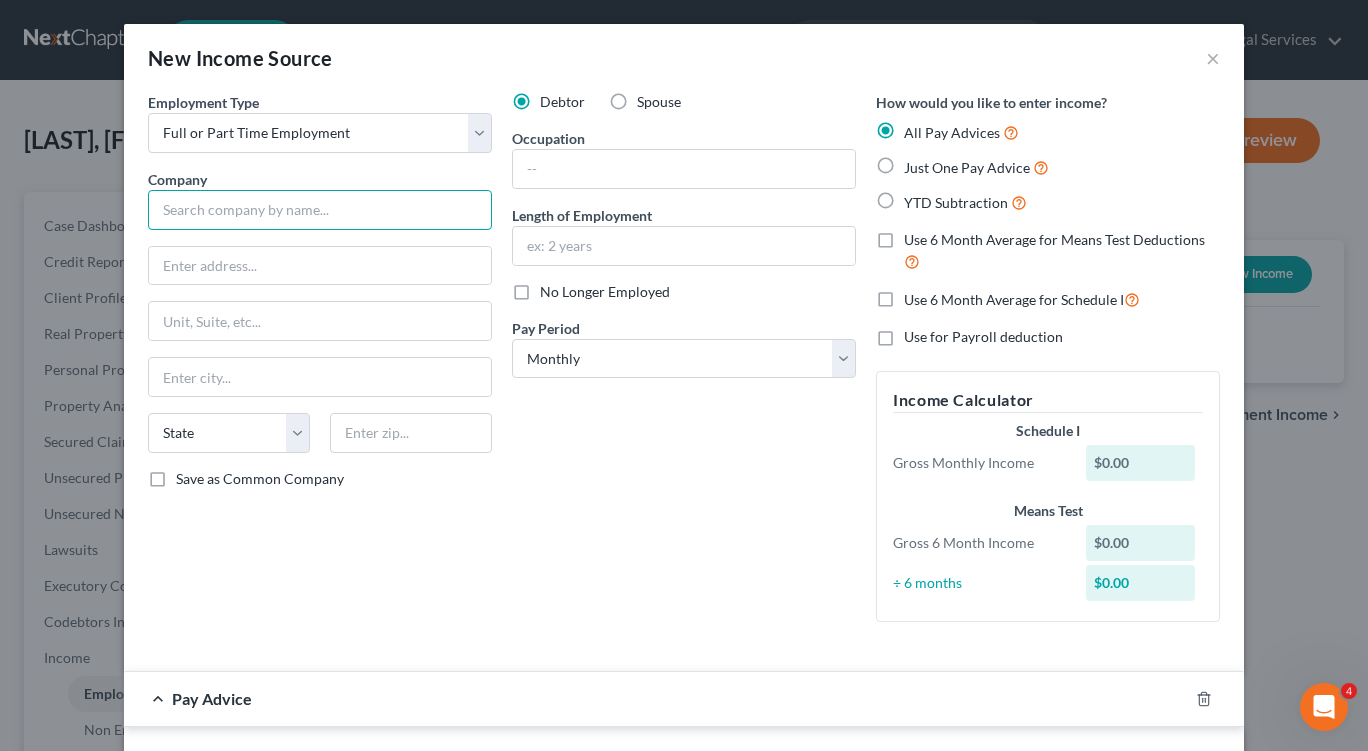 click at bounding box center (320, 210) 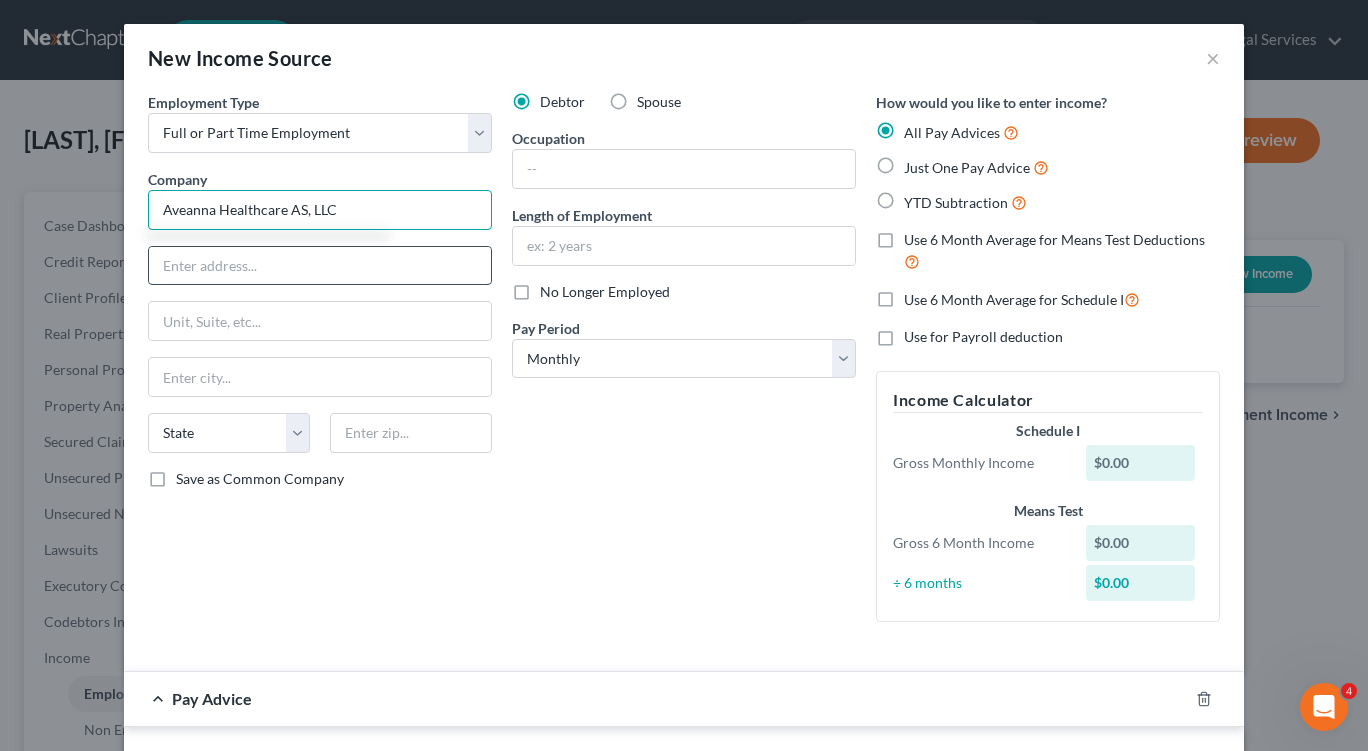 type on "Aveanna Healthcare AS, LLC" 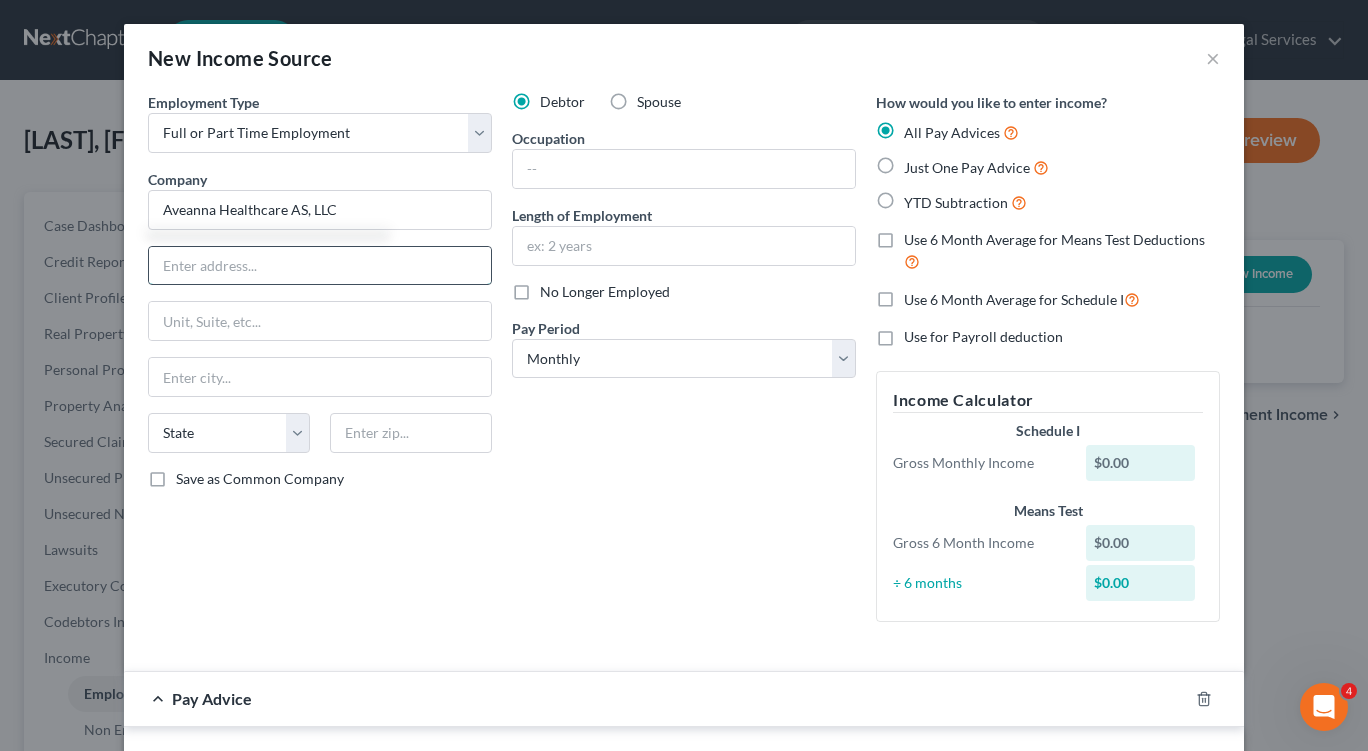 click at bounding box center [320, 266] 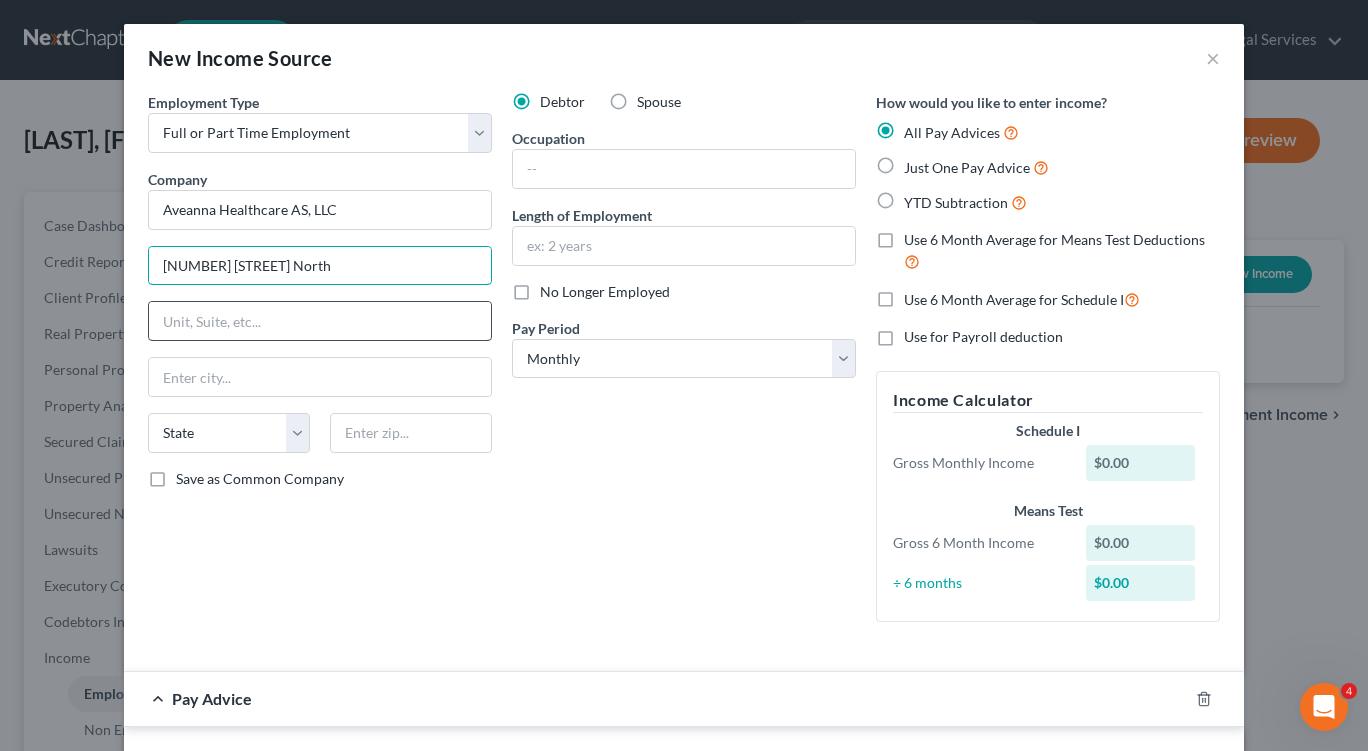 type on "[NUMBER] [STREET] North" 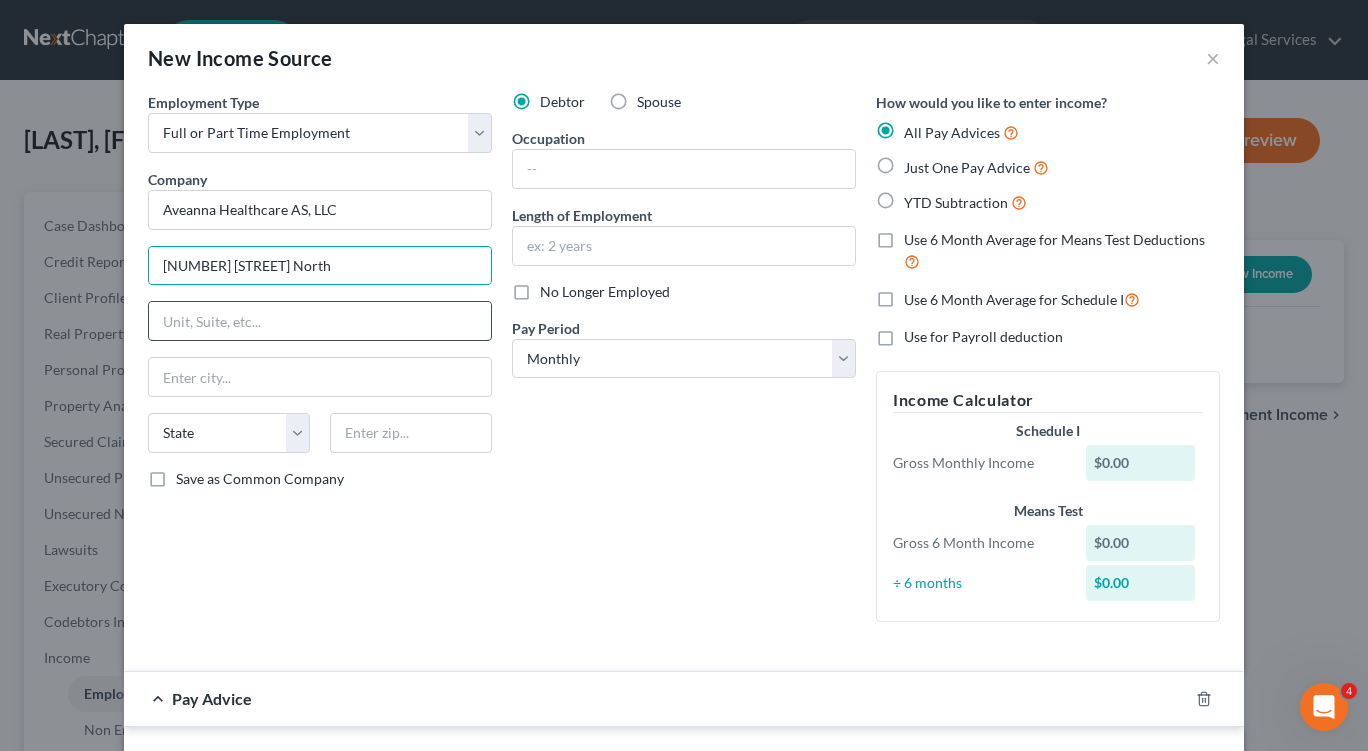 click at bounding box center [320, 321] 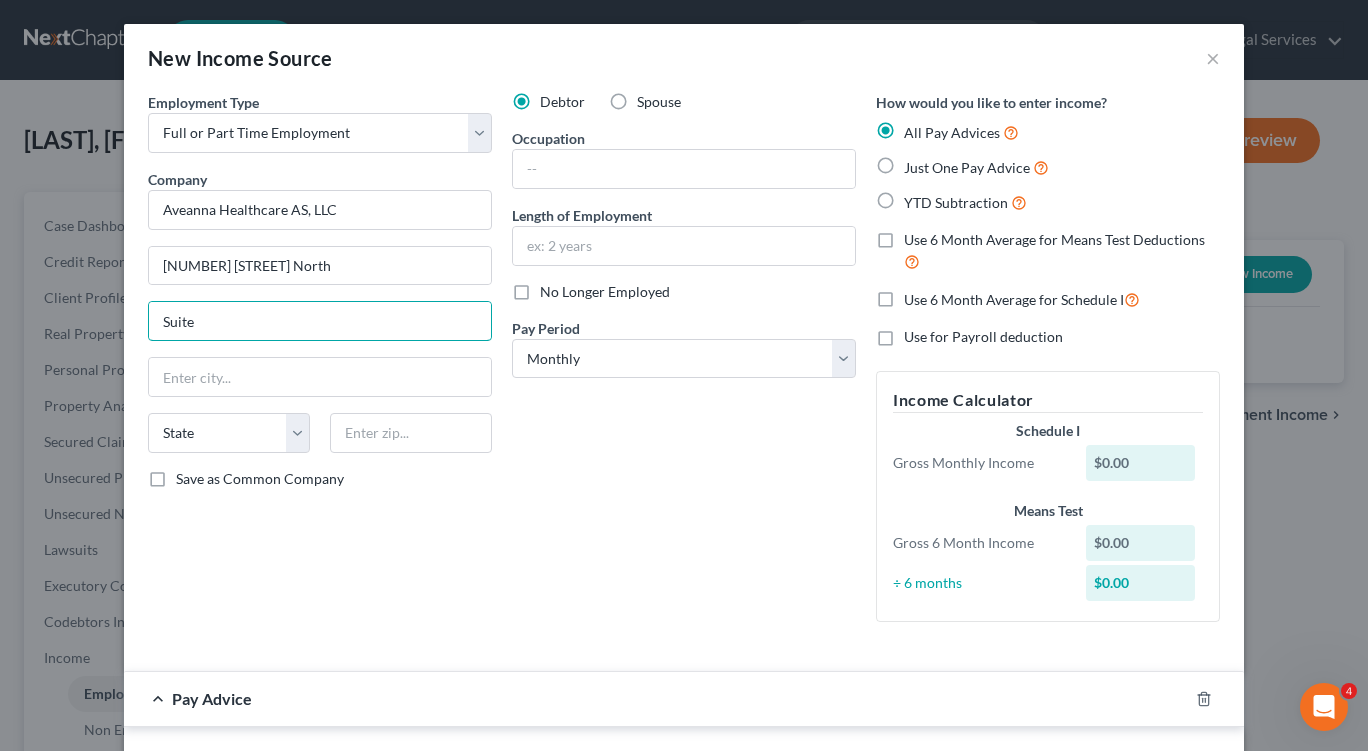 type on "Suite" 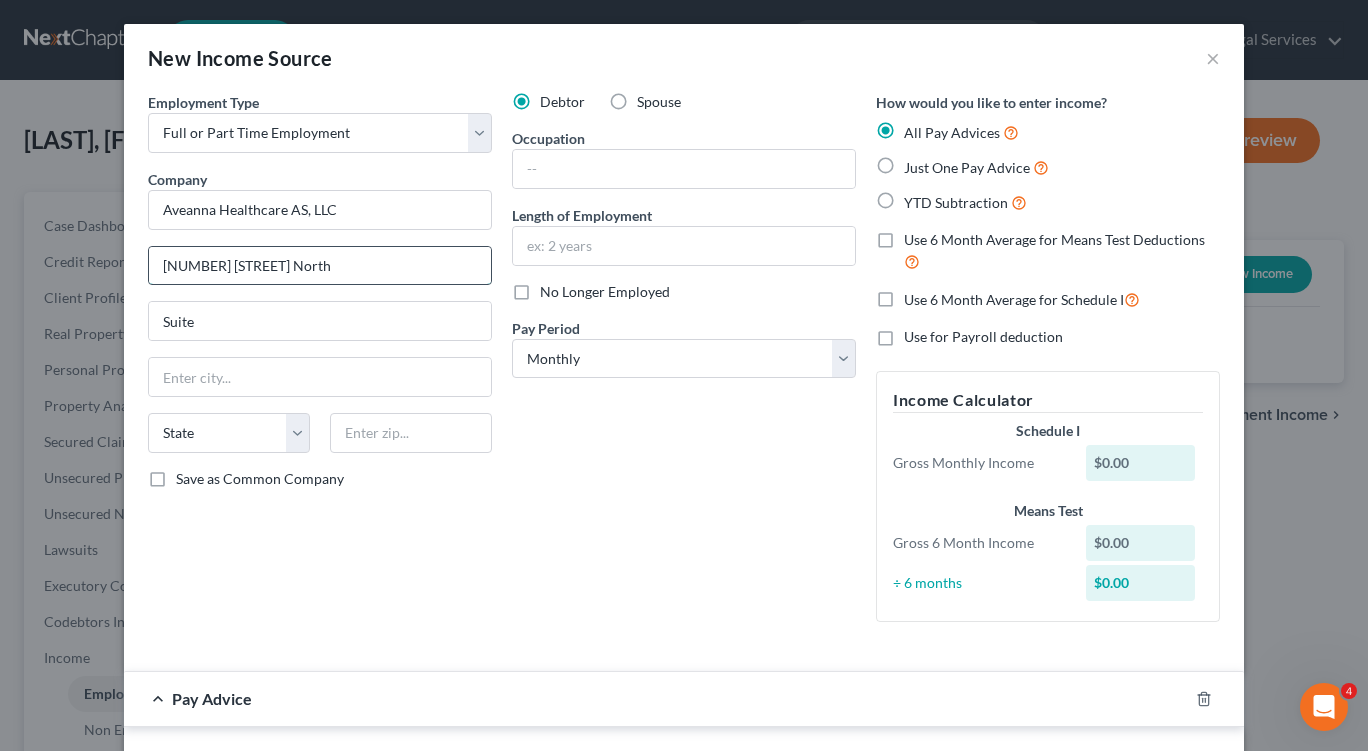 click on "[NUMBER] [STREET] North" at bounding box center [320, 266] 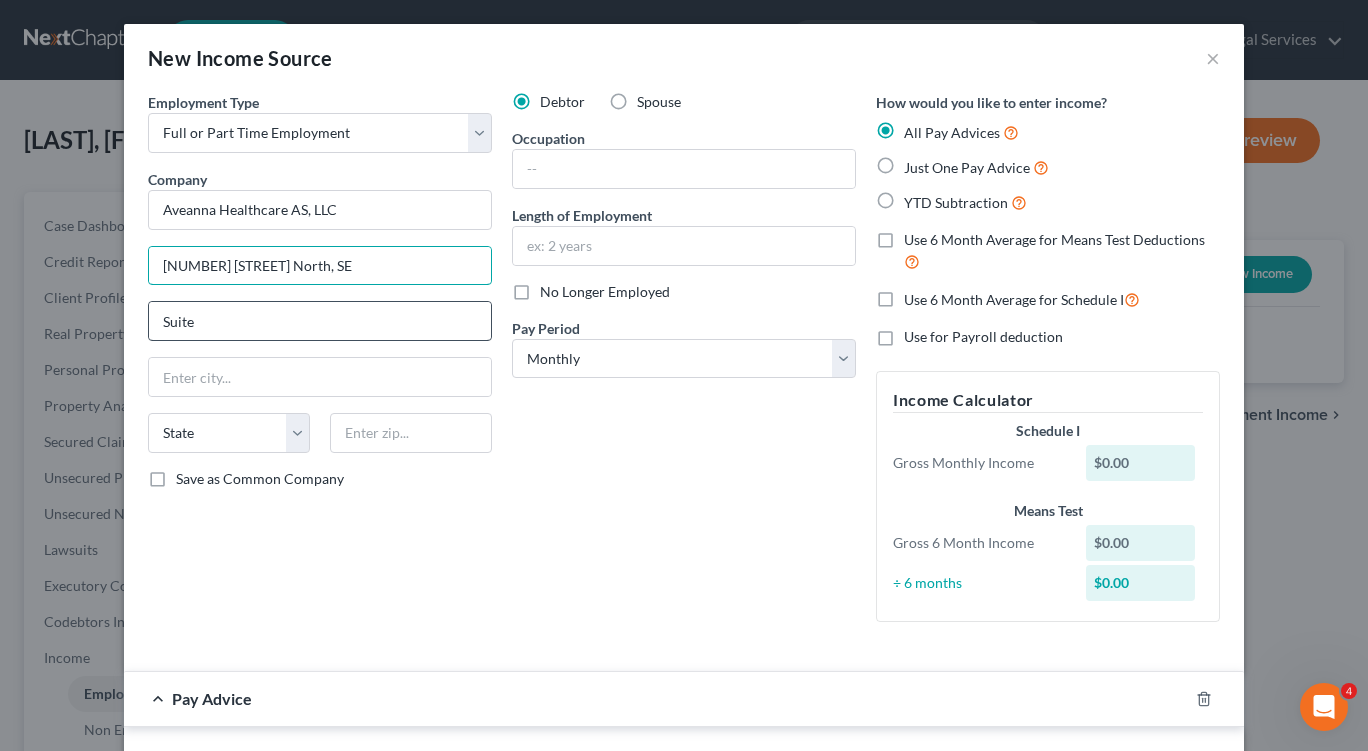 type on "[NUMBER] [STREET] North, SE" 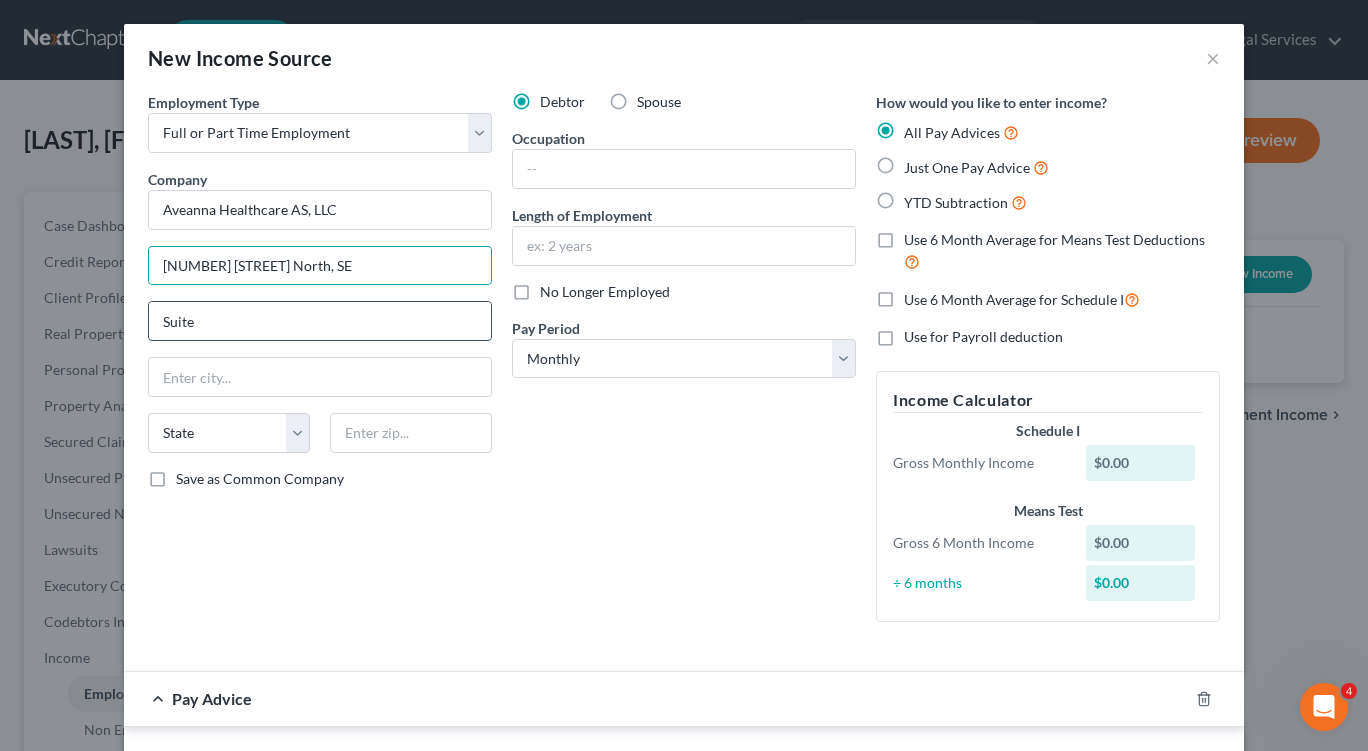 click on "Suite" at bounding box center (320, 321) 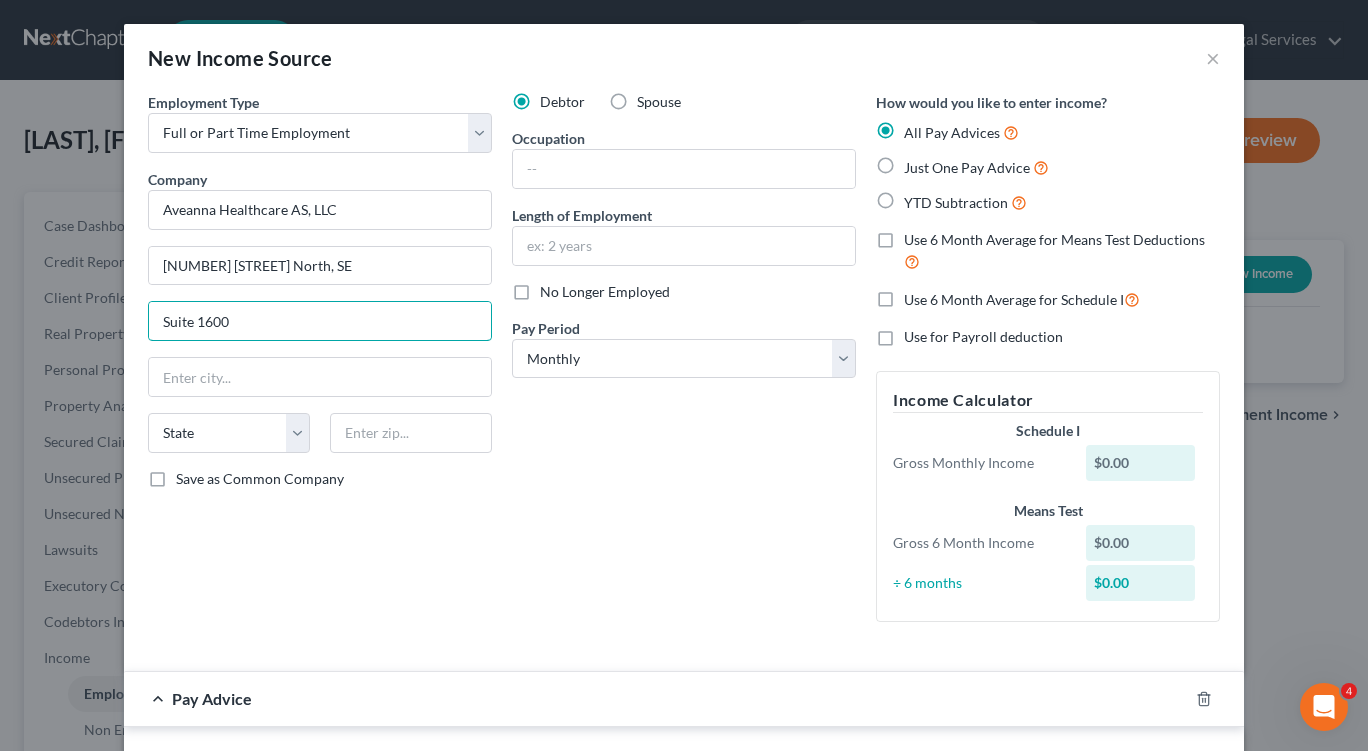 type on "Suite 1600" 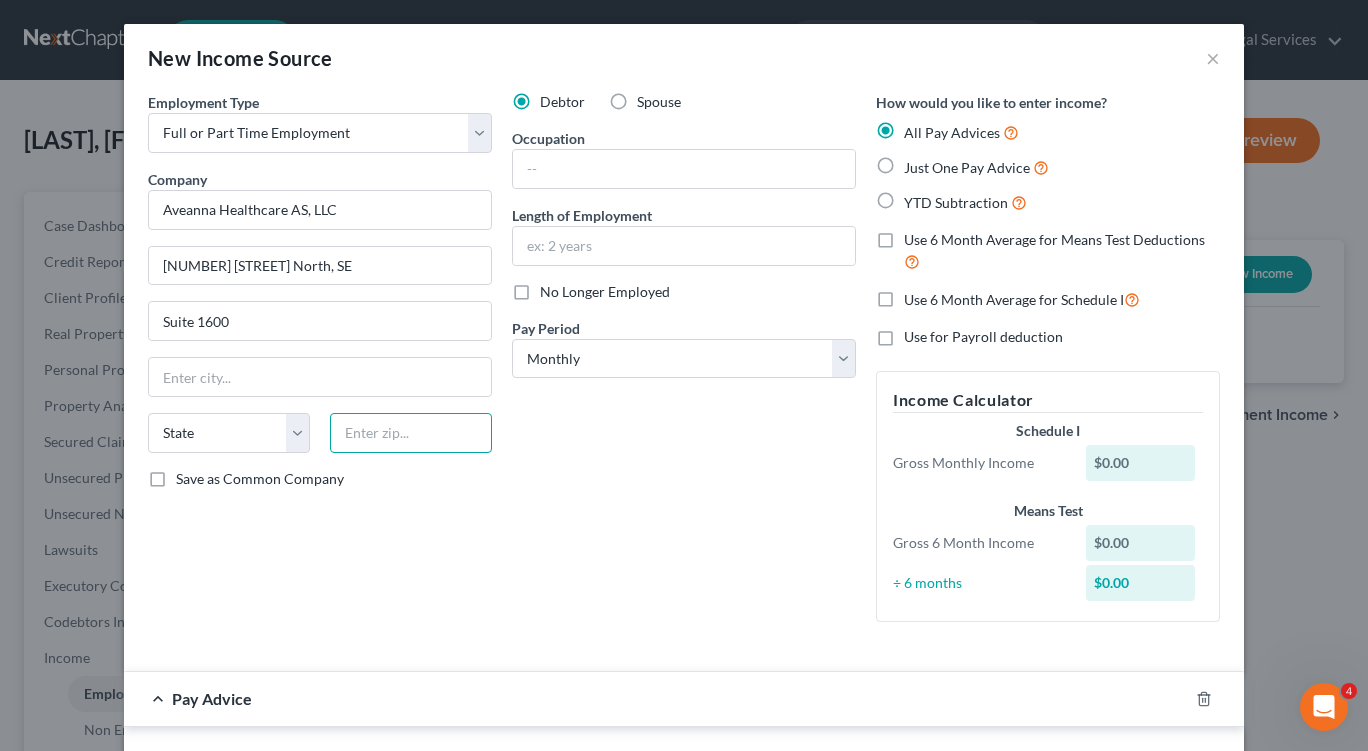 click at bounding box center (411, 433) 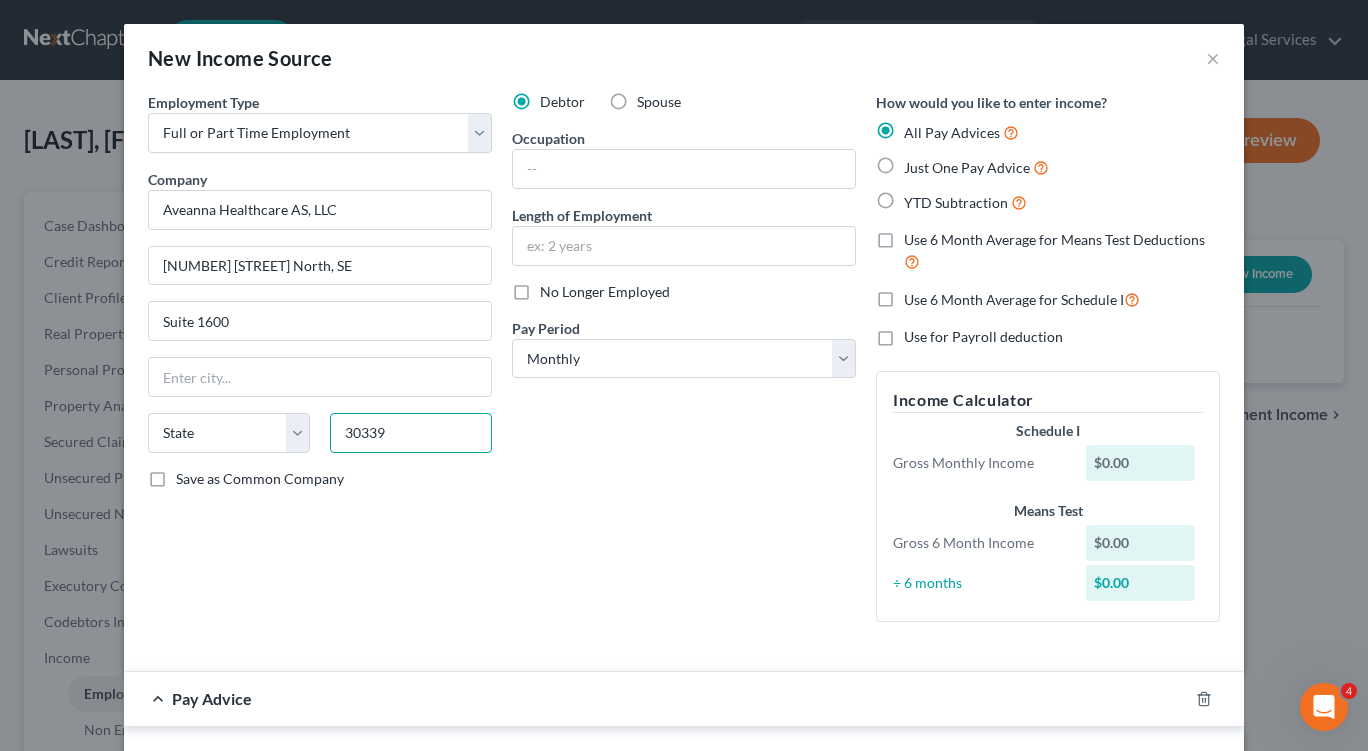 type on "30339" 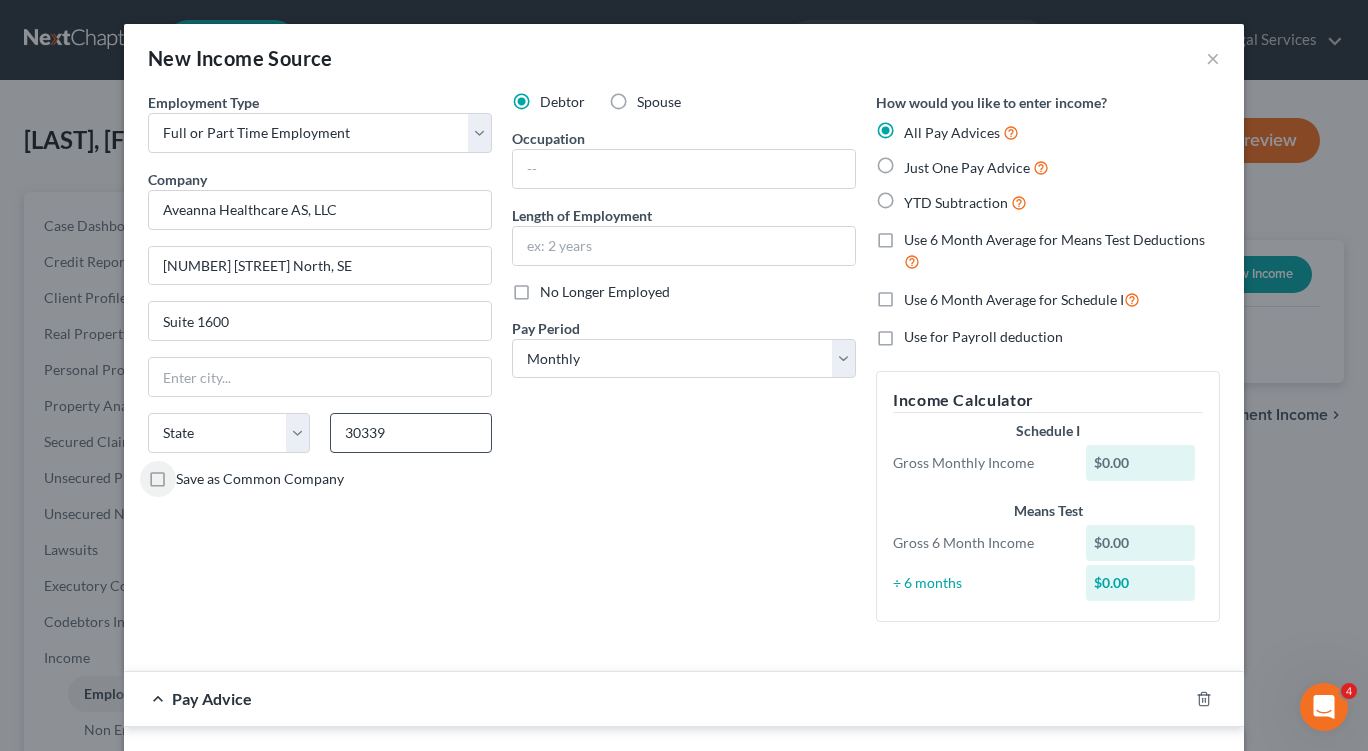 type on "Atlanta" 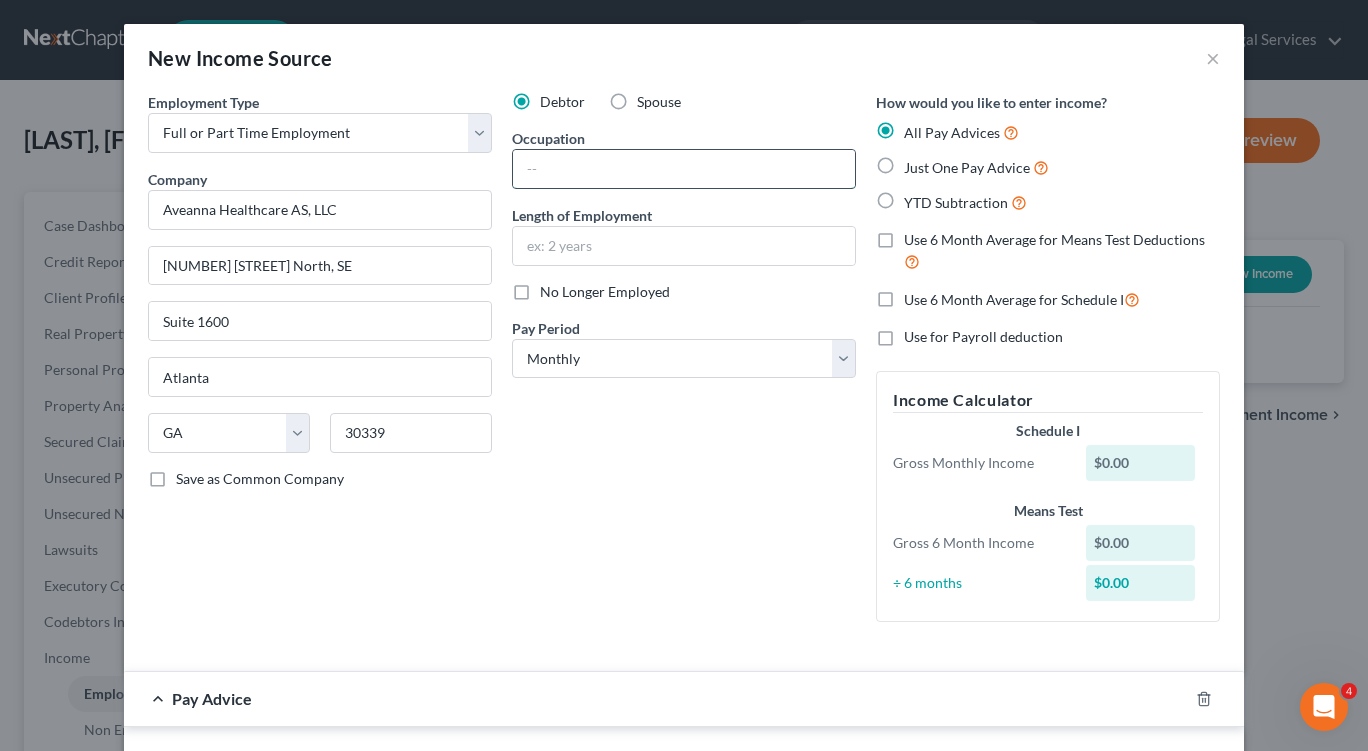 click at bounding box center [684, 169] 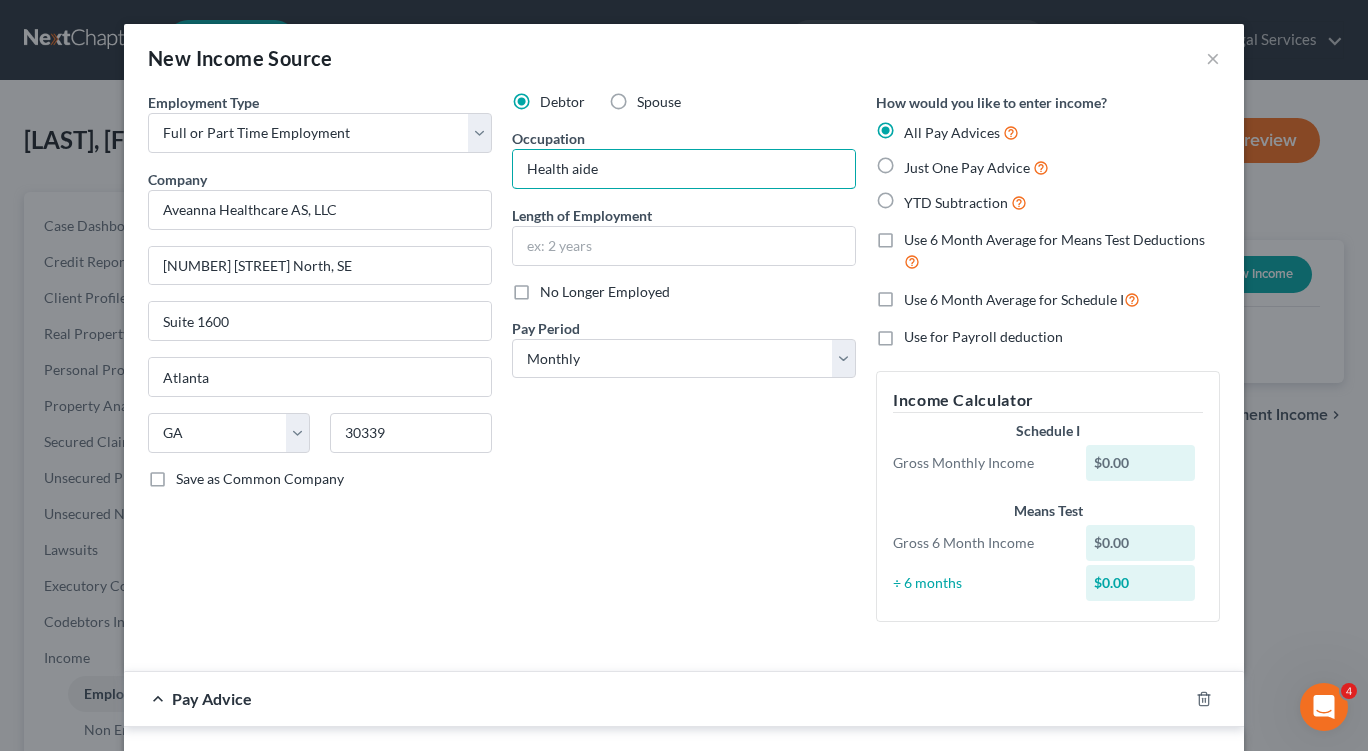 type on "Health aide" 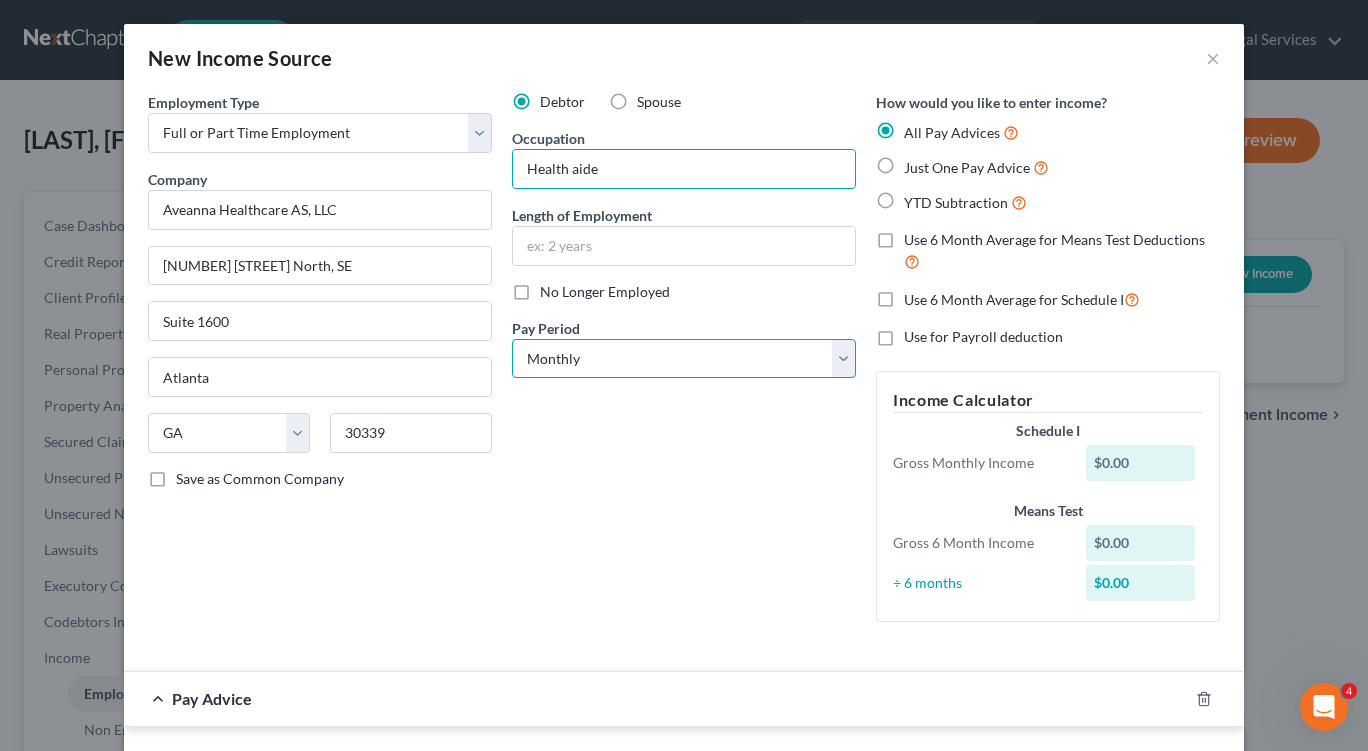 click on "Select Monthly Twice Monthly Every Other Week Weekly" at bounding box center (684, 359) 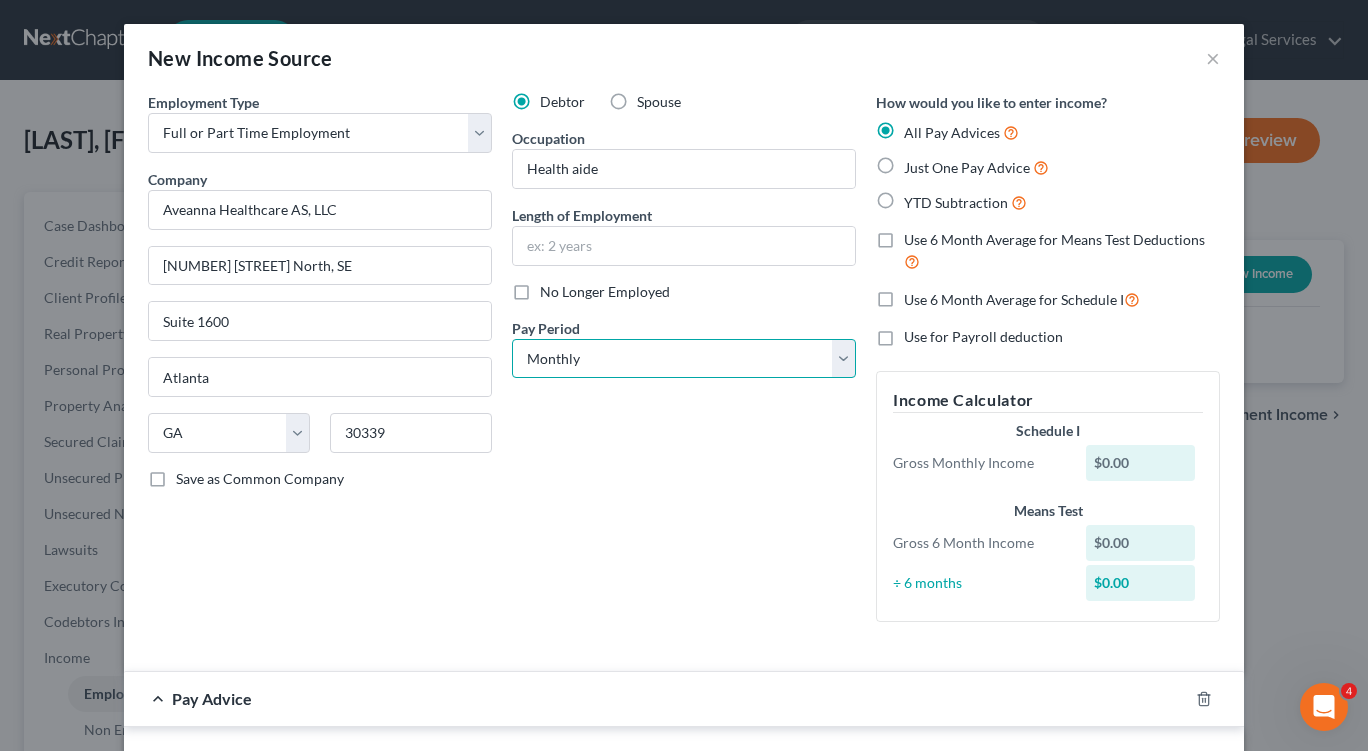 select on "3" 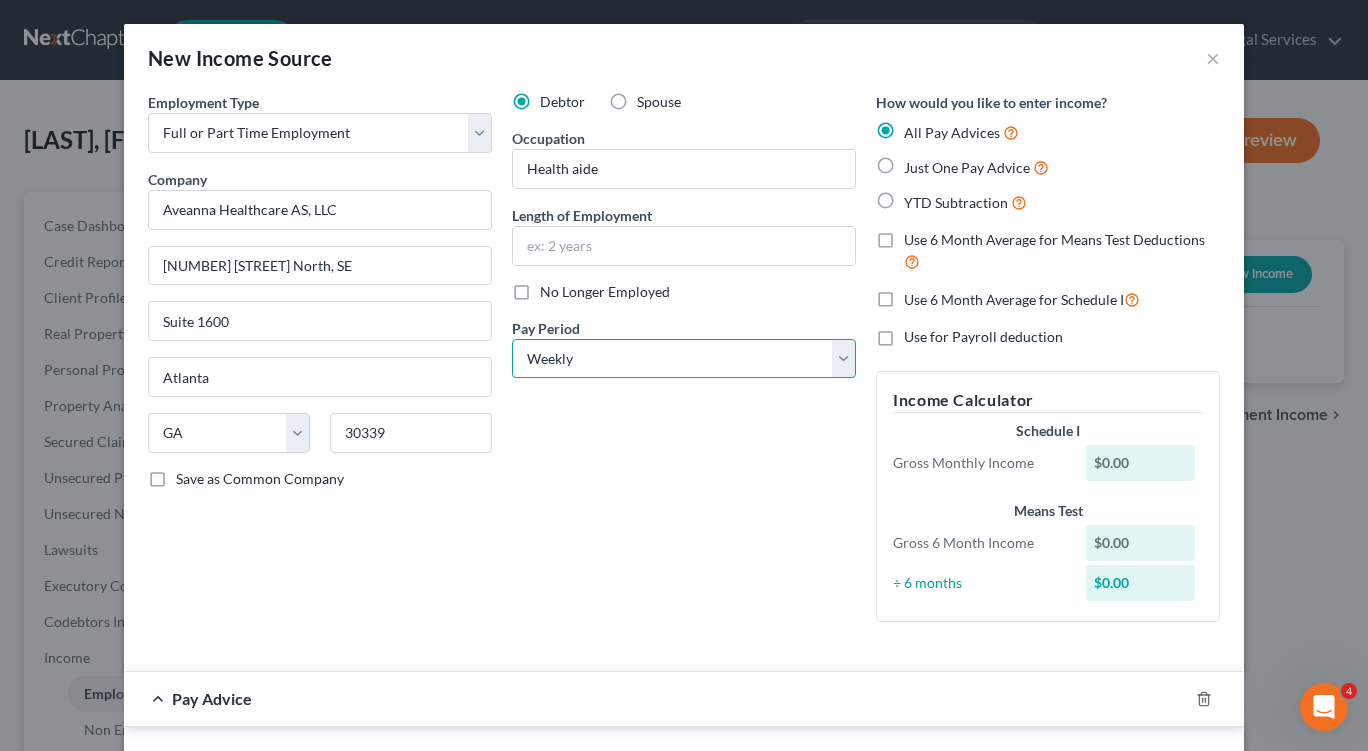 click on "Select Monthly Twice Monthly Every Other Week Weekly" at bounding box center [684, 359] 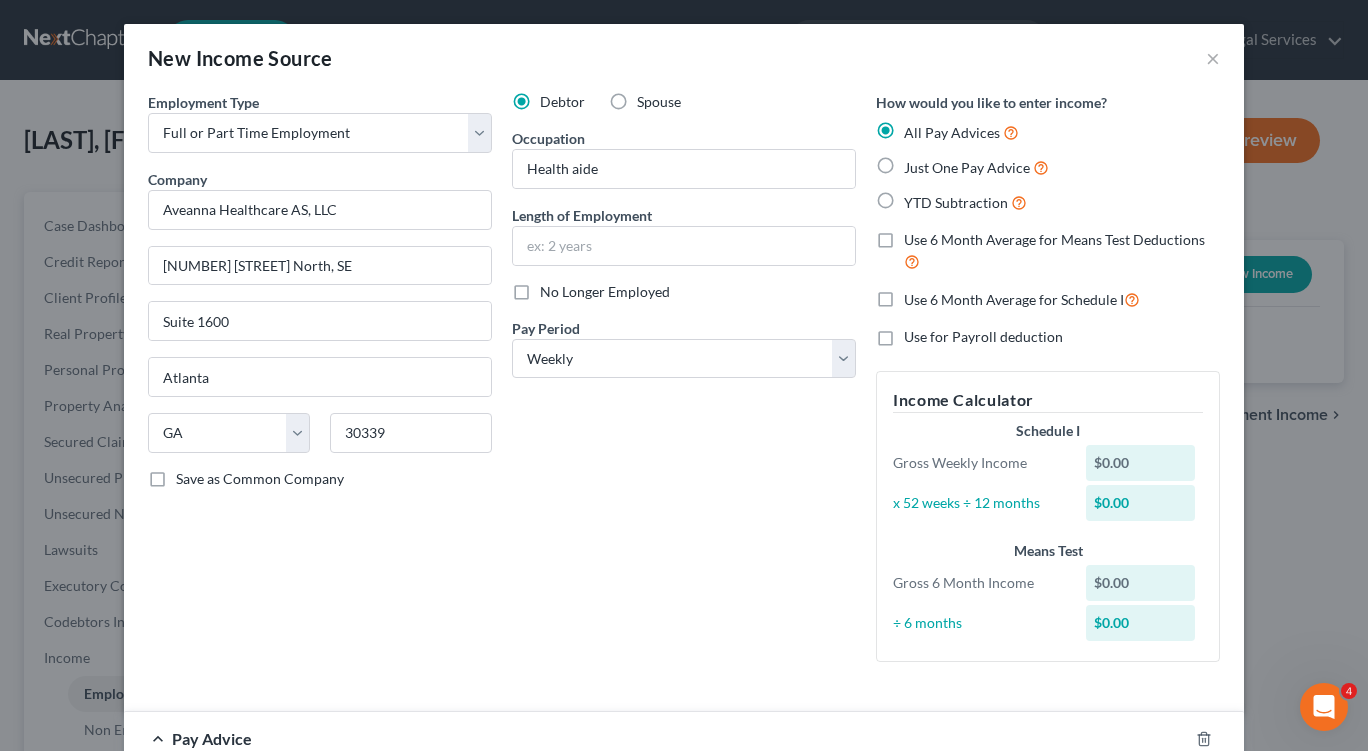 click on "Use 6 Month Average for Schedule I" at bounding box center (1022, 299) 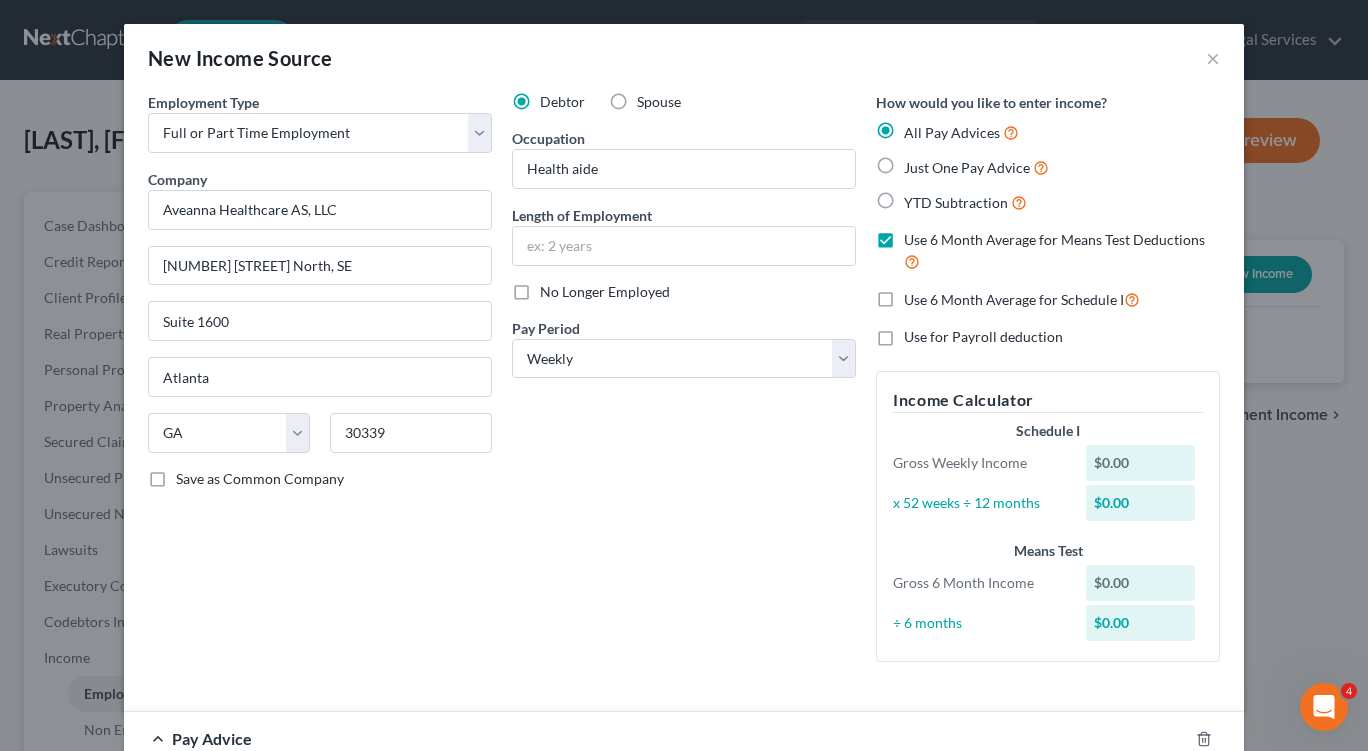 checkbox on "true" 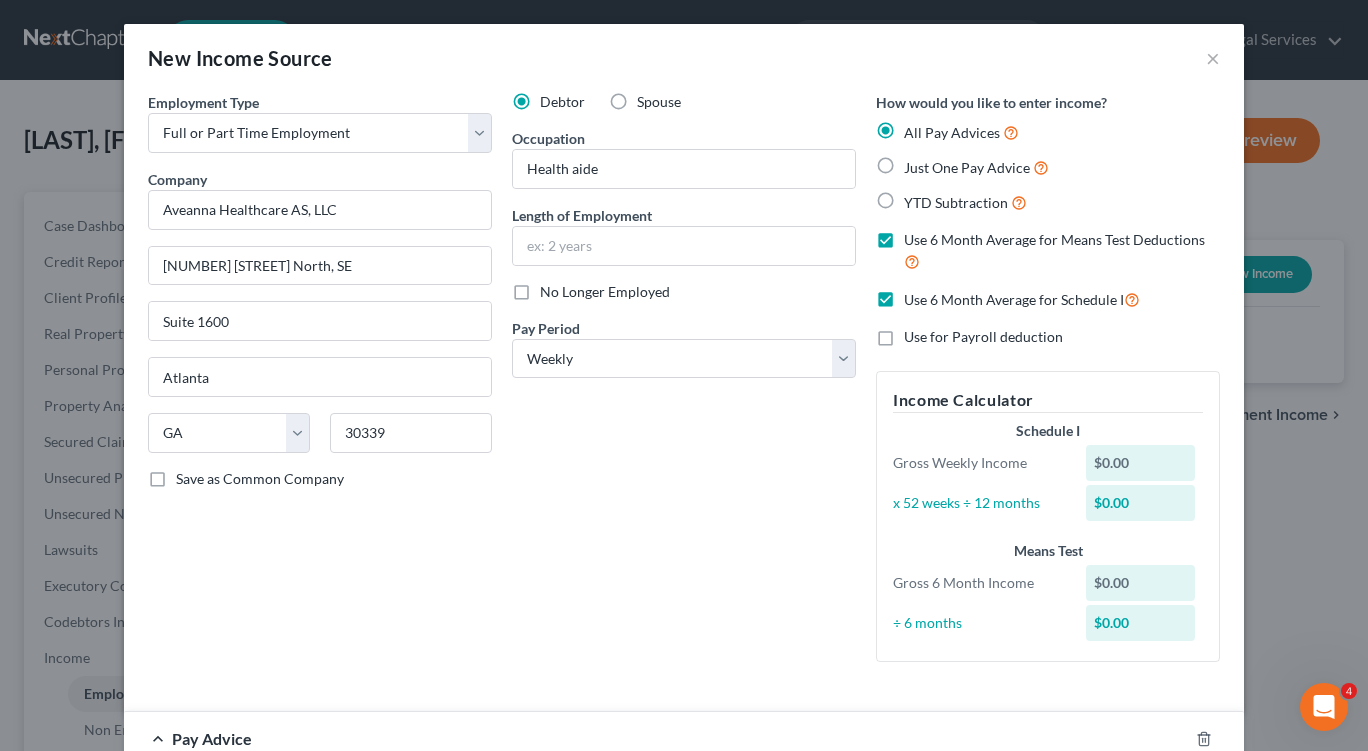 checkbox on "true" 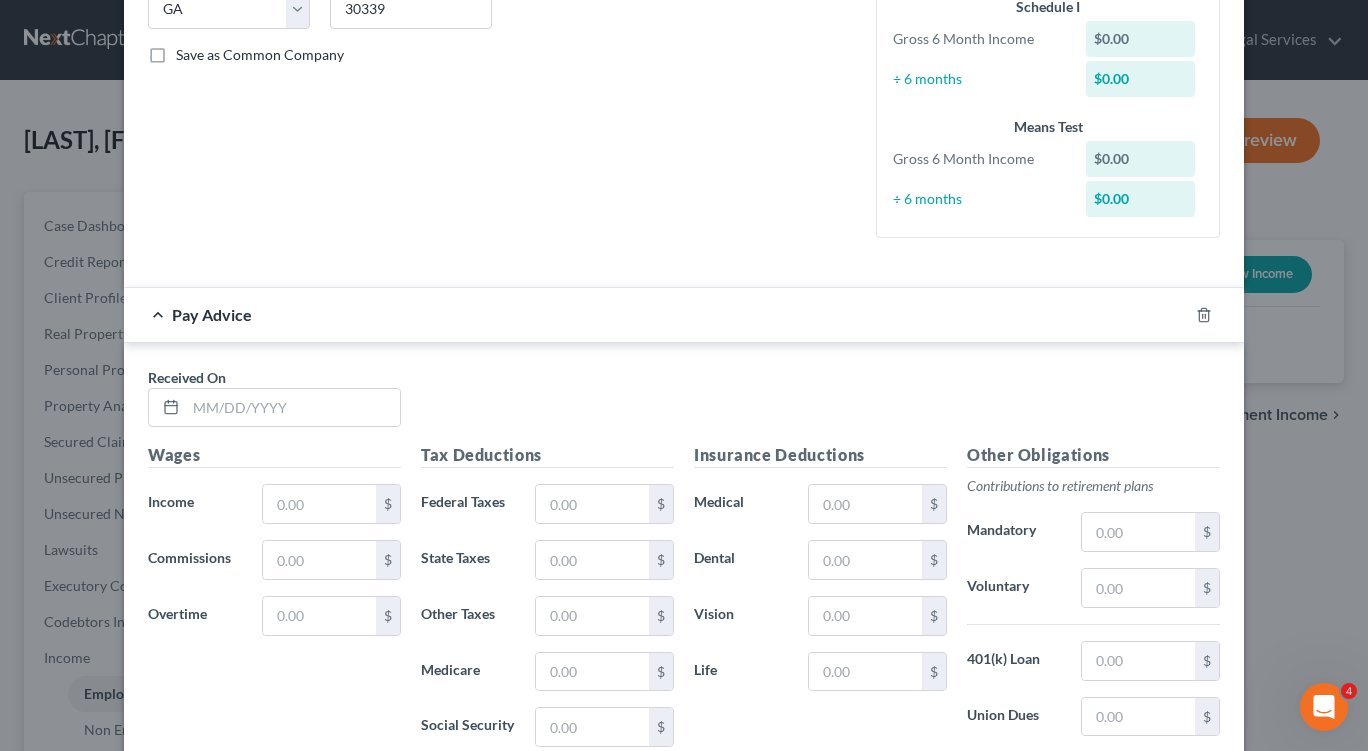 scroll, scrollTop: 437, scrollLeft: 0, axis: vertical 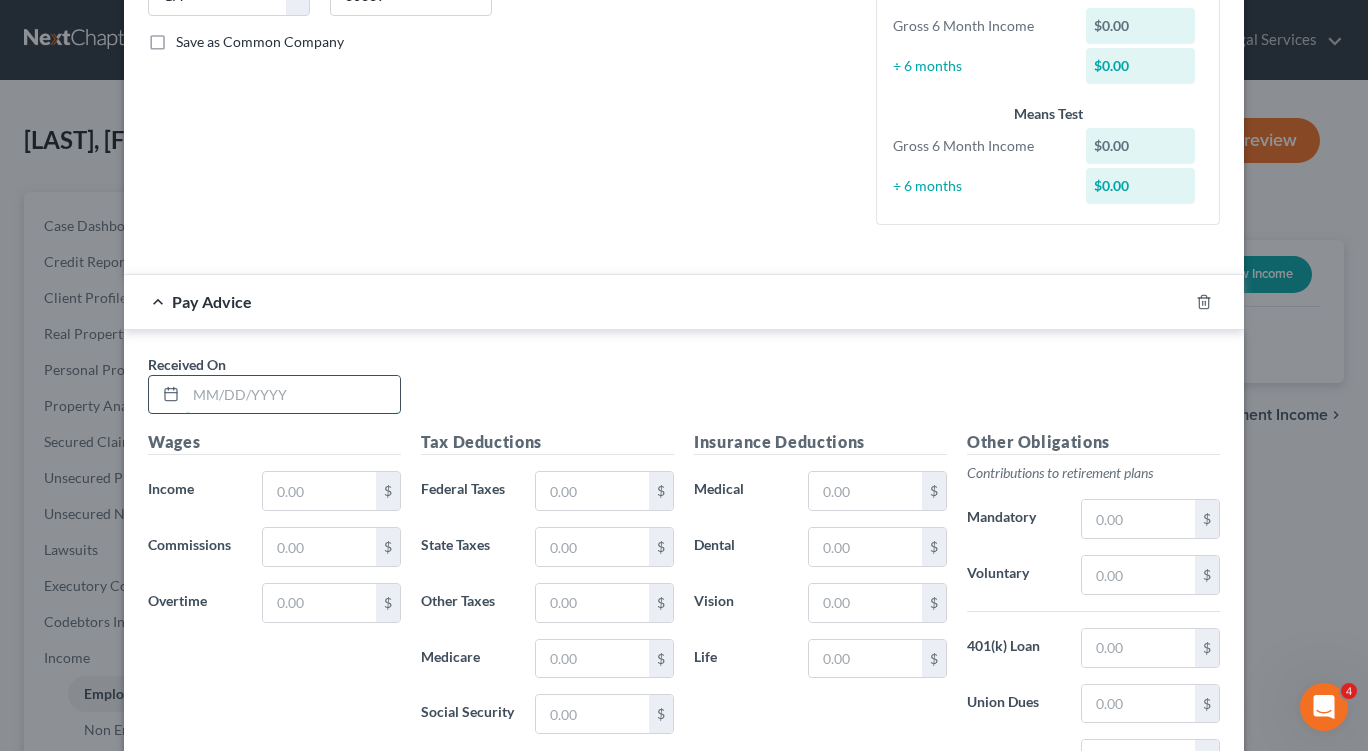 click at bounding box center (293, 395) 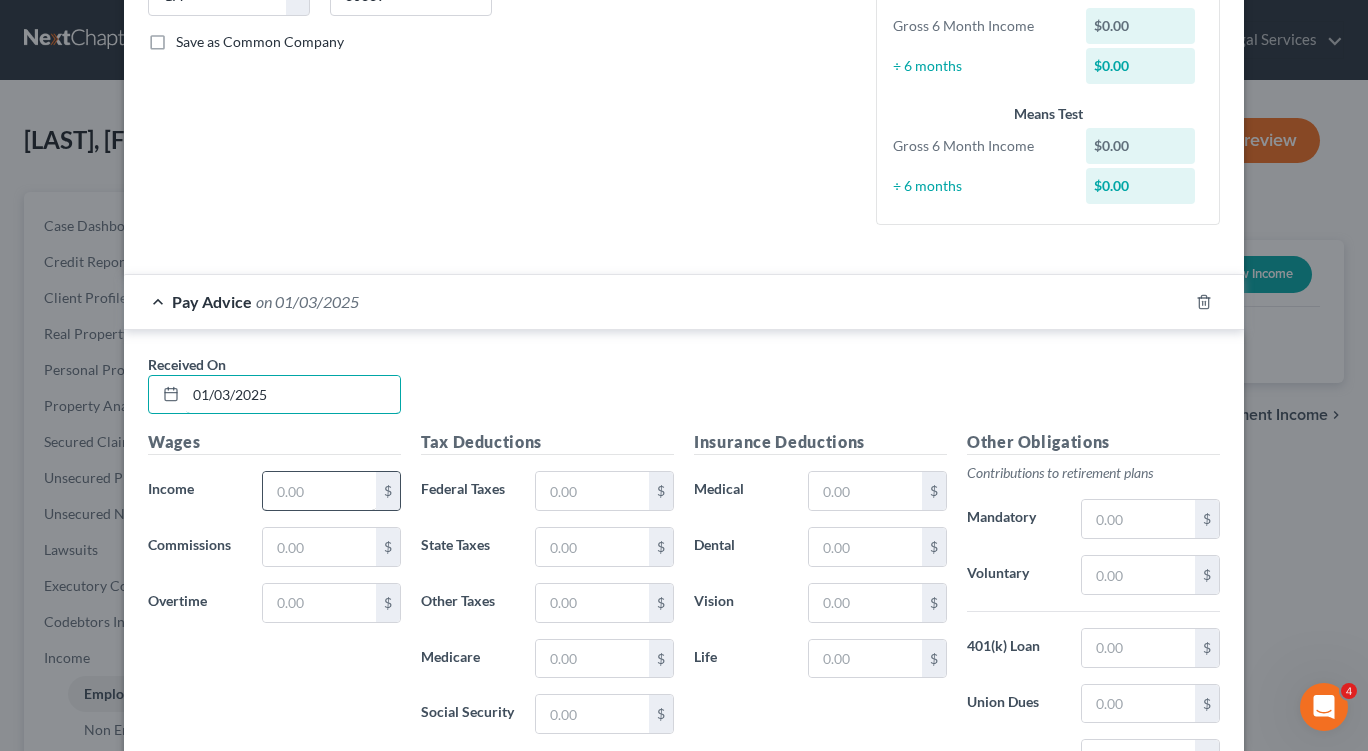 type on "01/03/2025" 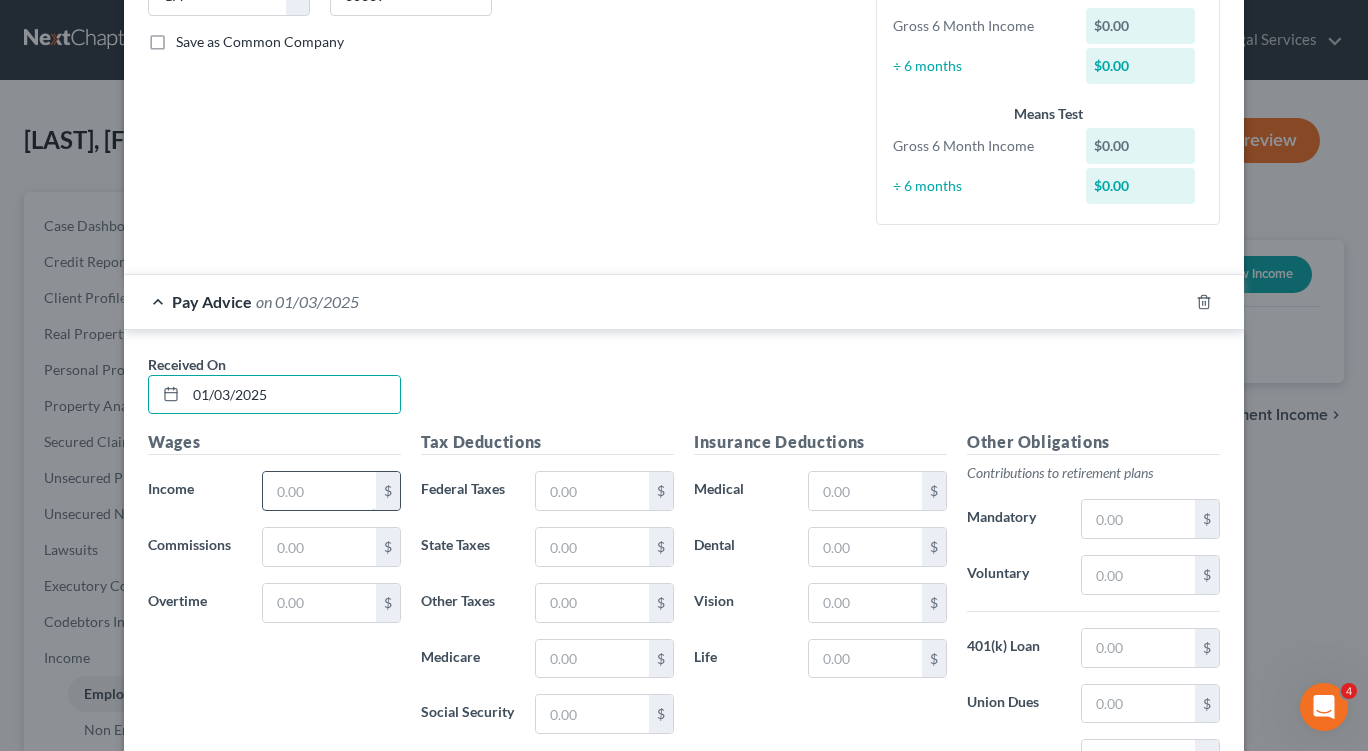 click at bounding box center (319, 491) 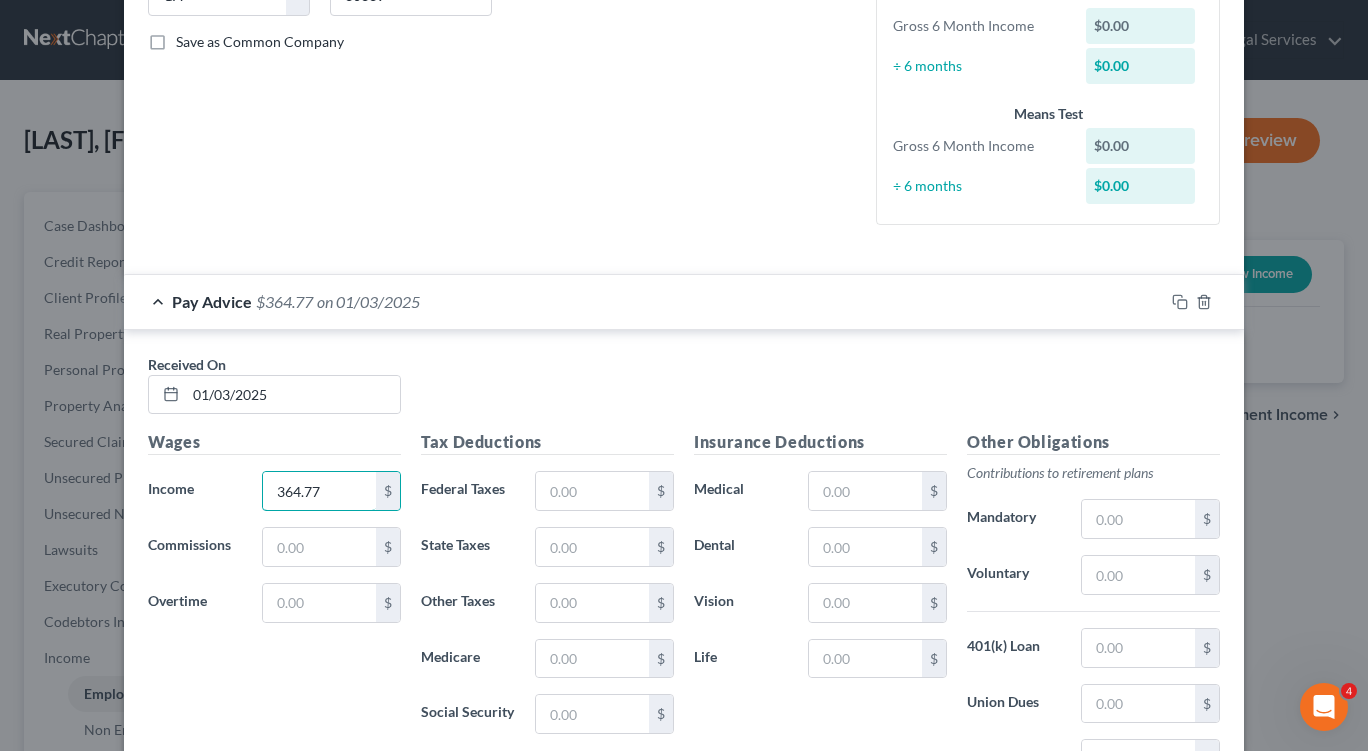 type on "364.77" 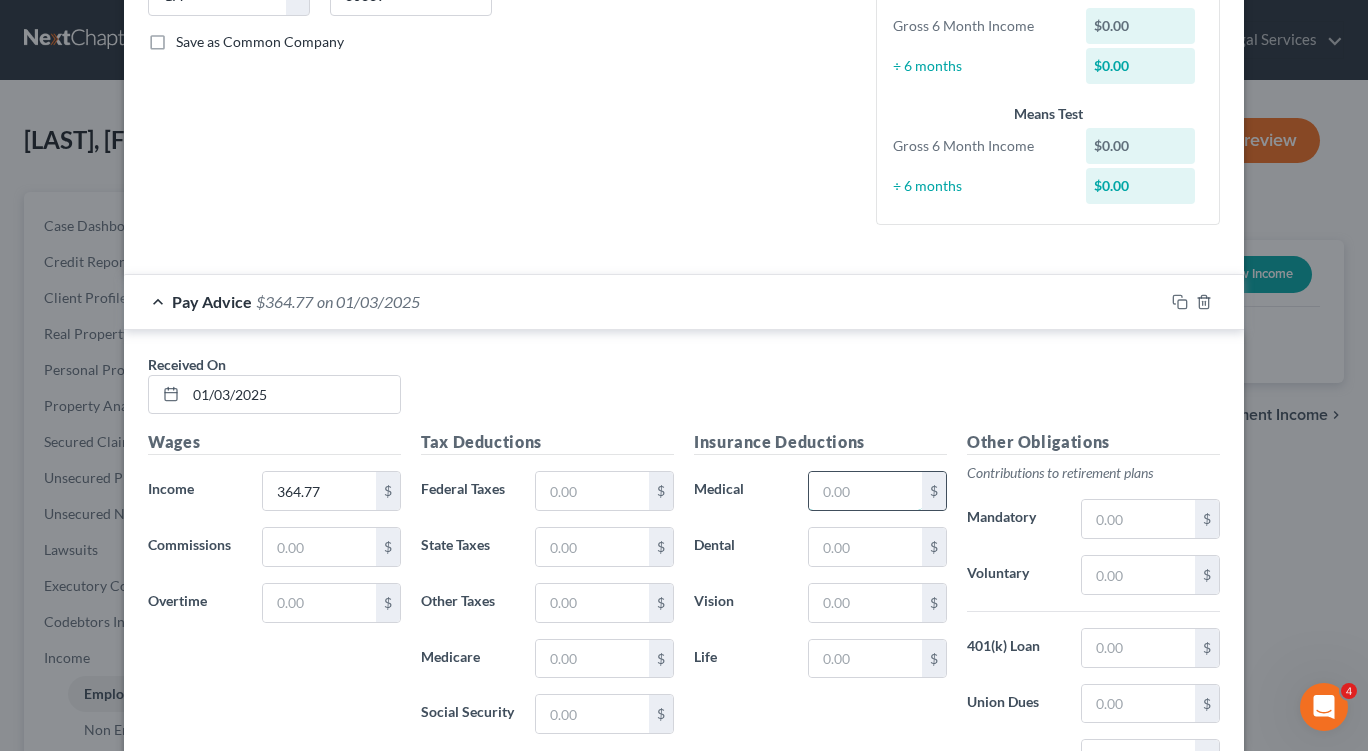 click at bounding box center [865, 491] 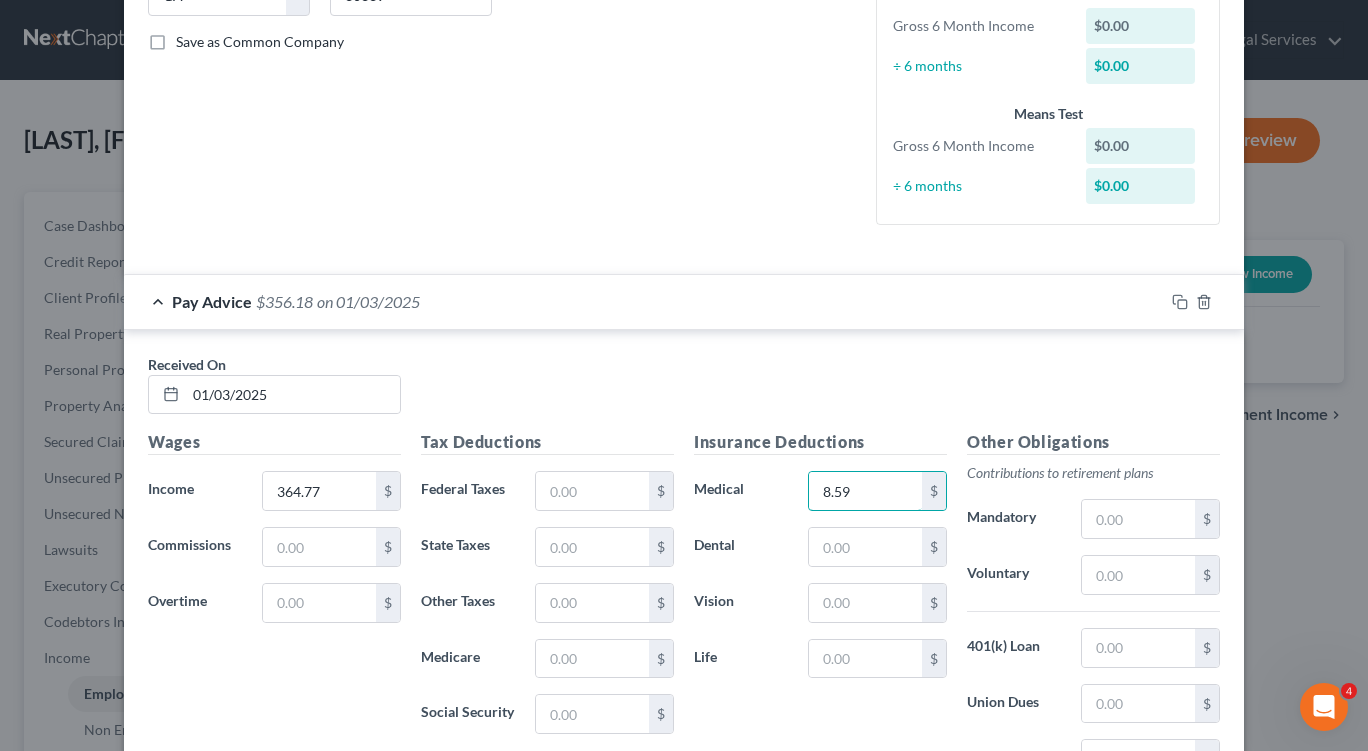 type on "8.59" 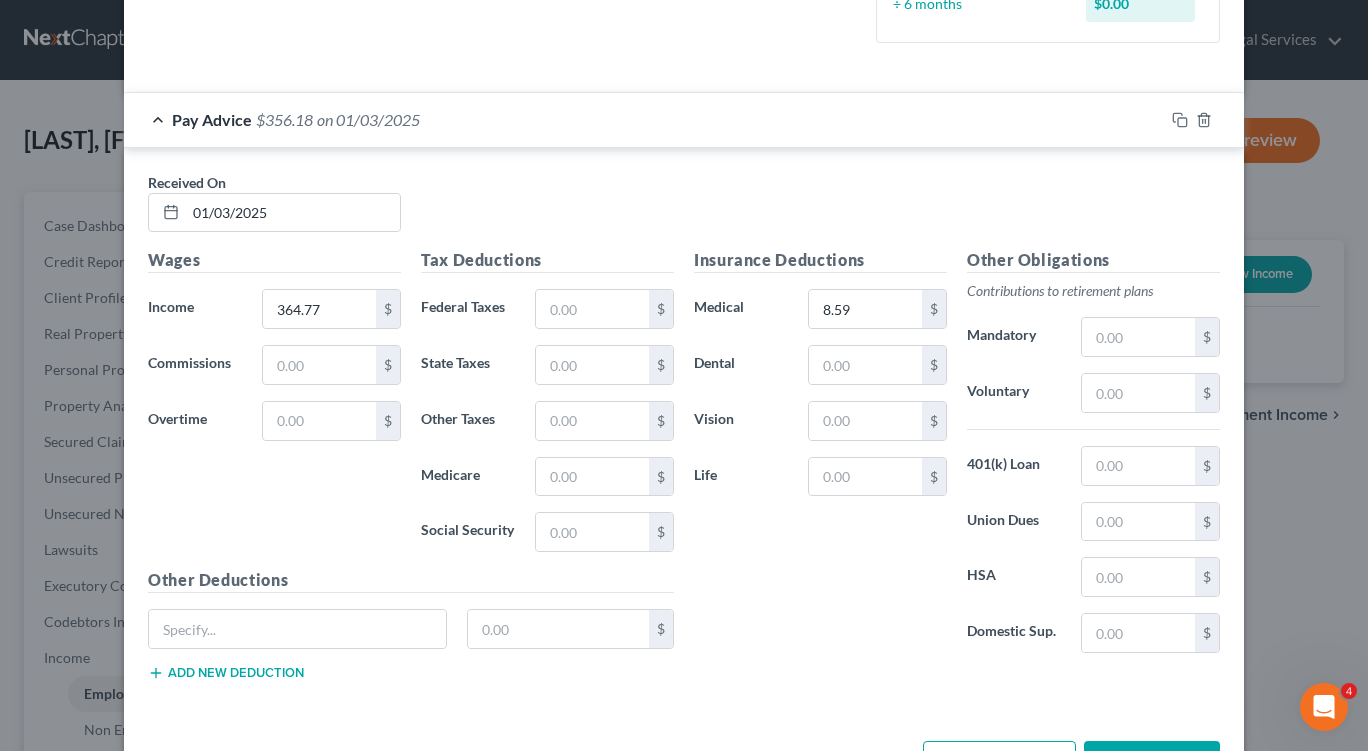 scroll, scrollTop: 622, scrollLeft: 0, axis: vertical 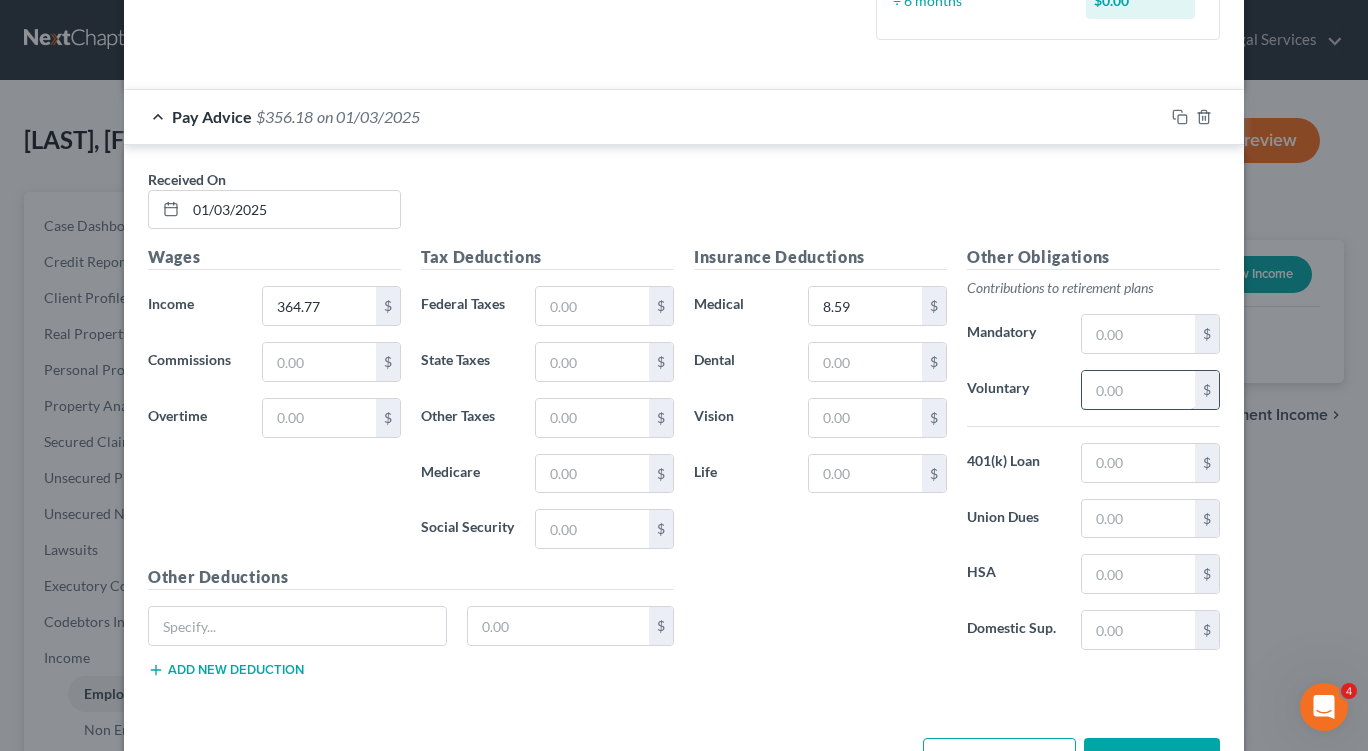 click at bounding box center [1138, 390] 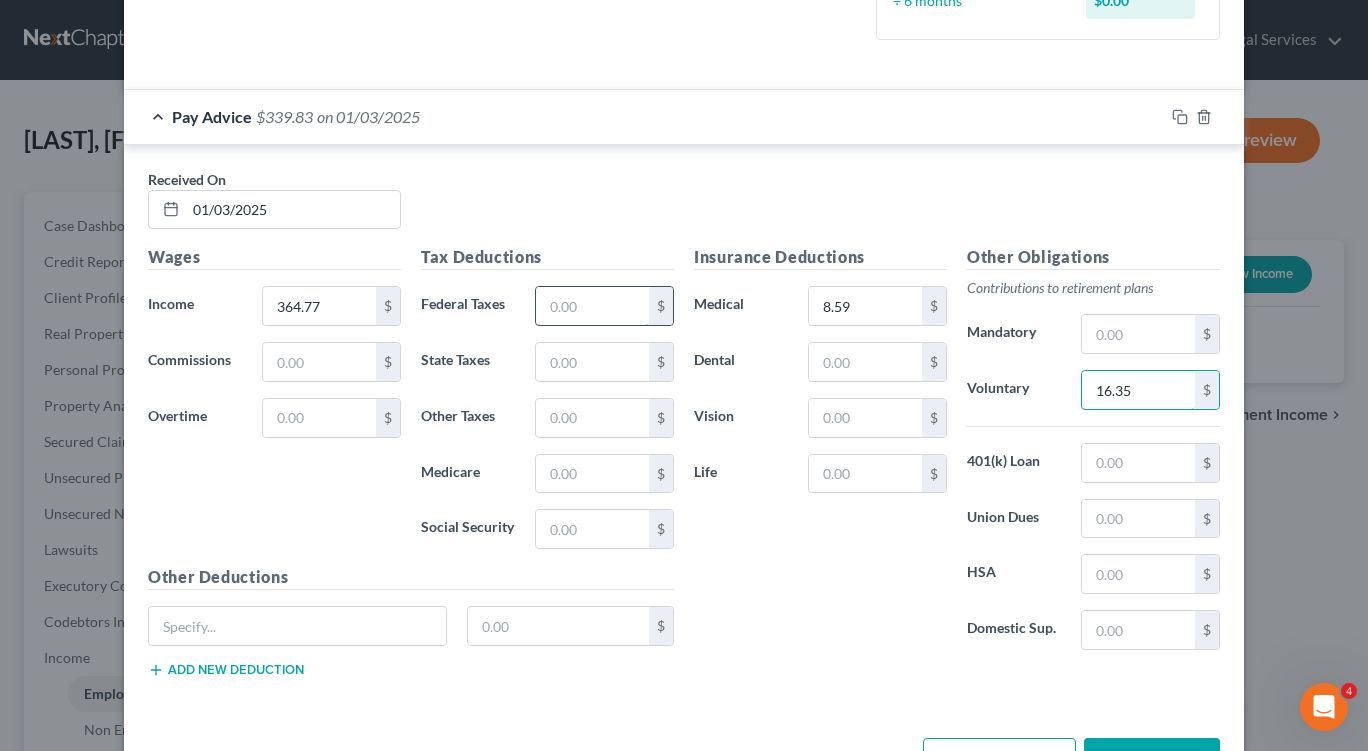 type on "16.35" 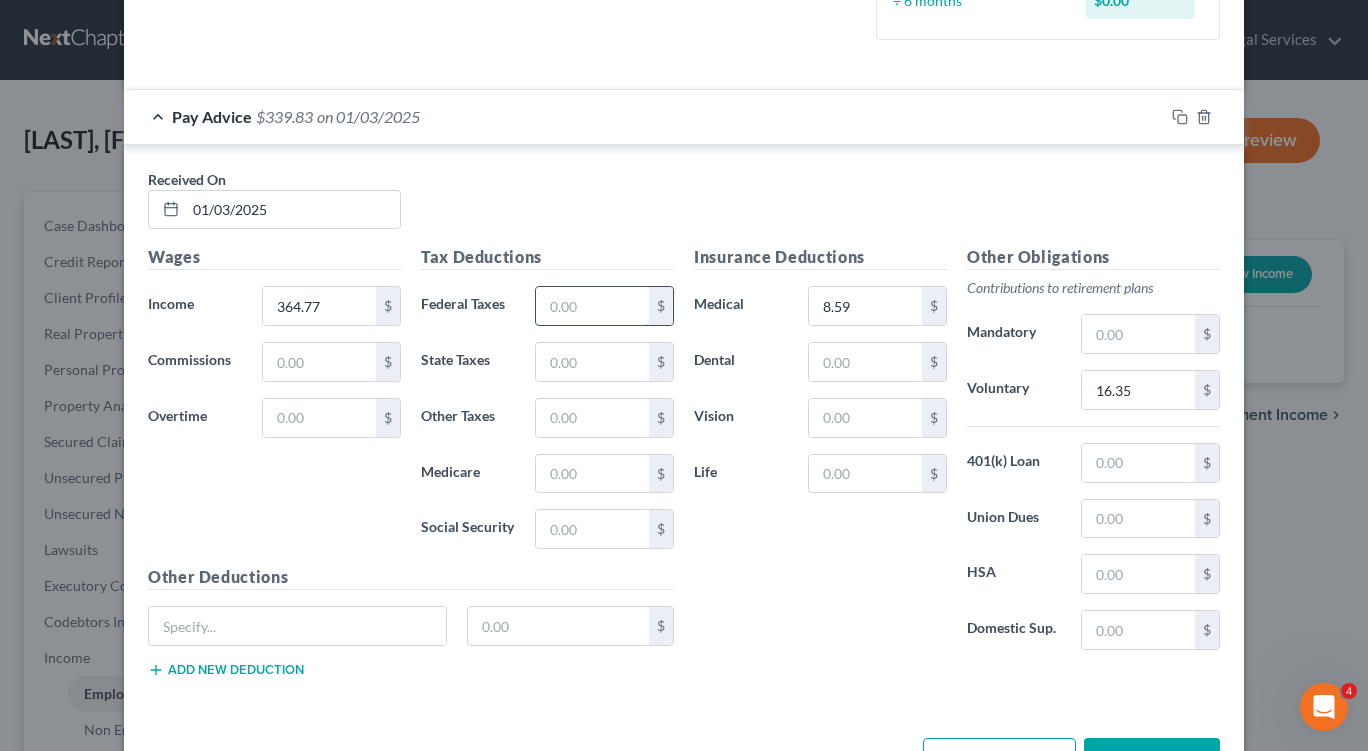 click at bounding box center (592, 306) 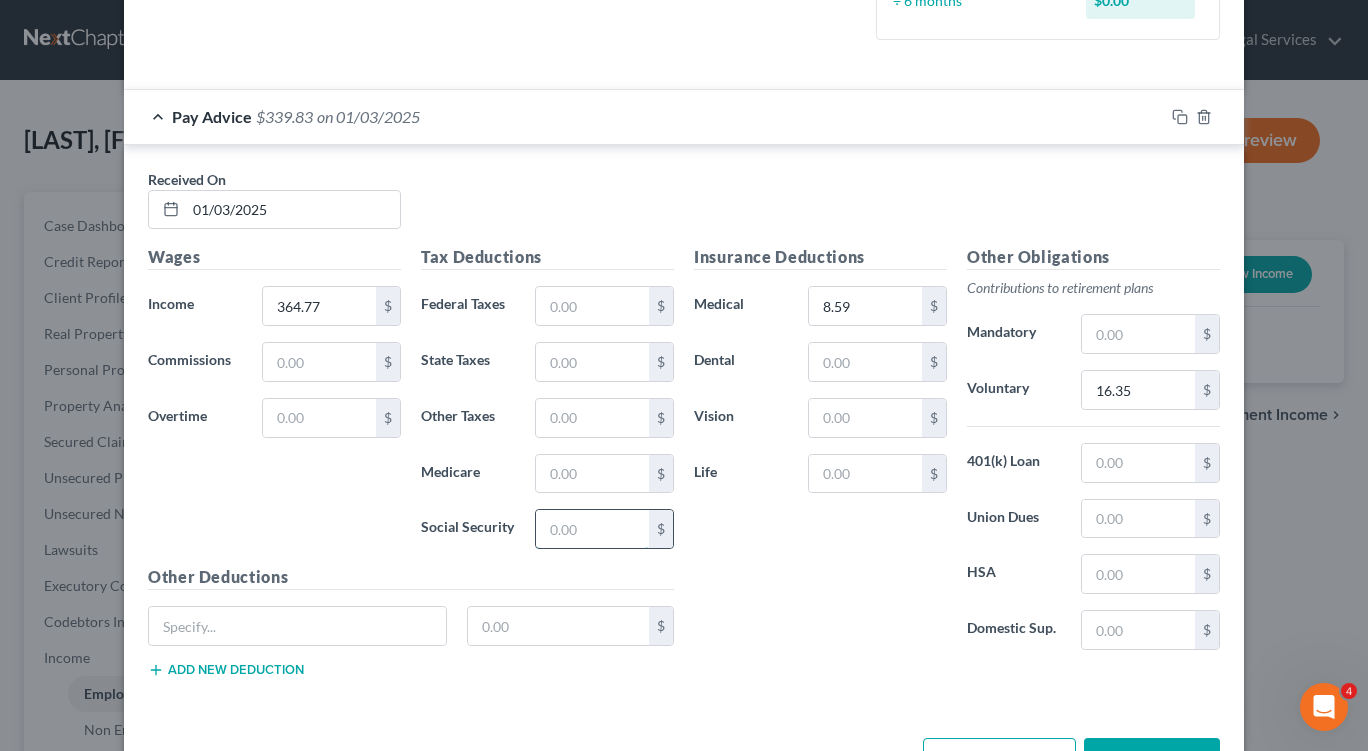 click at bounding box center (592, 529) 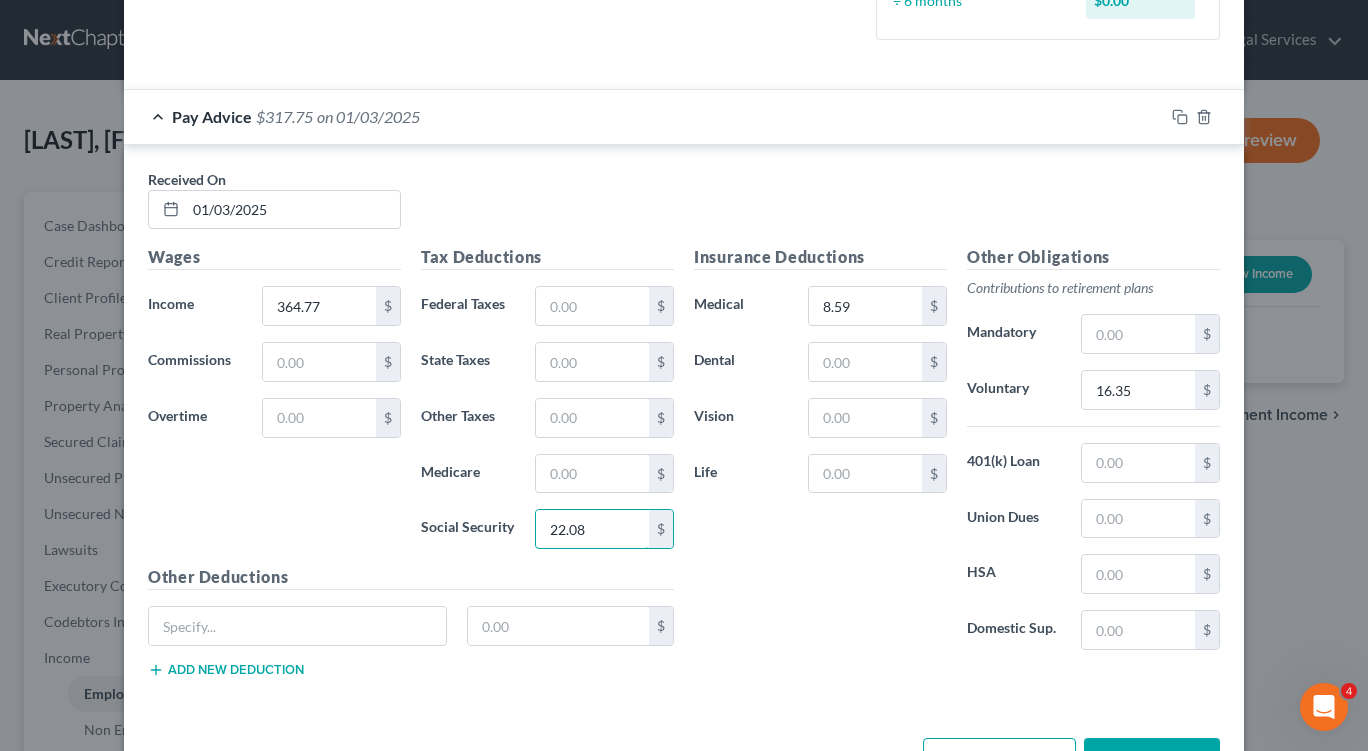 type on "22.08" 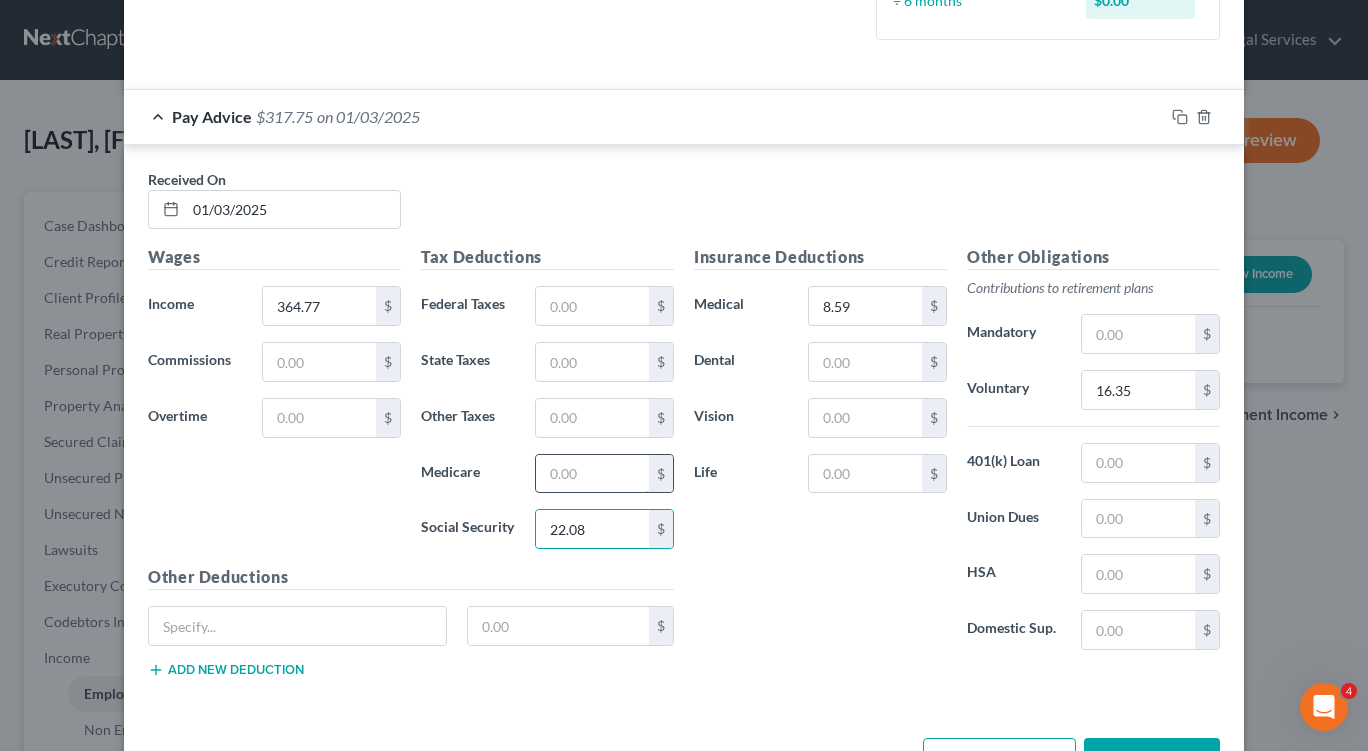 click at bounding box center [592, 474] 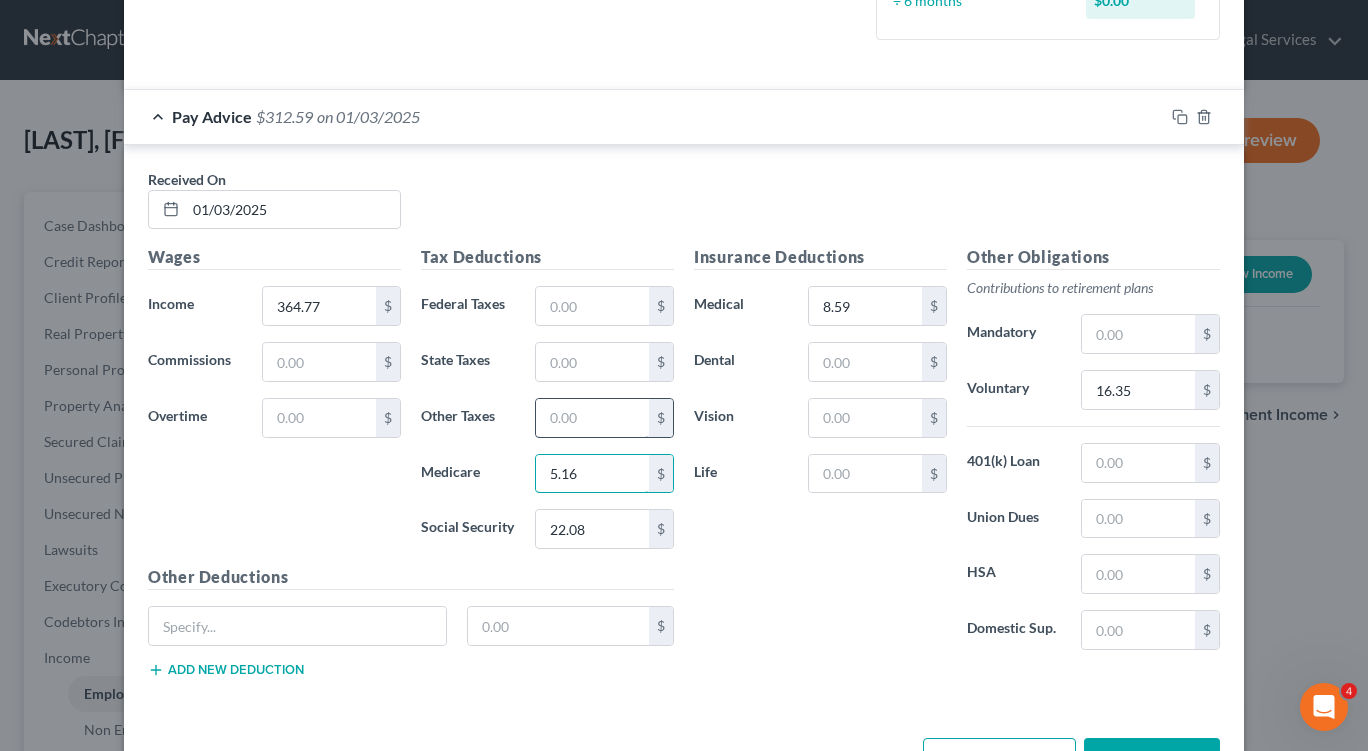 type on "5.16" 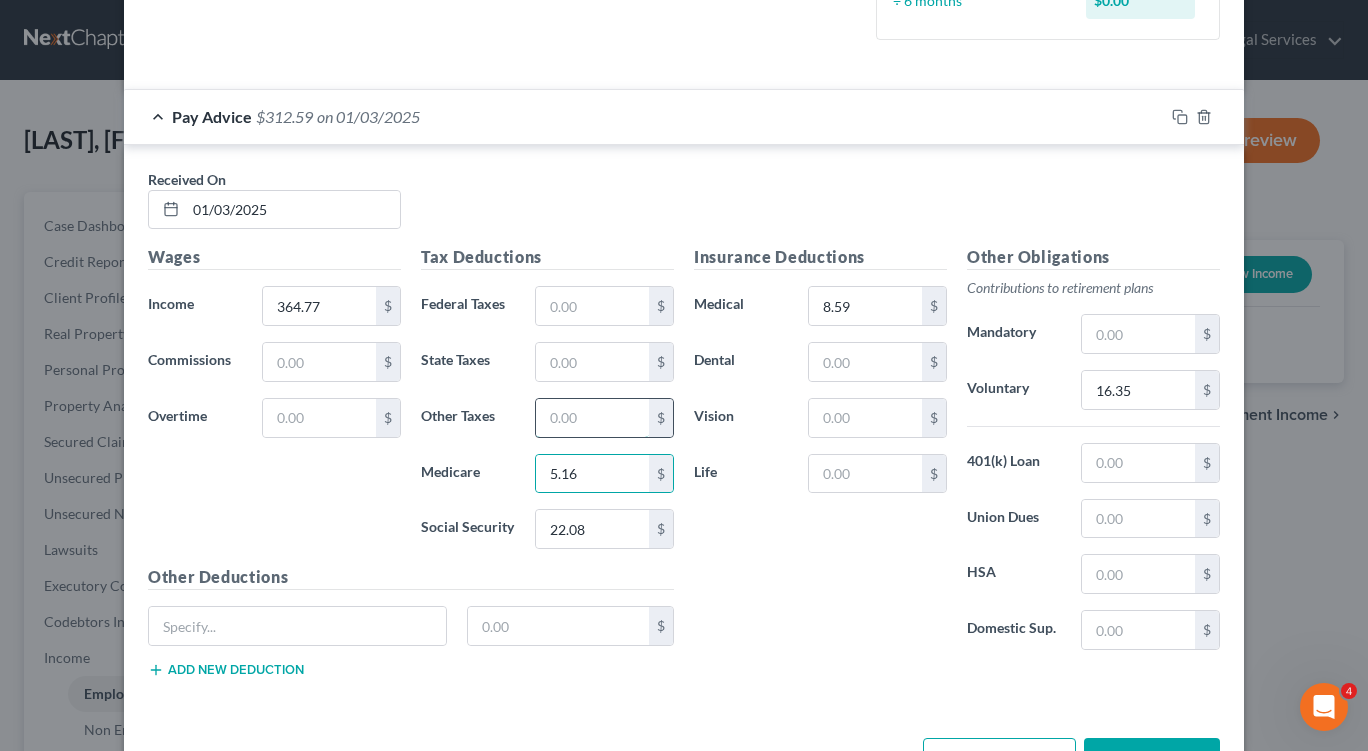 click at bounding box center [592, 418] 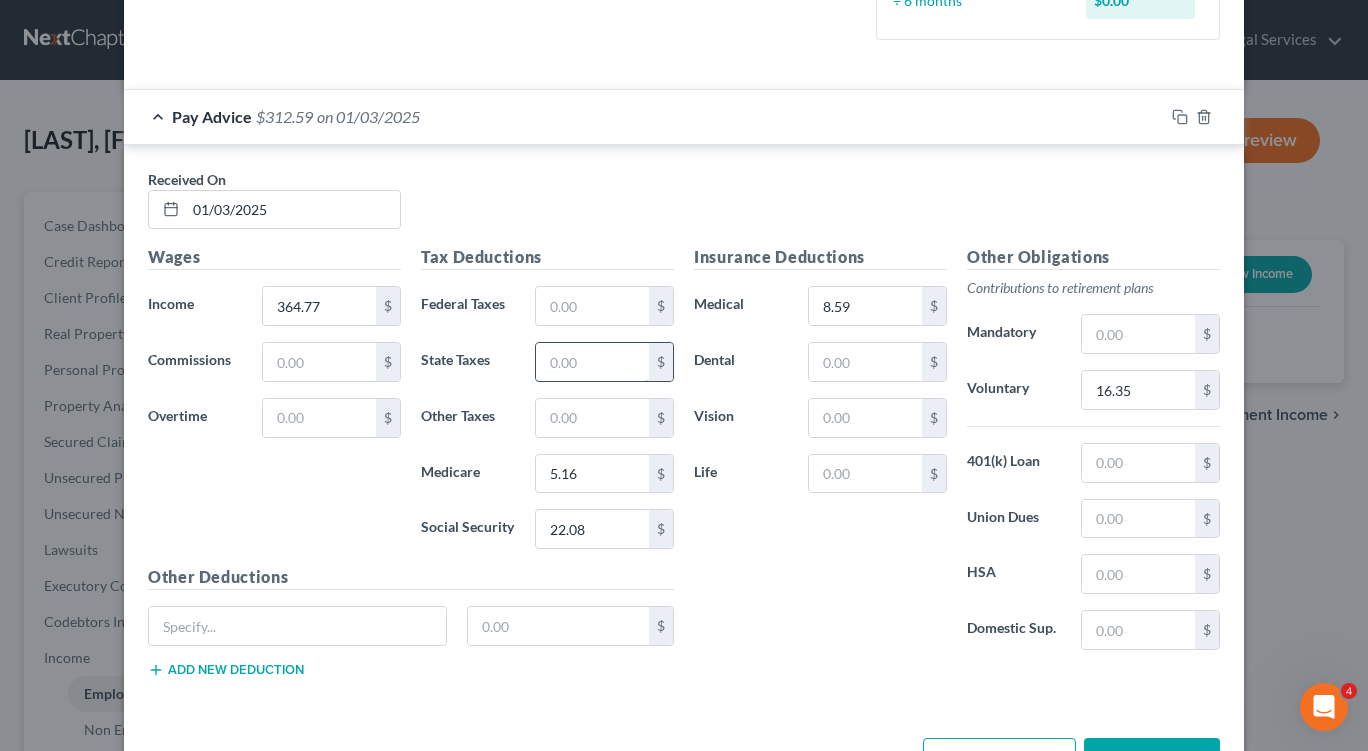 click at bounding box center [592, 362] 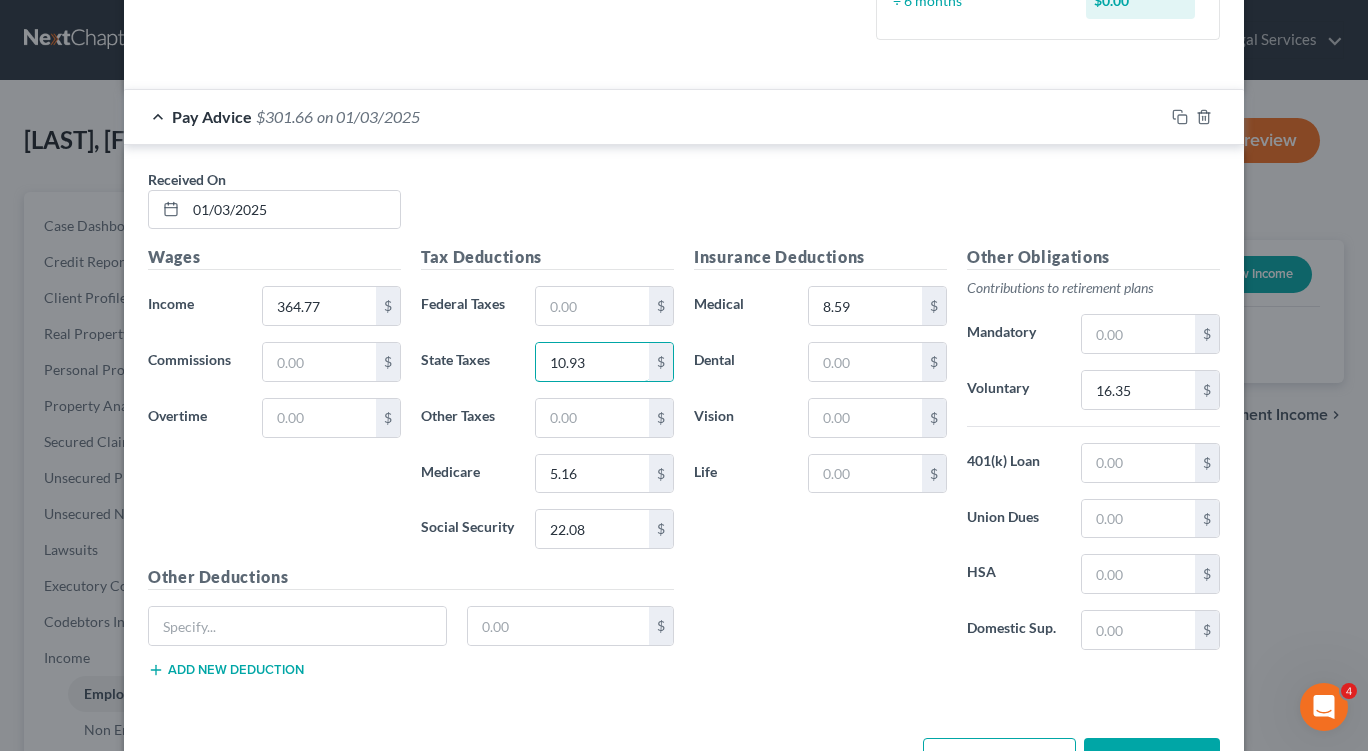 type on "10.93" 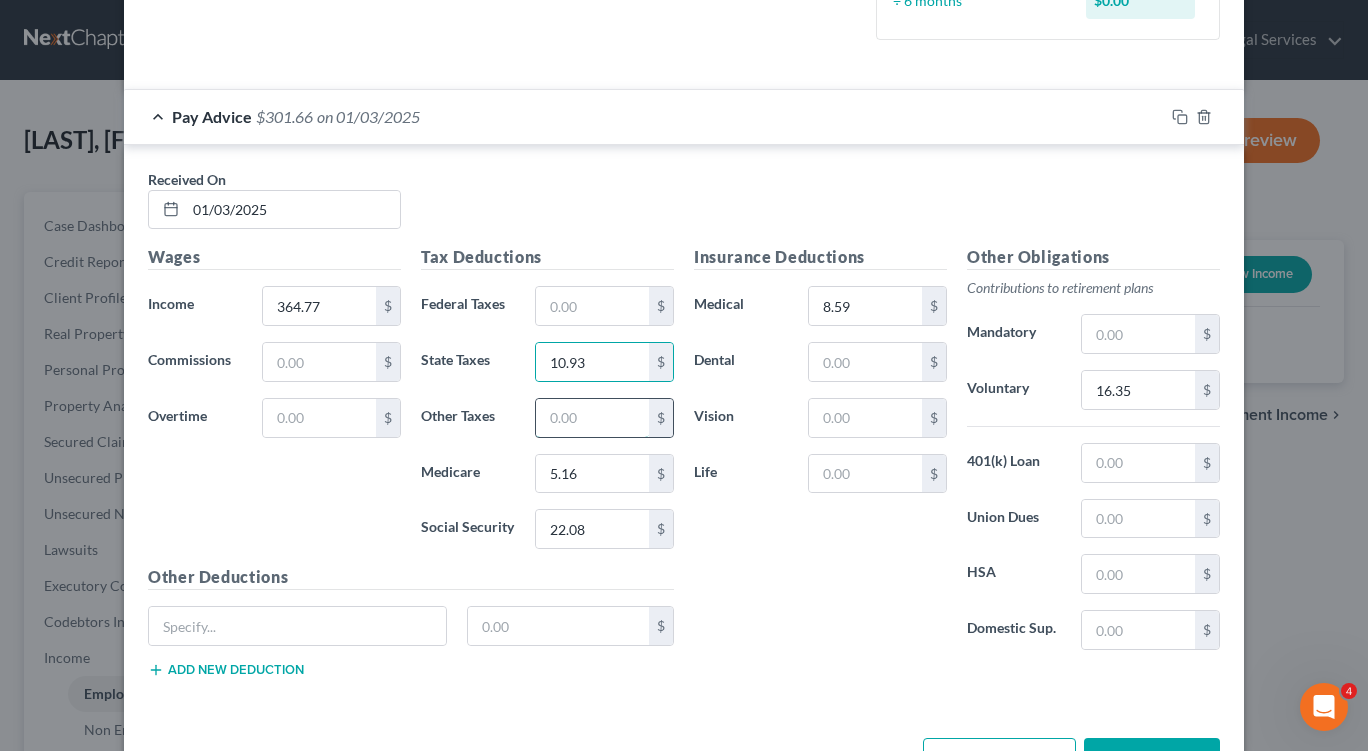 click at bounding box center [592, 418] 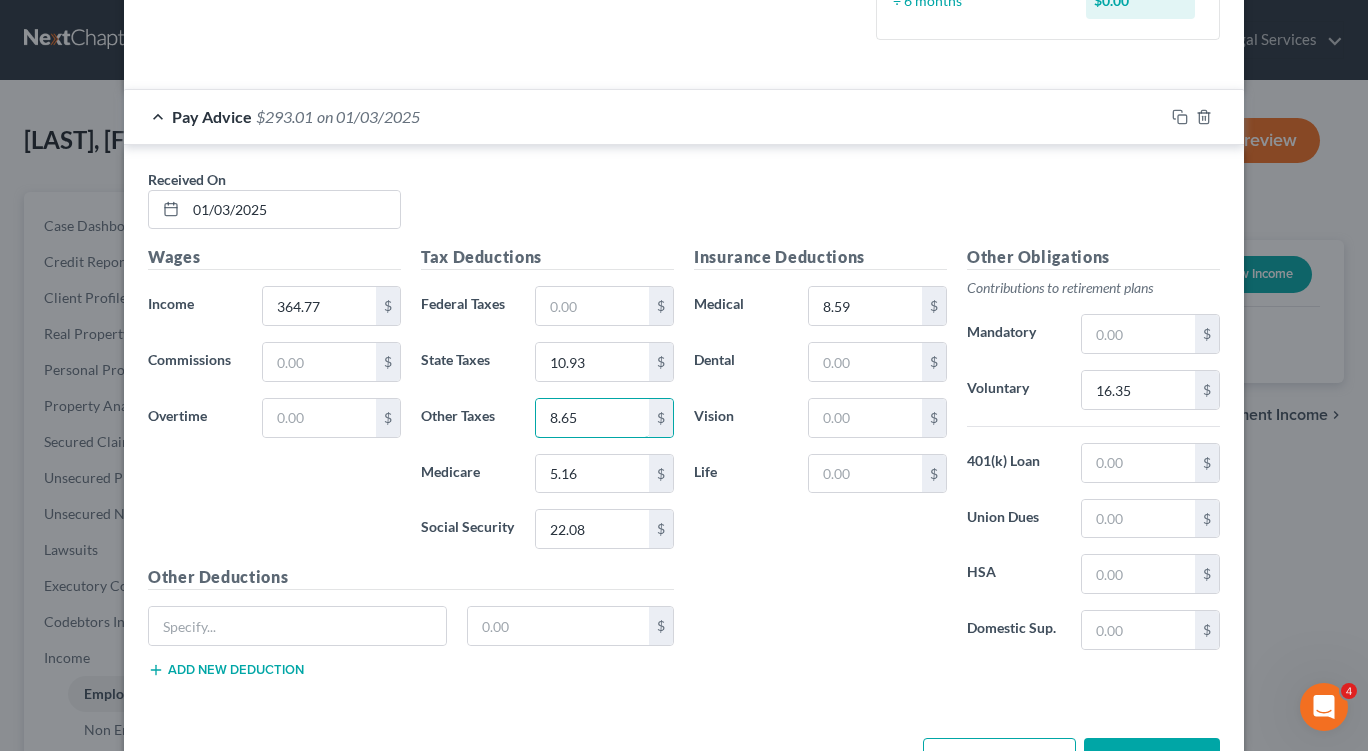 type on "8.65" 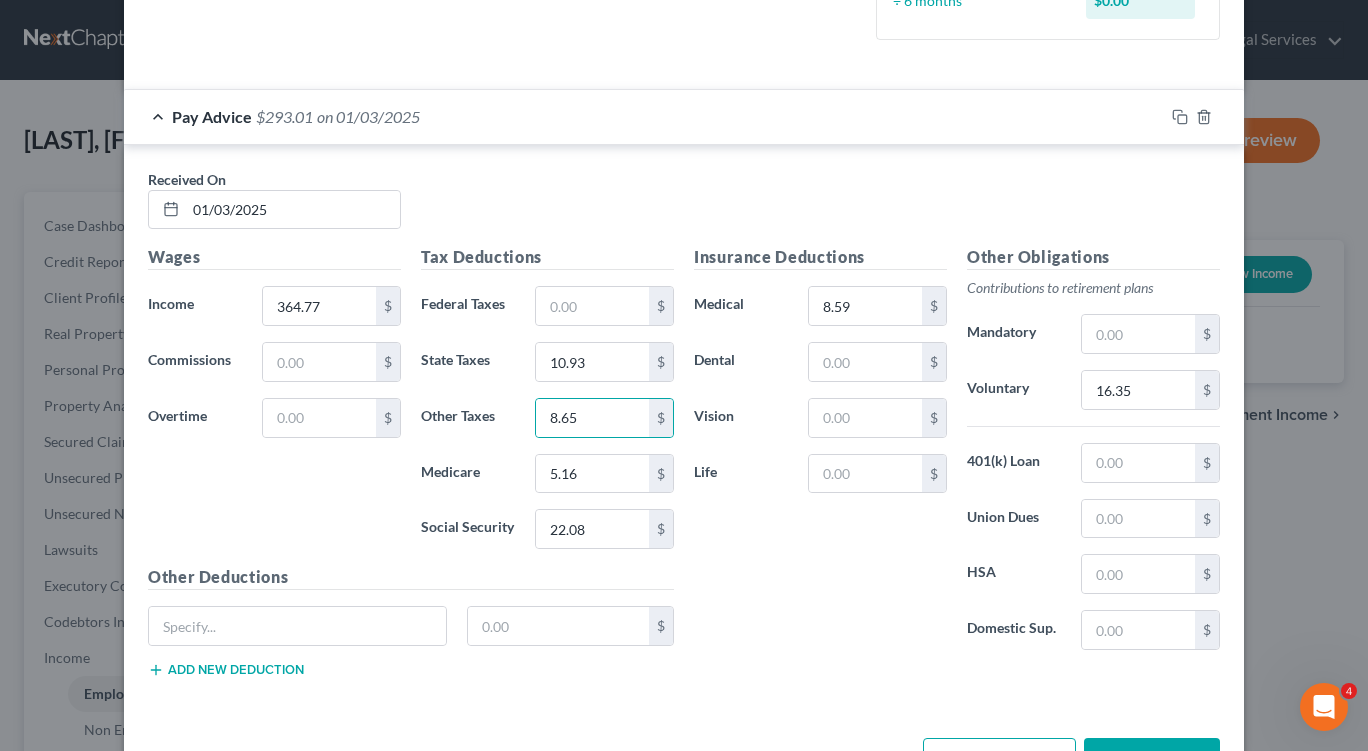 scroll, scrollTop: 691, scrollLeft: 0, axis: vertical 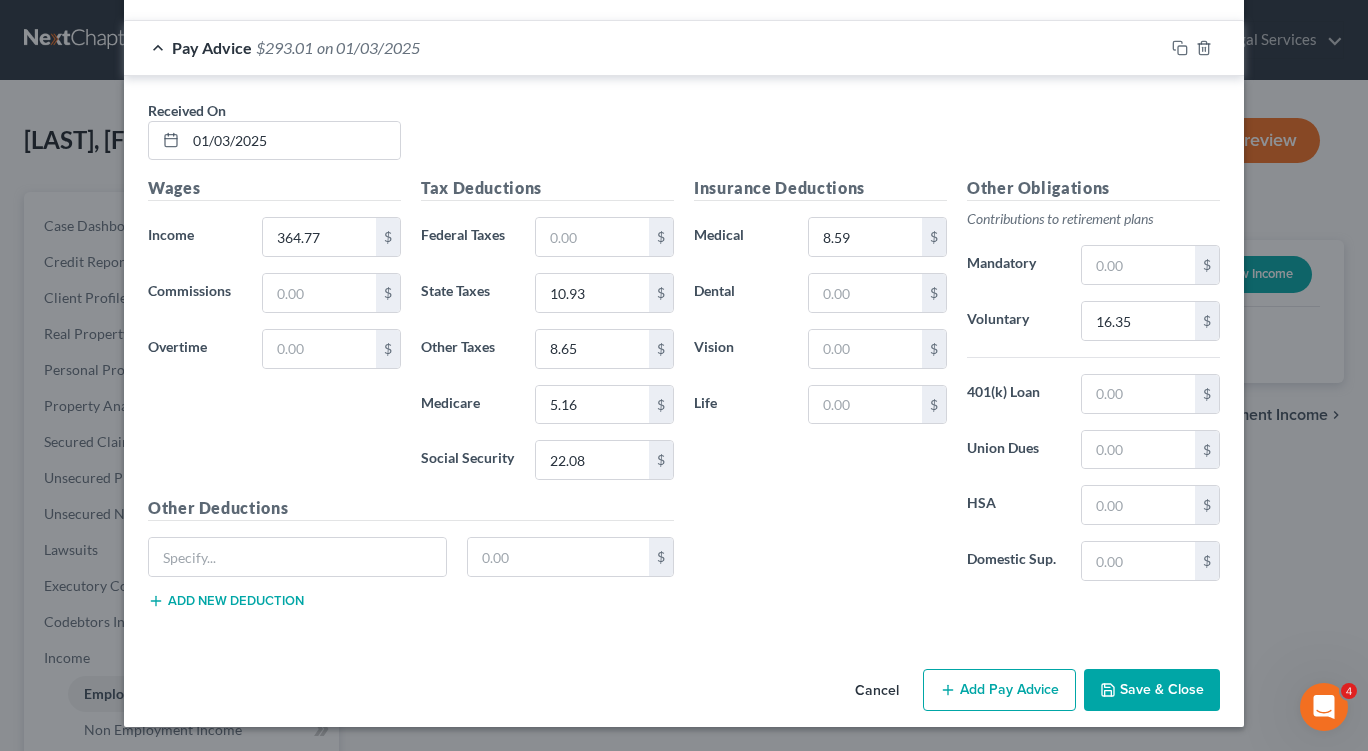 click on "Add Pay Advice" at bounding box center (999, 690) 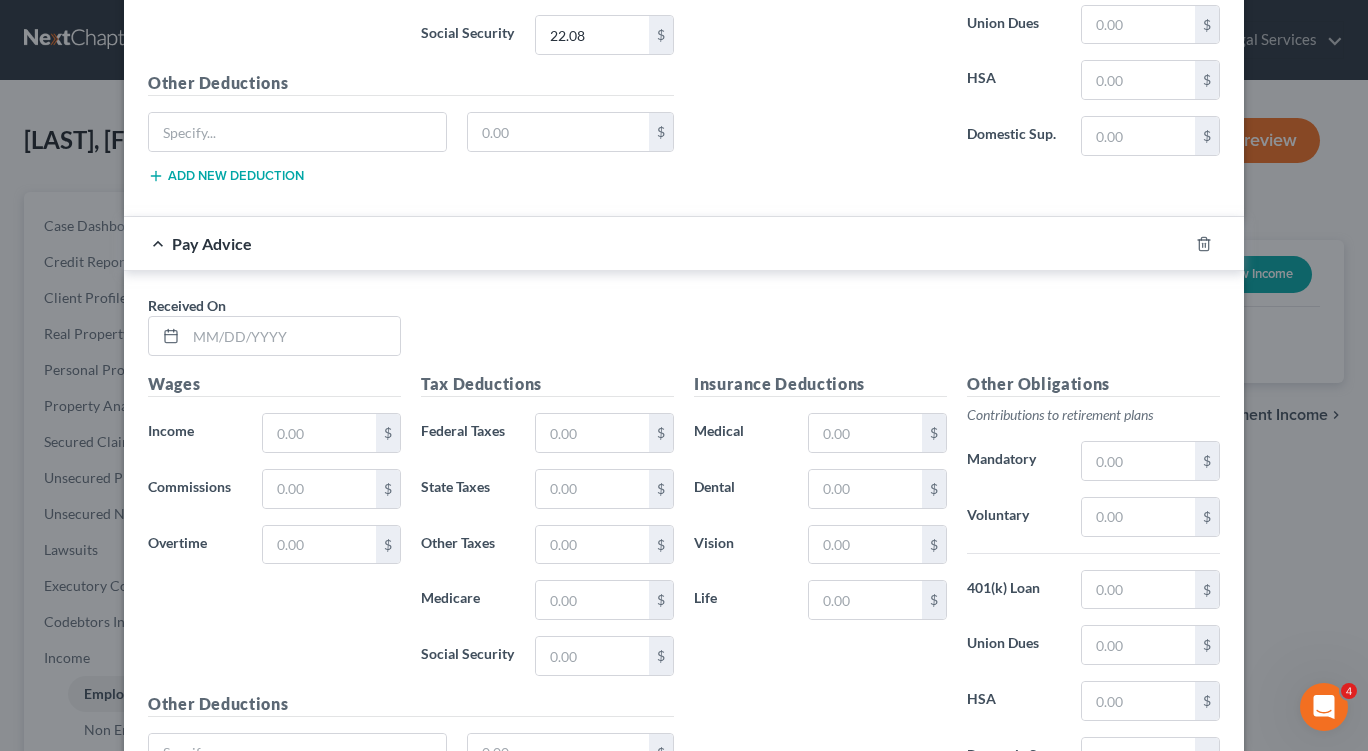 scroll, scrollTop: 1128, scrollLeft: 0, axis: vertical 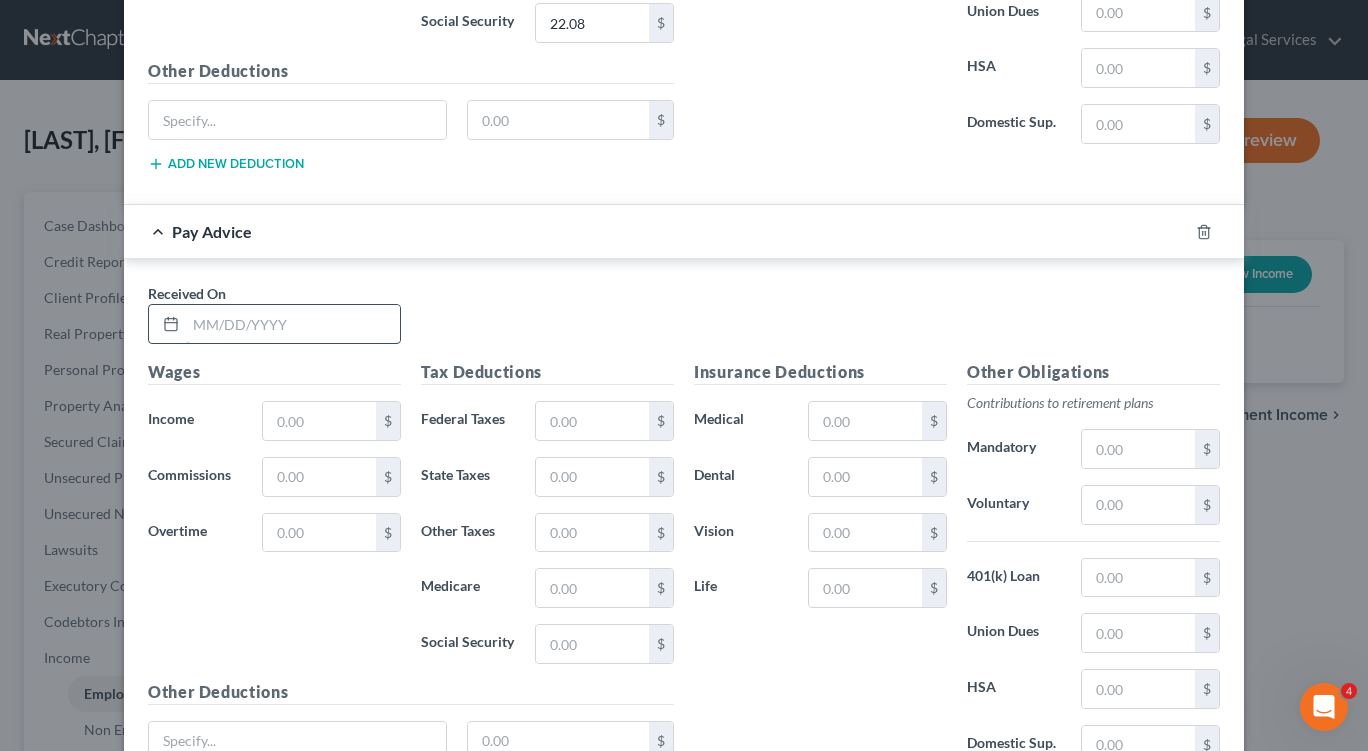 click at bounding box center (293, 324) 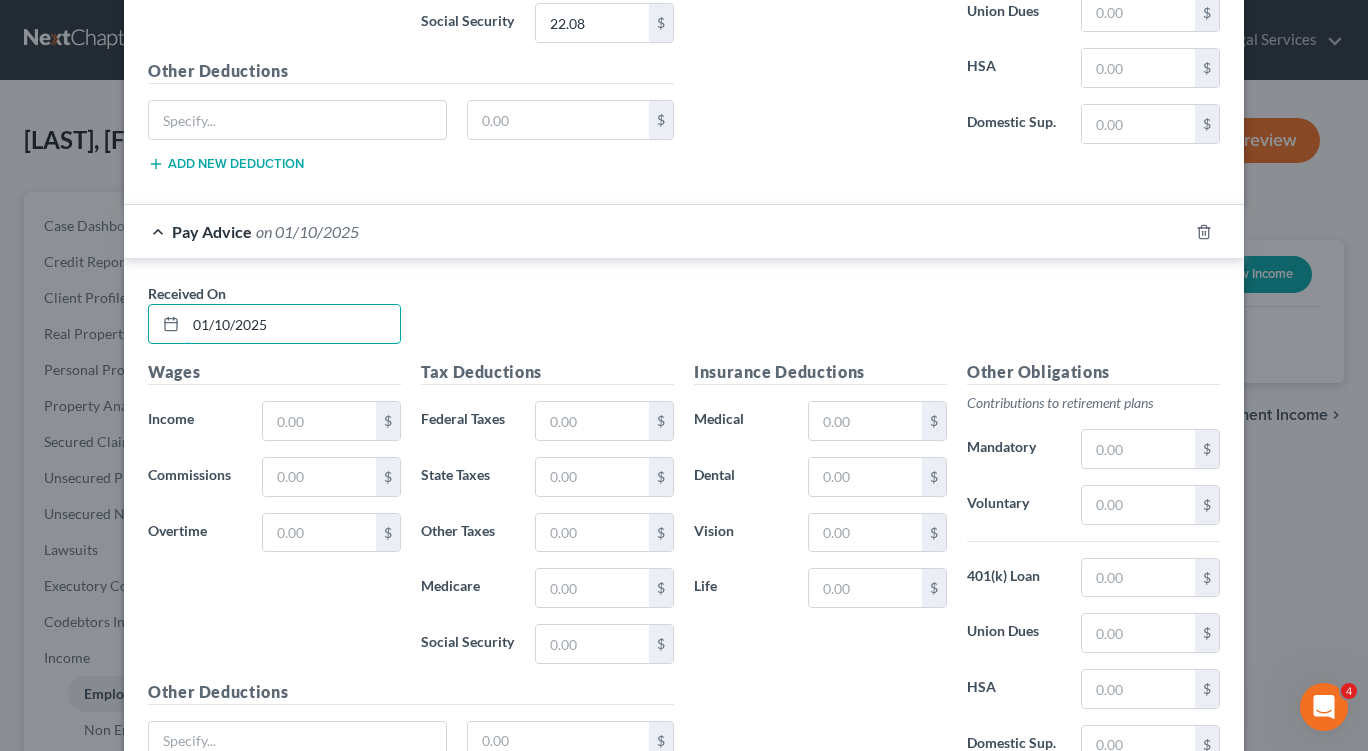 type on "01/10/2025" 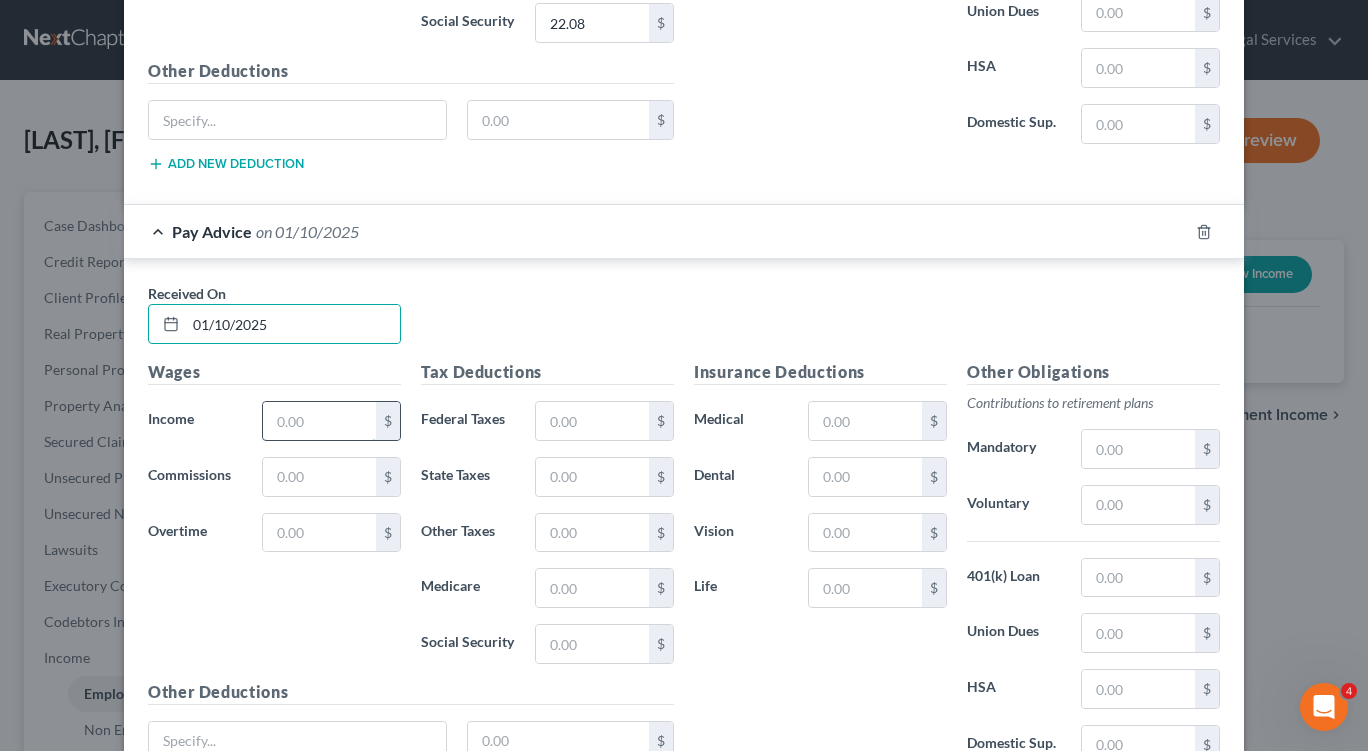 click at bounding box center [319, 421] 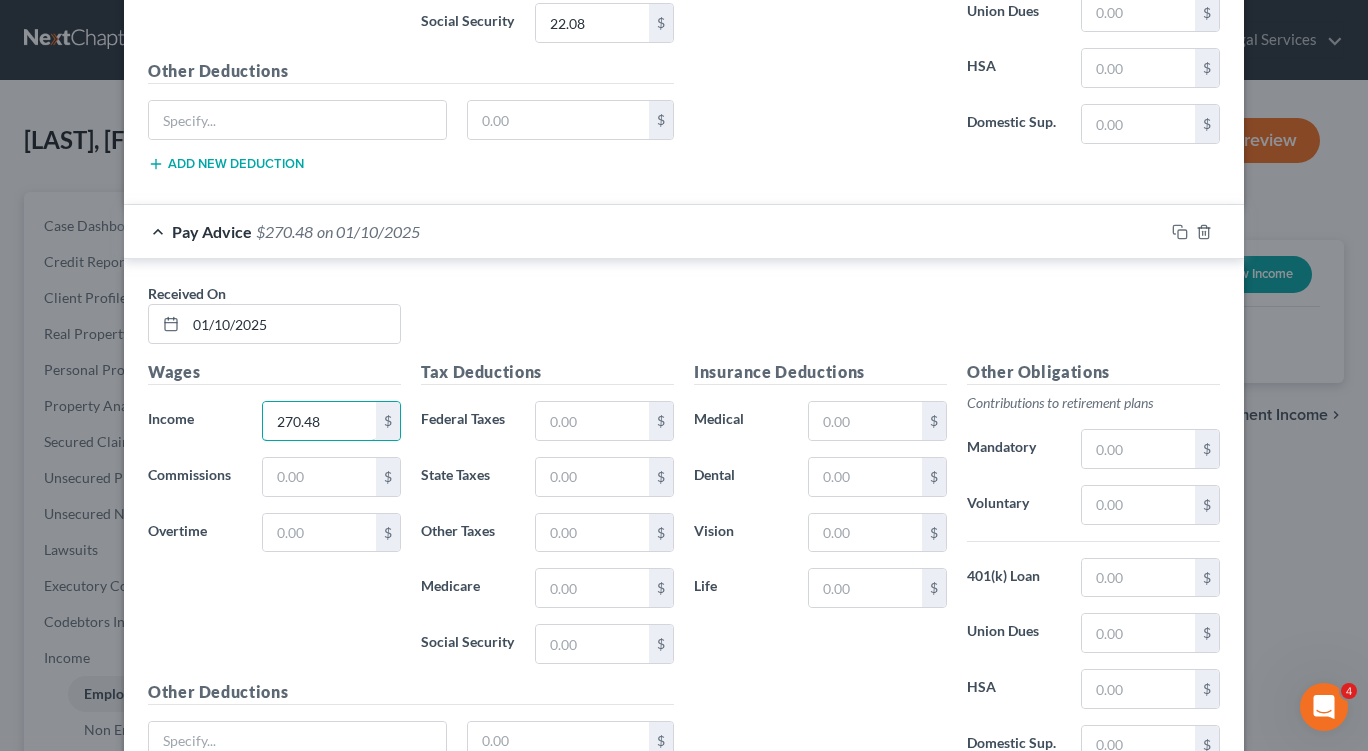 type on "270.48" 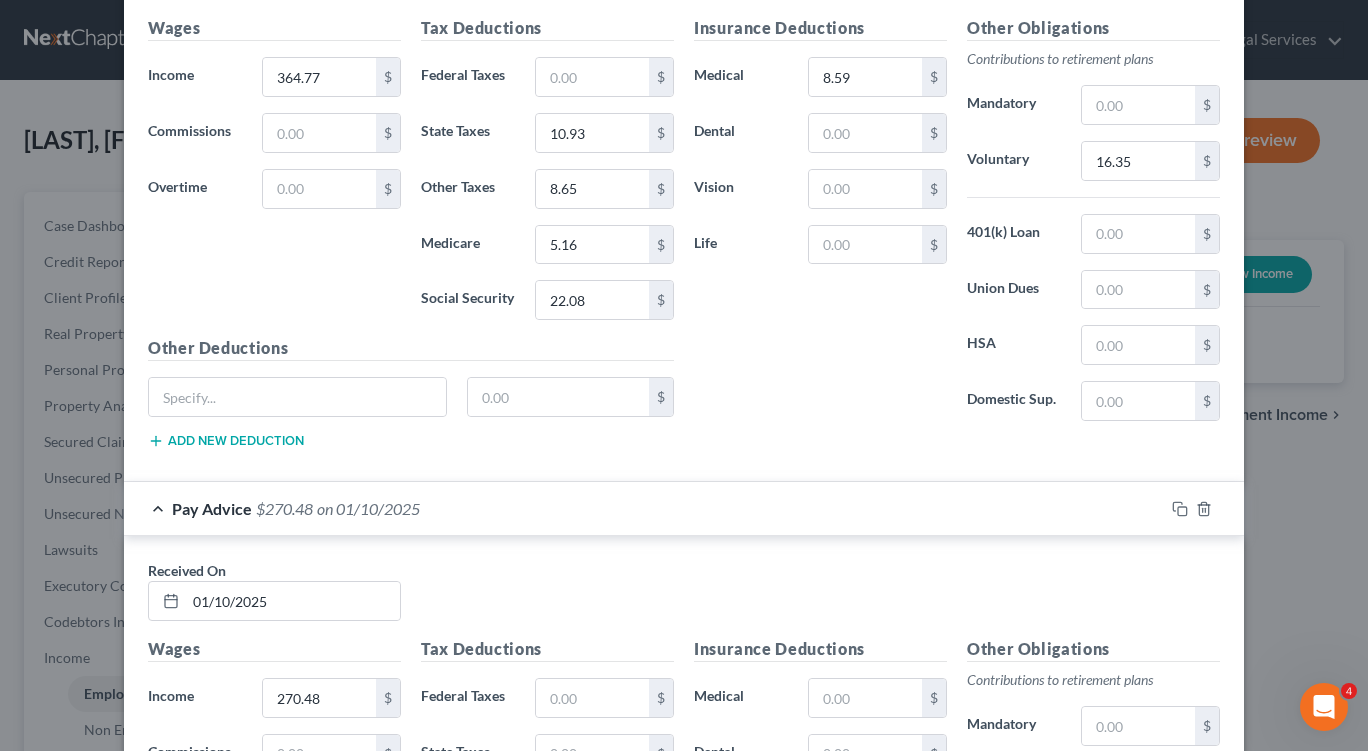 scroll, scrollTop: 845, scrollLeft: 0, axis: vertical 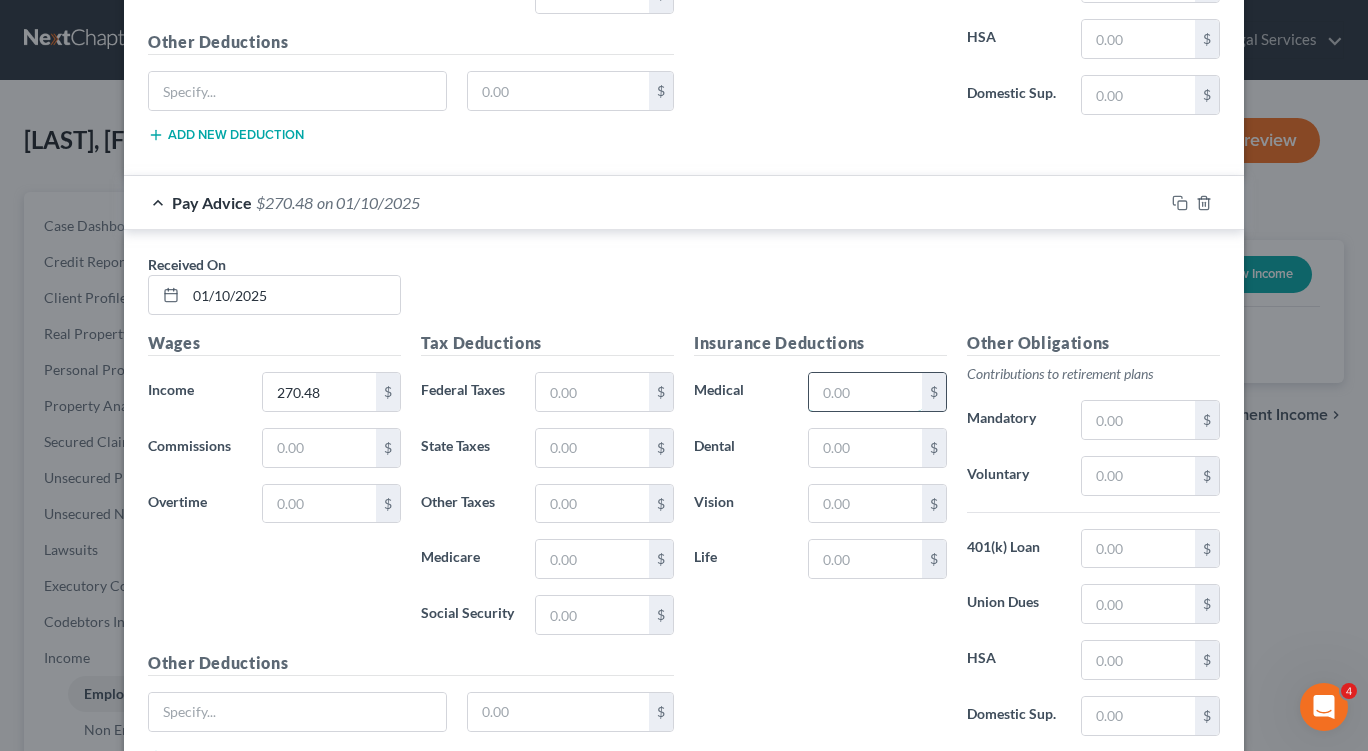 click at bounding box center [865, 392] 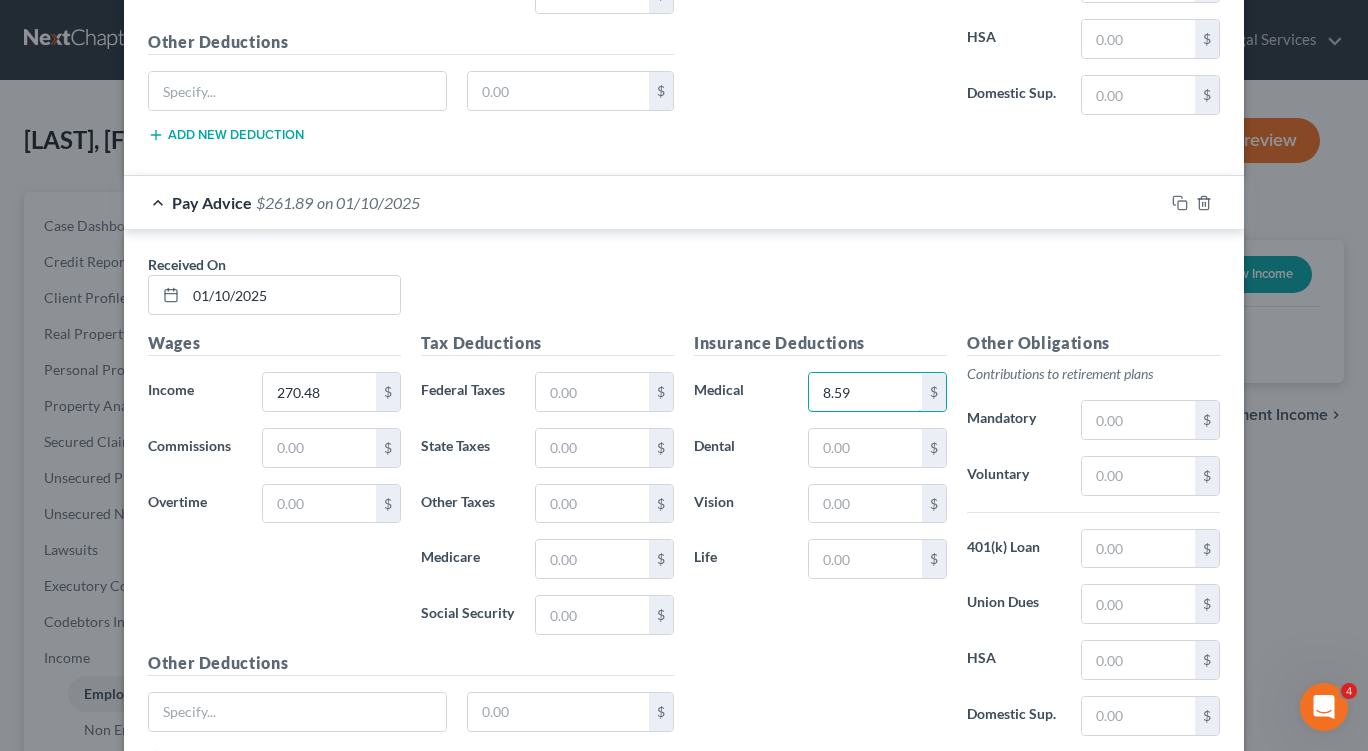 type on "8.59" 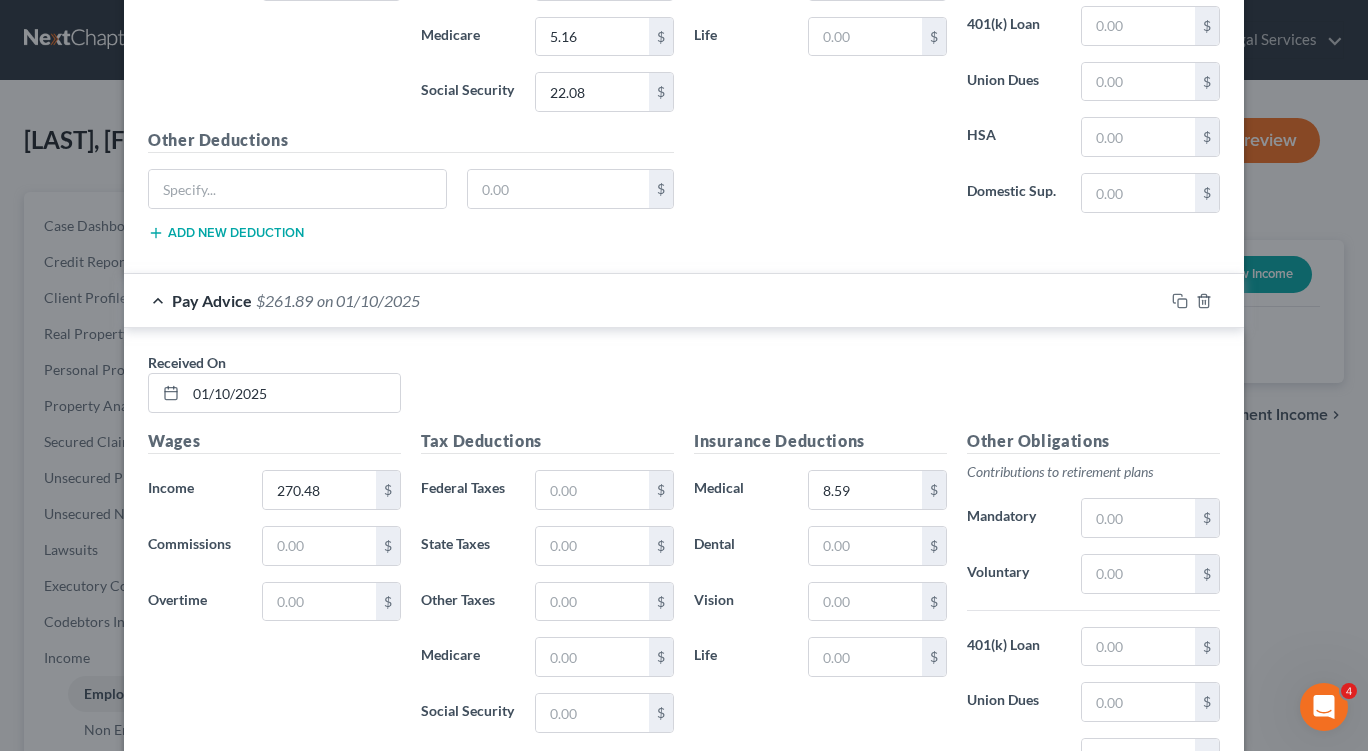 scroll, scrollTop: 1119, scrollLeft: 0, axis: vertical 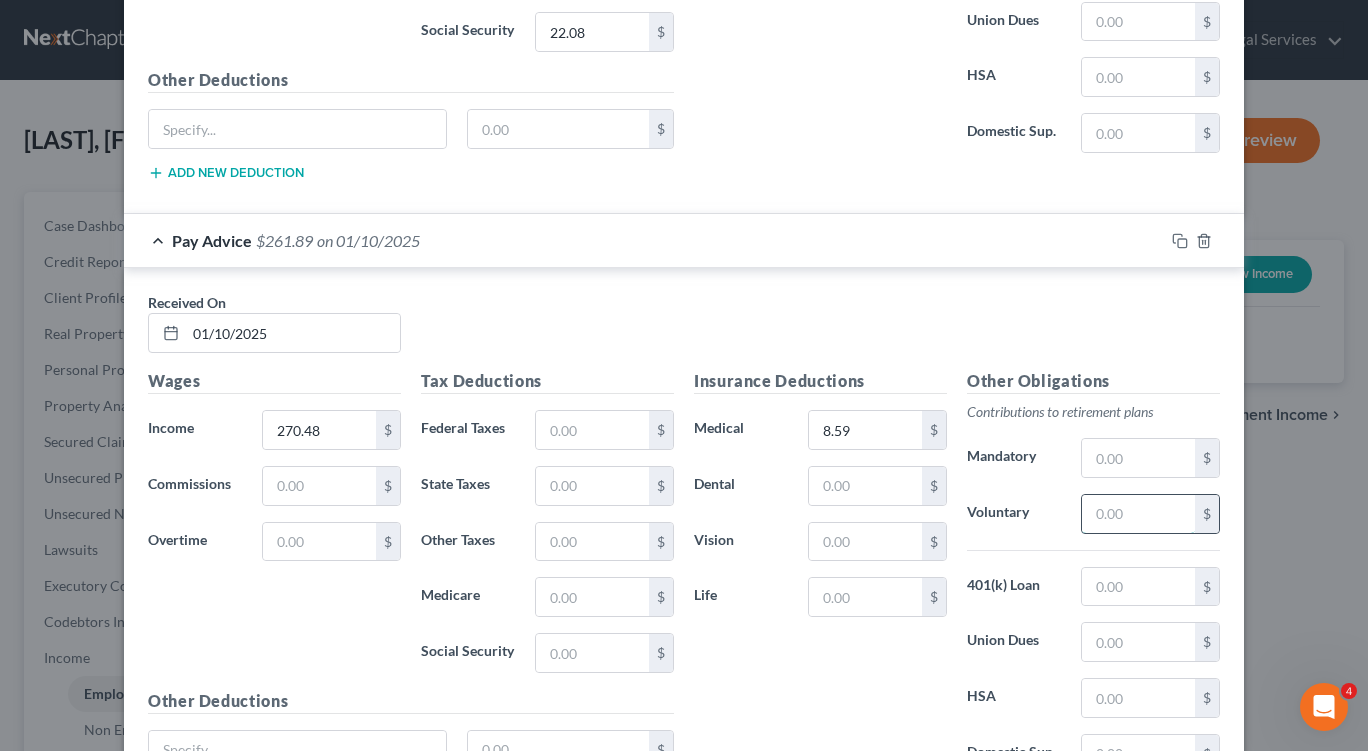 click at bounding box center (1138, 514) 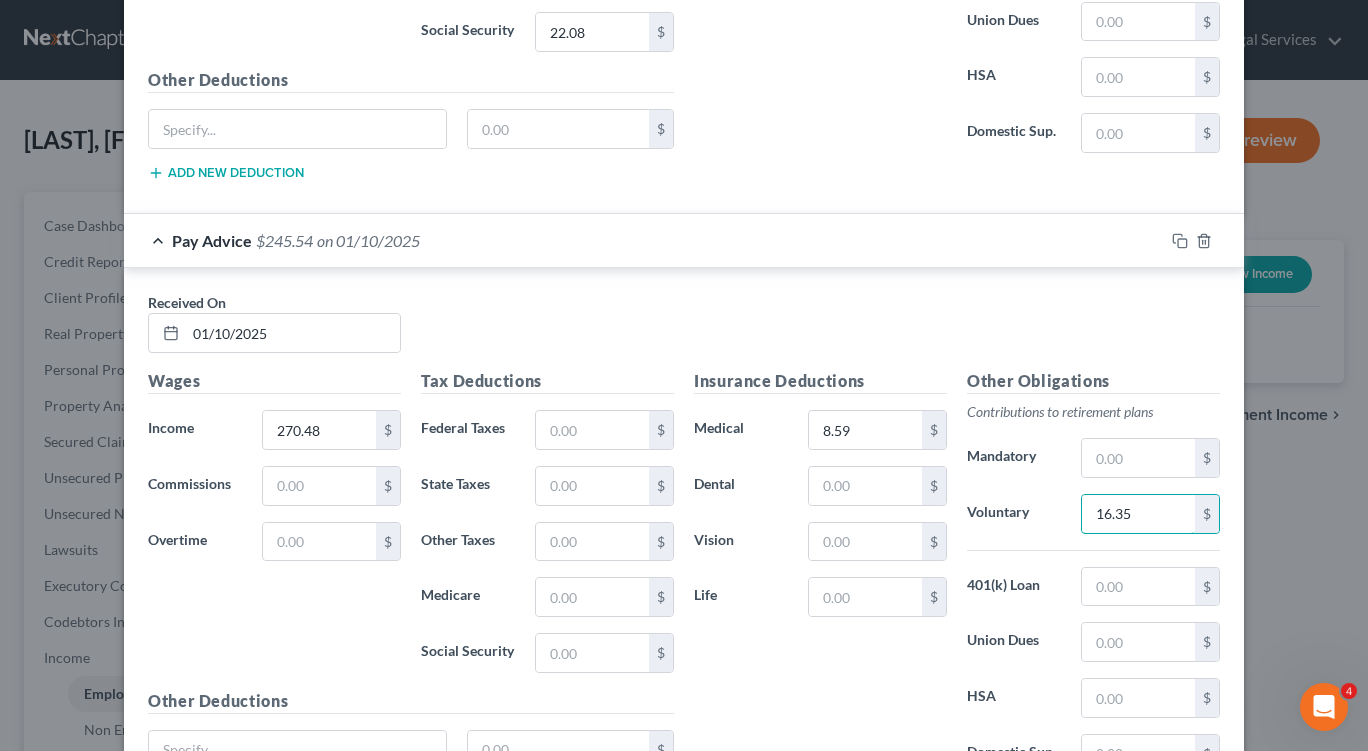 type on "16.35" 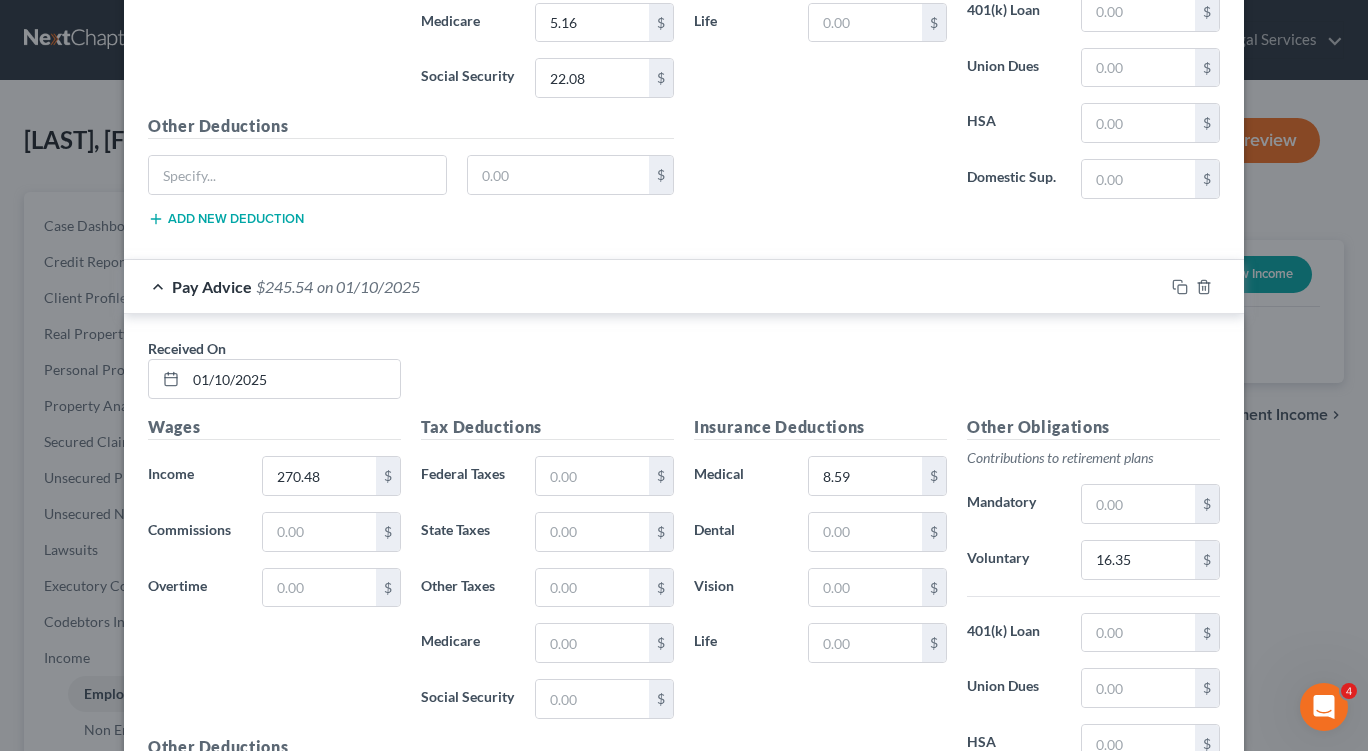 scroll, scrollTop: 1072, scrollLeft: 0, axis: vertical 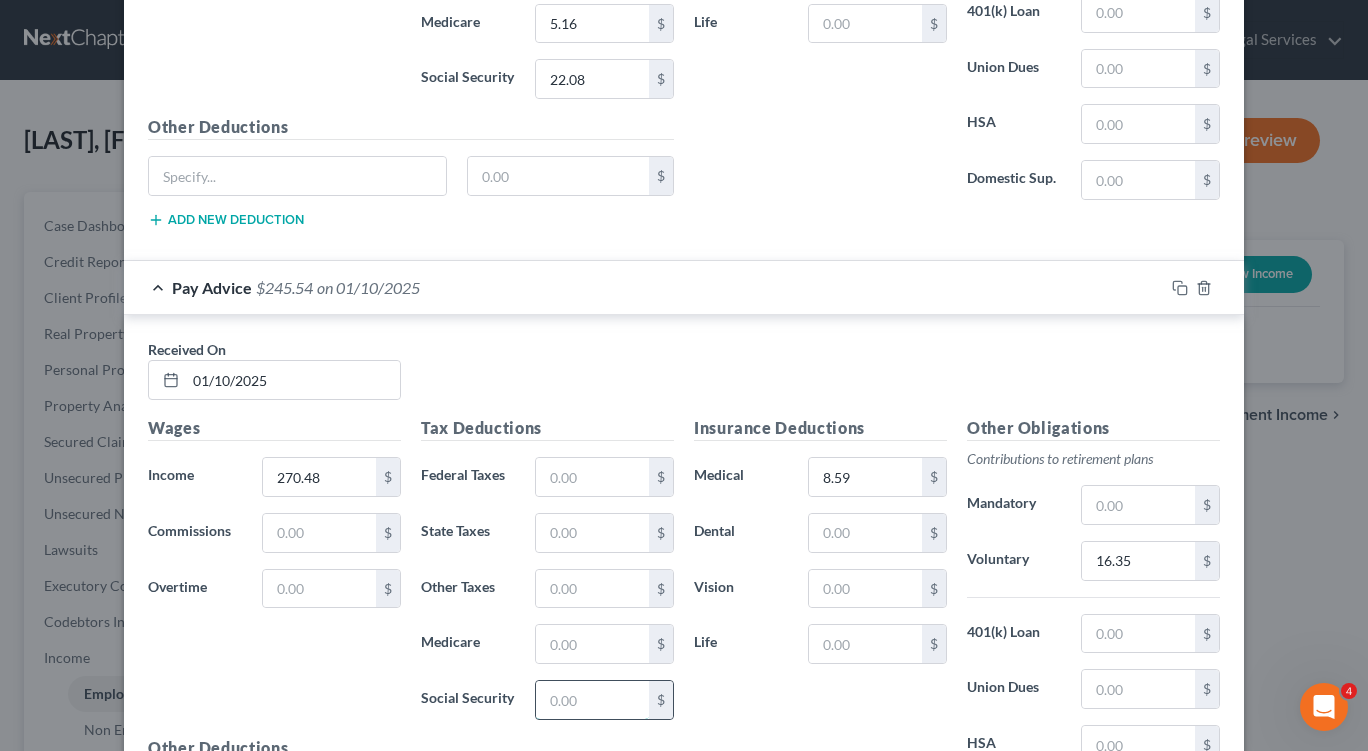 click at bounding box center (592, 700) 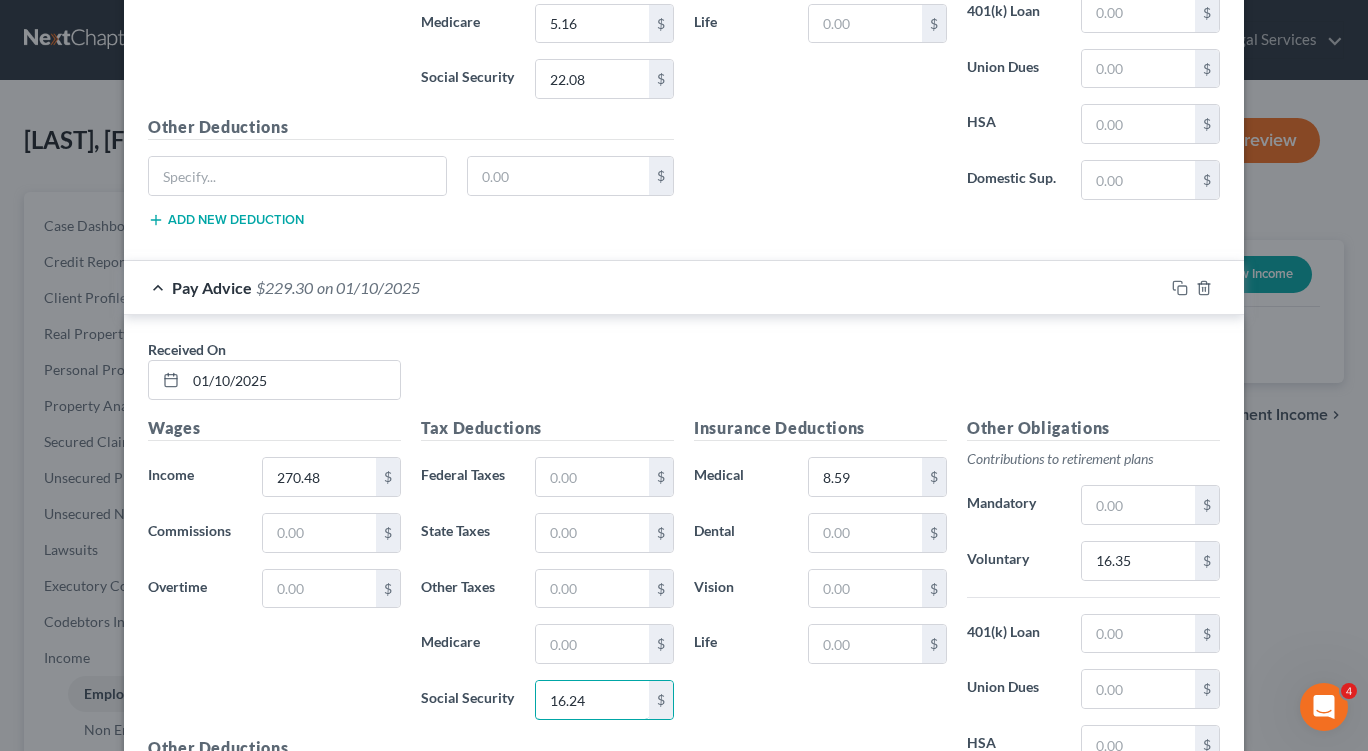 type on "16.24" 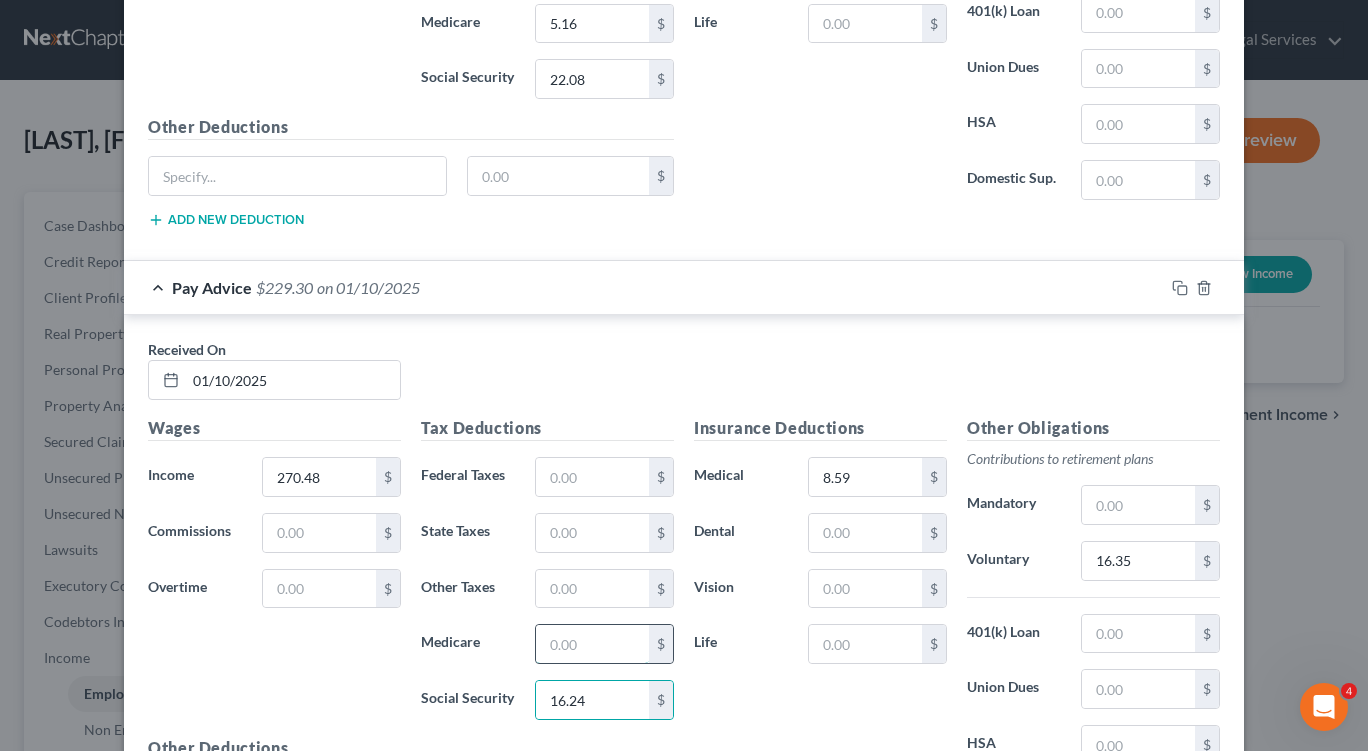 click at bounding box center (592, 644) 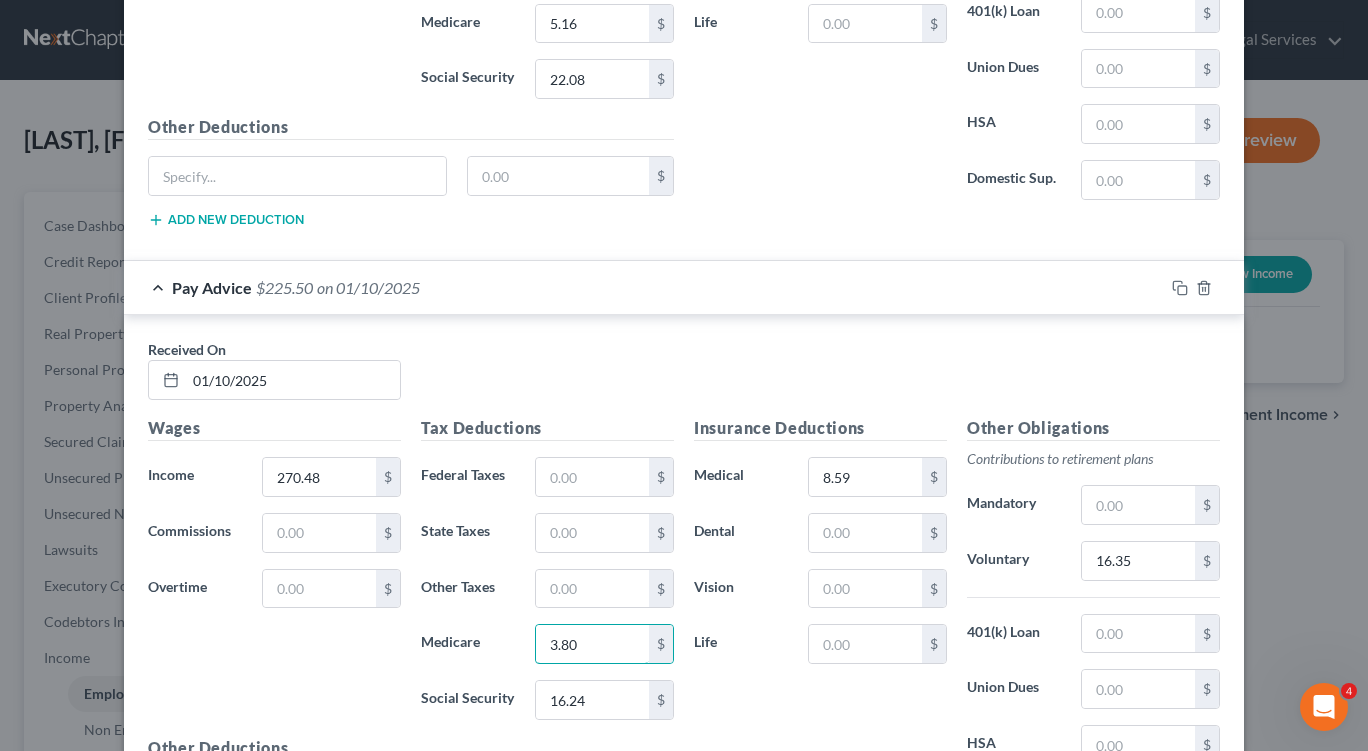type on "3.80" 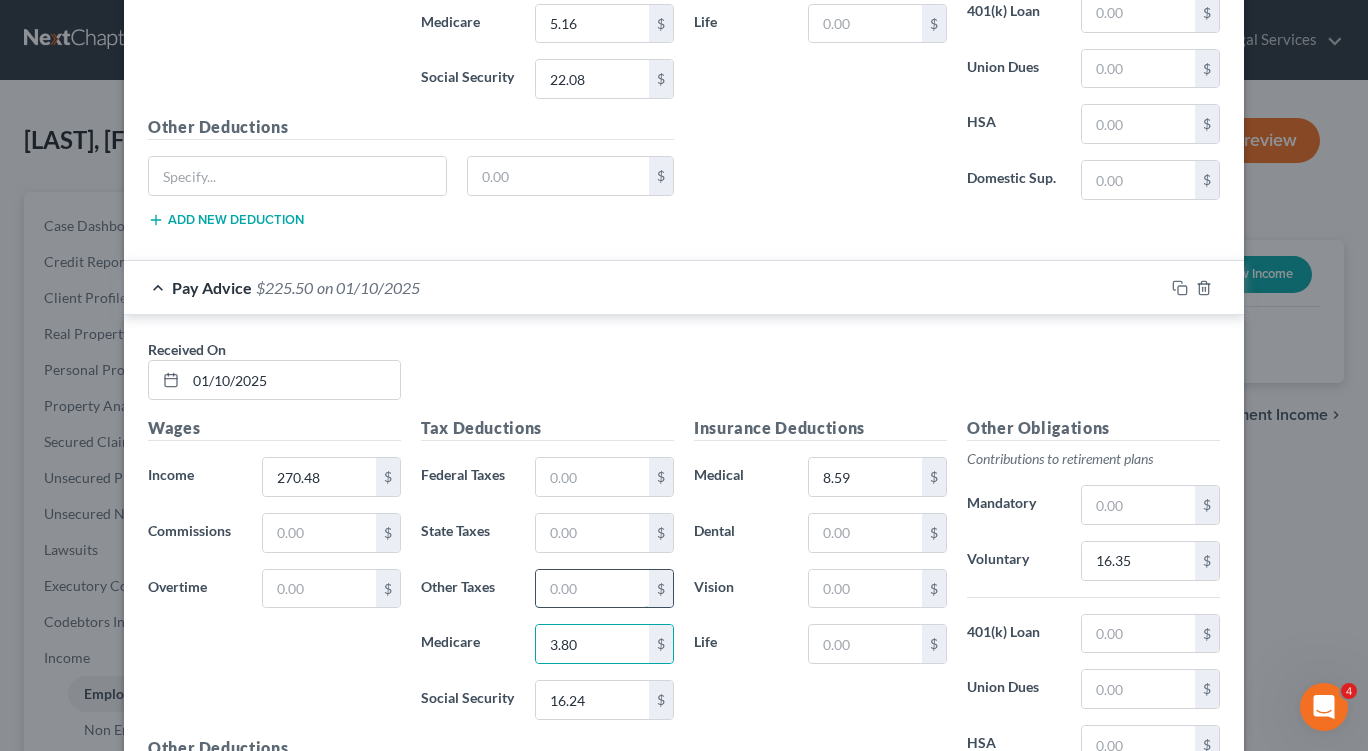 click at bounding box center [592, 589] 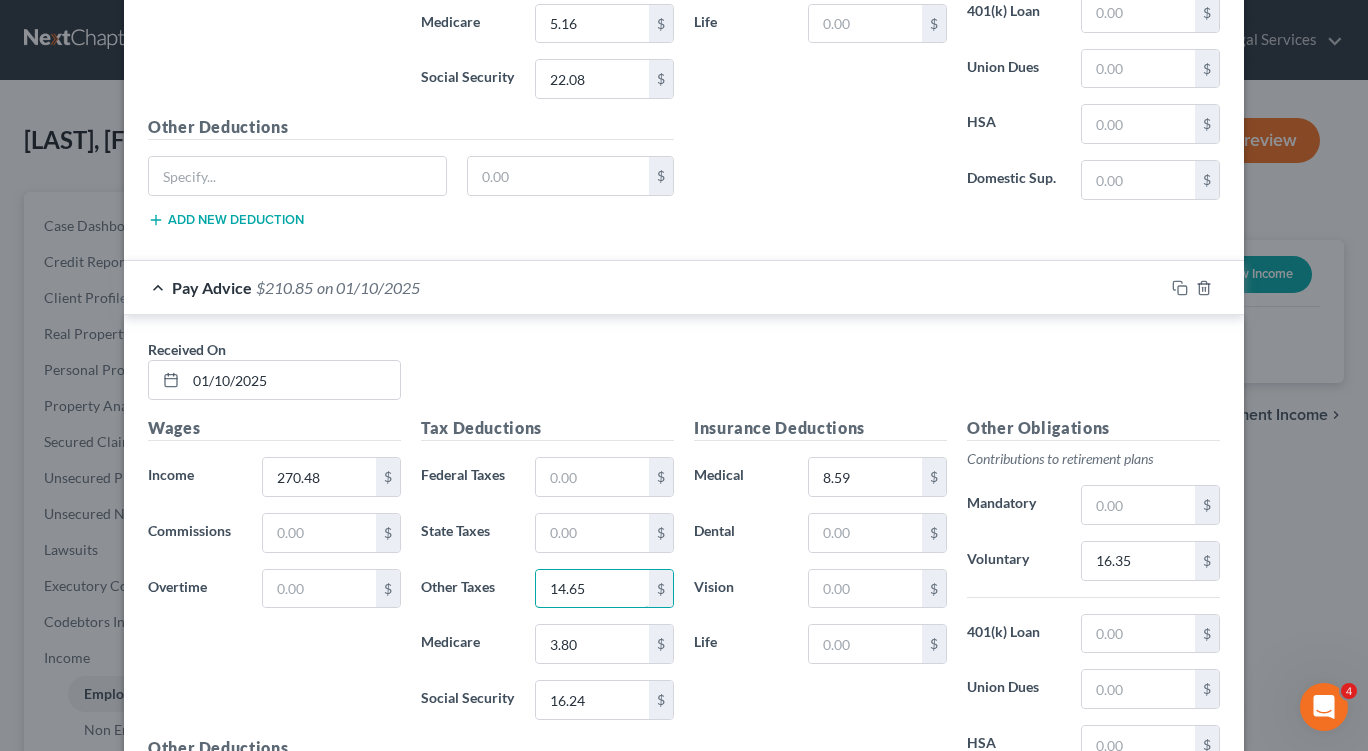 type on "14.65" 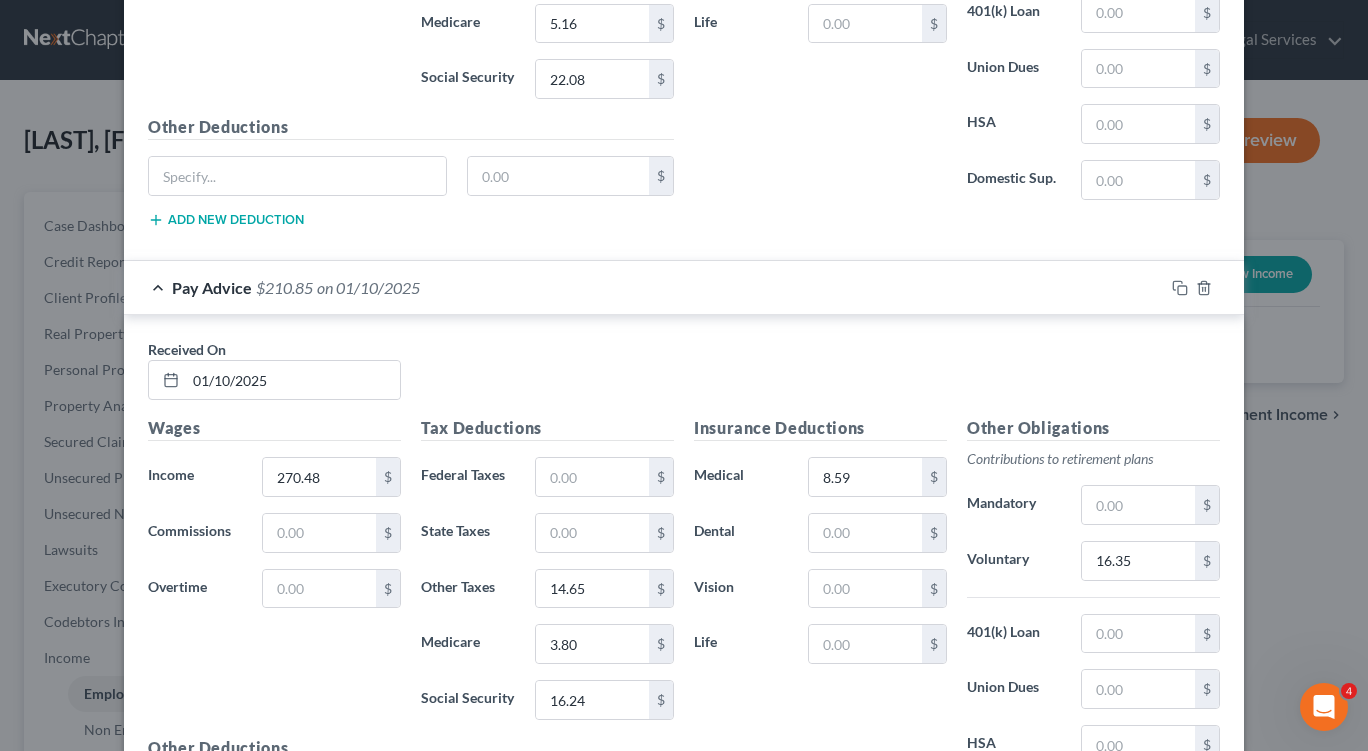 scroll, scrollTop: 1311, scrollLeft: 0, axis: vertical 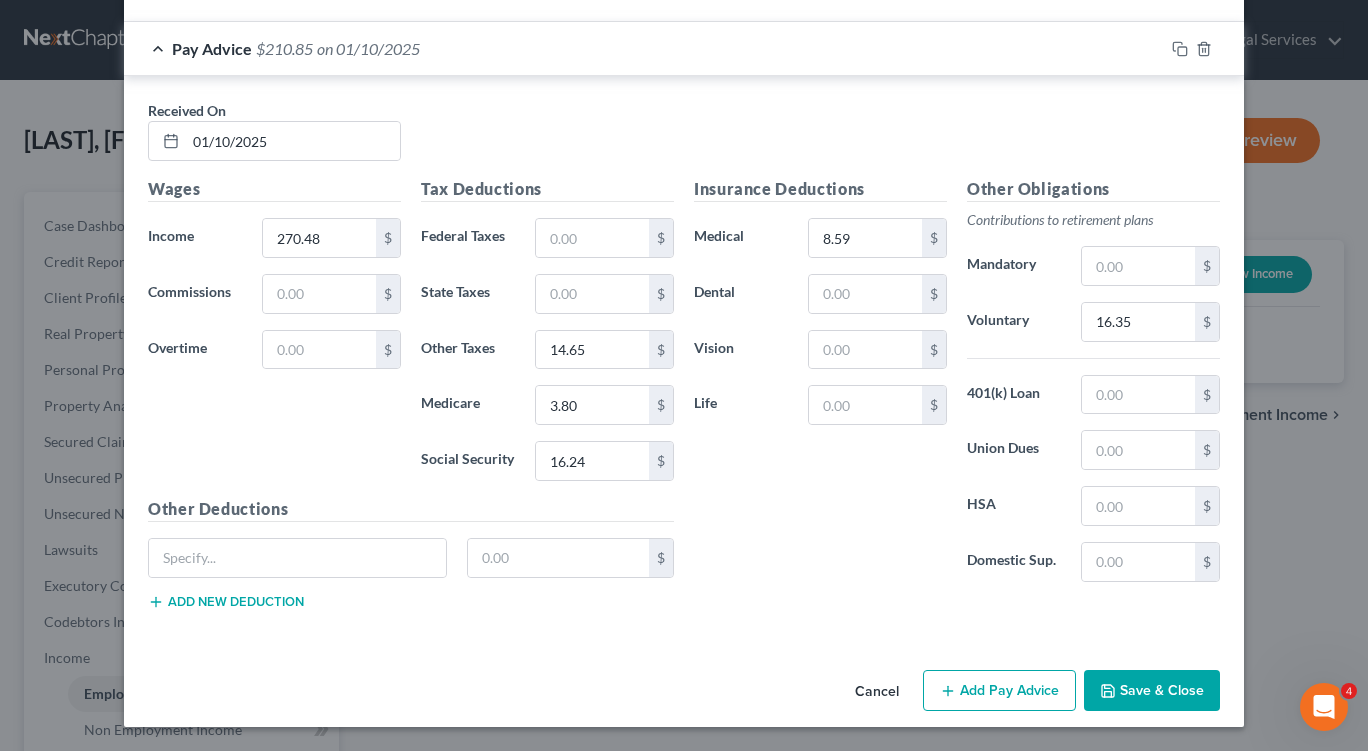 click on "Add Pay Advice" at bounding box center [999, 691] 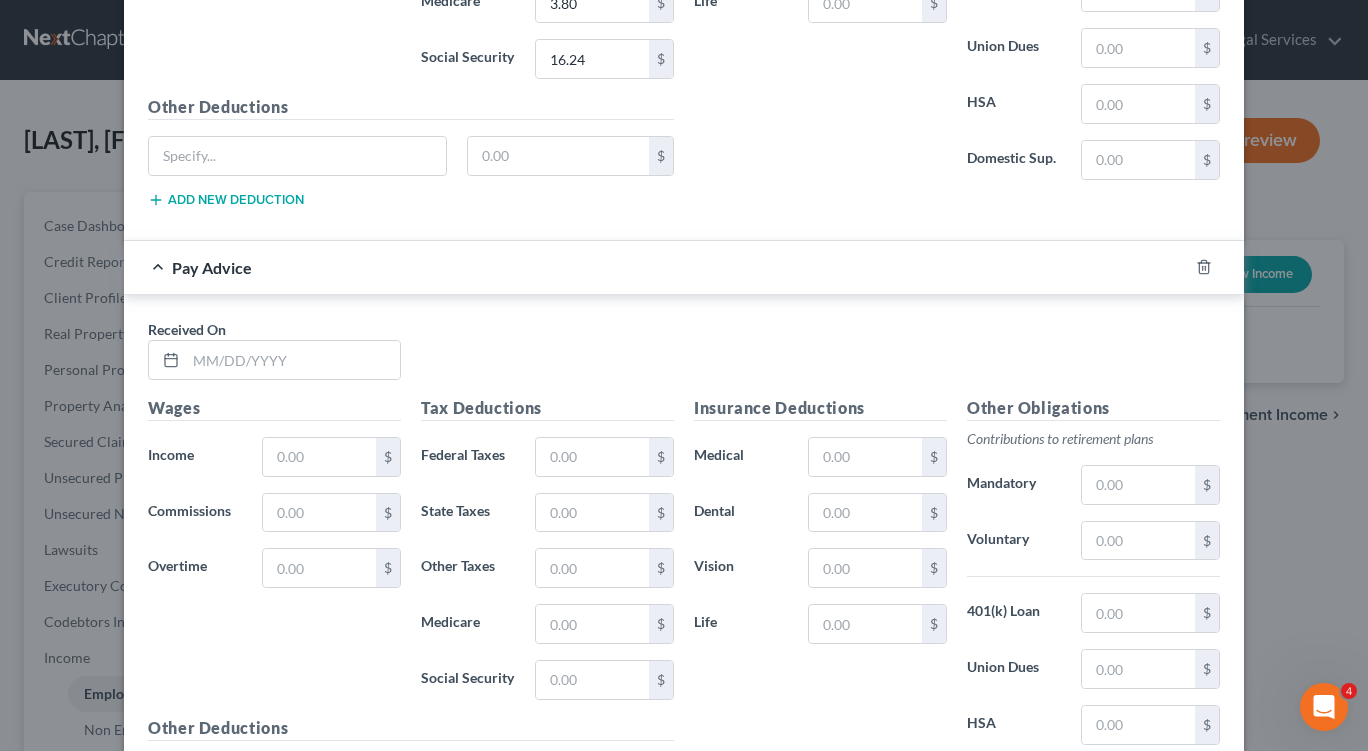 scroll, scrollTop: 1773, scrollLeft: 0, axis: vertical 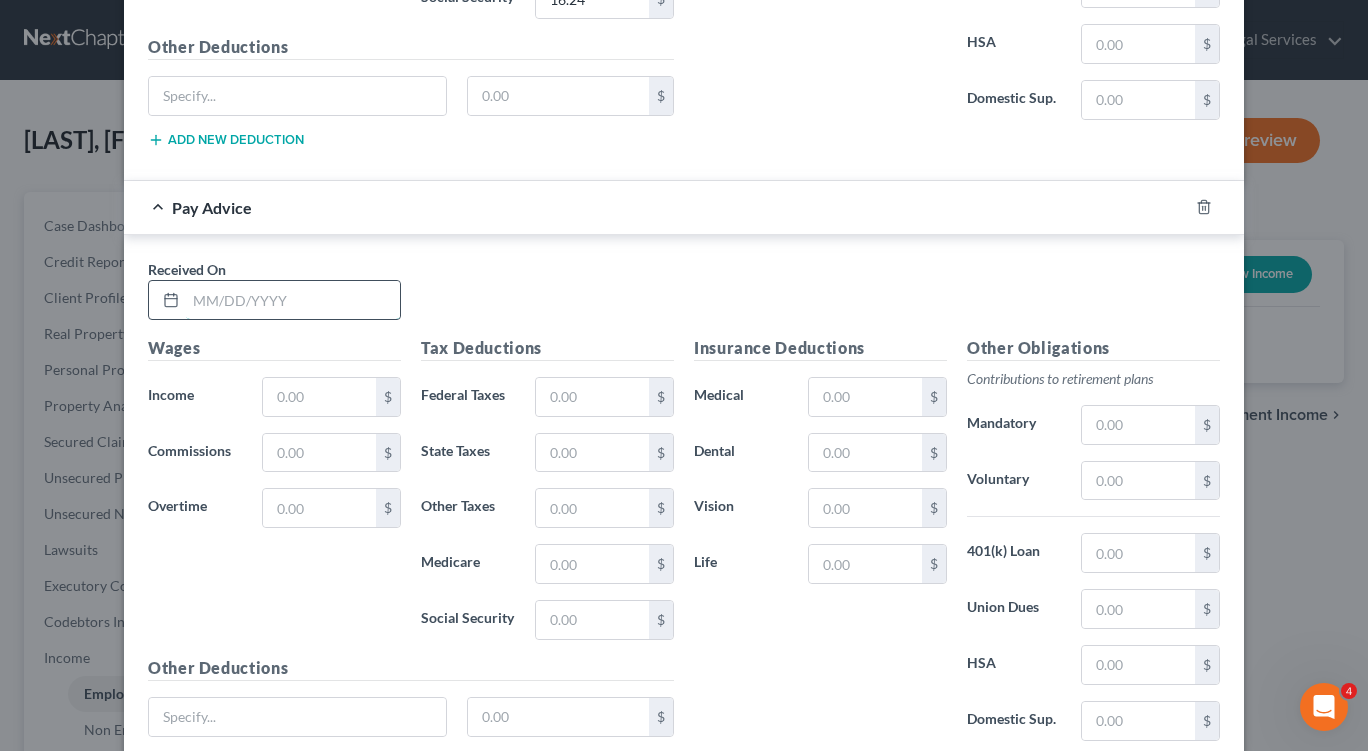 click at bounding box center (293, 300) 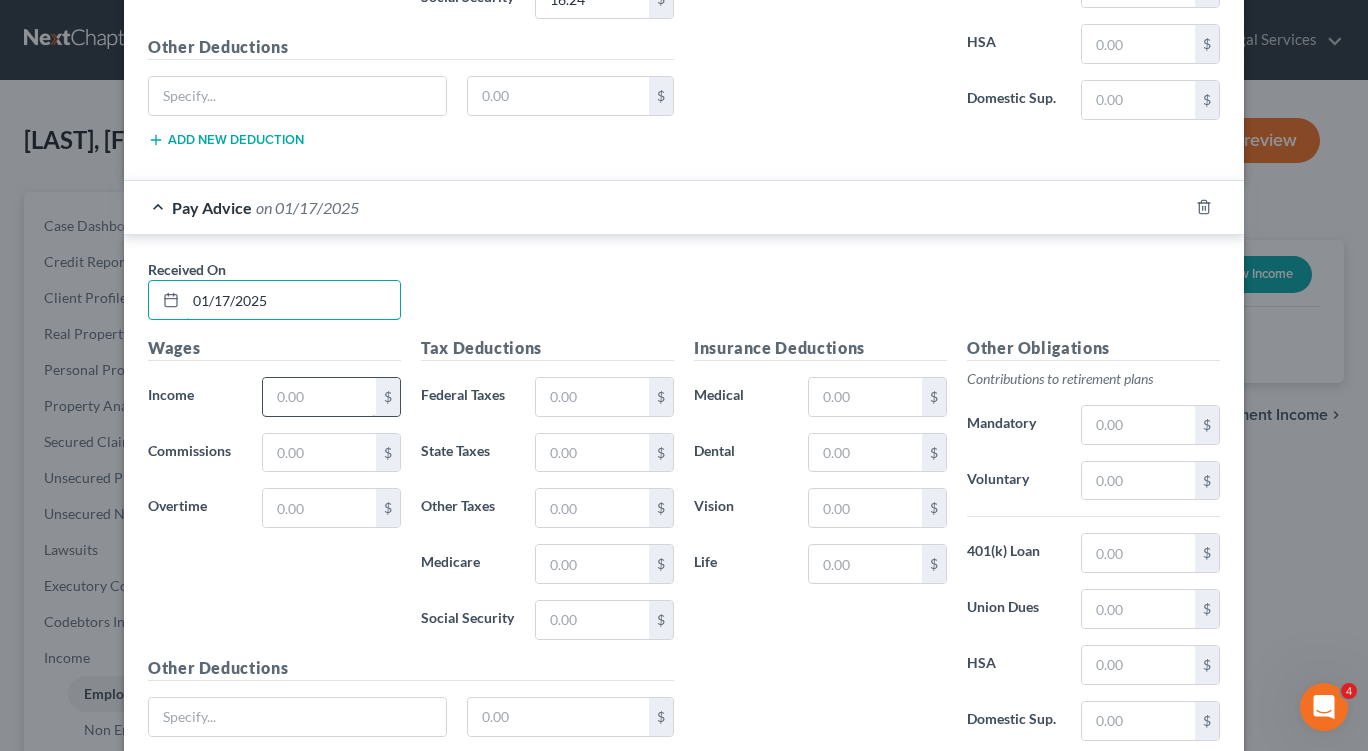 type on "01/17/2025" 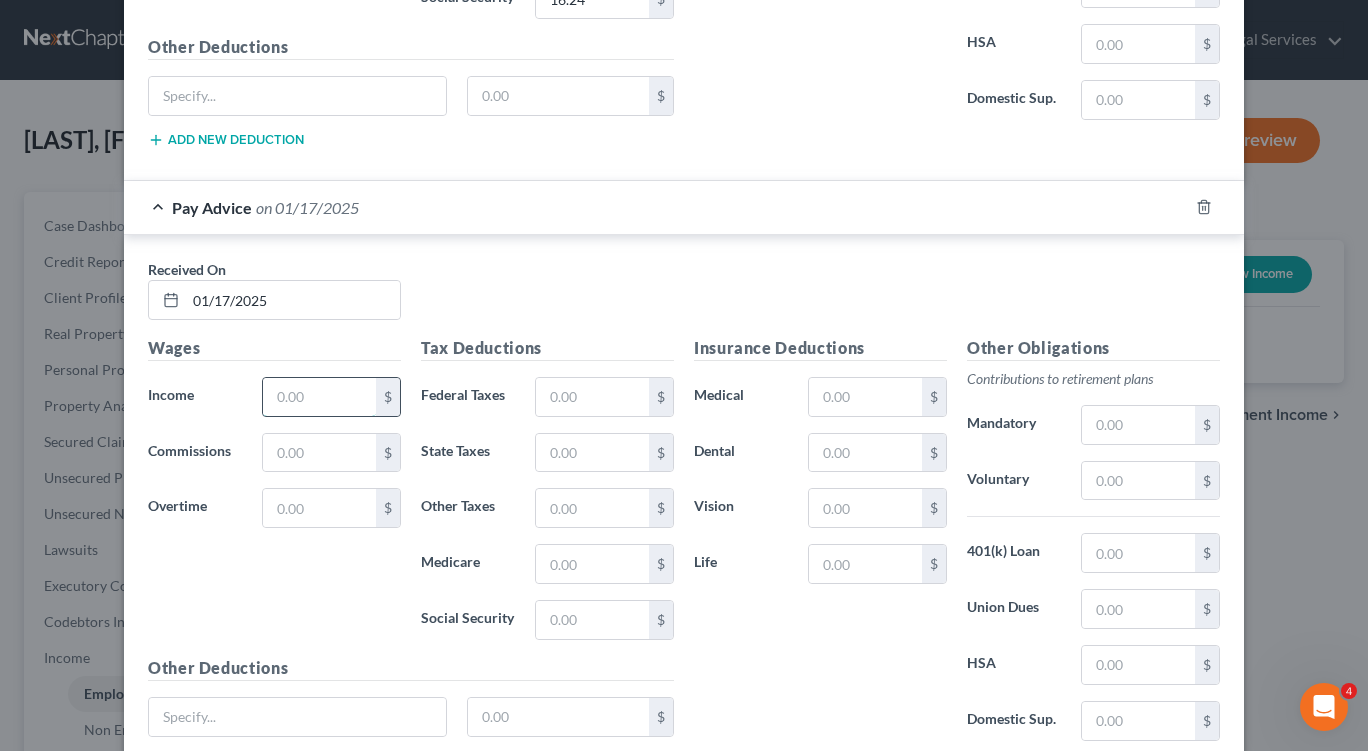 click at bounding box center (319, 397) 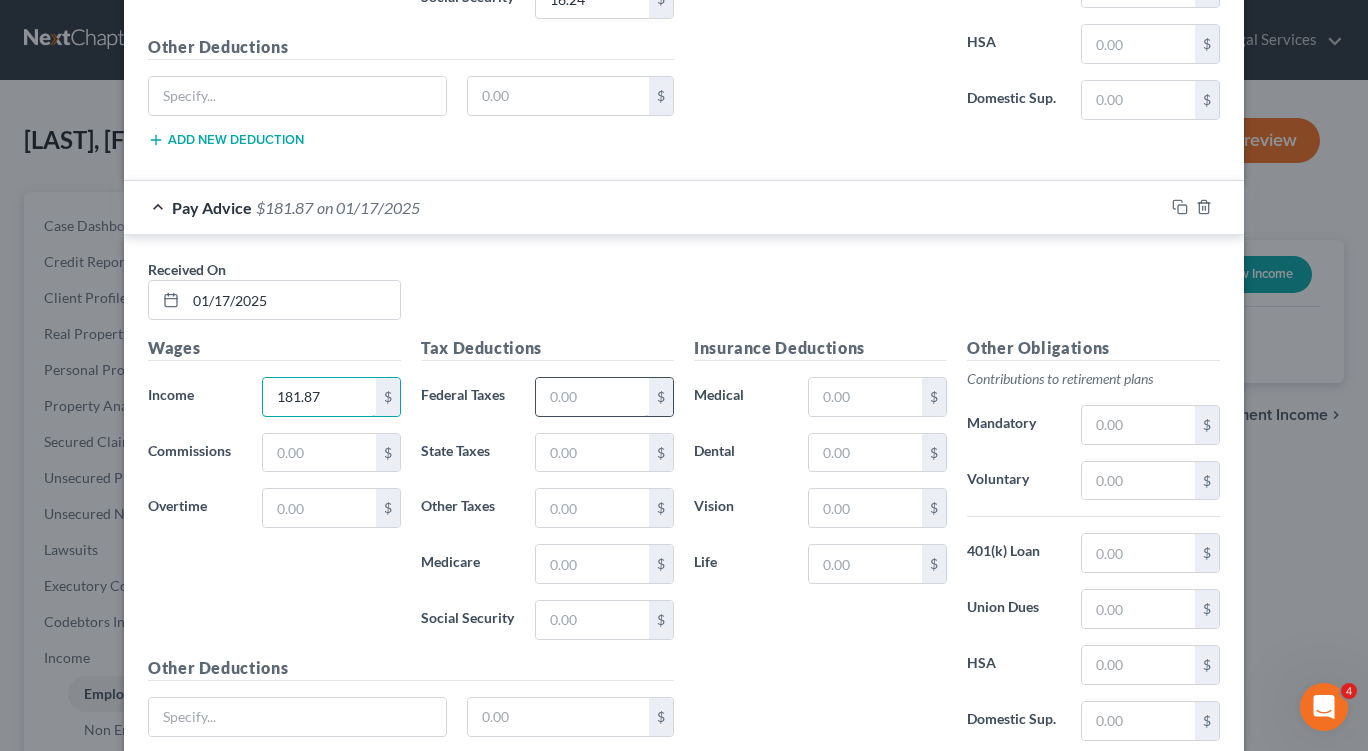 type on "181.87" 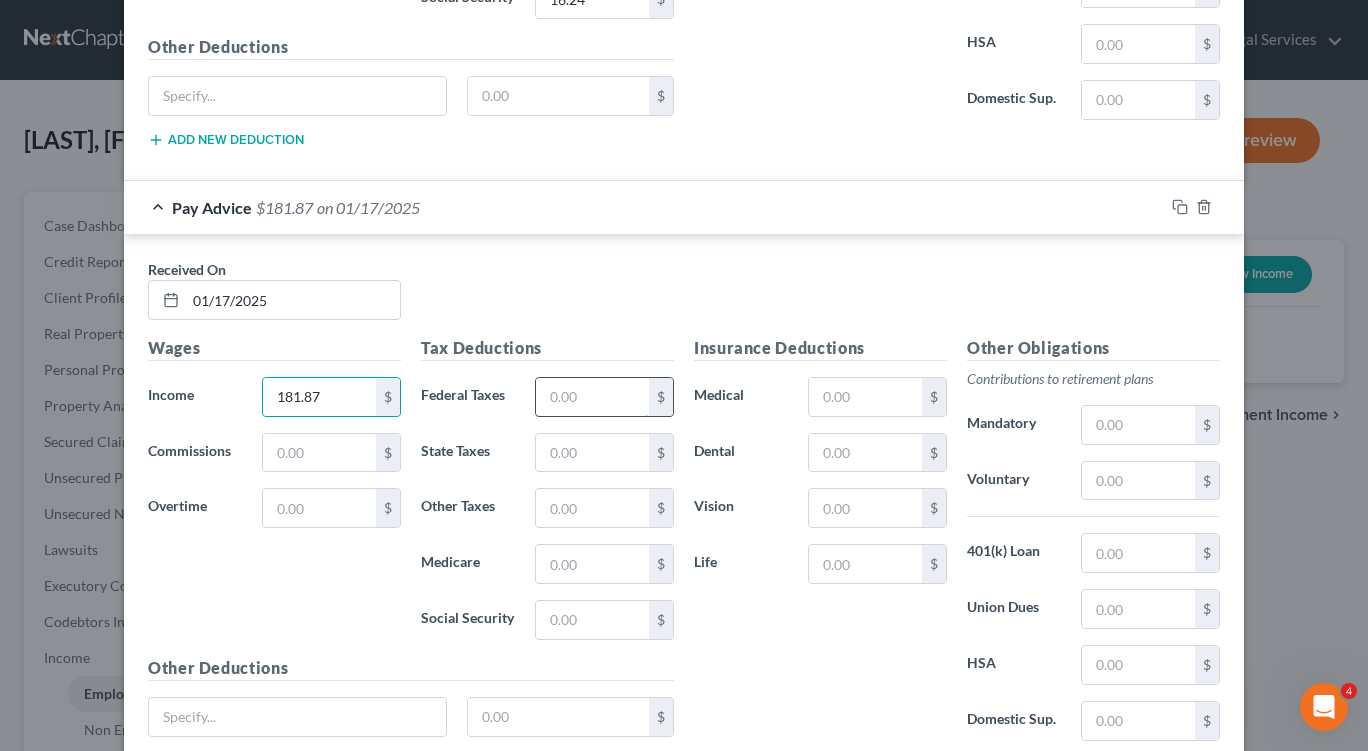 click at bounding box center [592, 397] 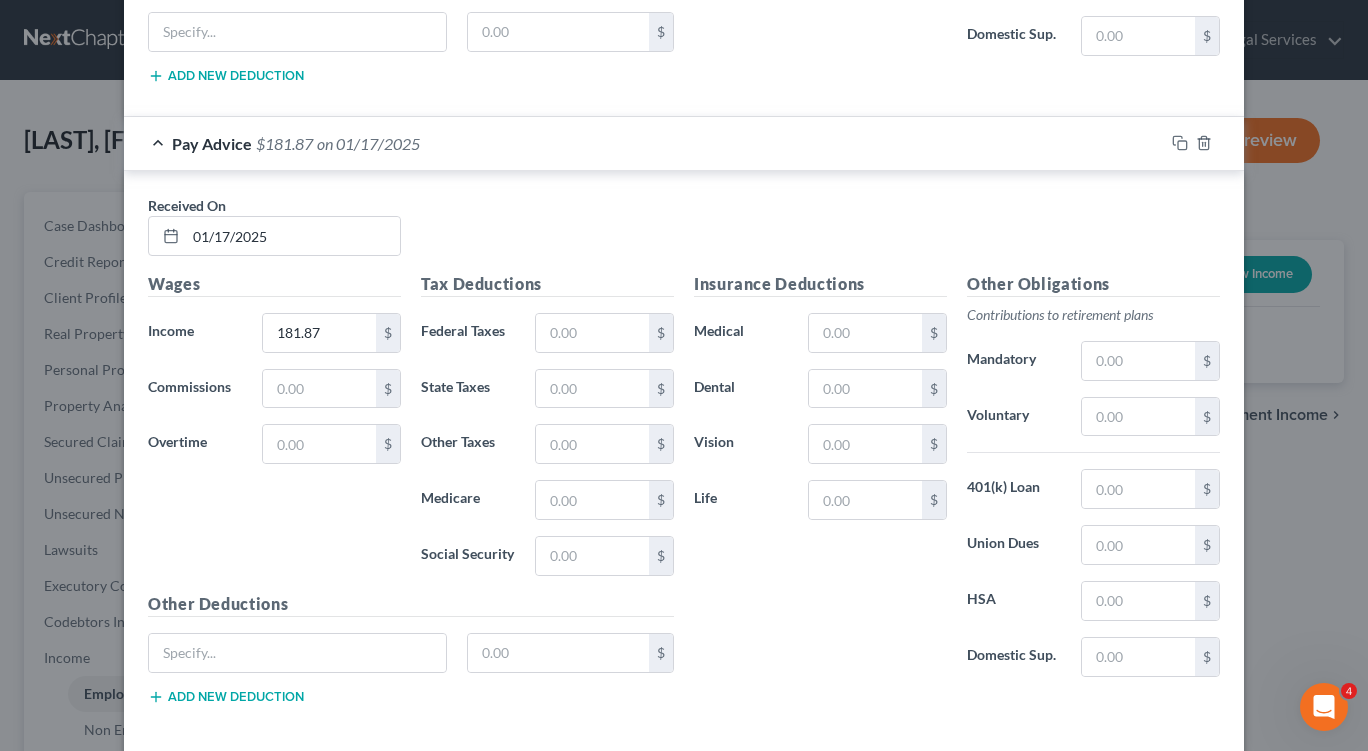 scroll, scrollTop: 1846, scrollLeft: 0, axis: vertical 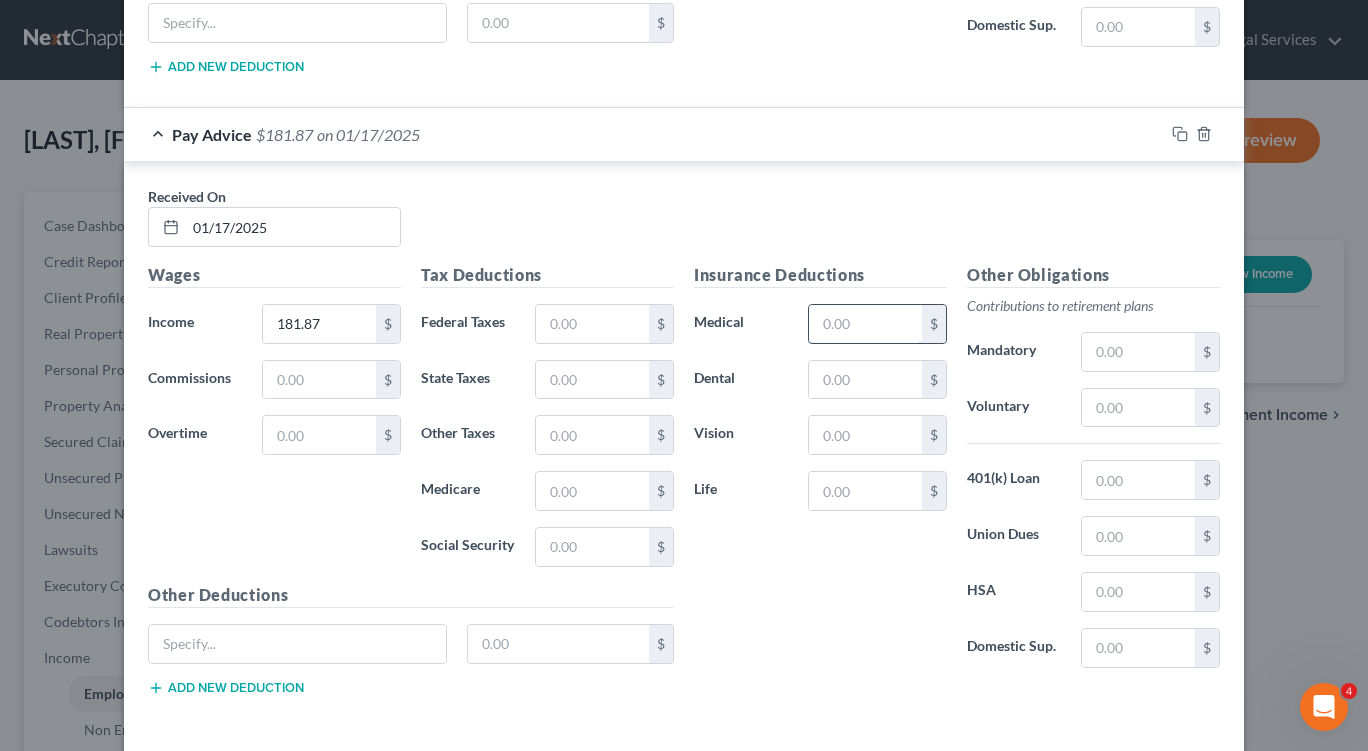 click at bounding box center [865, 324] 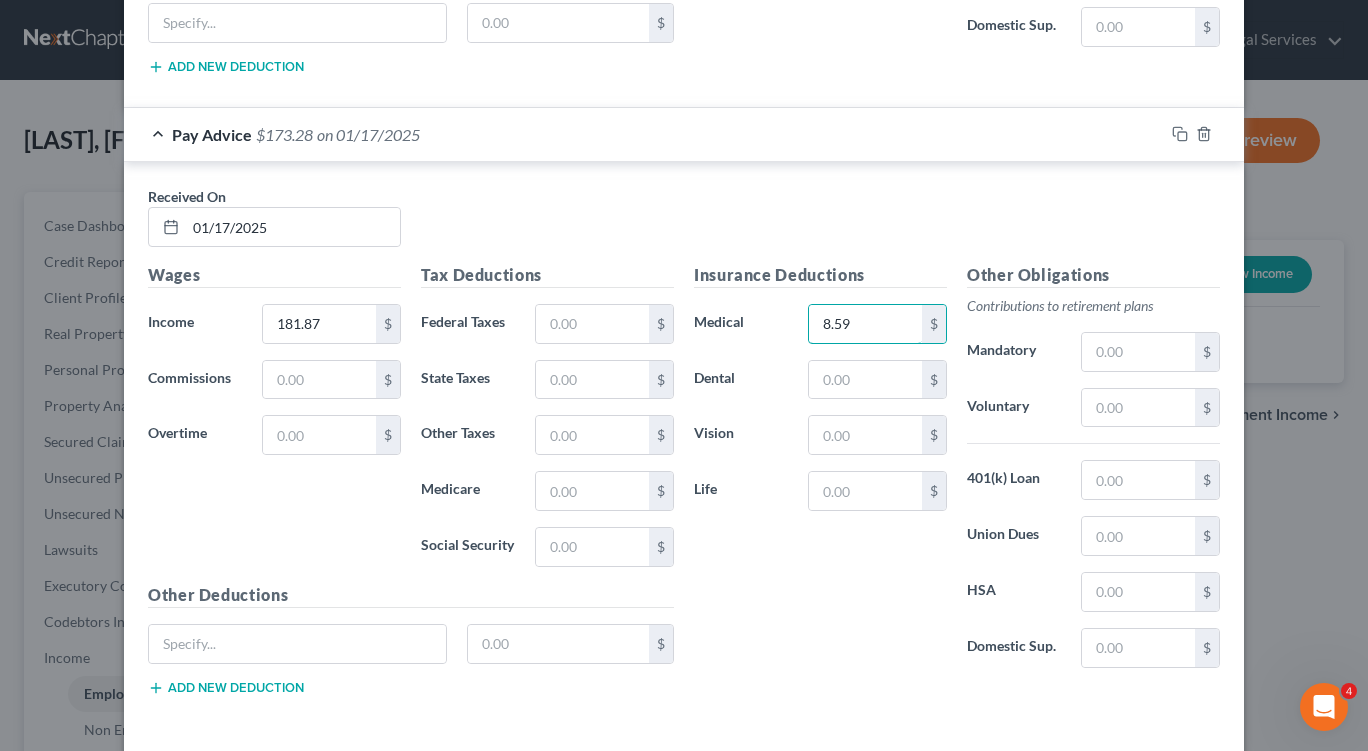 type on "8.59" 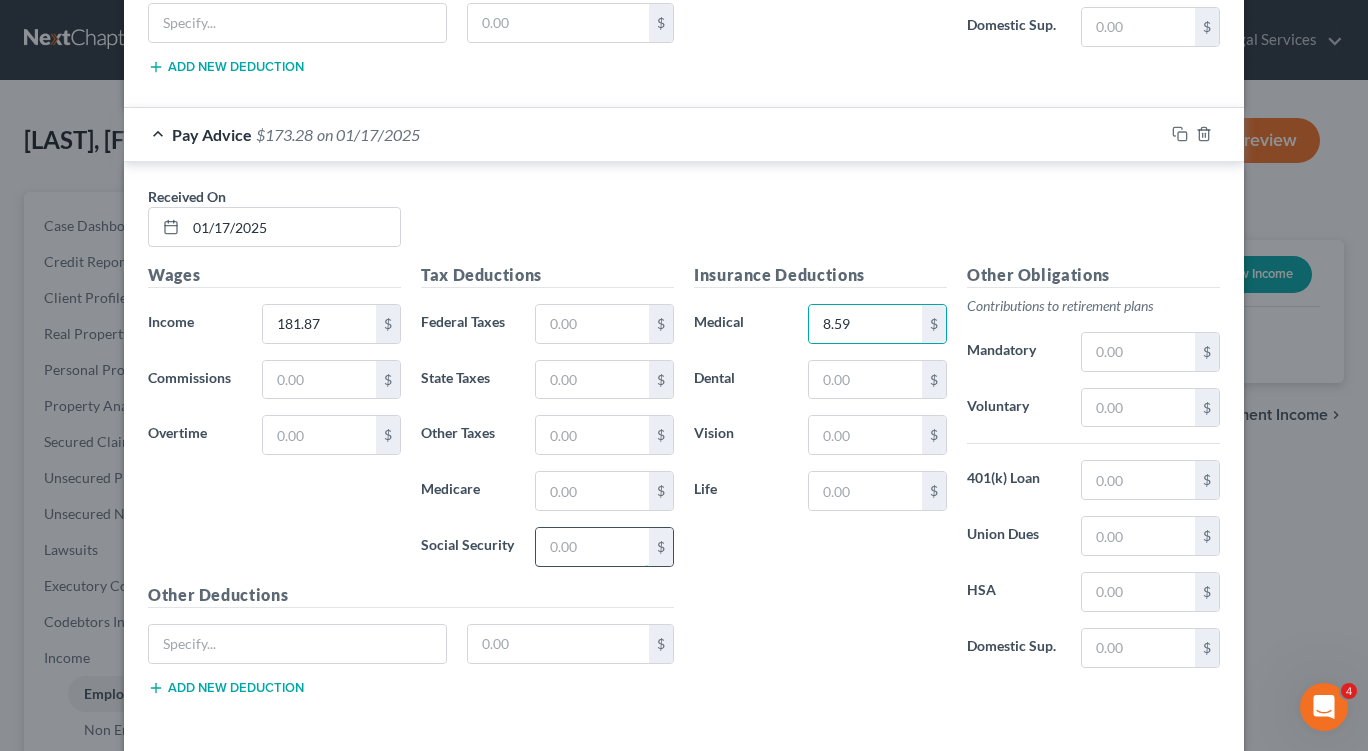 click at bounding box center [592, 547] 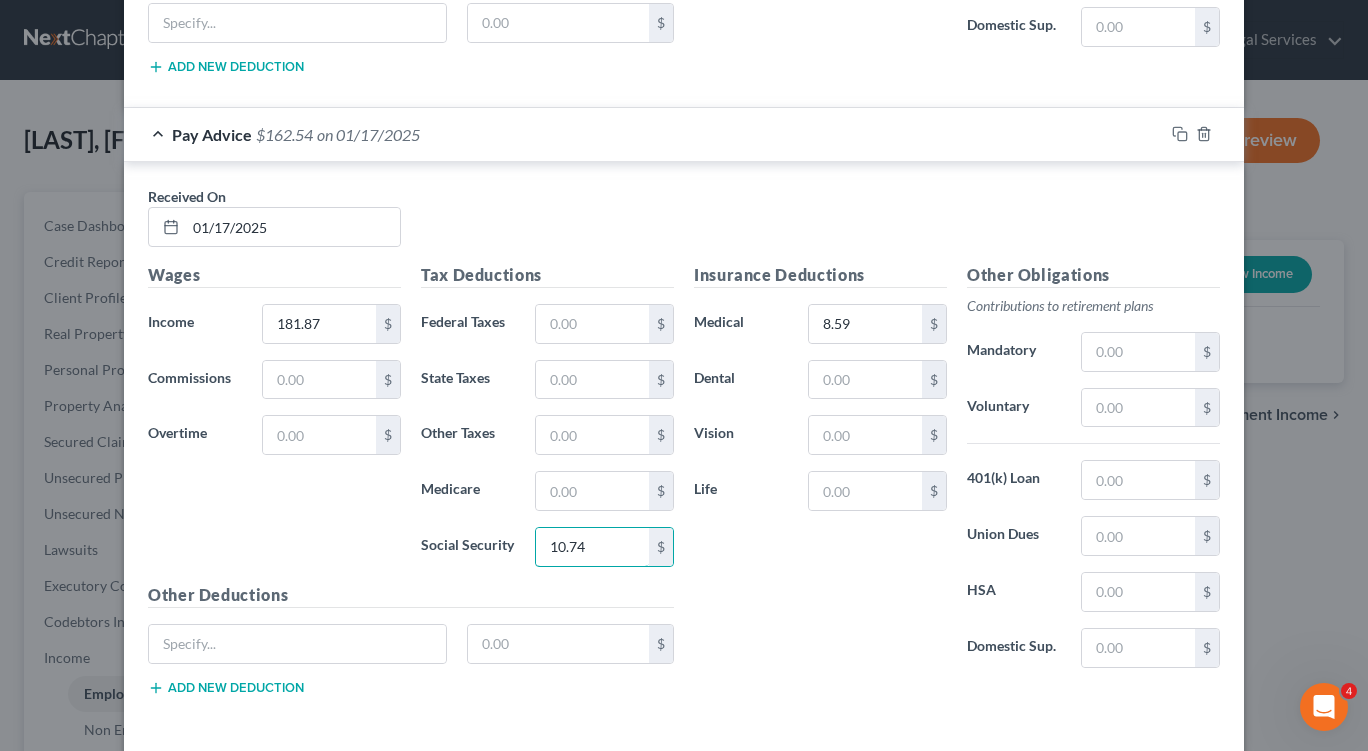 type on "10.74" 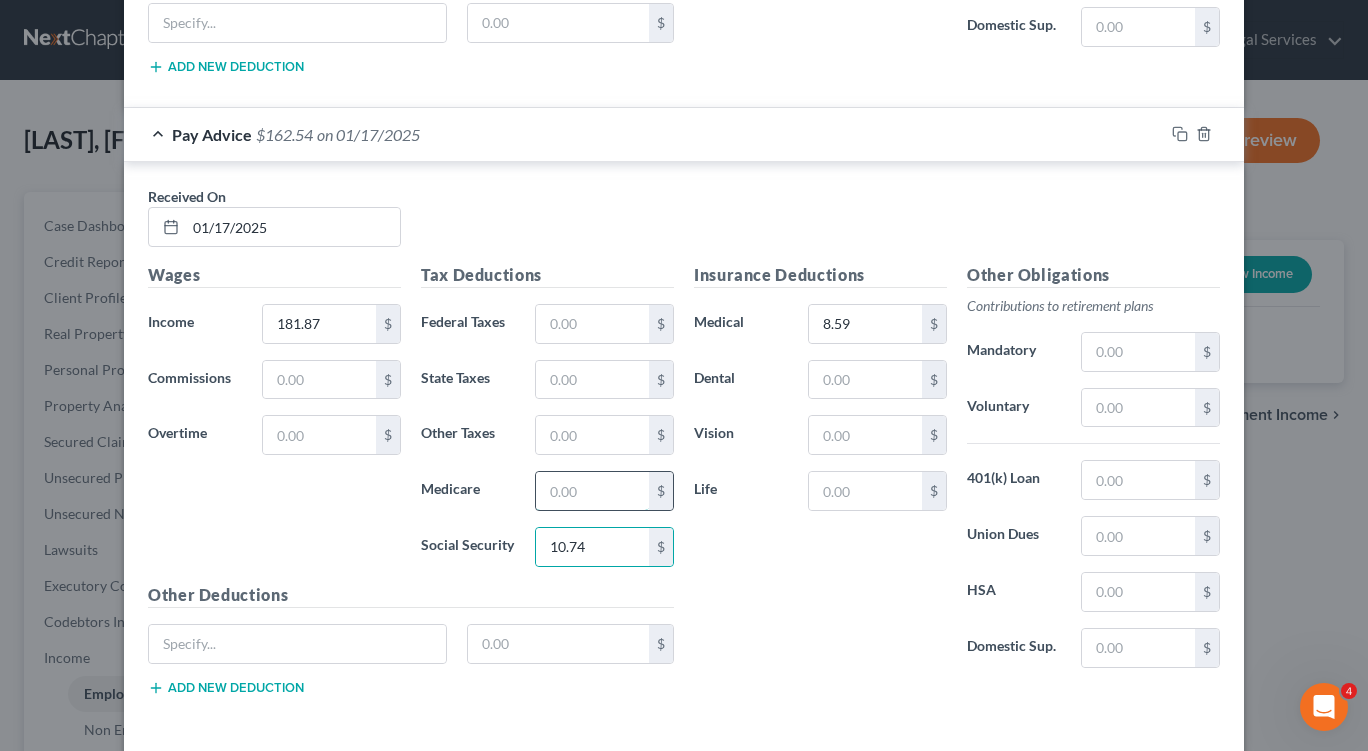 click at bounding box center [592, 491] 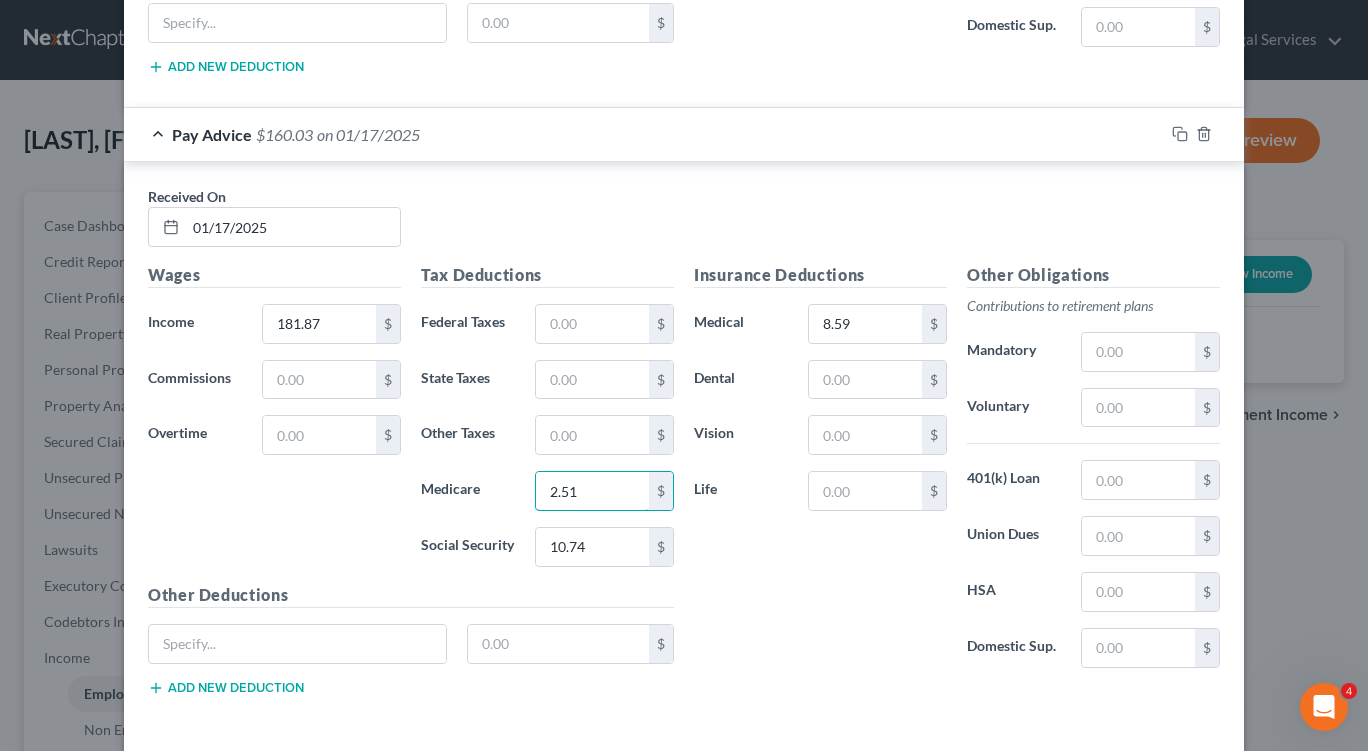 type on "2.51" 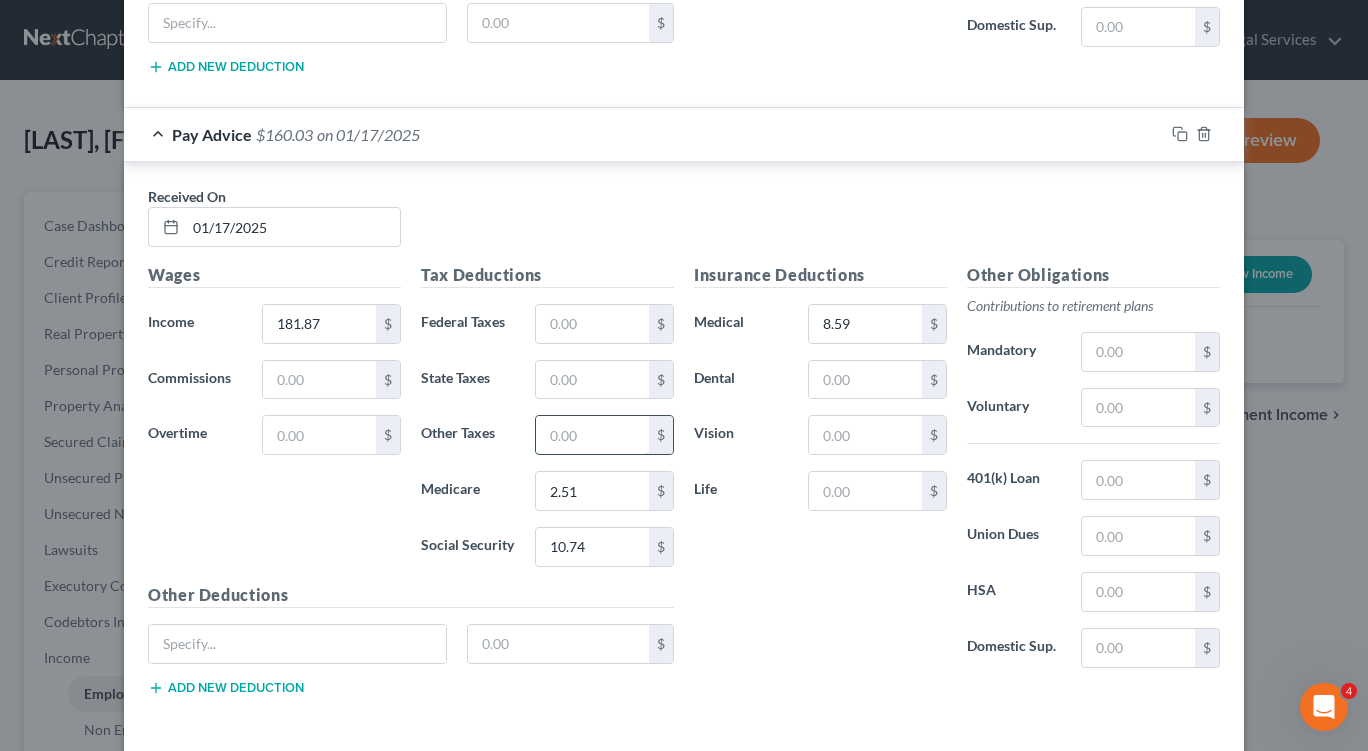 click at bounding box center [592, 435] 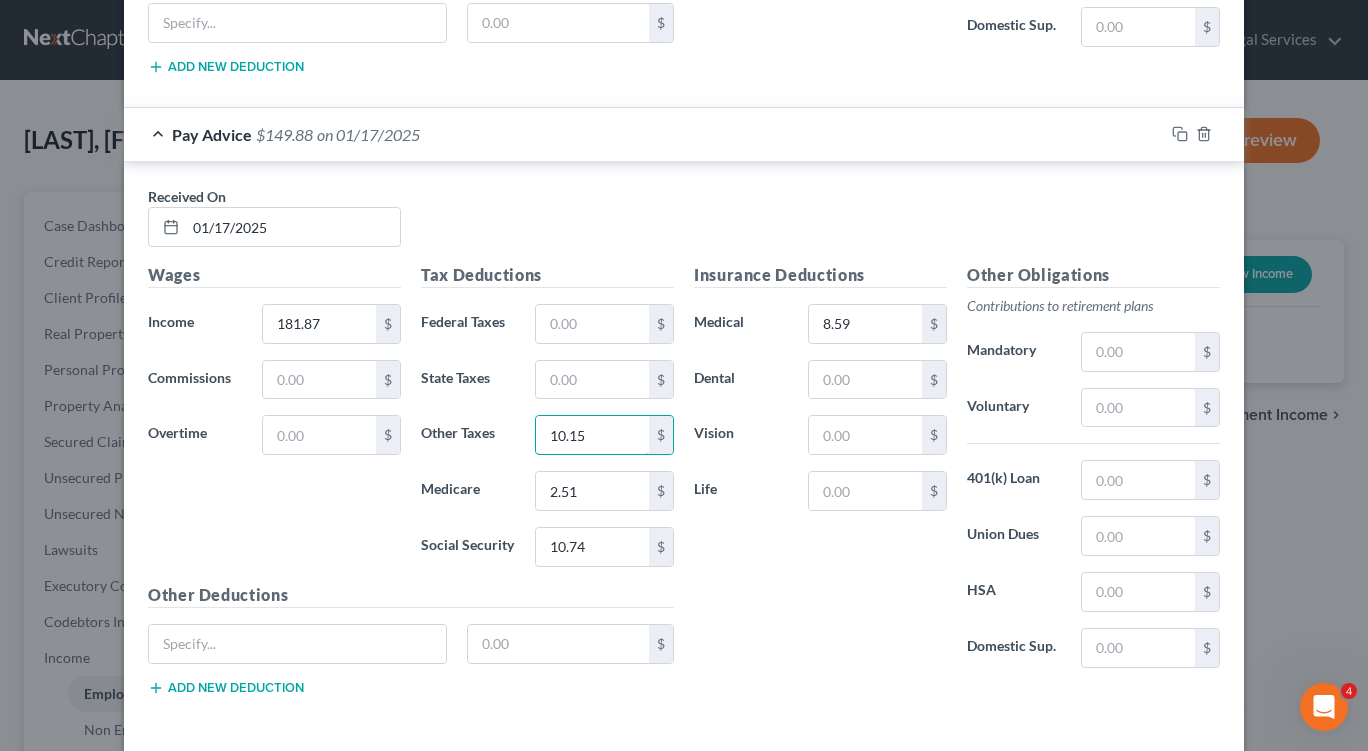type on "10.15" 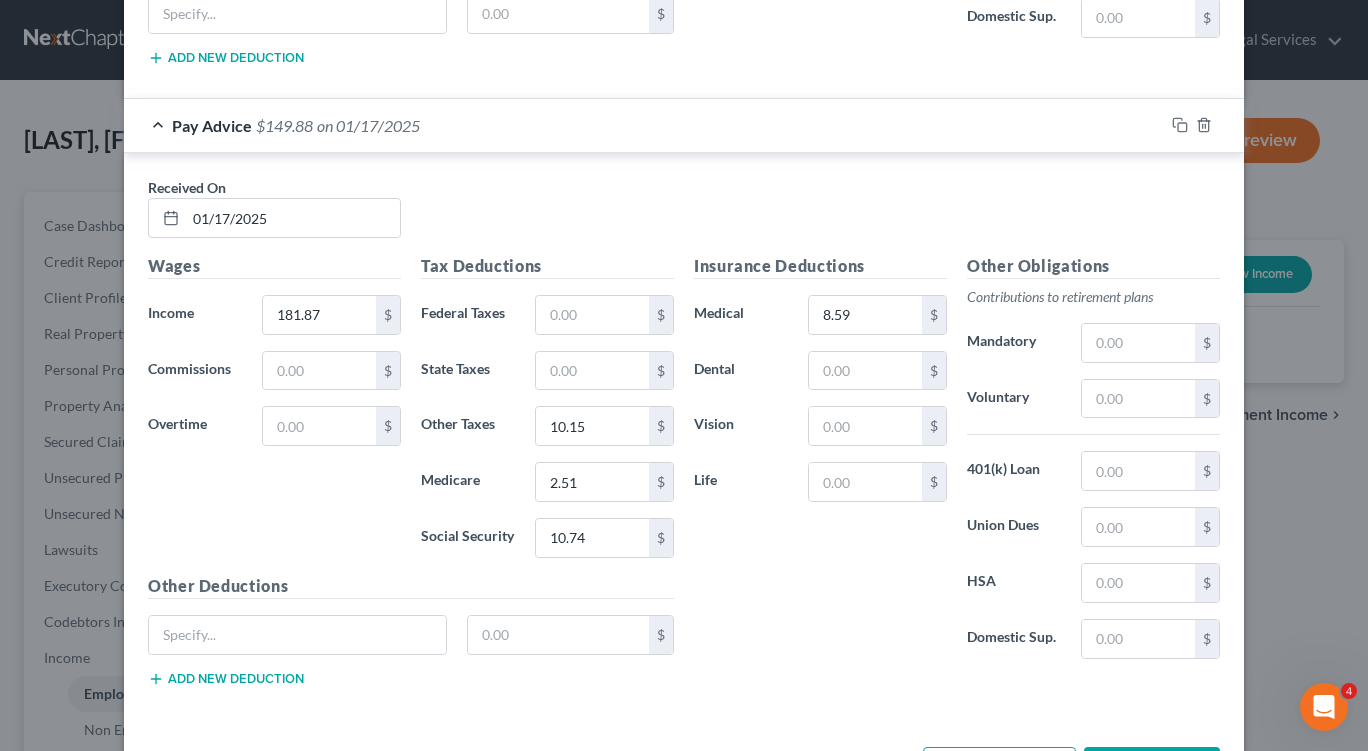 scroll, scrollTop: 1897, scrollLeft: 0, axis: vertical 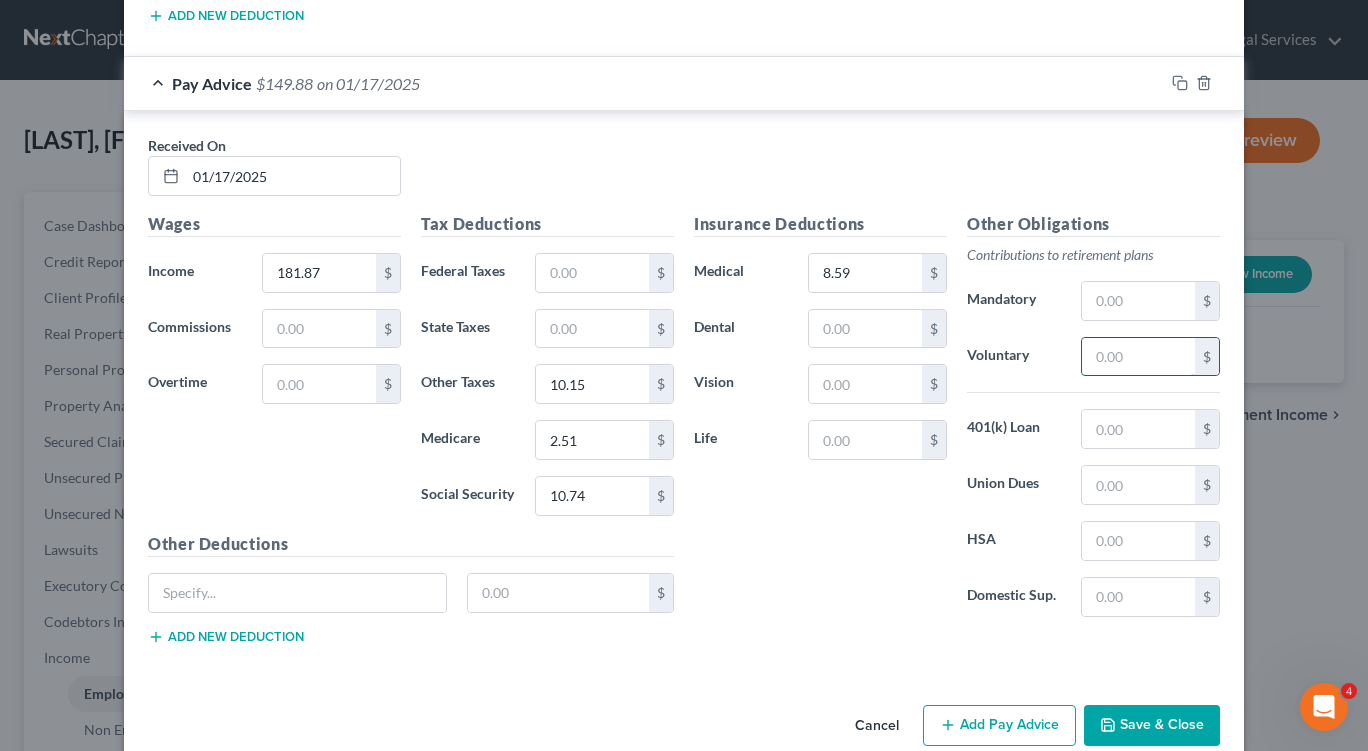 click at bounding box center [1138, 357] 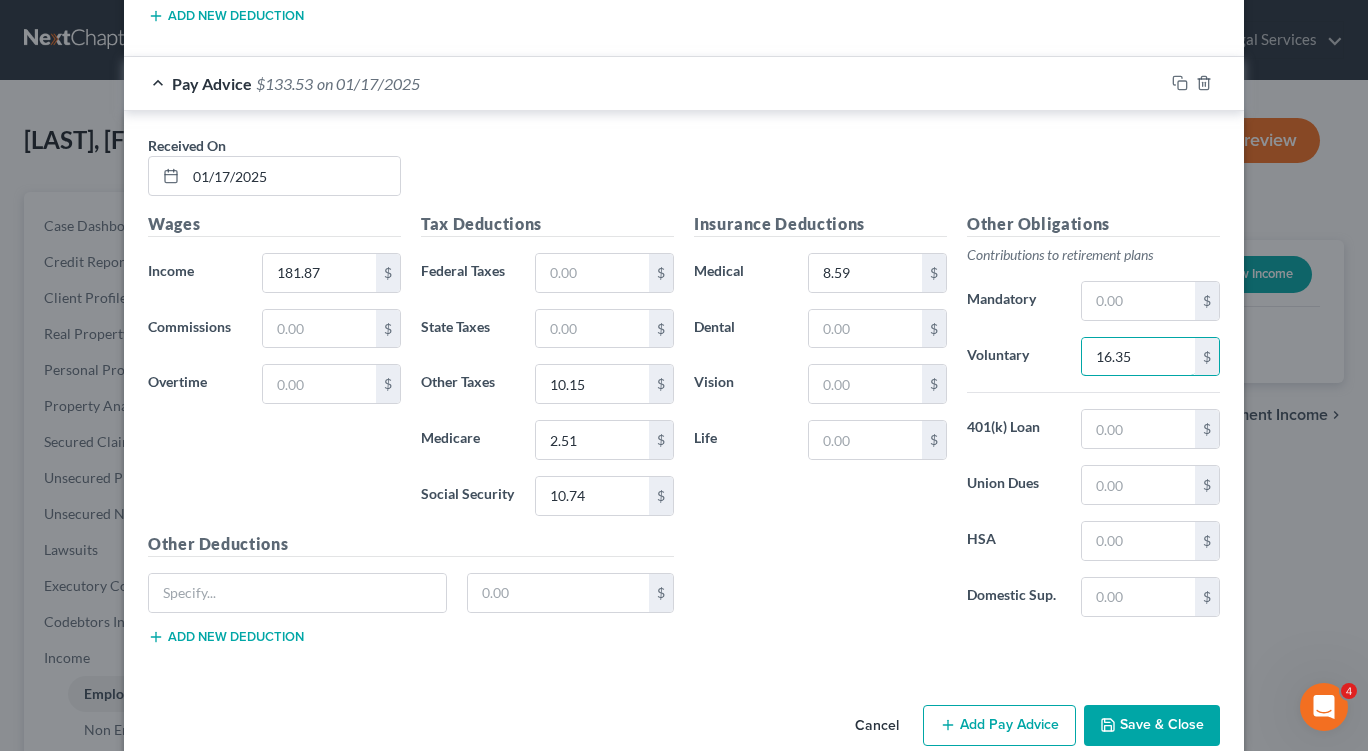 type on "16.35" 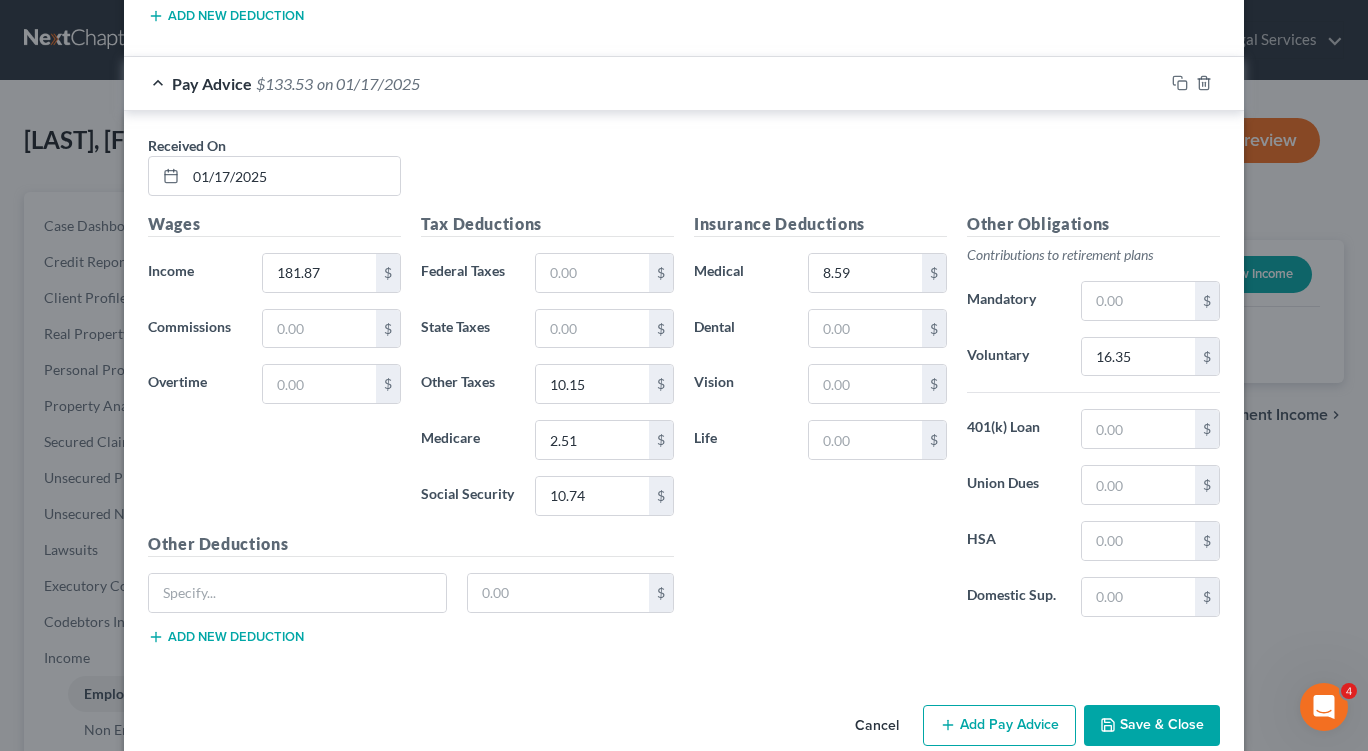 click on "Add Pay Advice" at bounding box center [999, 726] 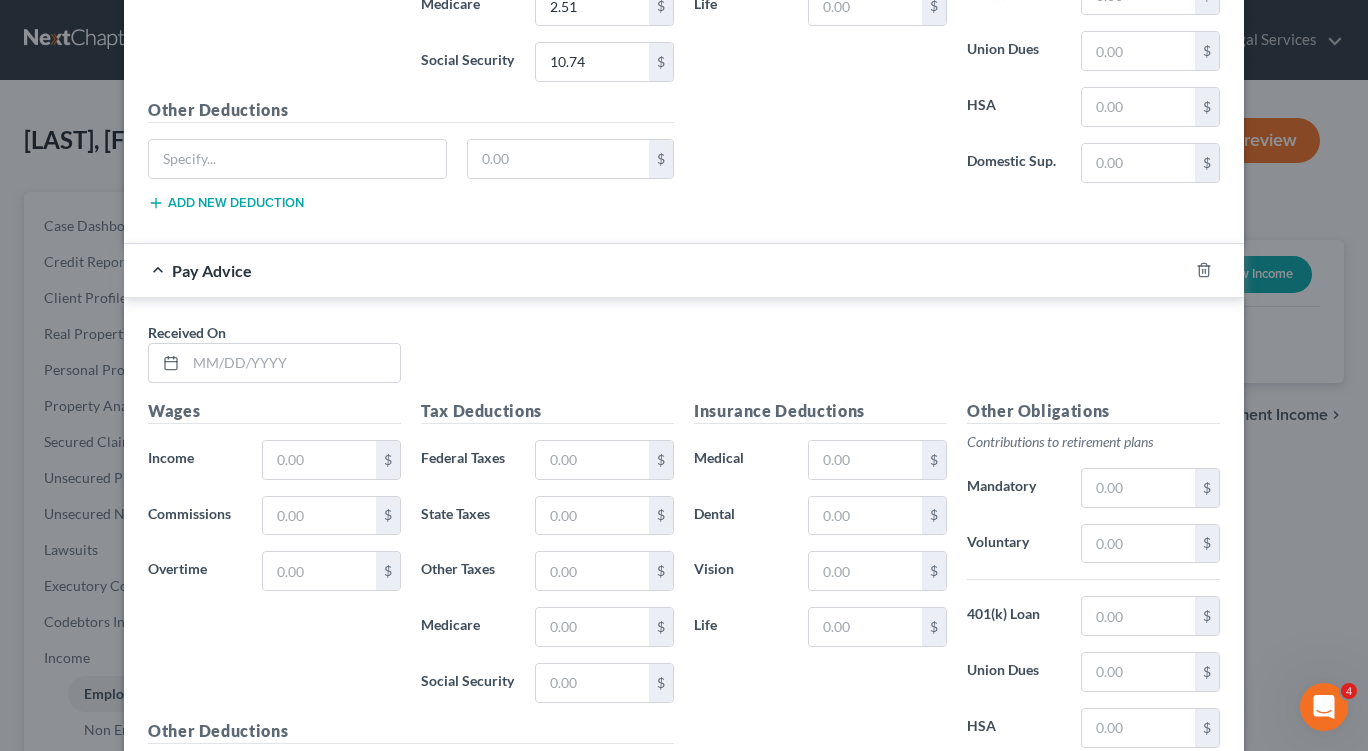 scroll, scrollTop: 2393, scrollLeft: 0, axis: vertical 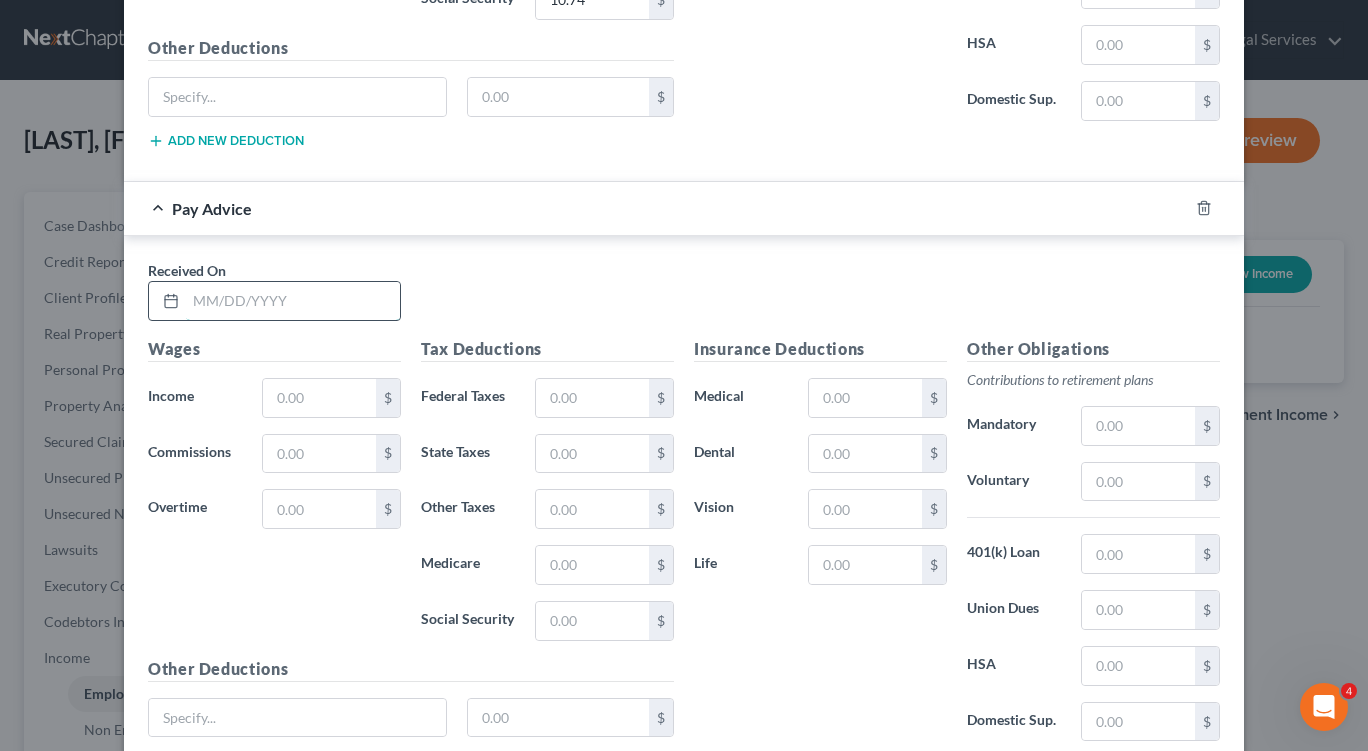 click at bounding box center (293, 301) 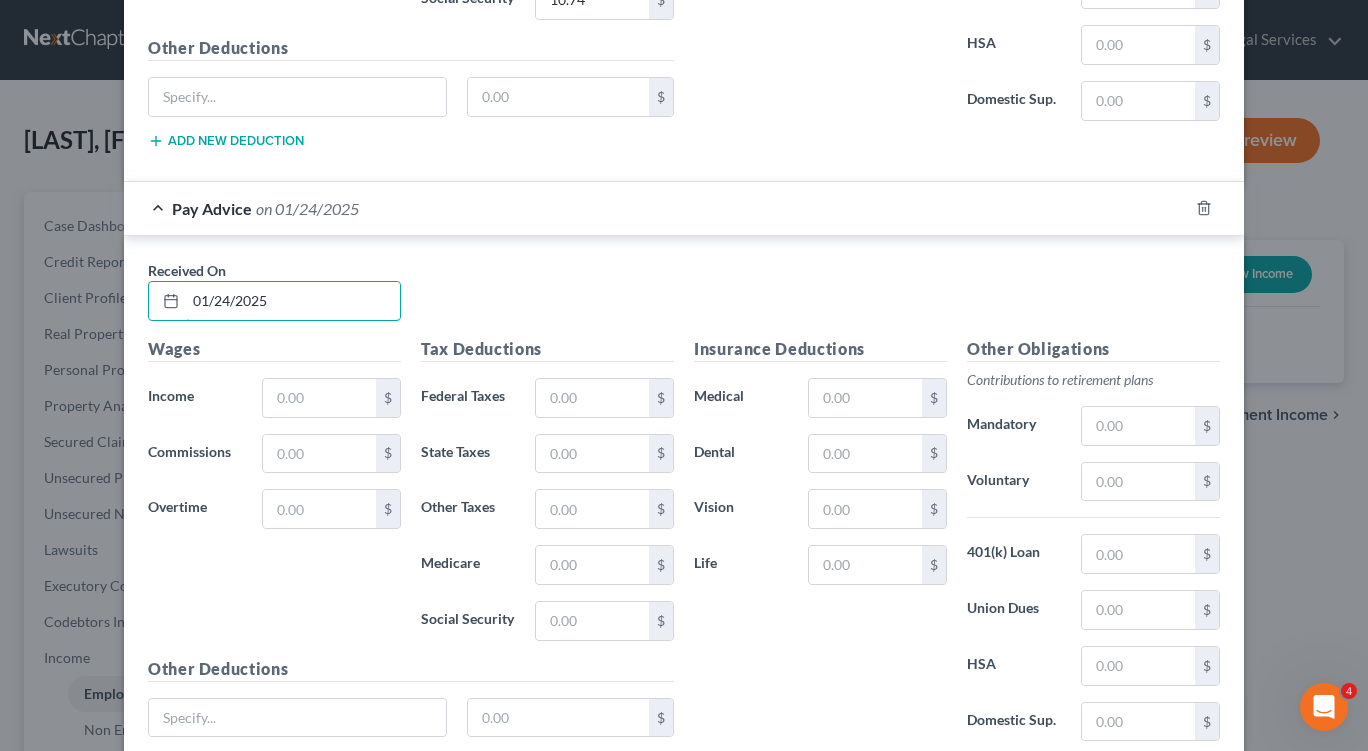 type on "01/24/2025" 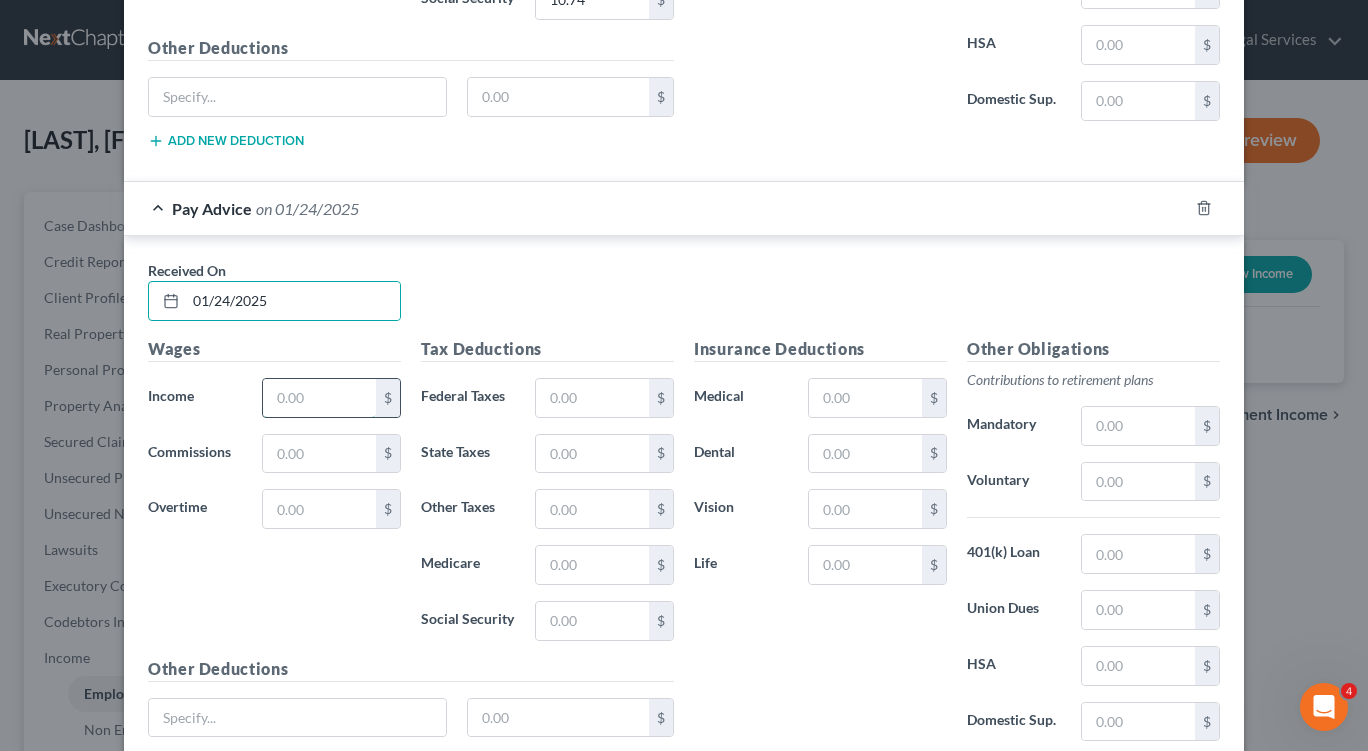 click at bounding box center [319, 398] 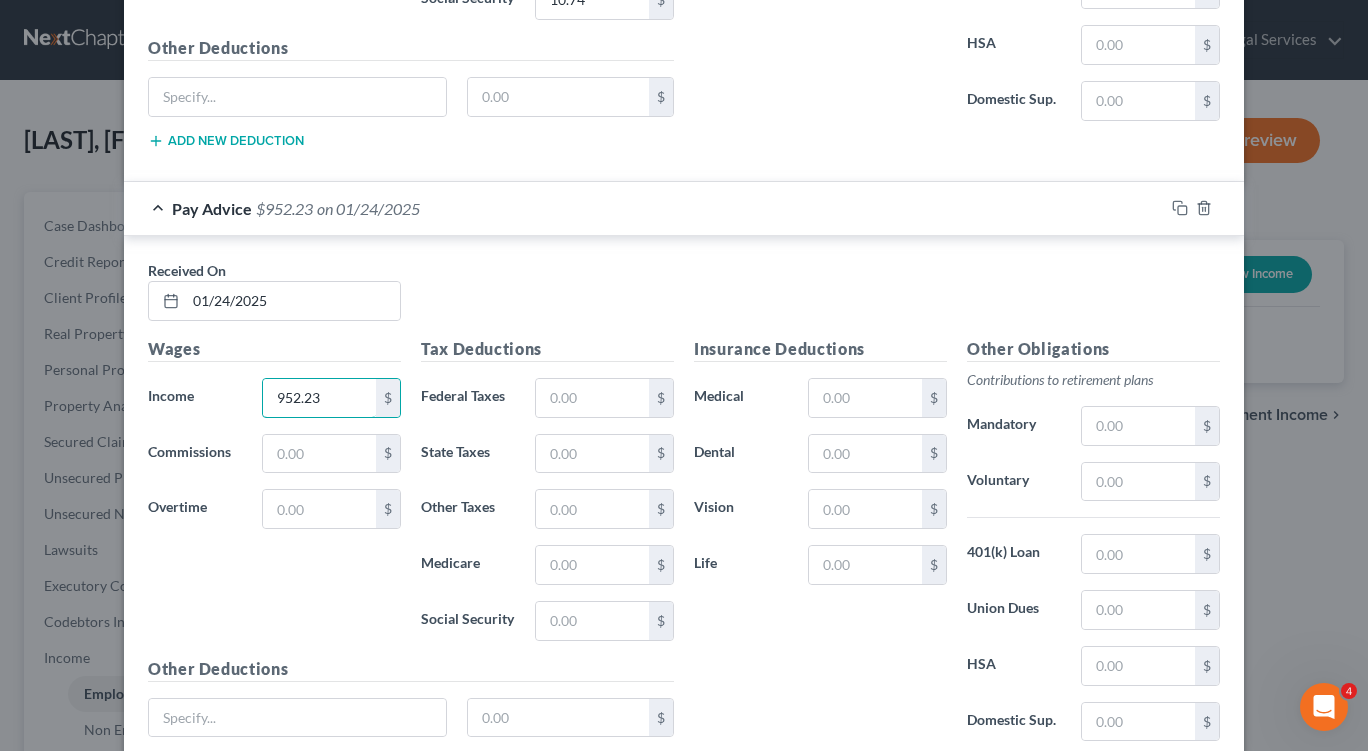 type on "952.23" 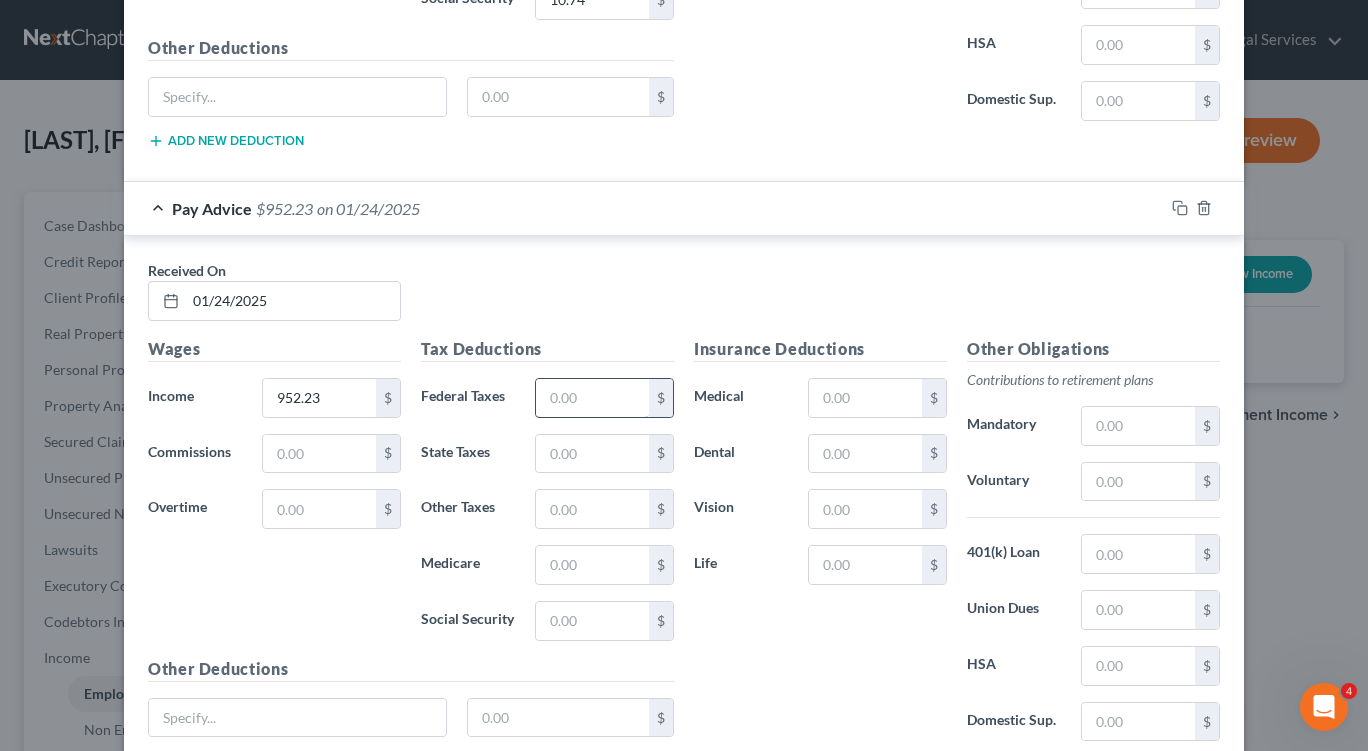 click at bounding box center [592, 398] 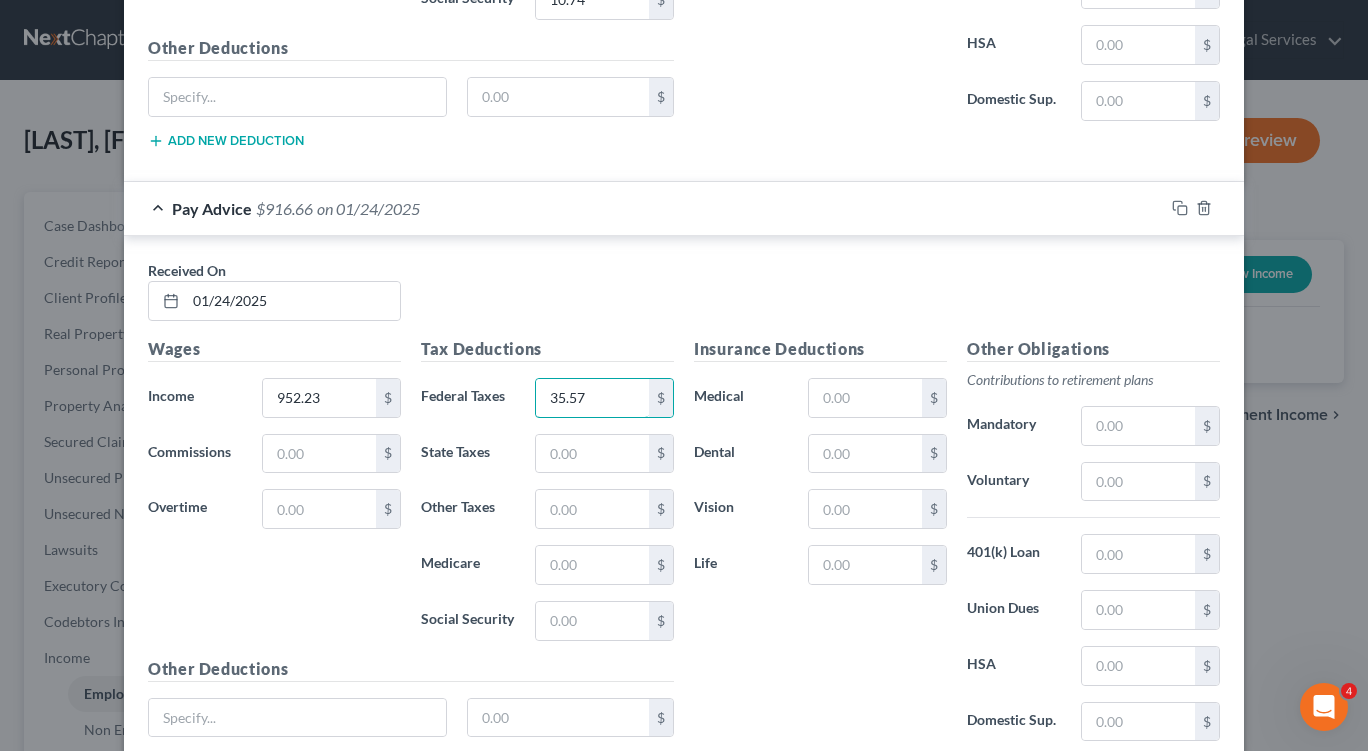 type on "35.57" 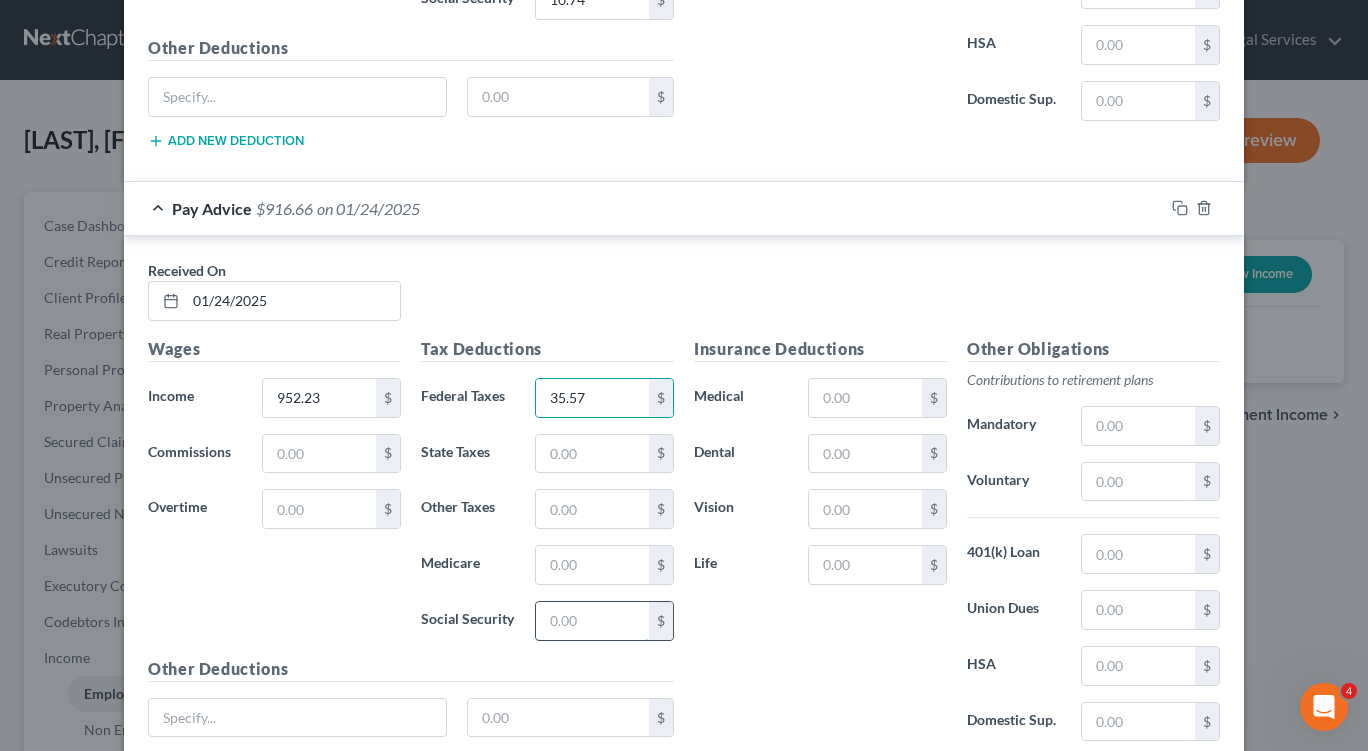 click at bounding box center [592, 621] 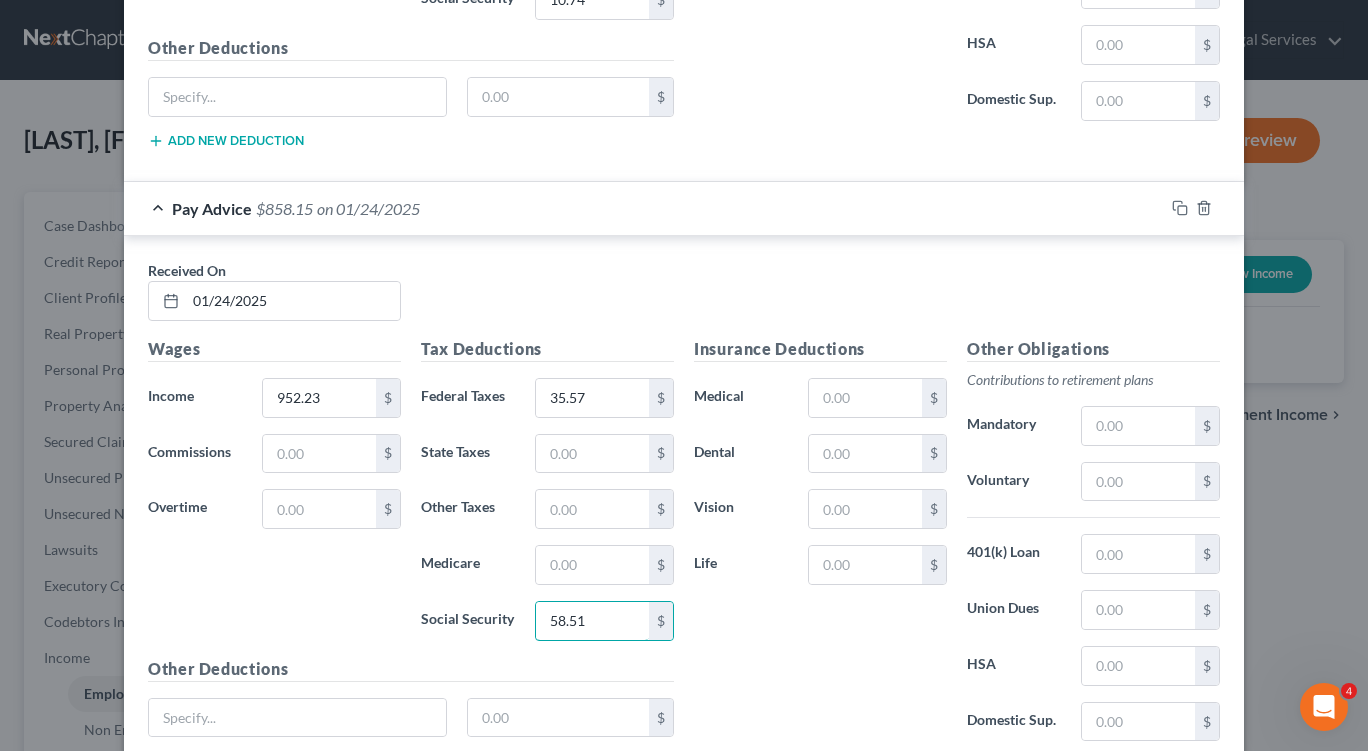 type on "58.51" 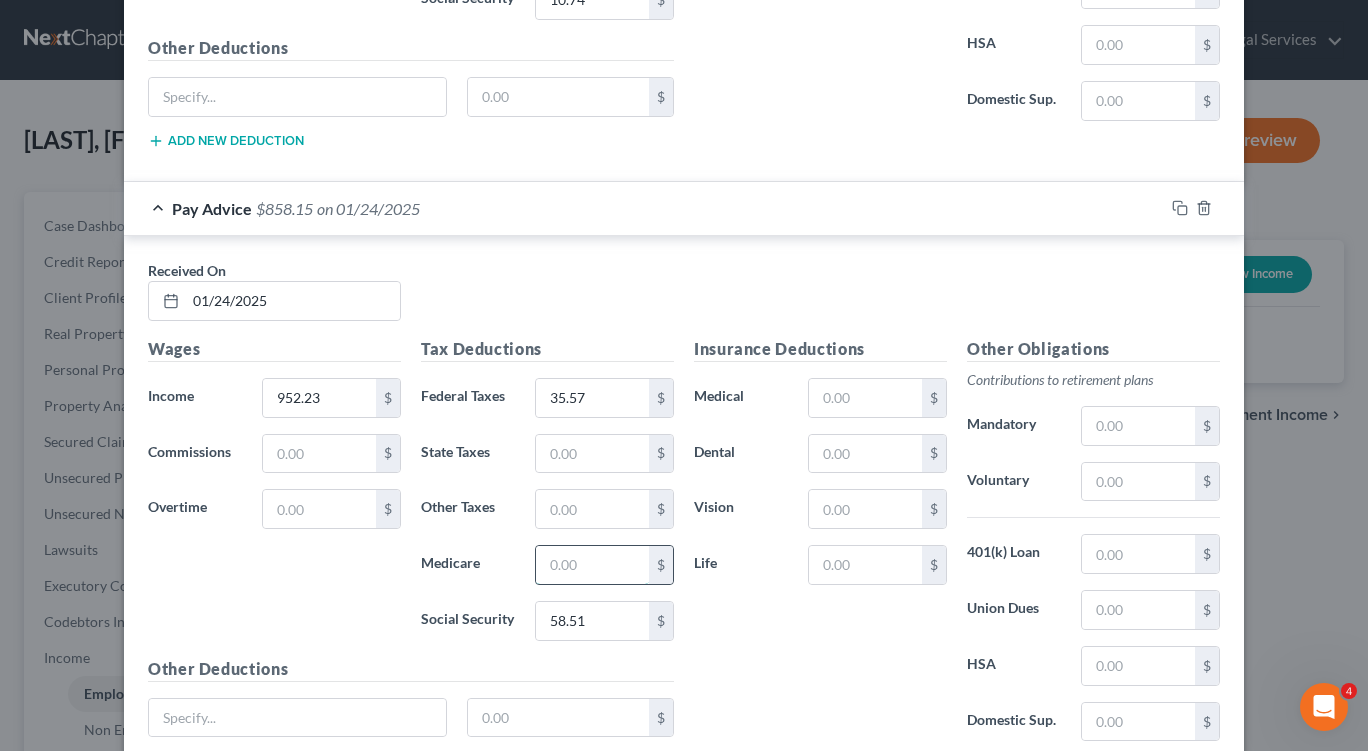 click at bounding box center (592, 565) 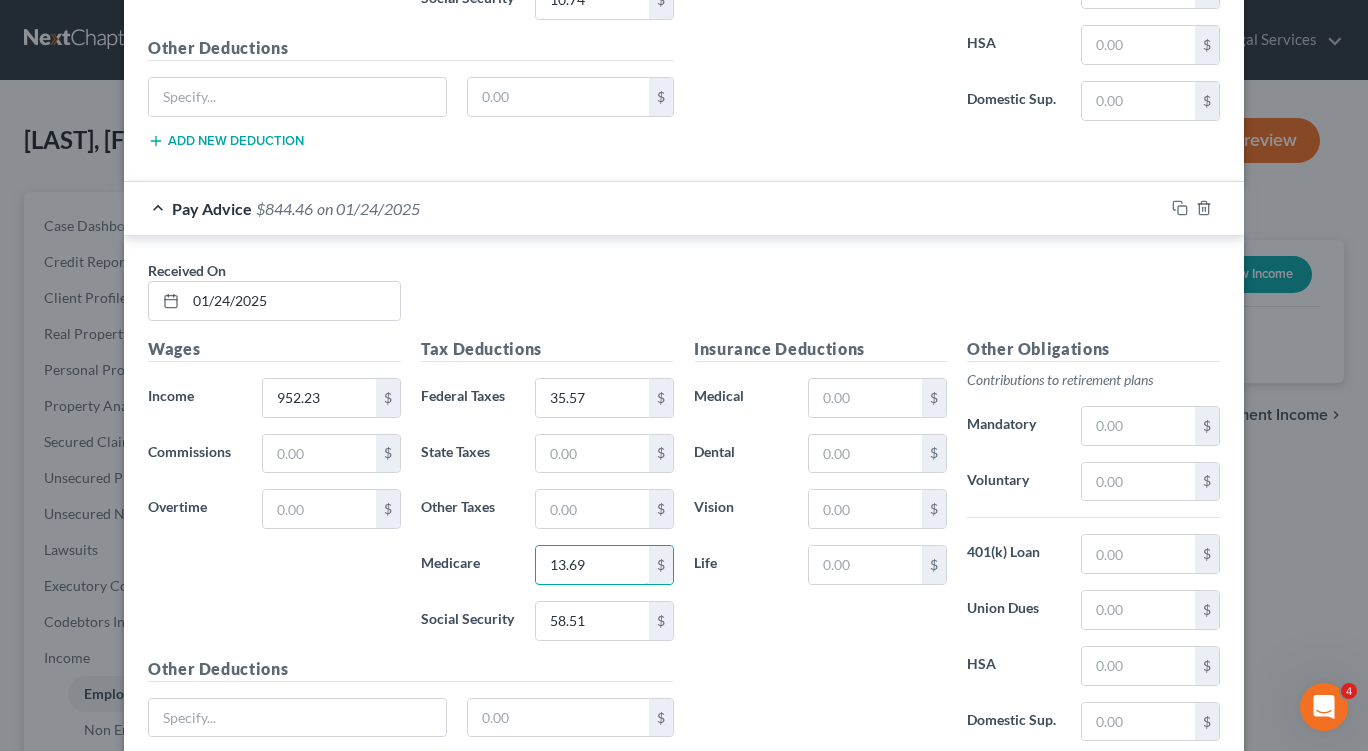 type on "13.69" 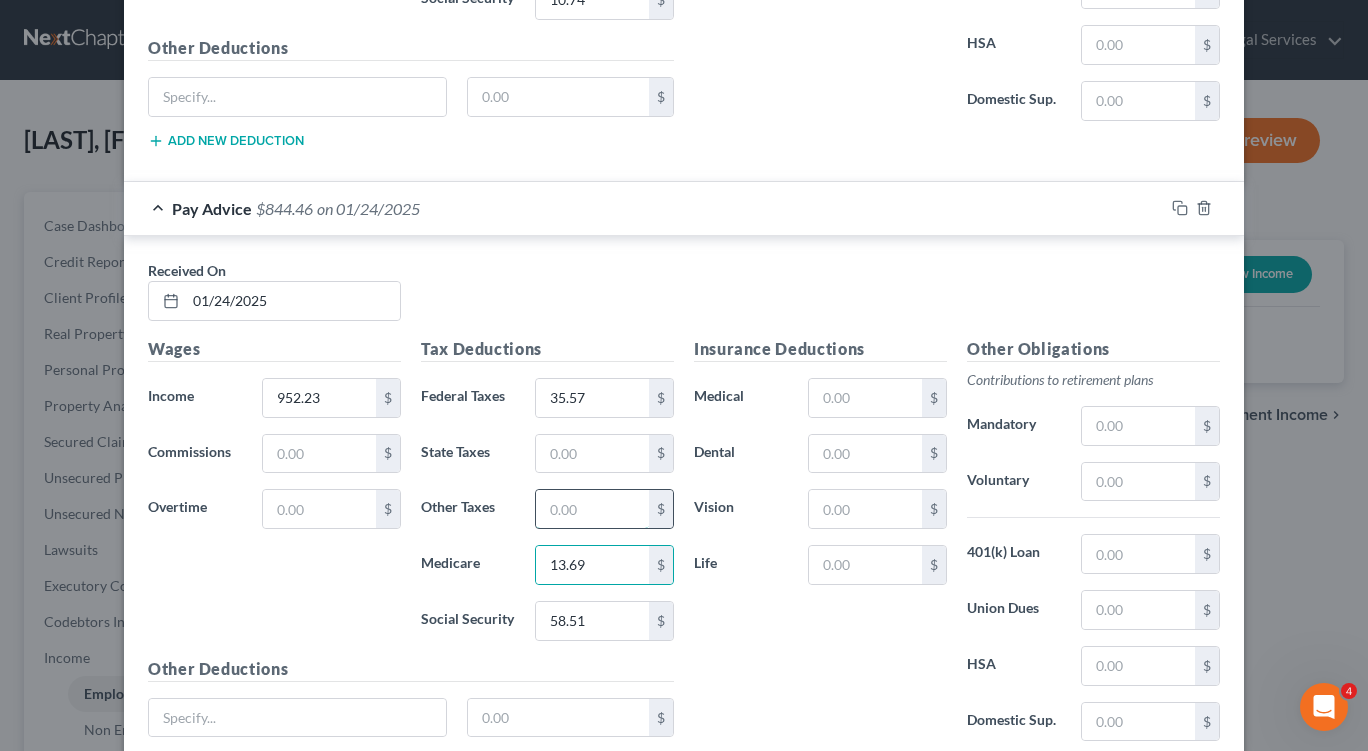 click at bounding box center (592, 509) 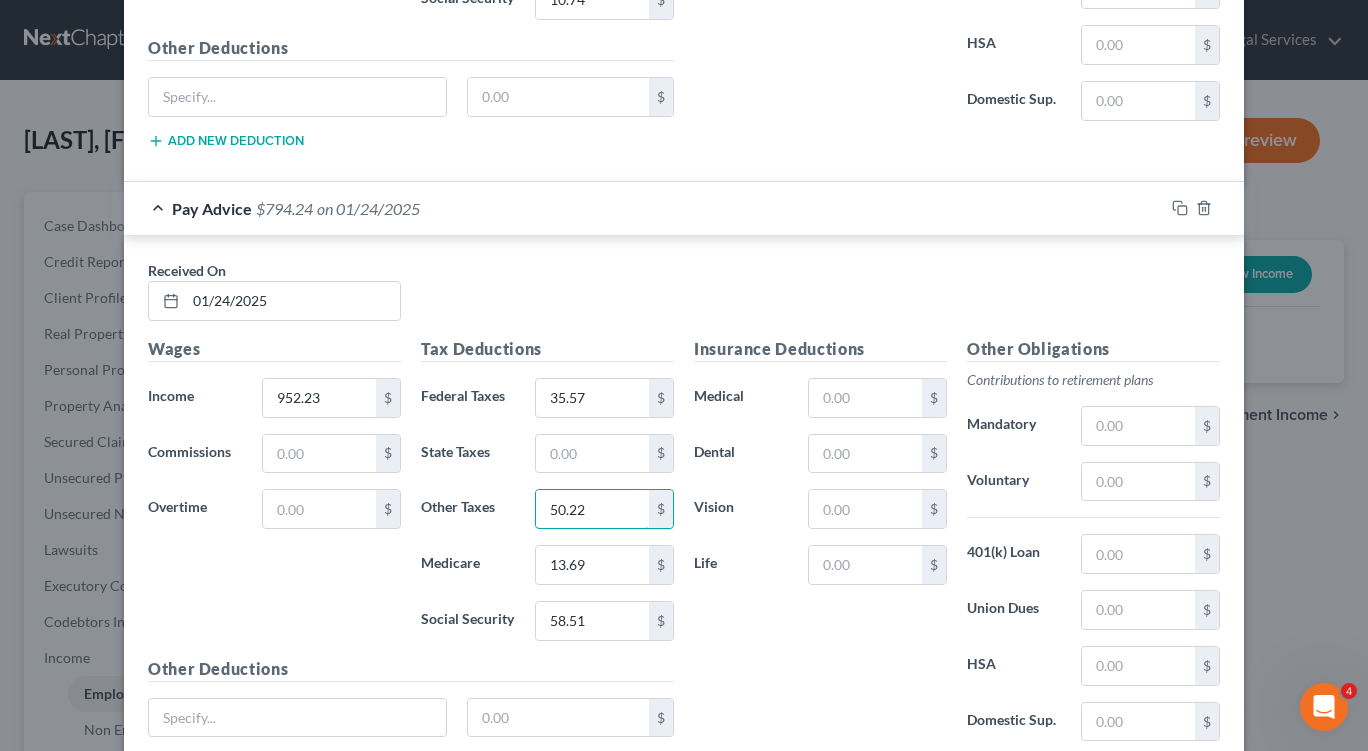 type on "50.22" 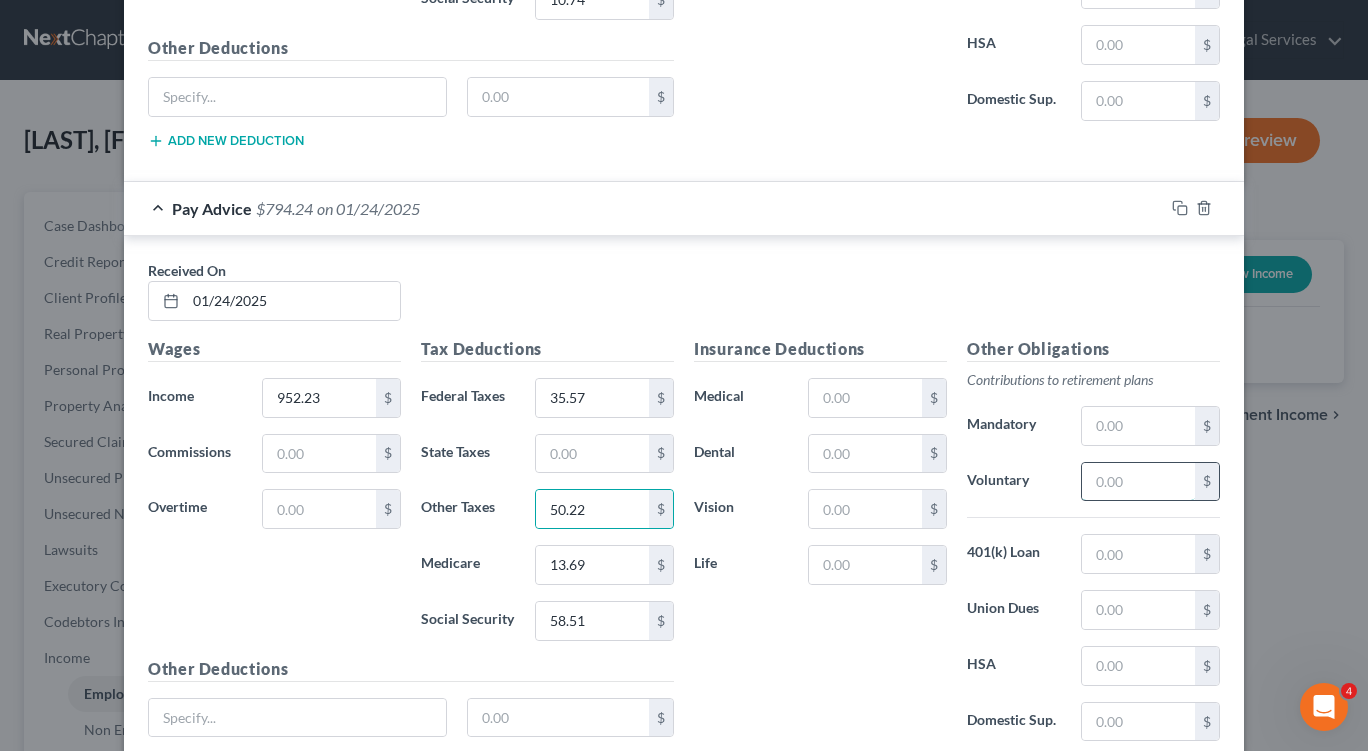 click at bounding box center (1138, 482) 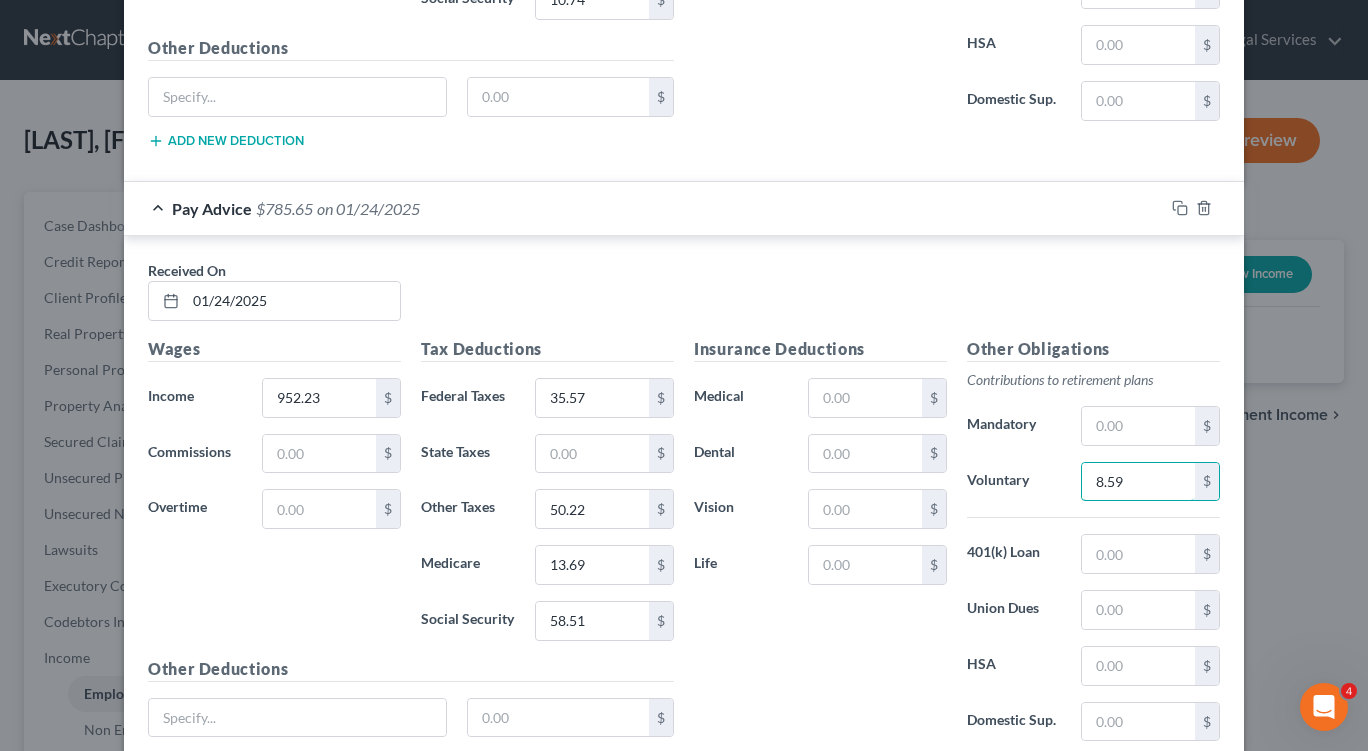 type on "8.59" 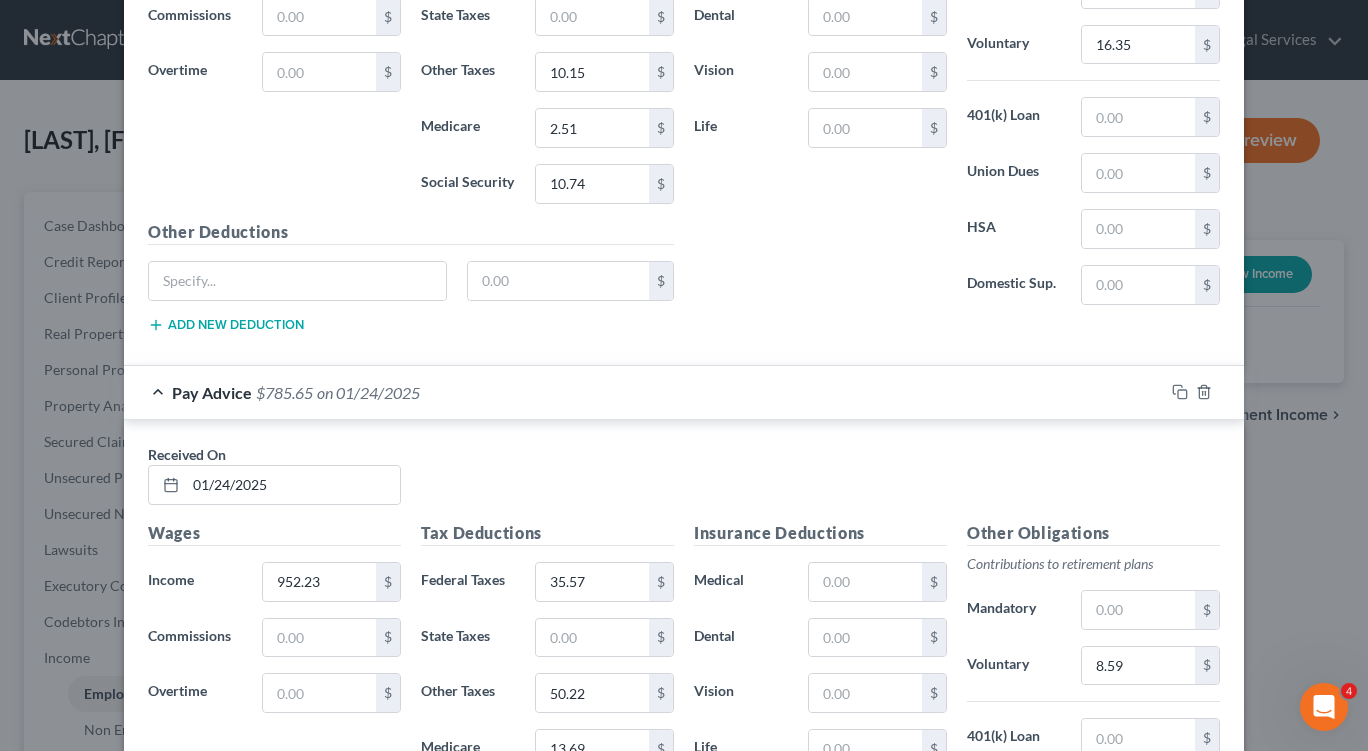 scroll, scrollTop: 2229, scrollLeft: 0, axis: vertical 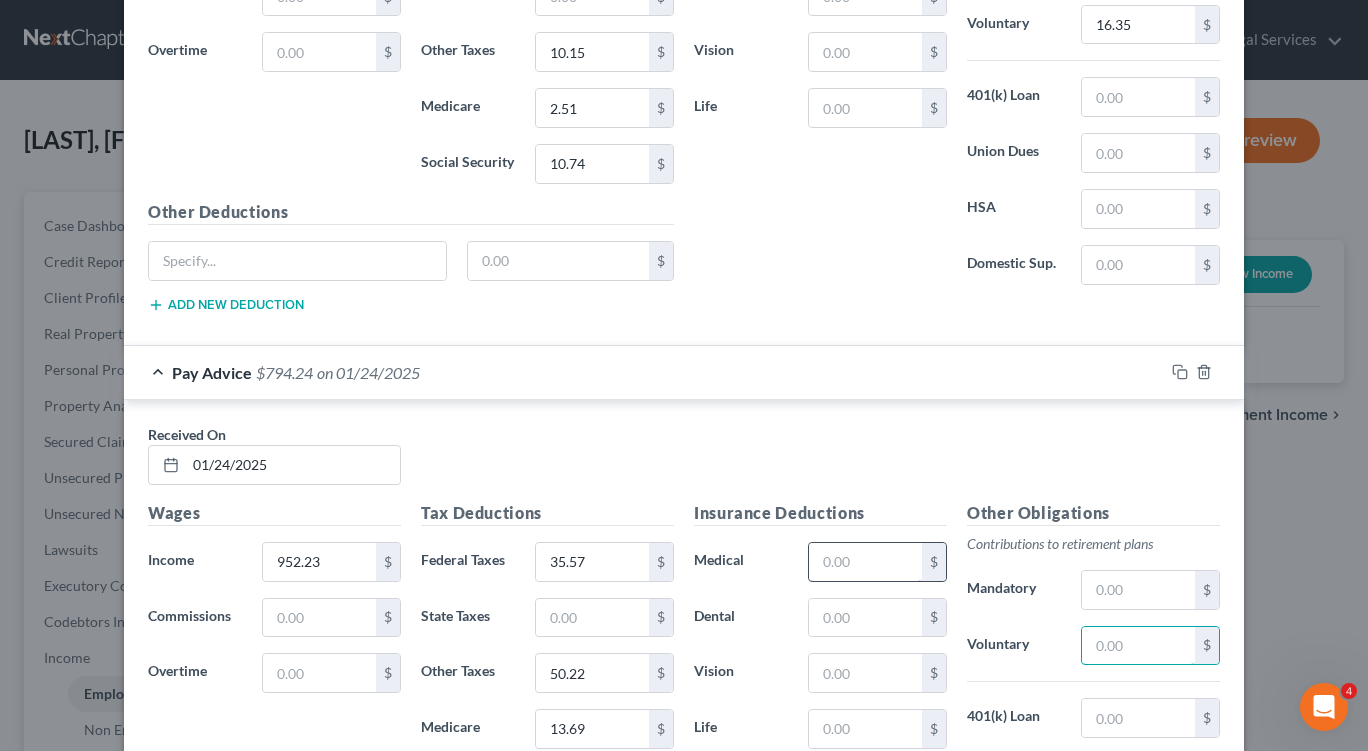 type 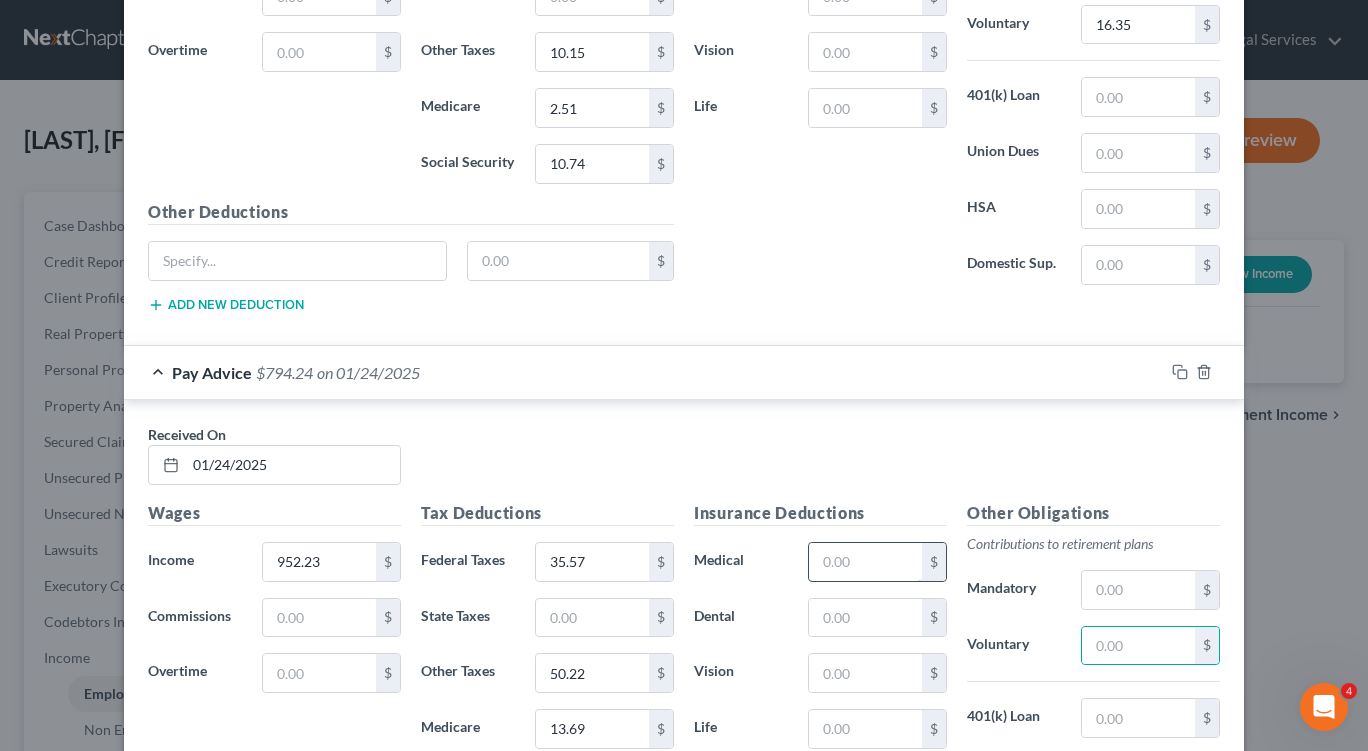 click at bounding box center (865, 562) 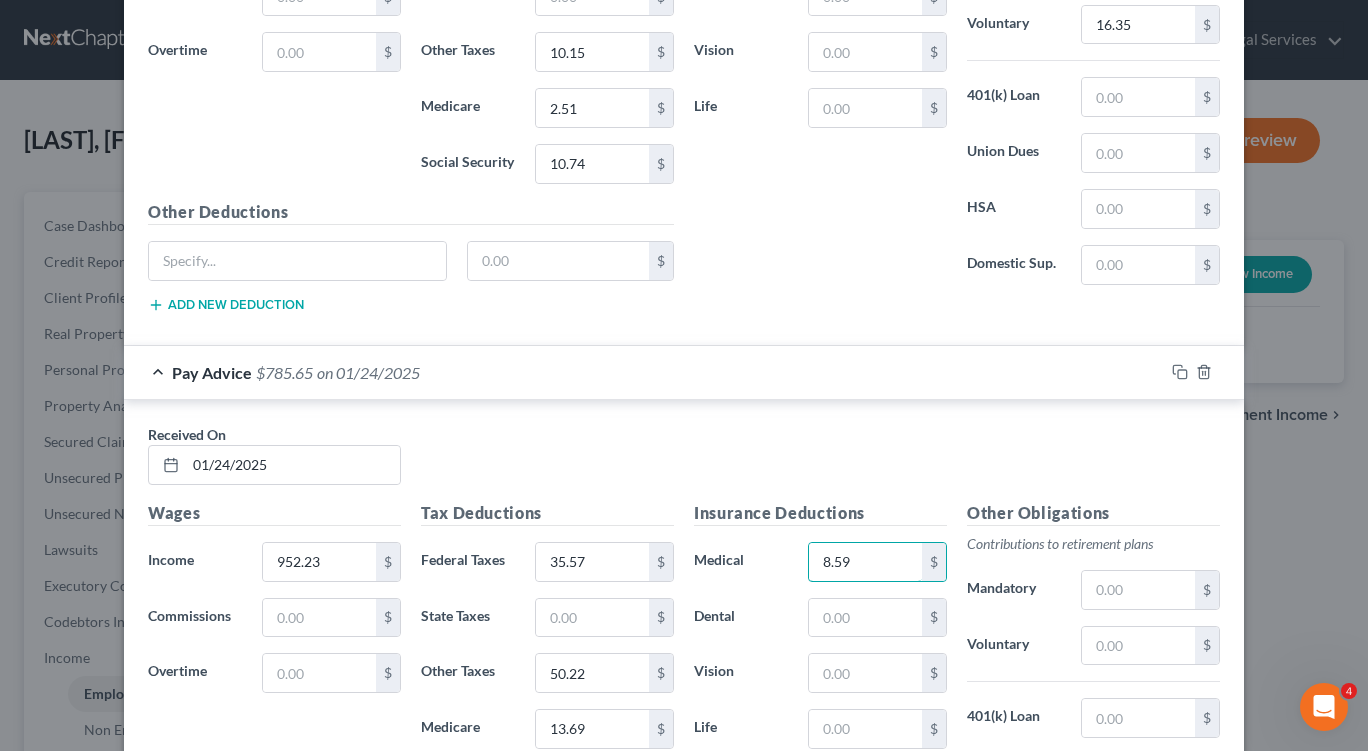 type on "8.59" 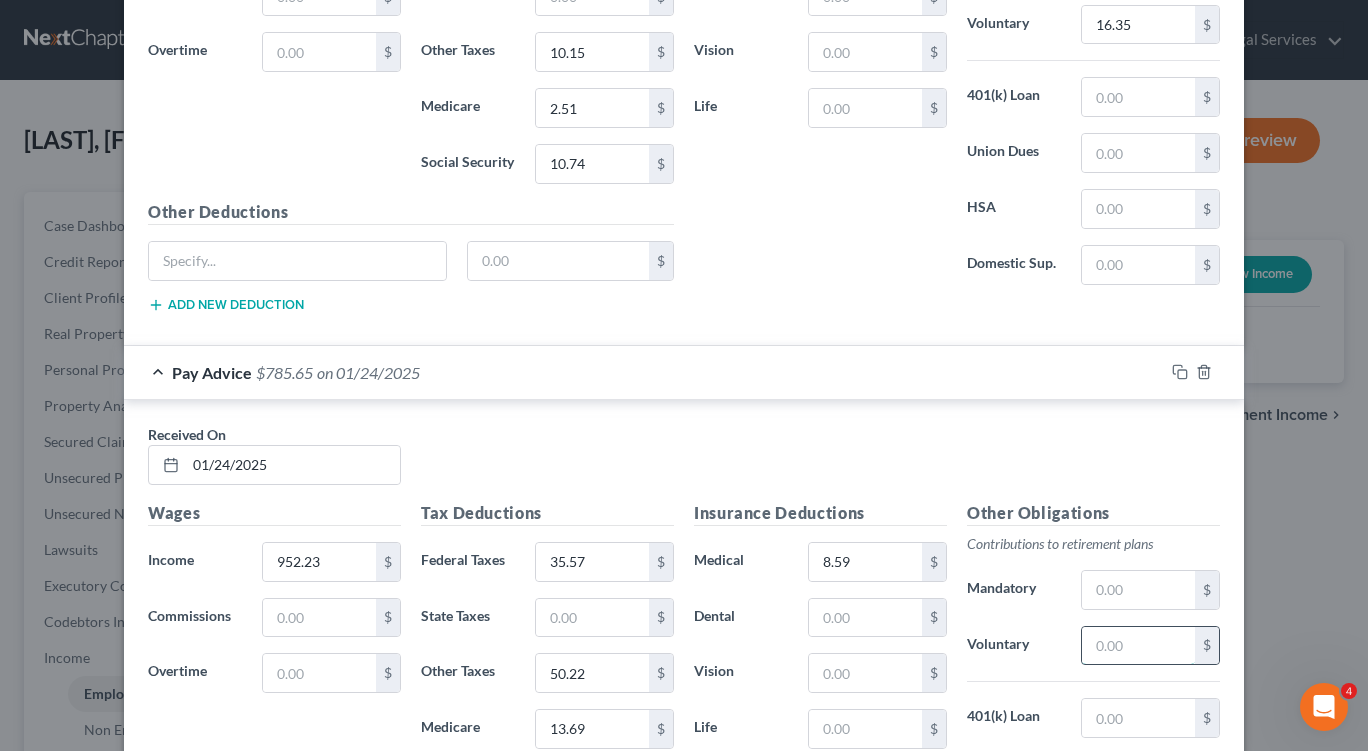 click at bounding box center [1138, 646] 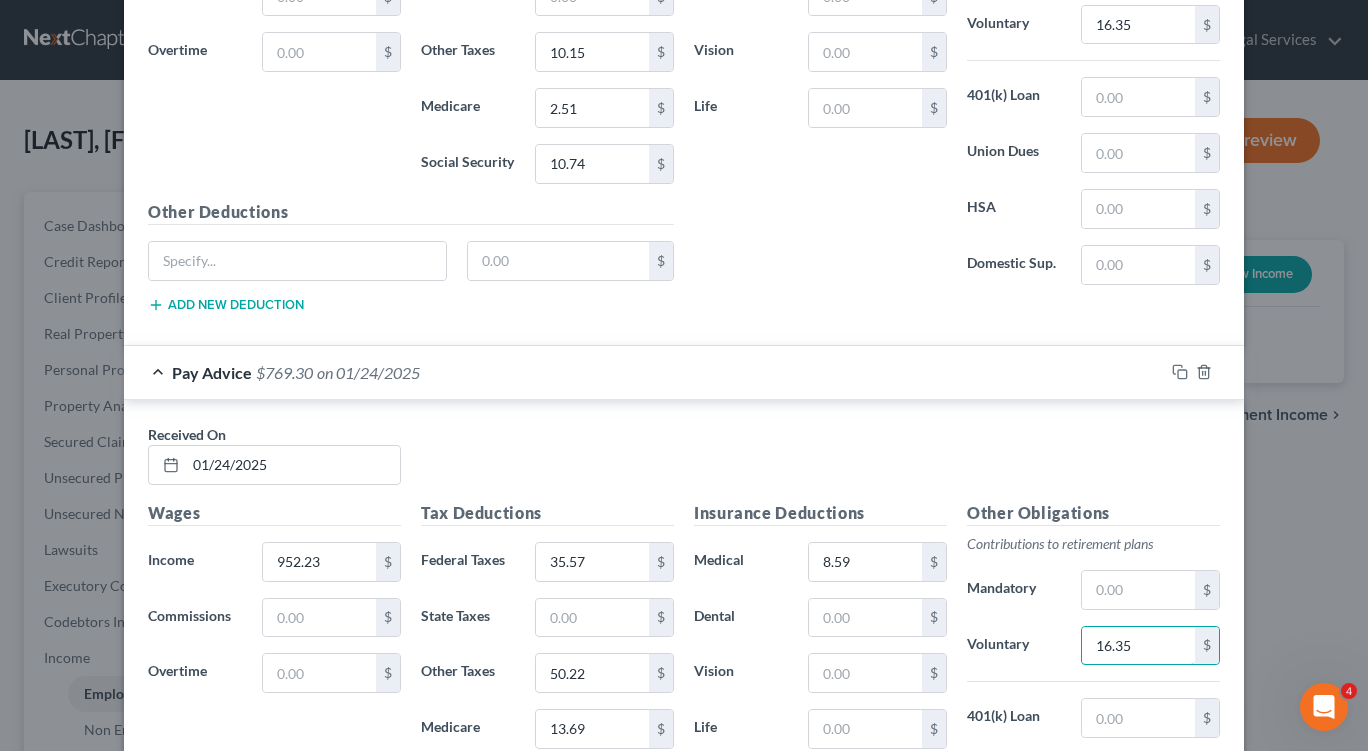 type on "16.35" 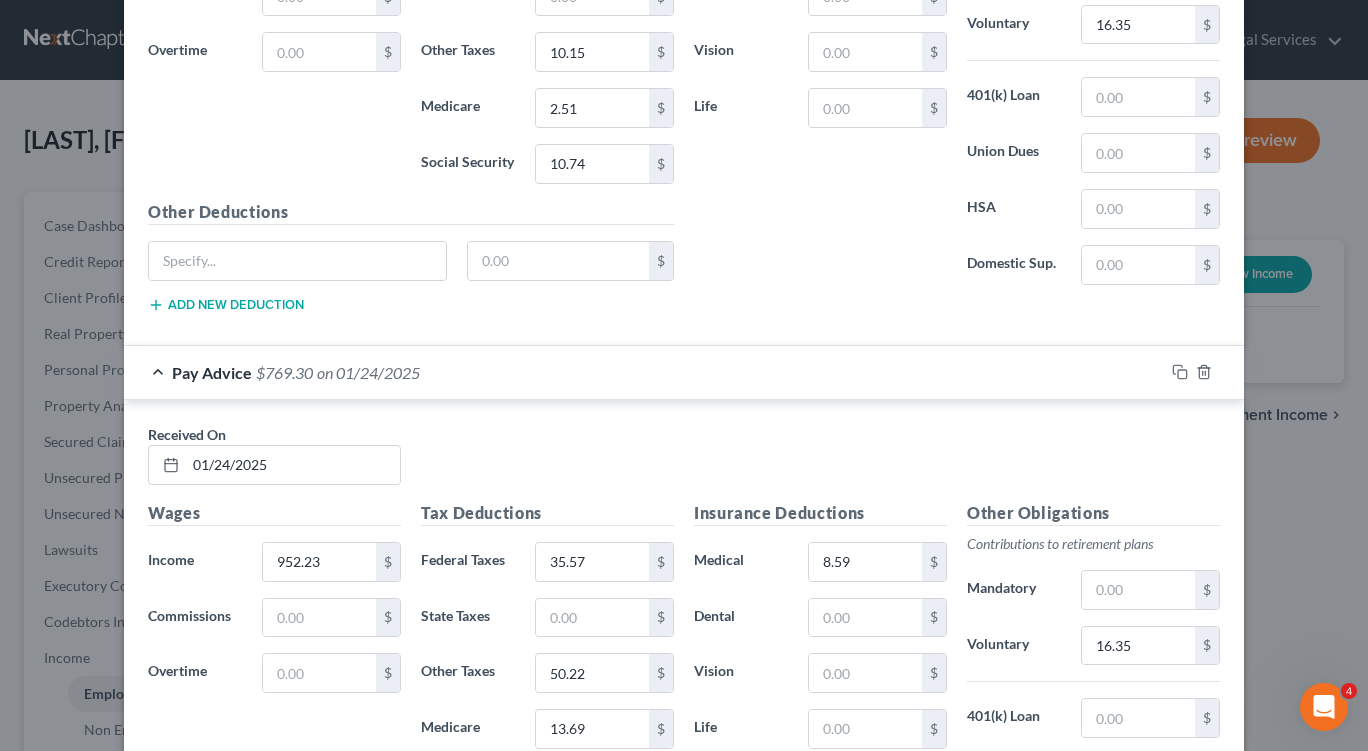 scroll, scrollTop: 2553, scrollLeft: 0, axis: vertical 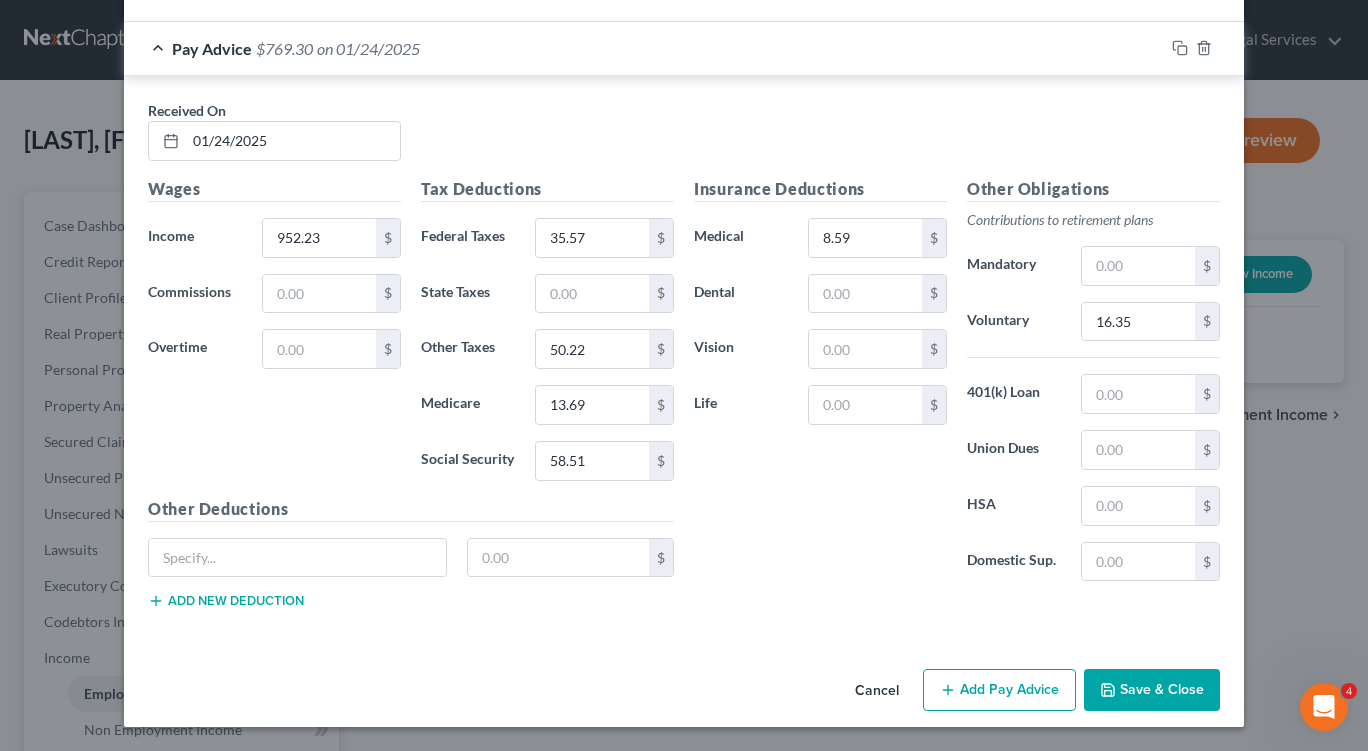 click 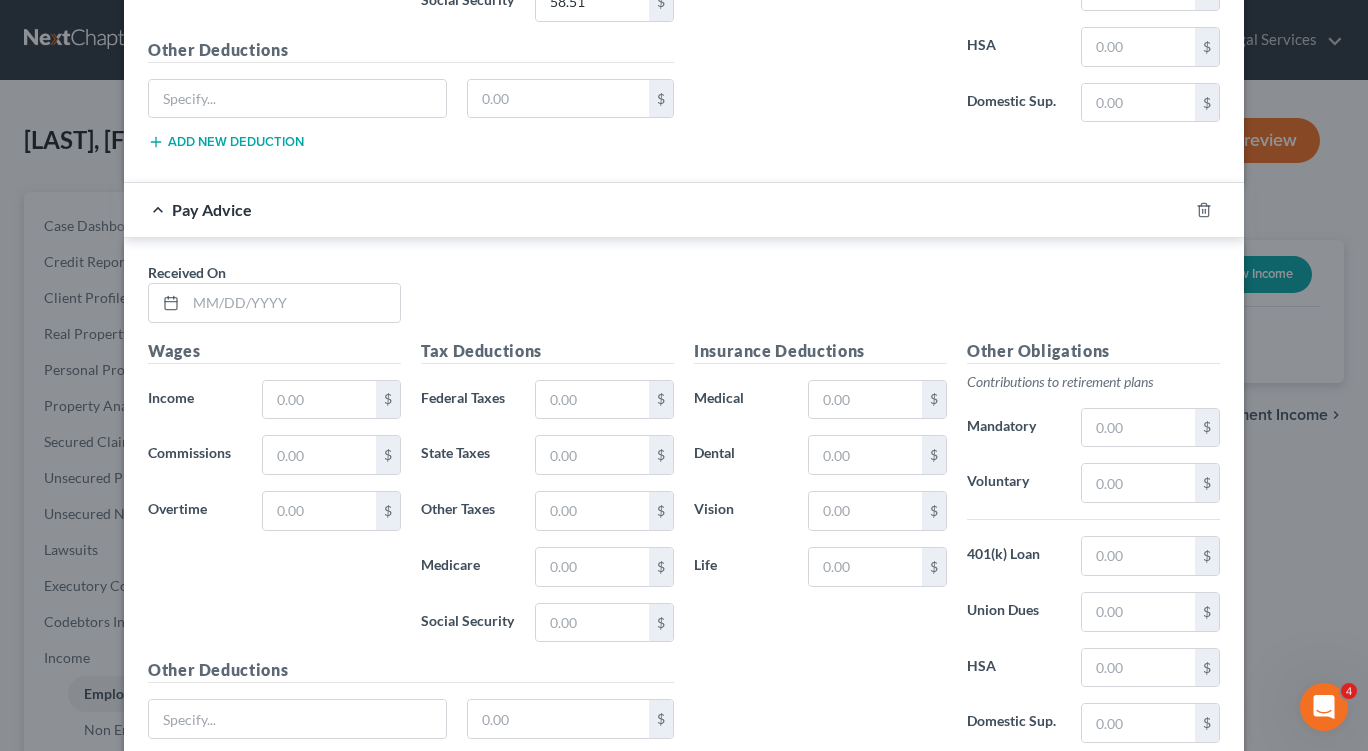 scroll, scrollTop: 3026, scrollLeft: 0, axis: vertical 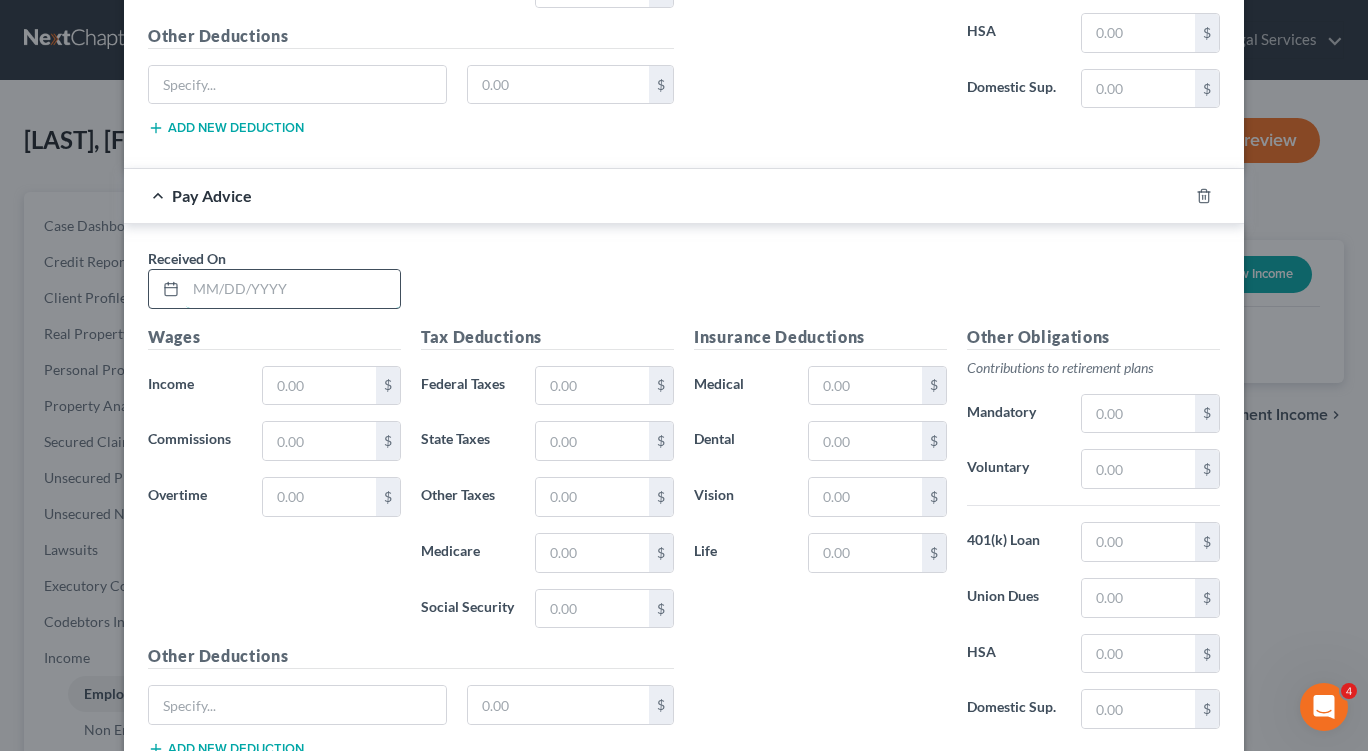 click at bounding box center [293, 289] 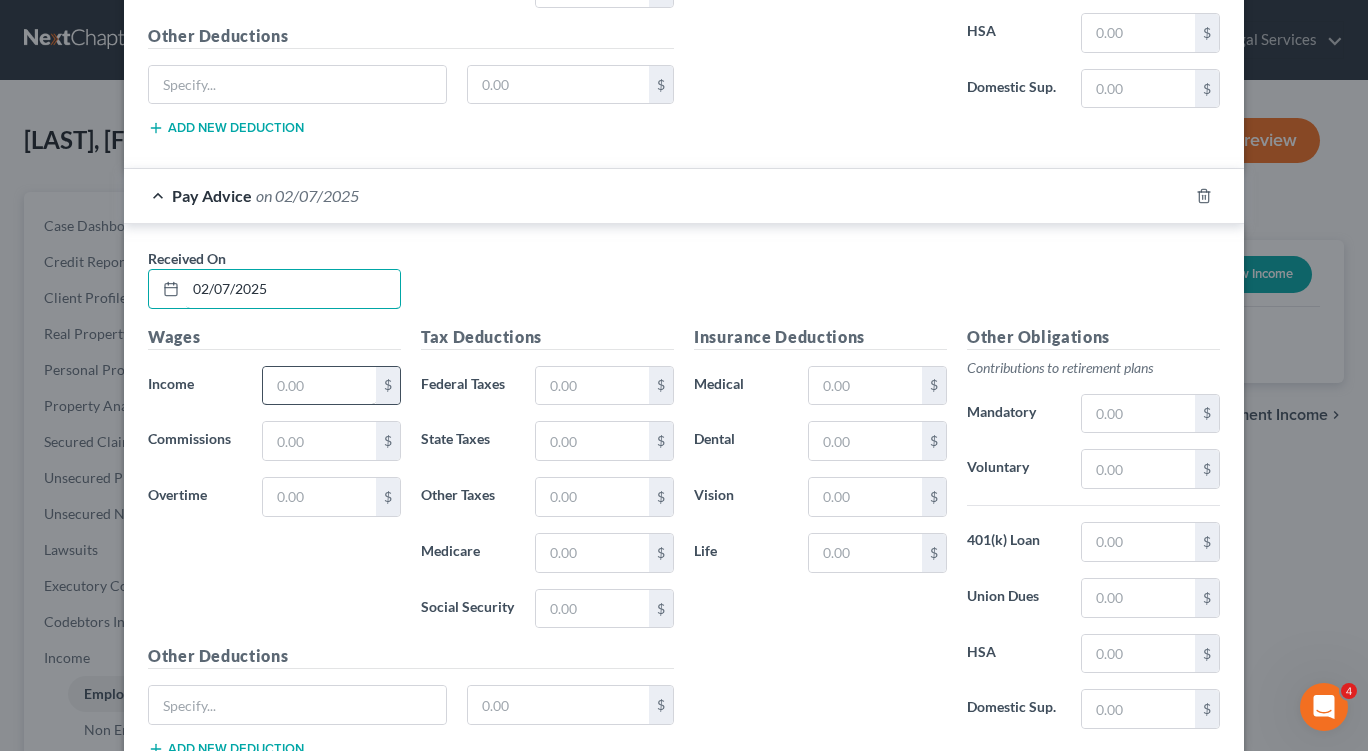 type on "02/07/2025" 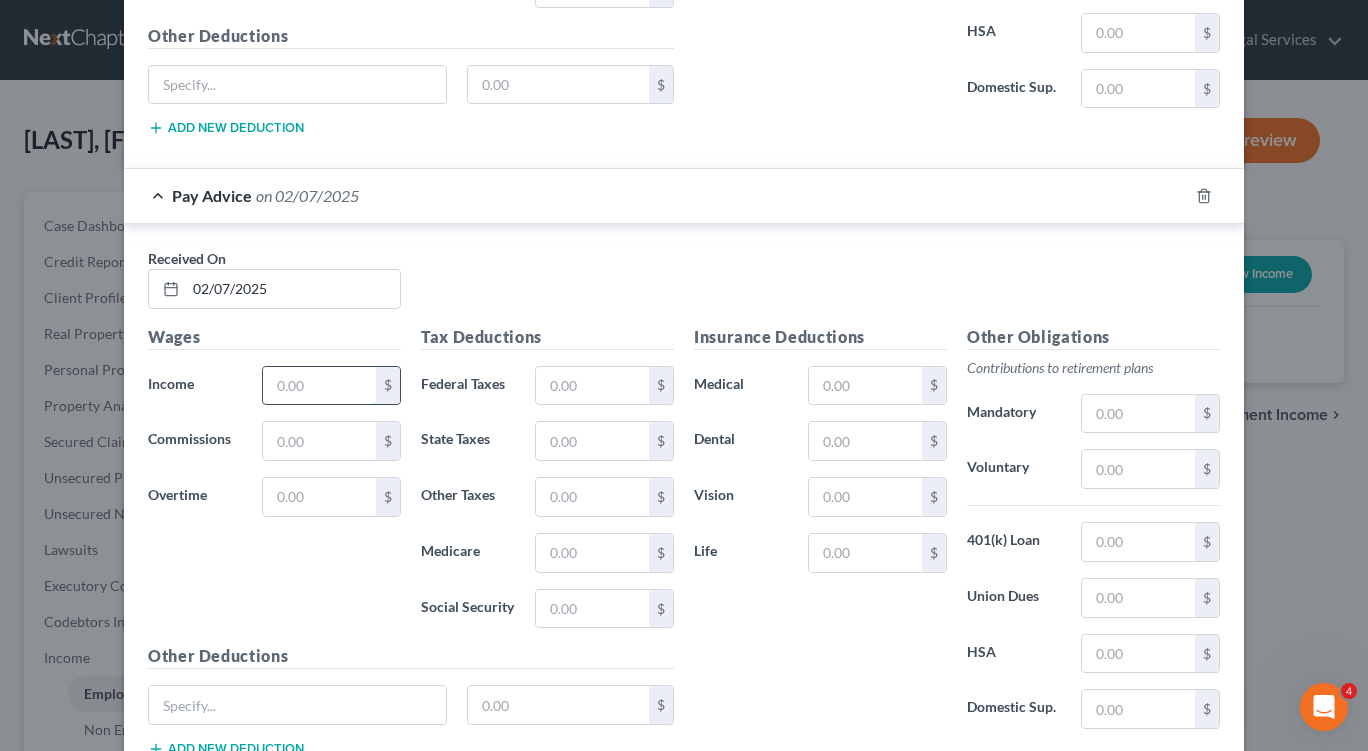 click at bounding box center [319, 386] 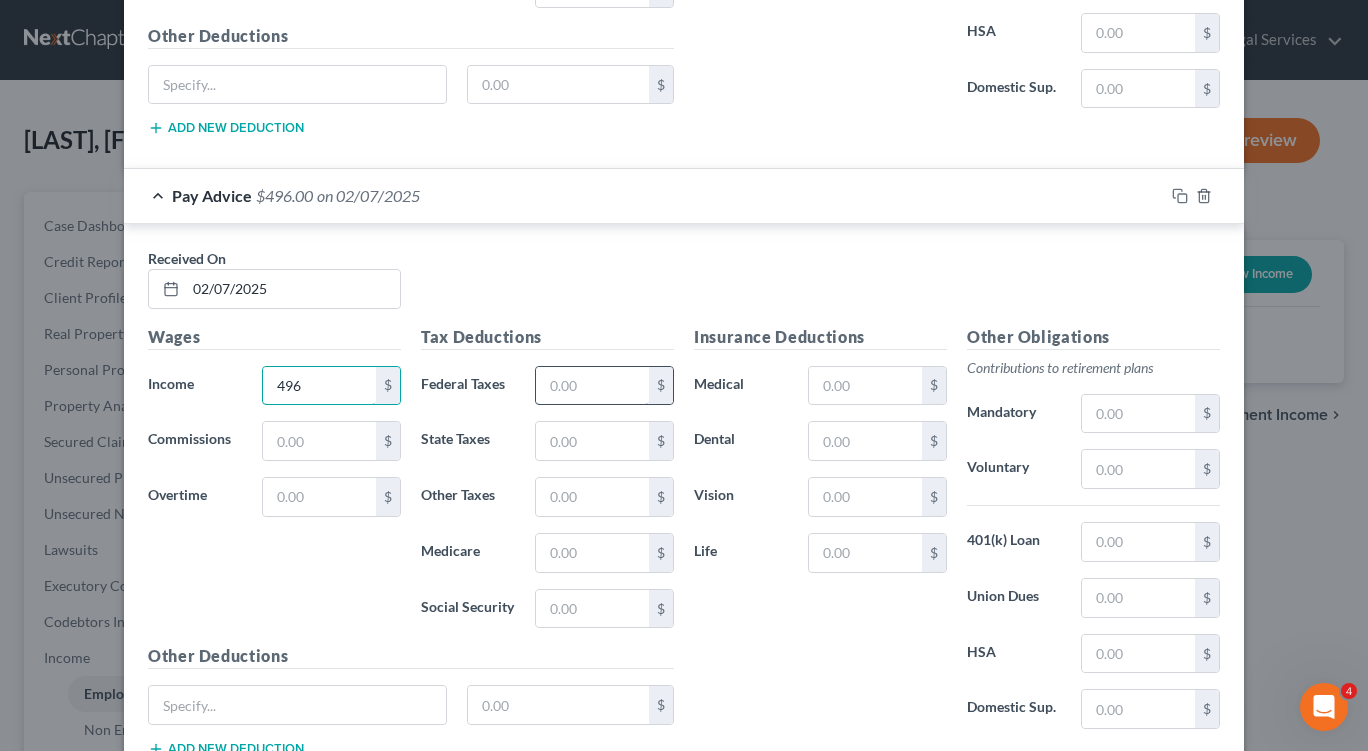 type on "496" 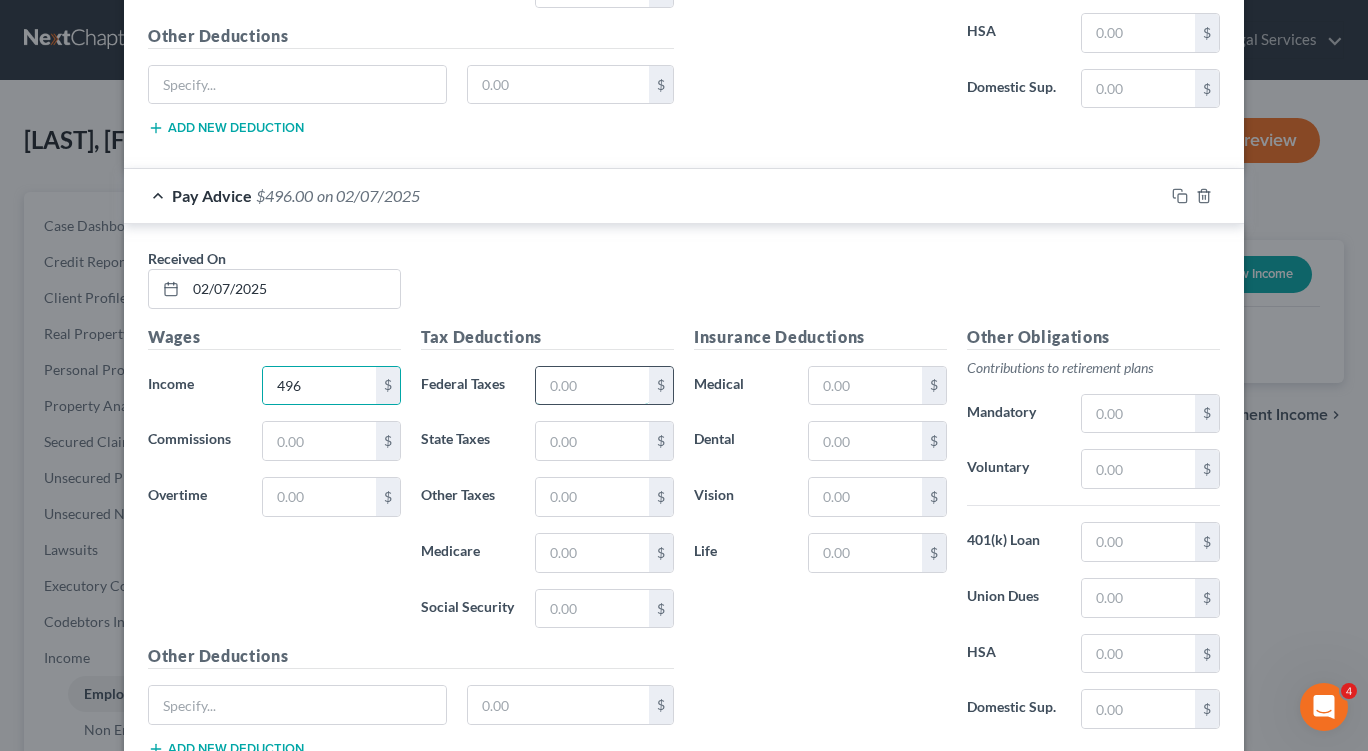 click at bounding box center (592, 386) 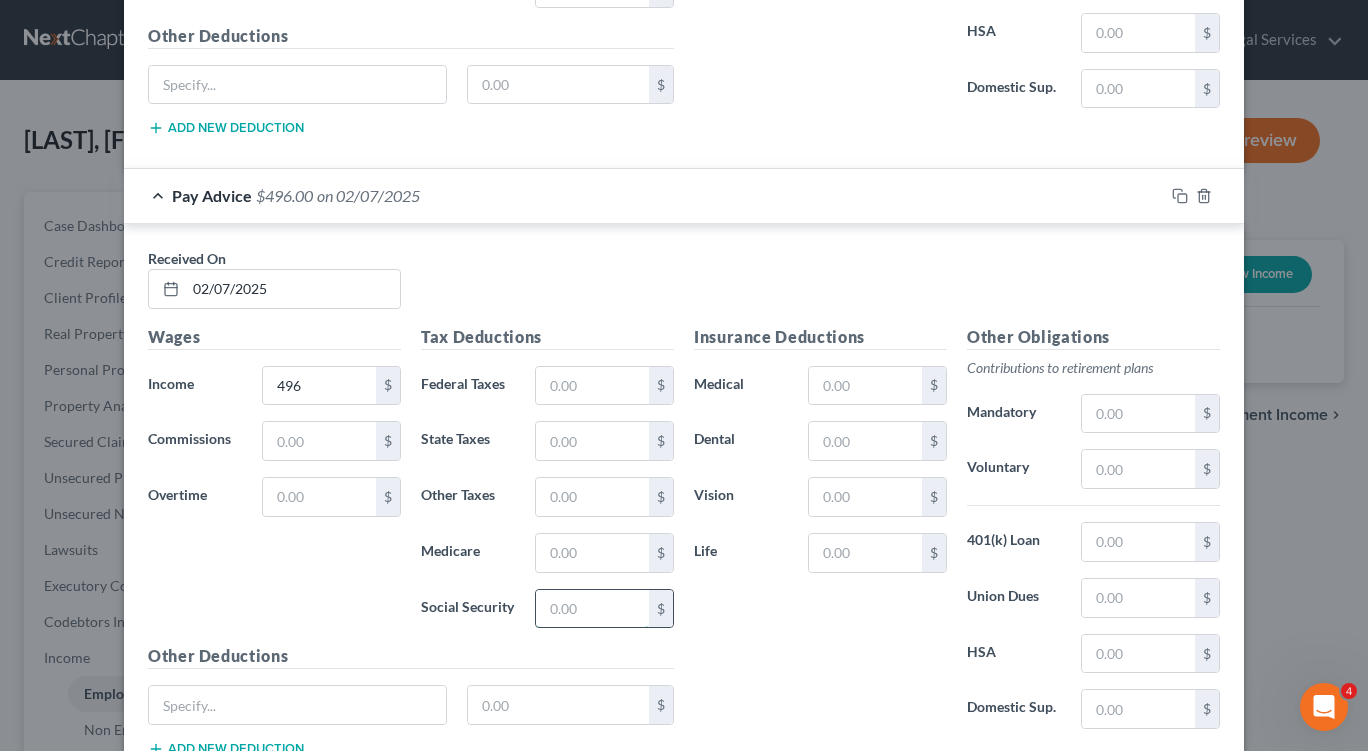 click at bounding box center [592, 609] 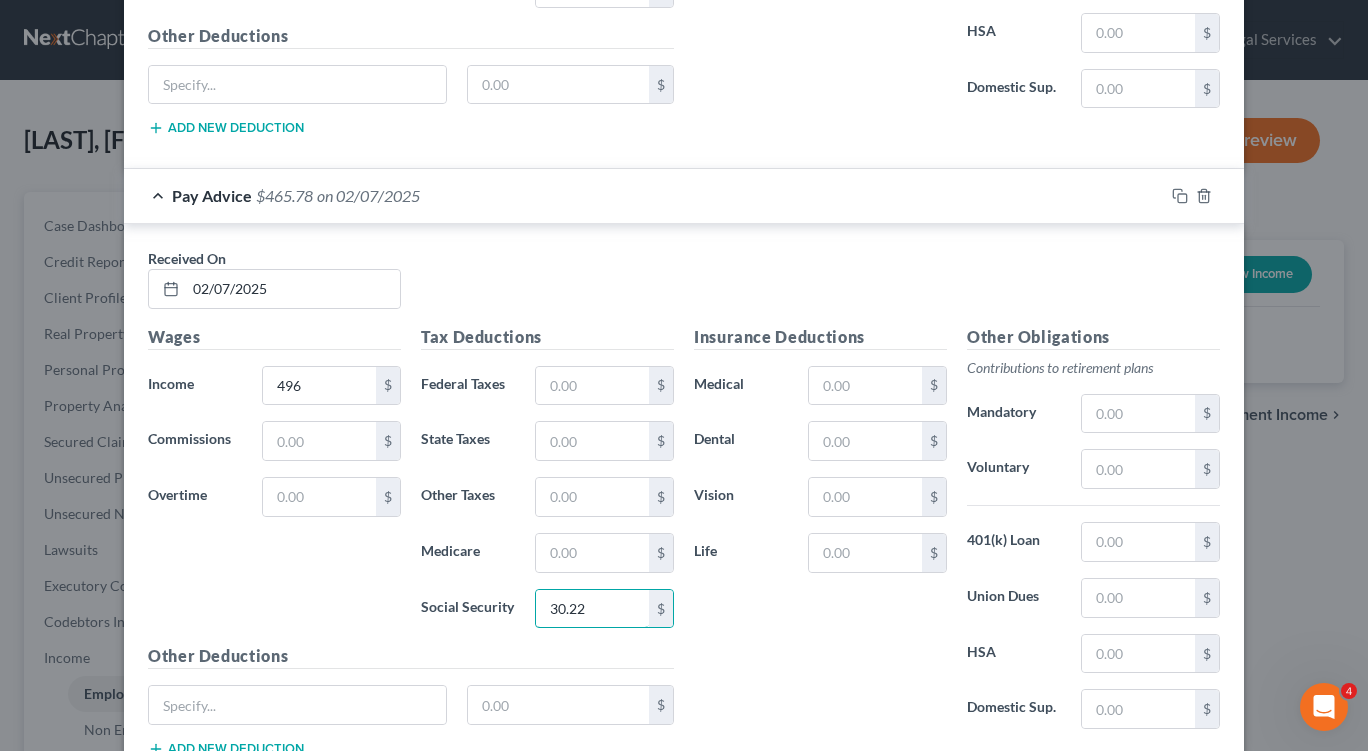 type on "30.22" 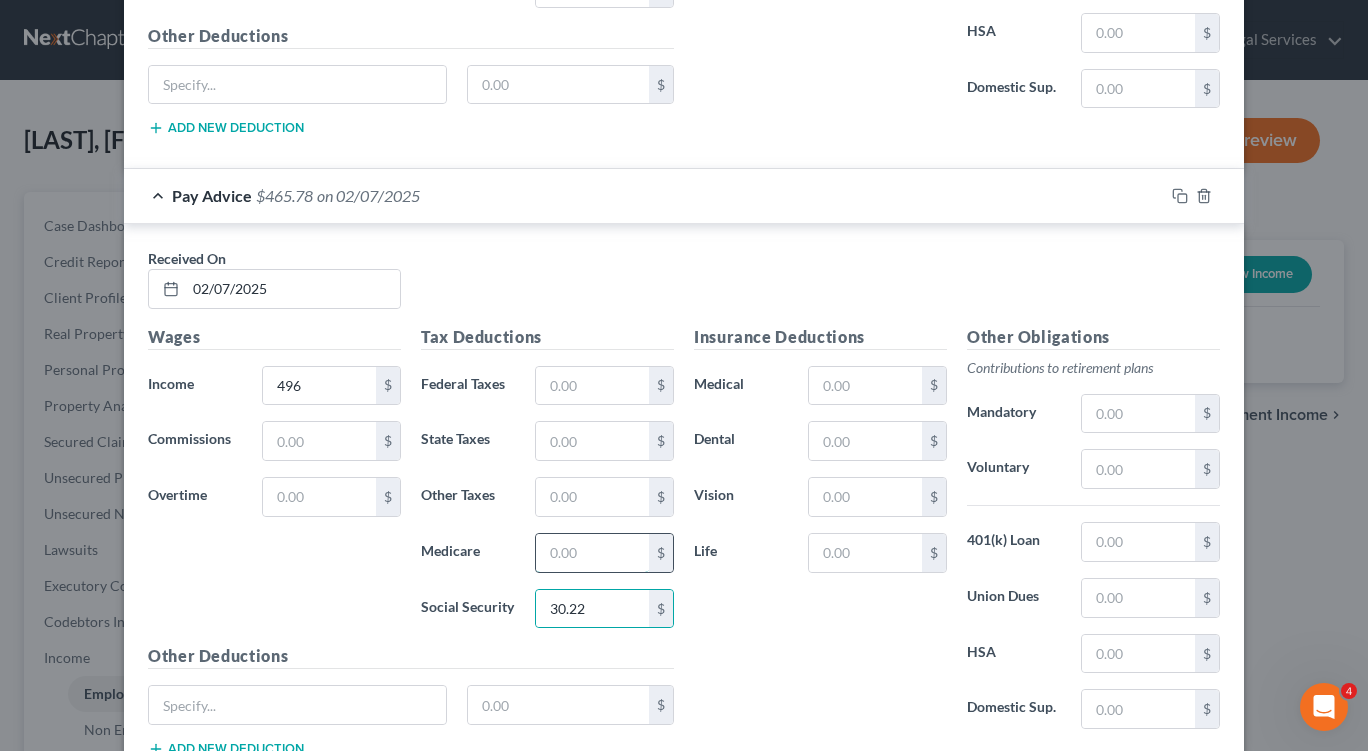click at bounding box center (592, 553) 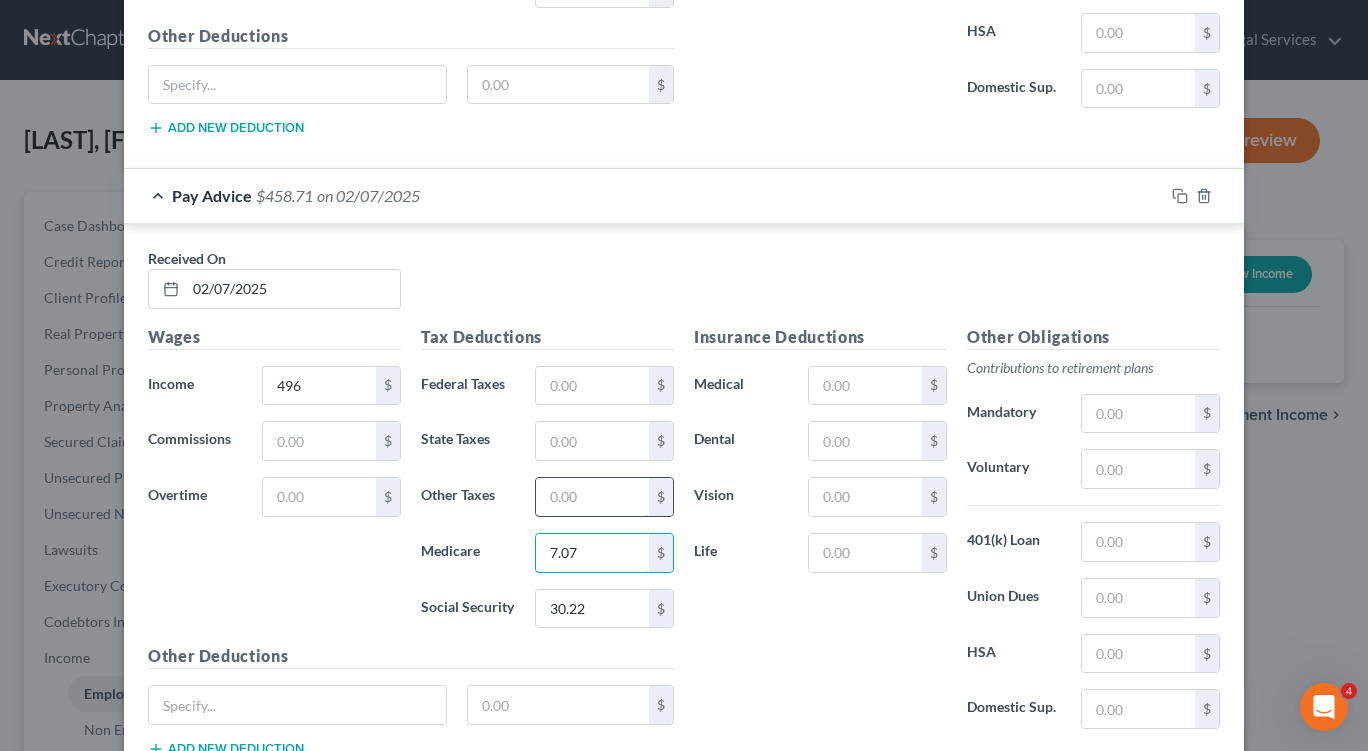 type on "7.07" 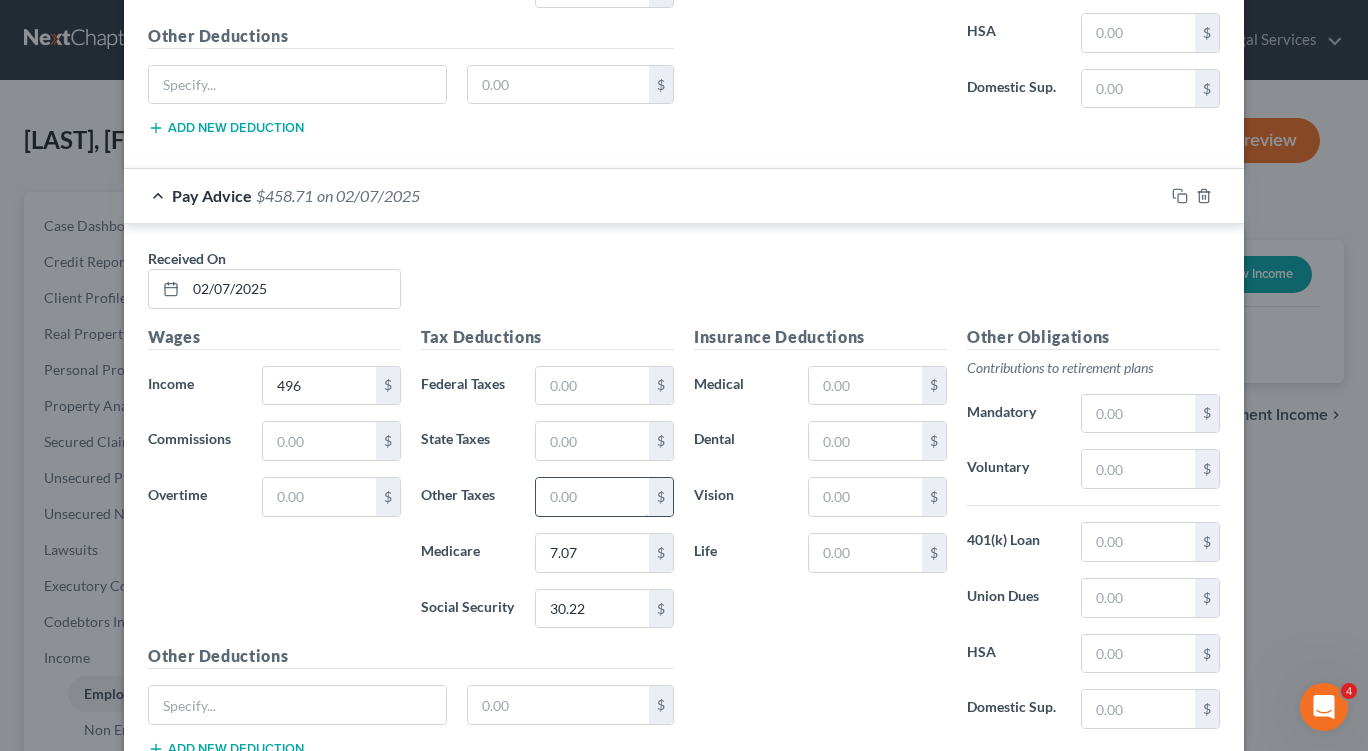 click at bounding box center (592, 497) 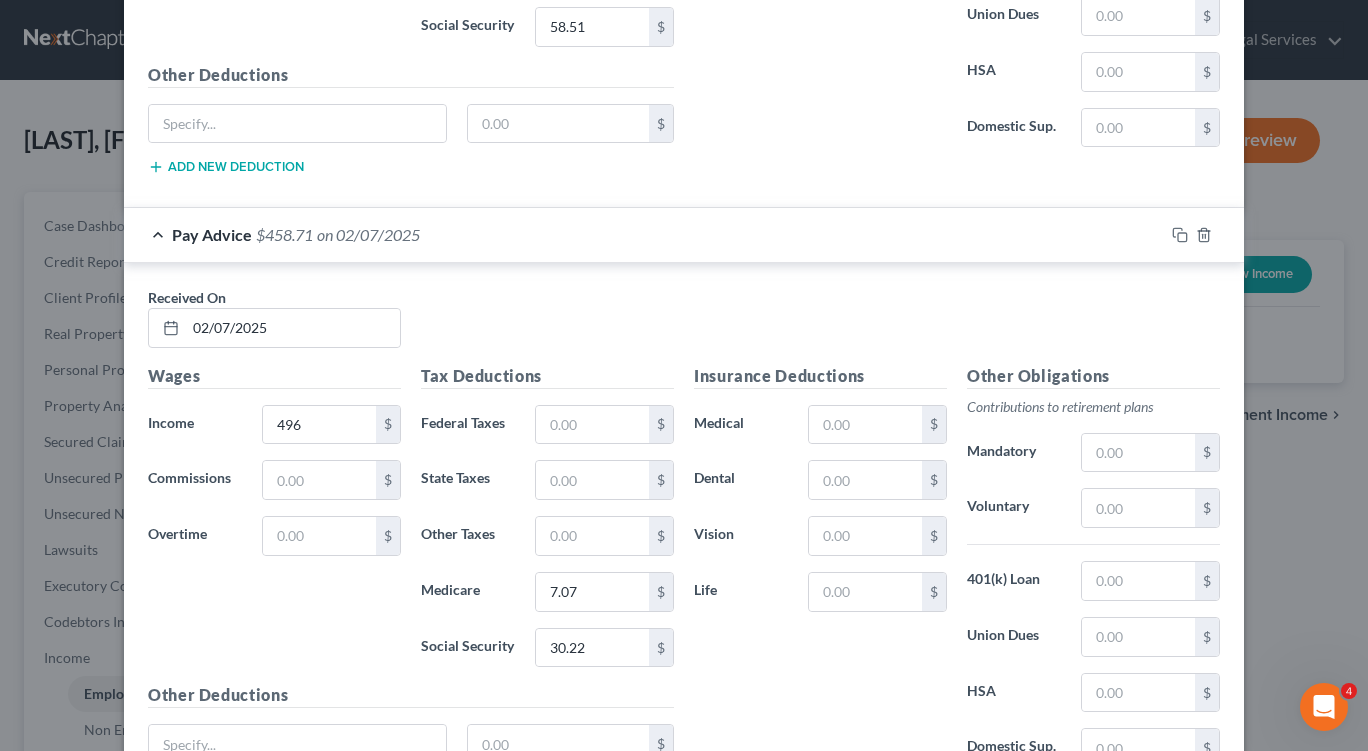 scroll, scrollTop: 2990, scrollLeft: 0, axis: vertical 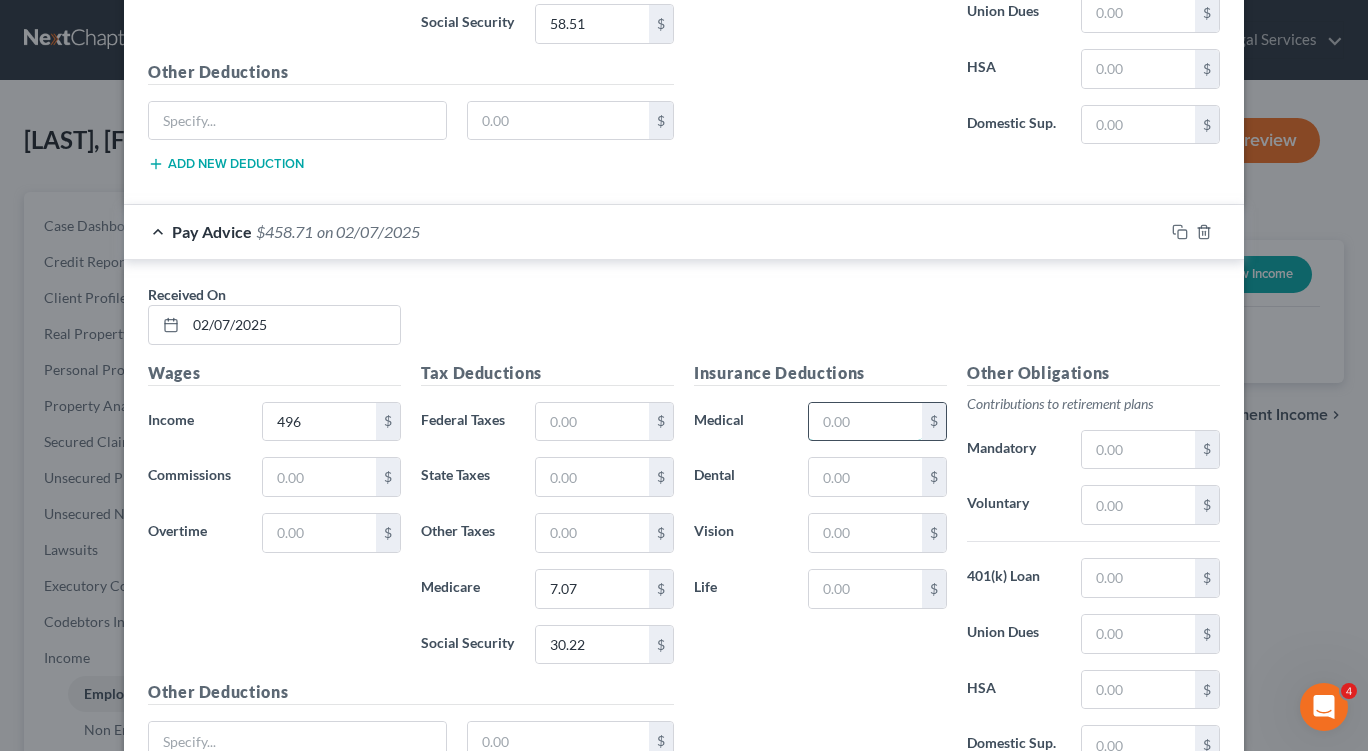 click at bounding box center (865, 422) 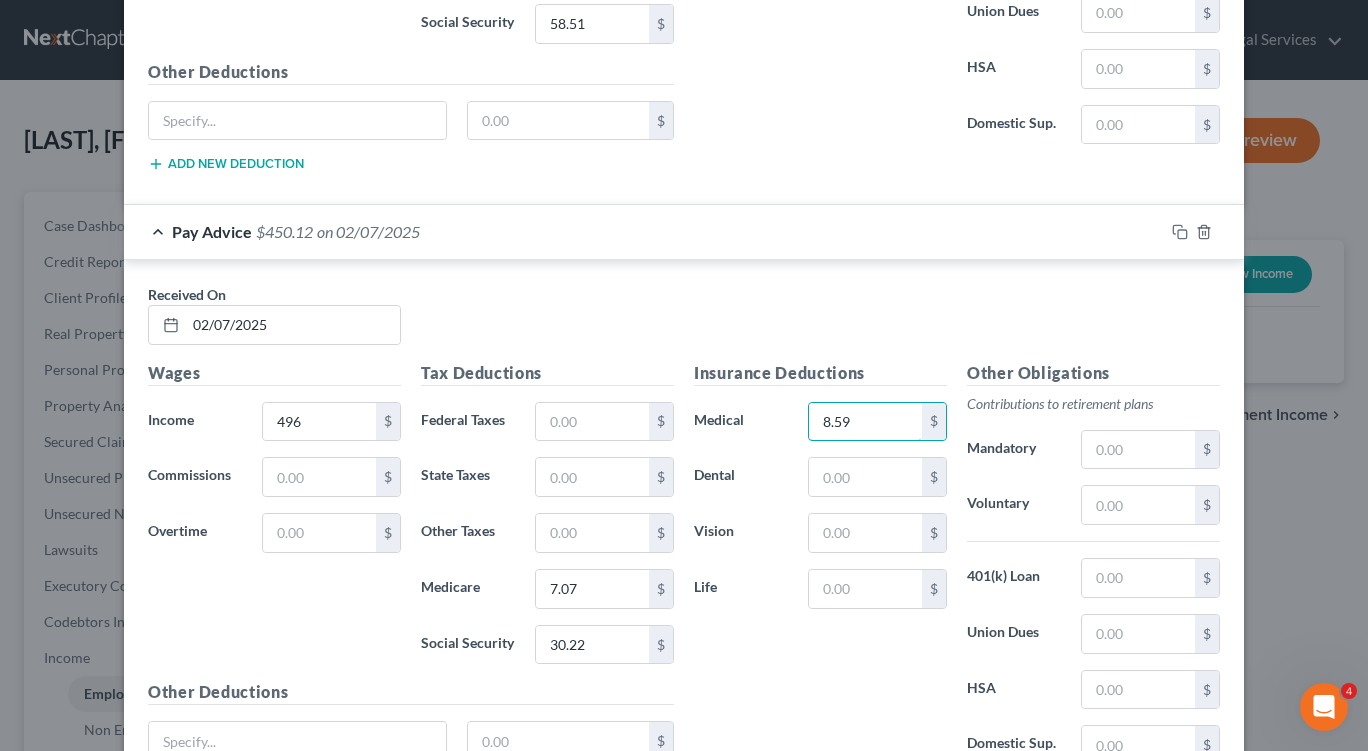 type on "8.59" 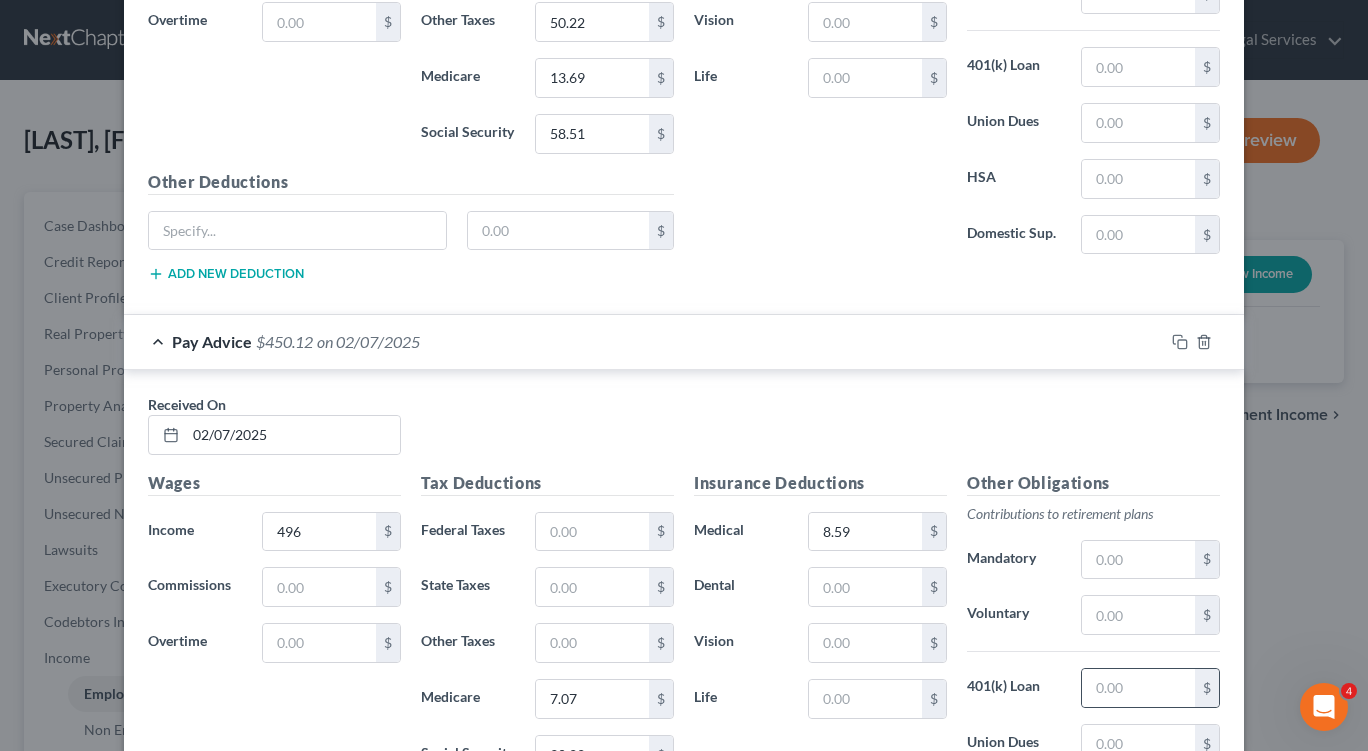 scroll, scrollTop: 2886, scrollLeft: 0, axis: vertical 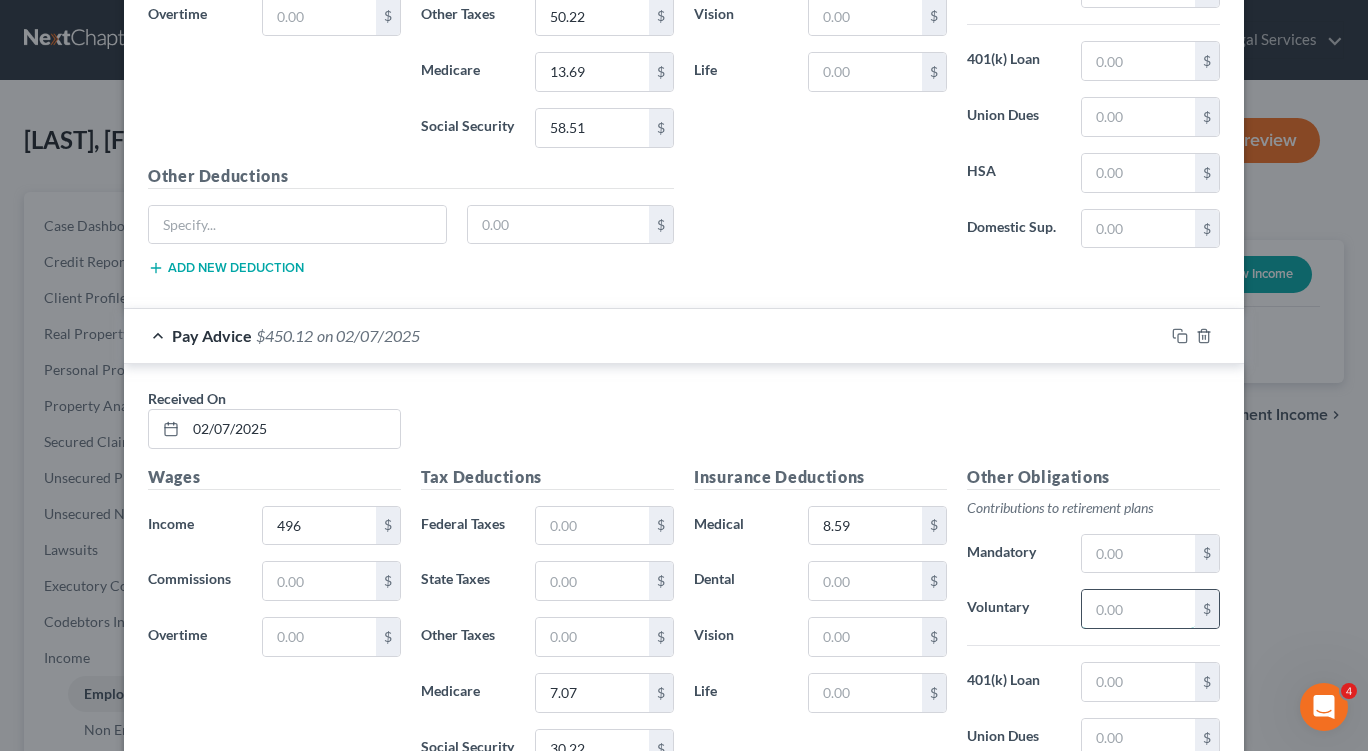 click at bounding box center (1138, 609) 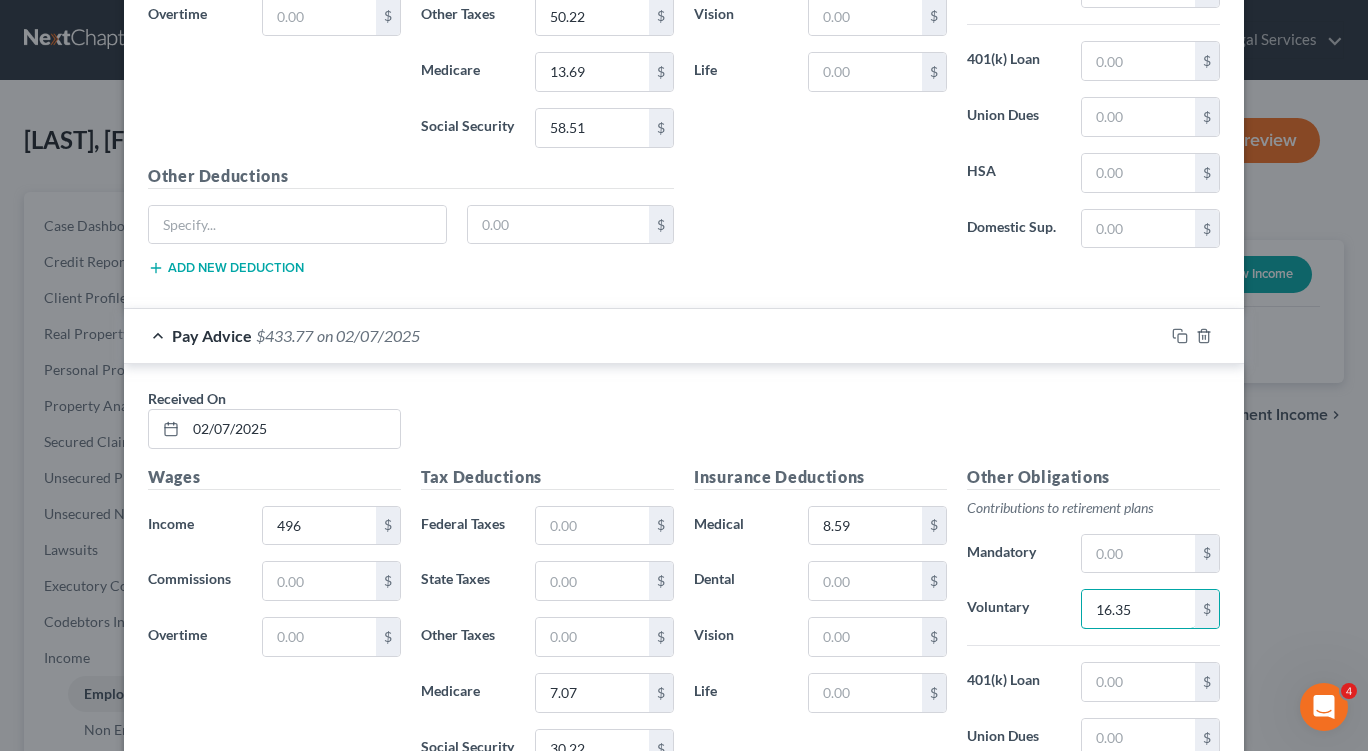 type on "16.35" 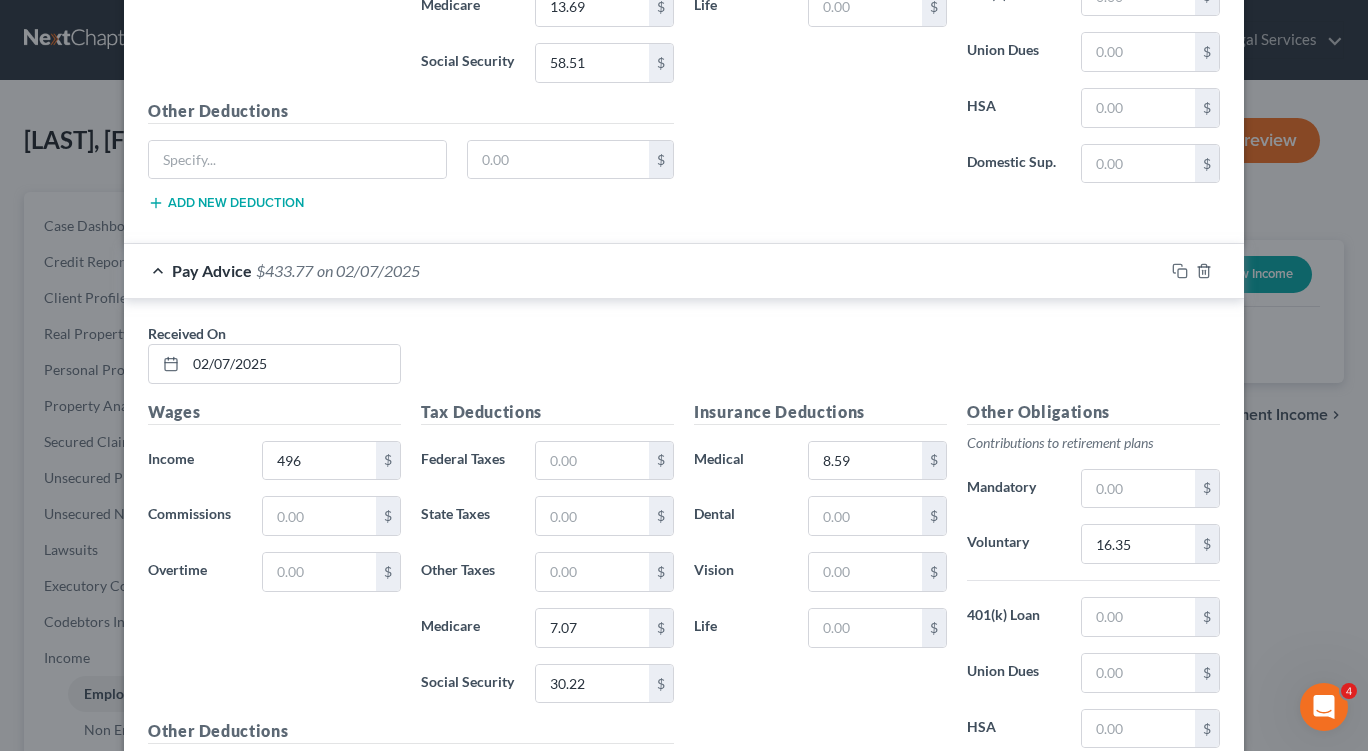 scroll, scrollTop: 3042, scrollLeft: 0, axis: vertical 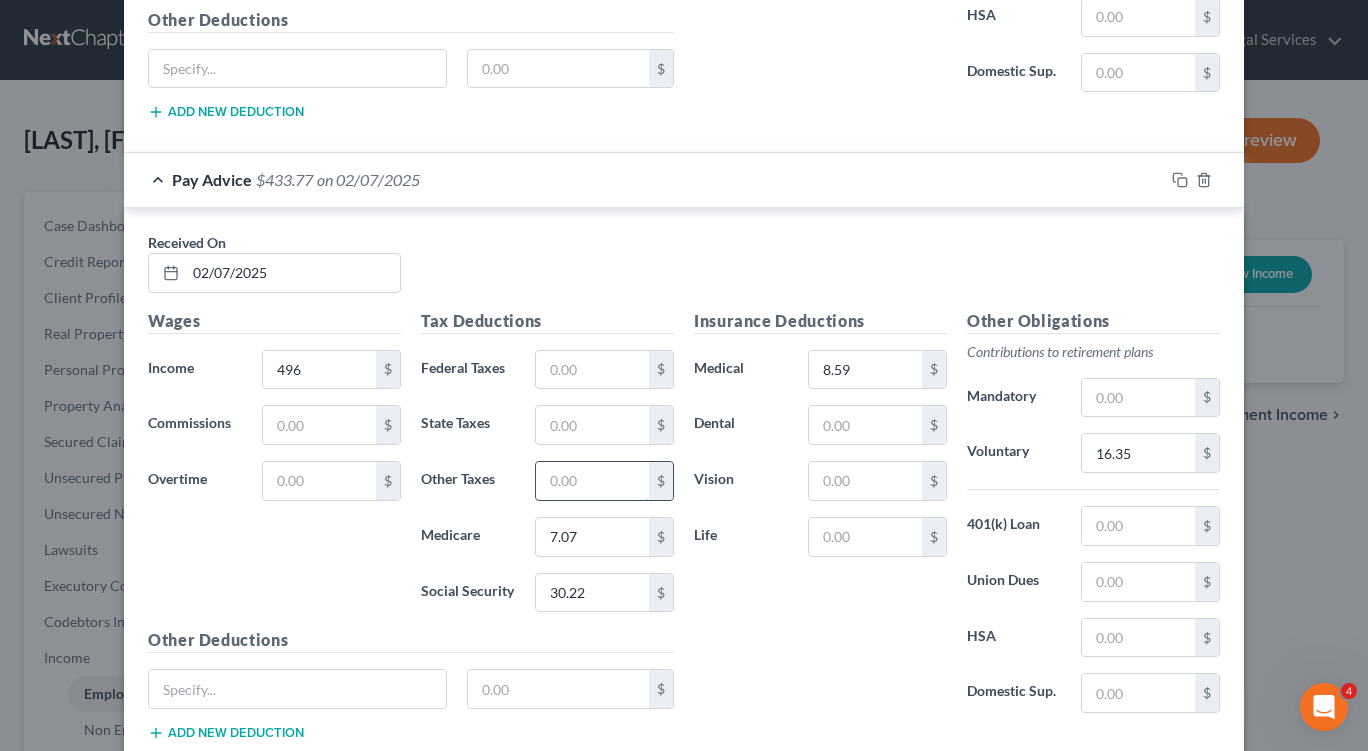 click at bounding box center [592, 481] 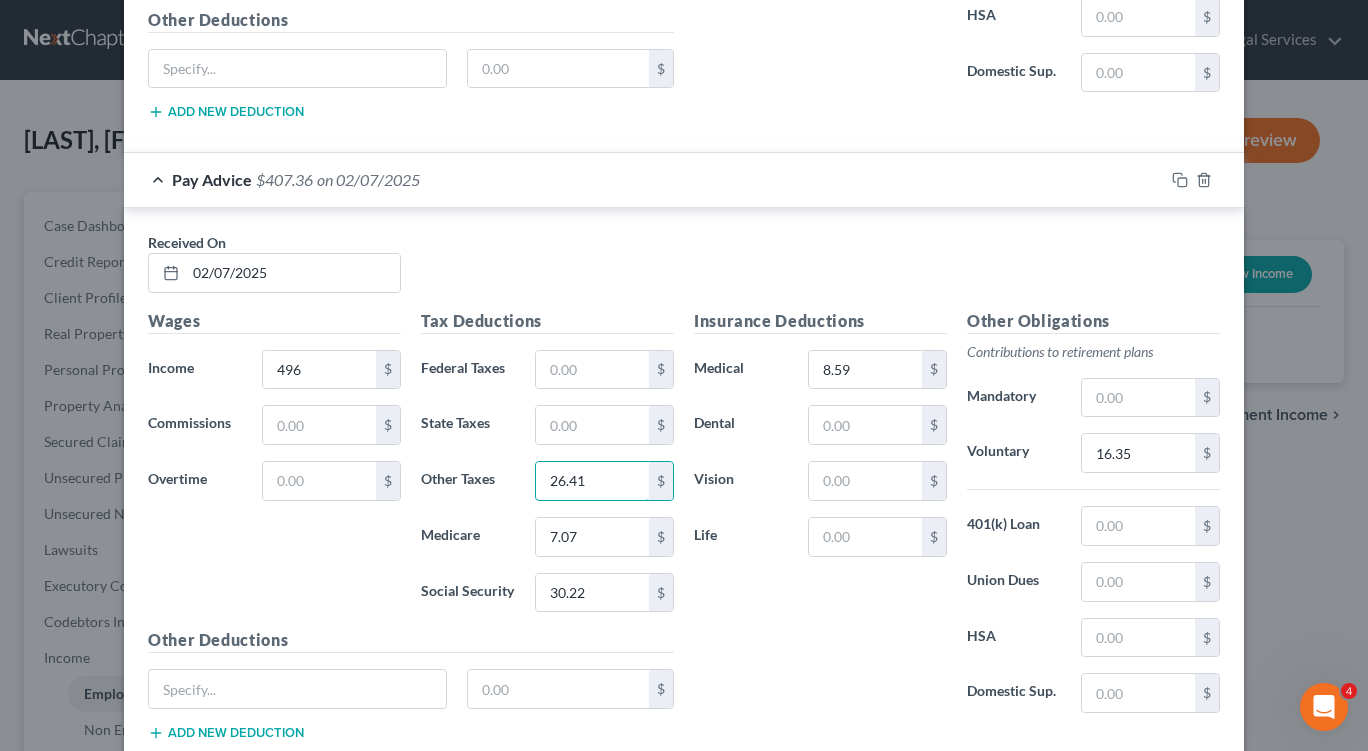 type on "26.41" 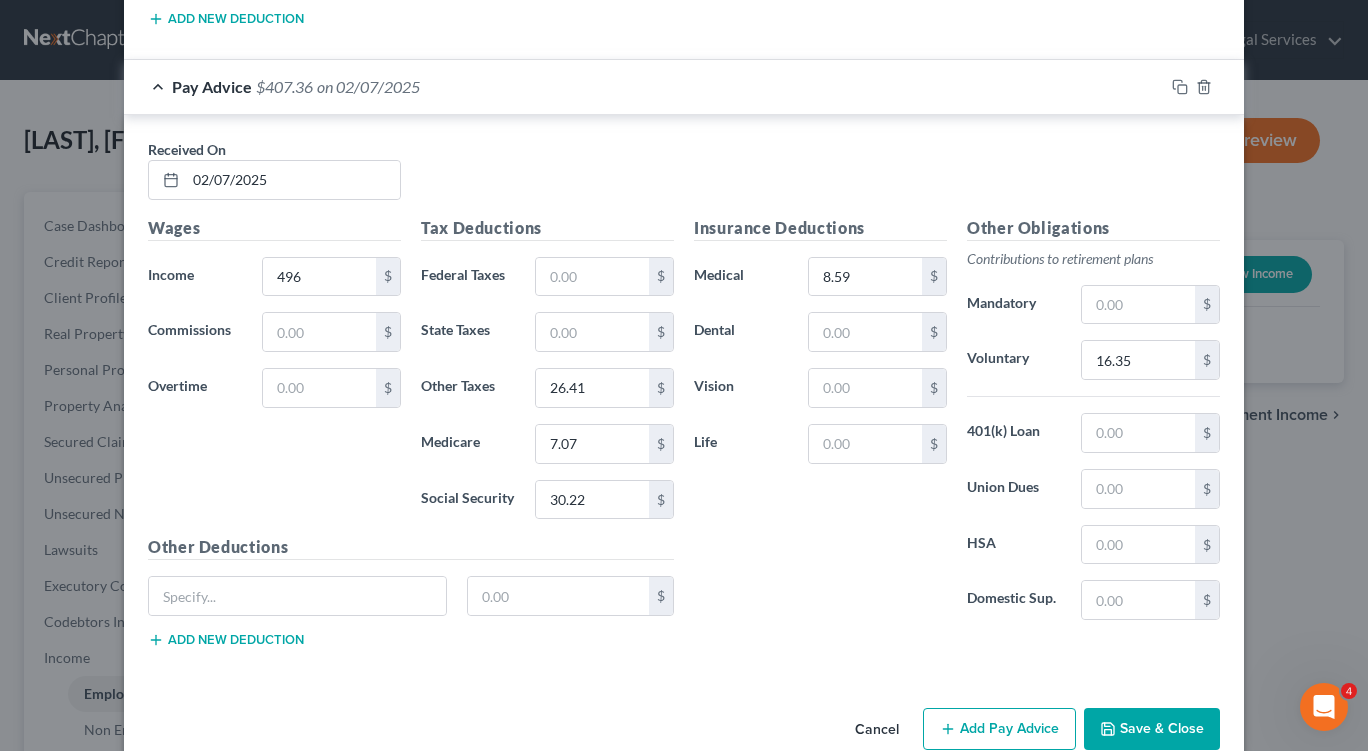 scroll, scrollTop: 3174, scrollLeft: 0, axis: vertical 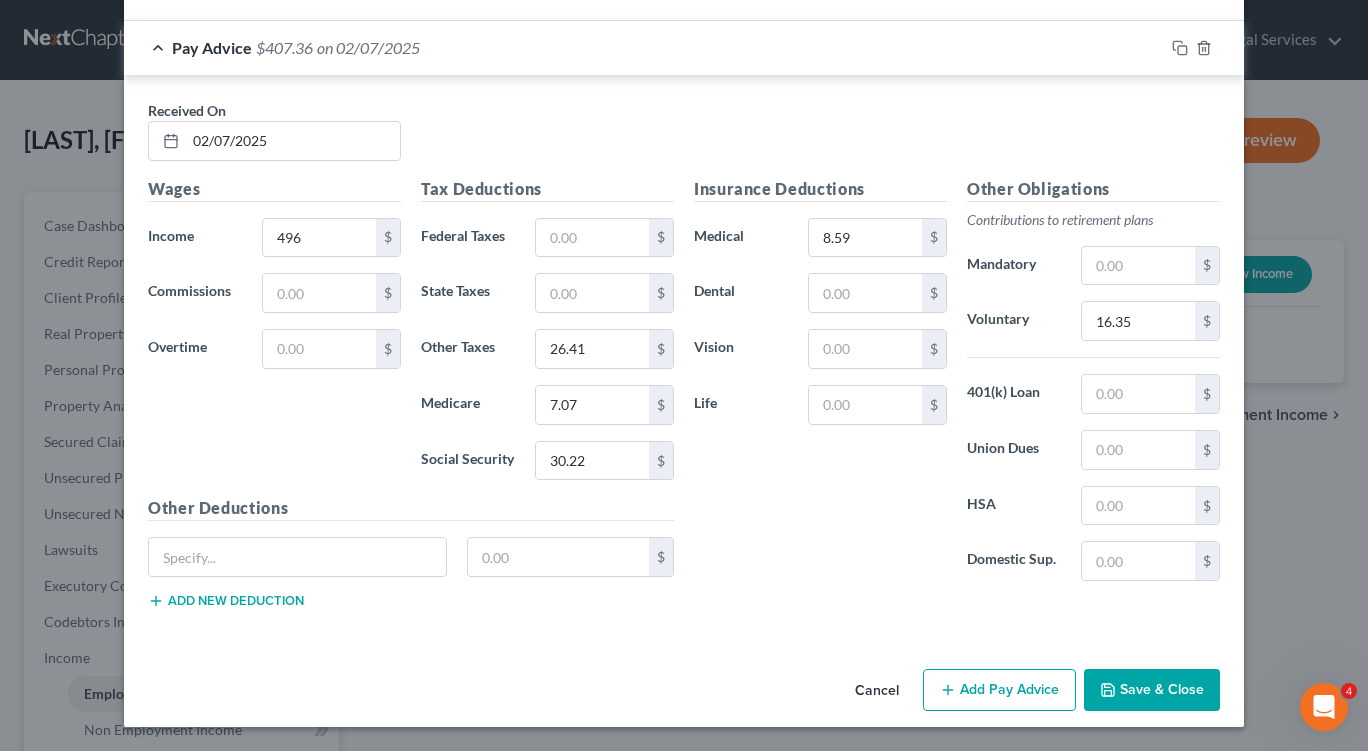 click on "Add Pay Advice" at bounding box center (999, 690) 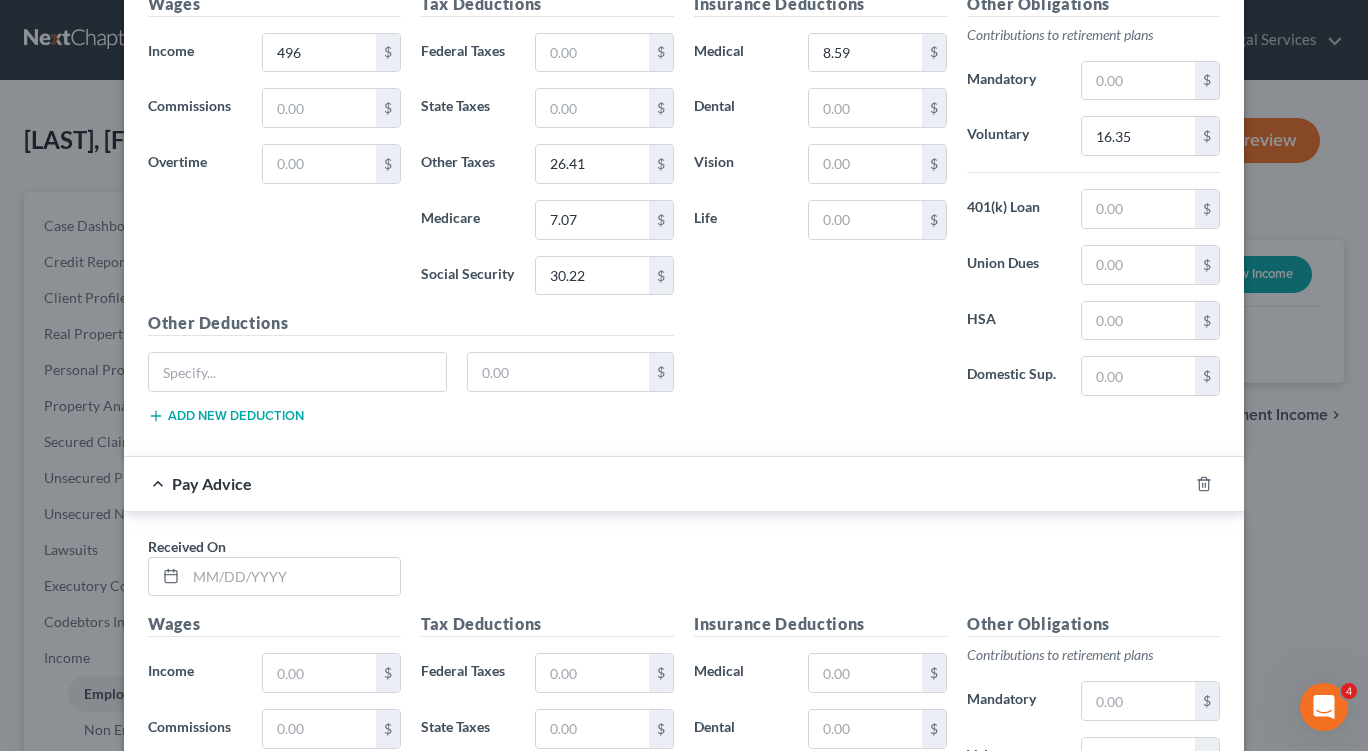 scroll, scrollTop: 3543, scrollLeft: 0, axis: vertical 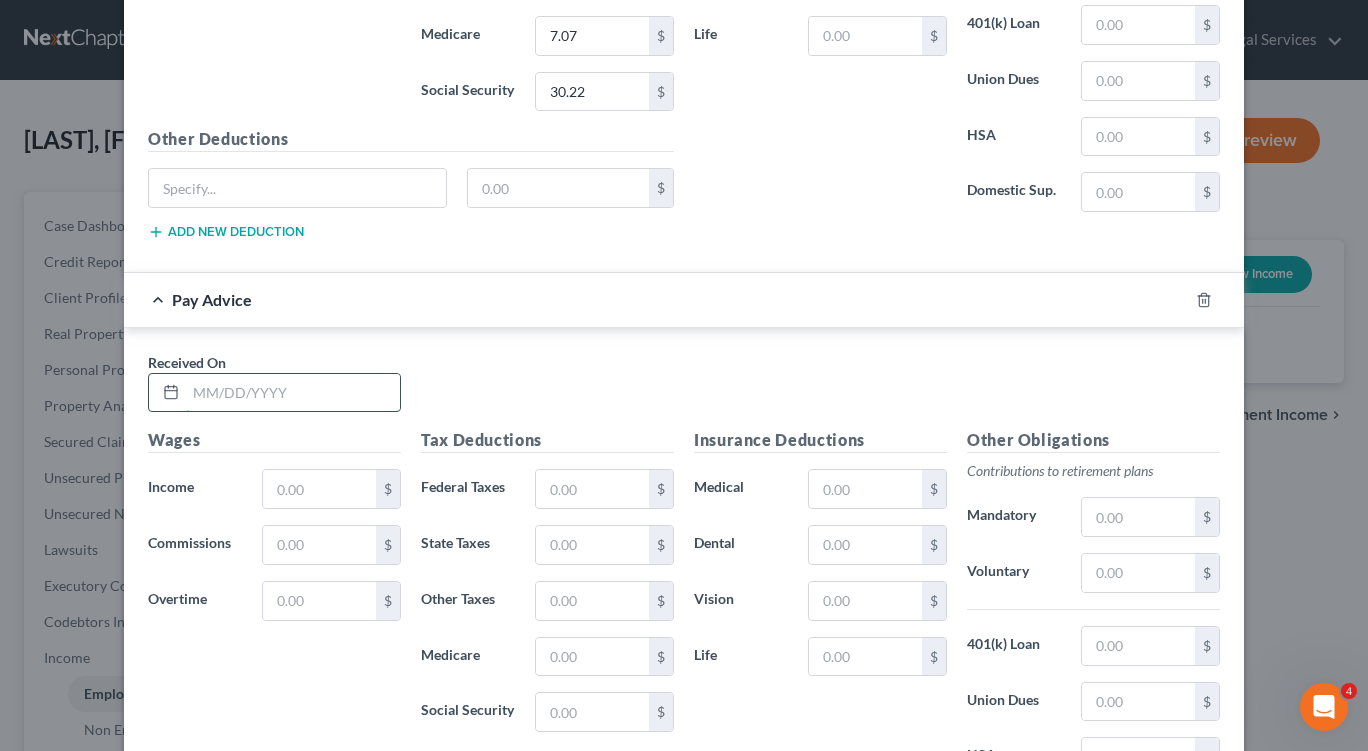 click at bounding box center [293, 393] 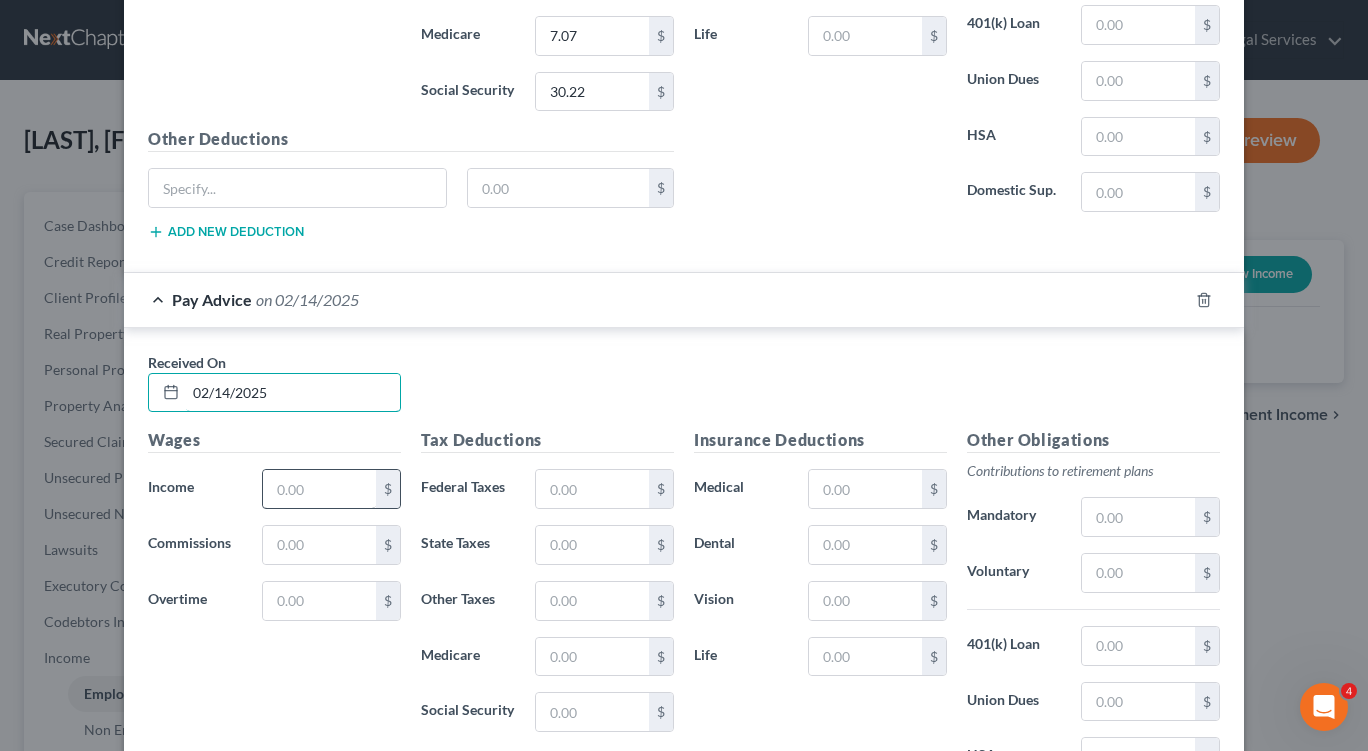 type on "02/14/2025" 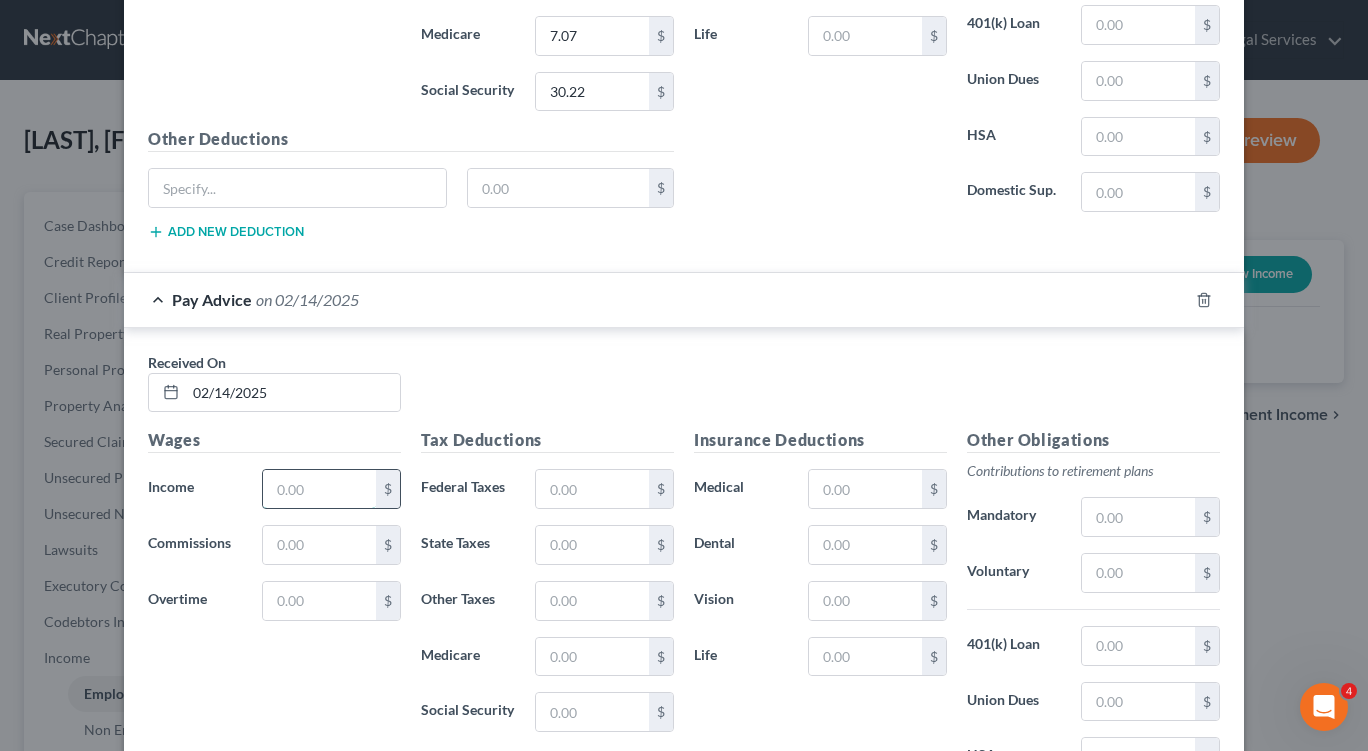 click at bounding box center (319, 489) 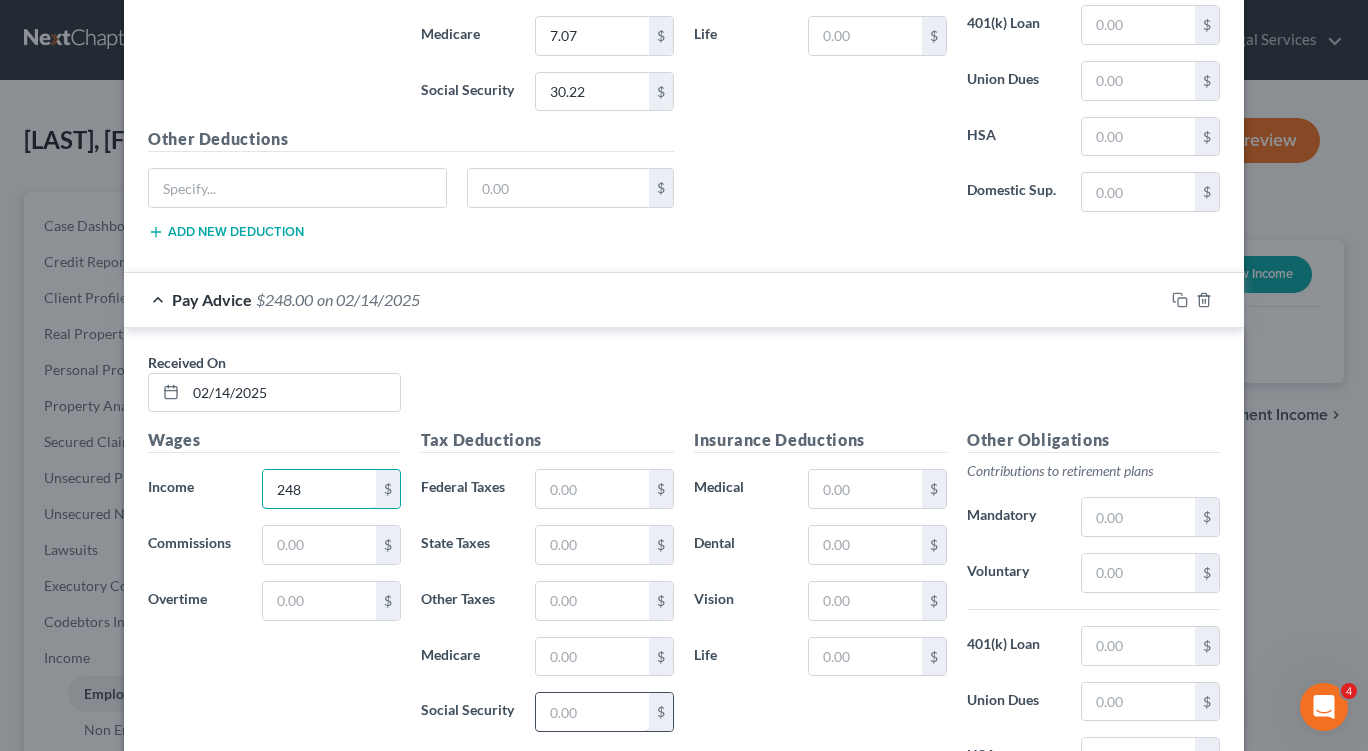 type on "248" 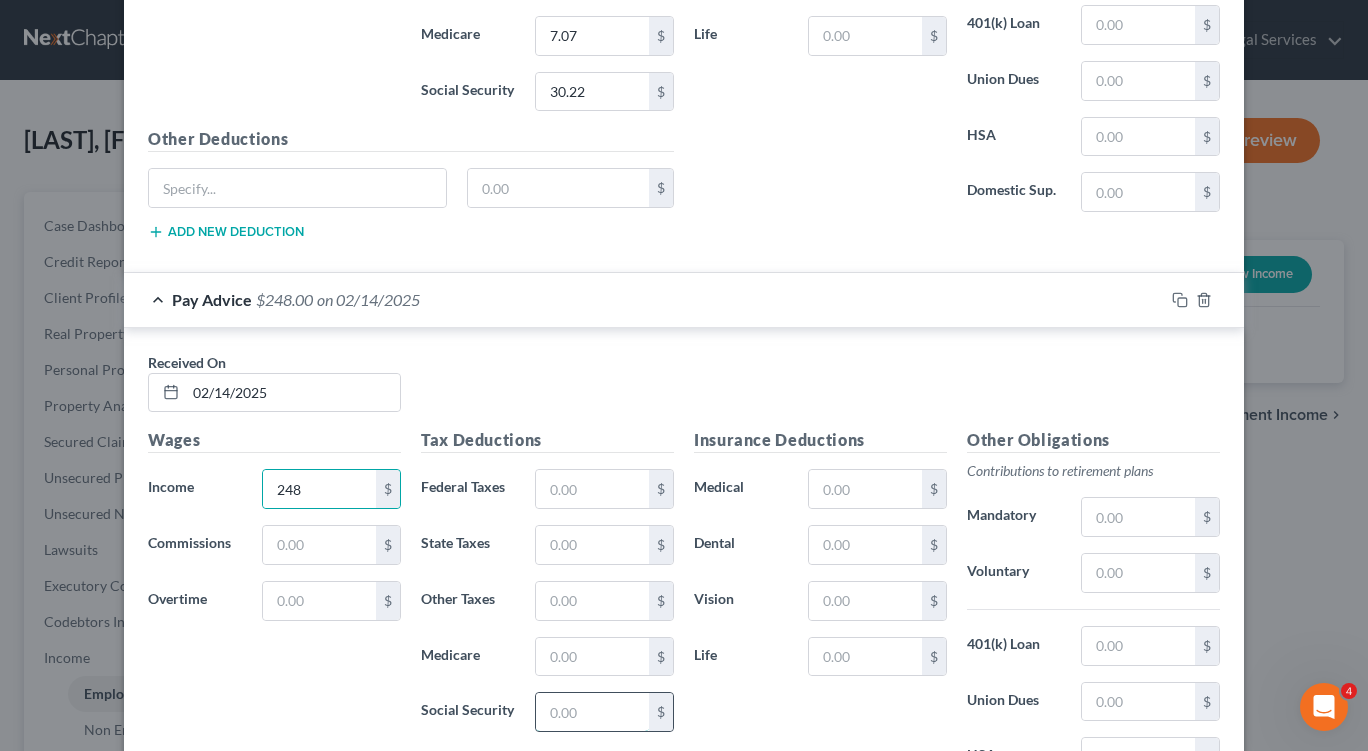 click at bounding box center (592, 712) 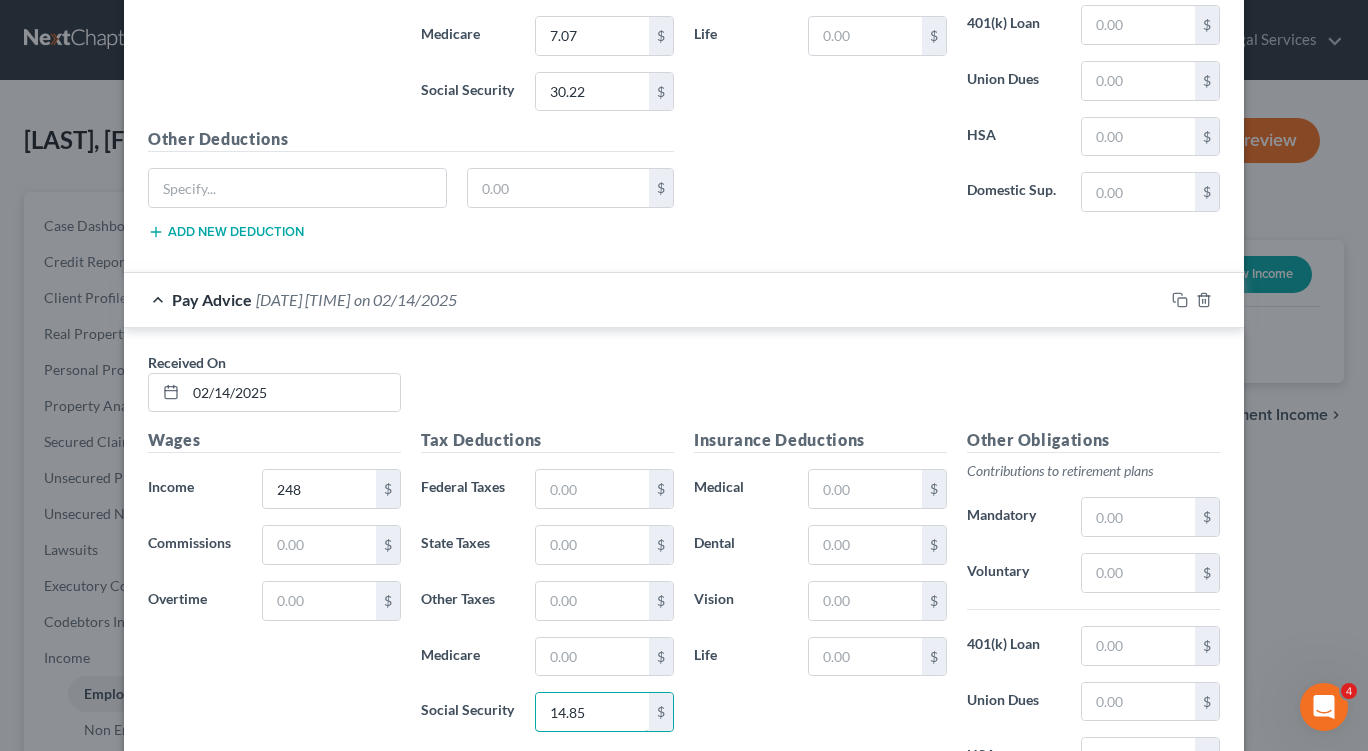 type on "14.85" 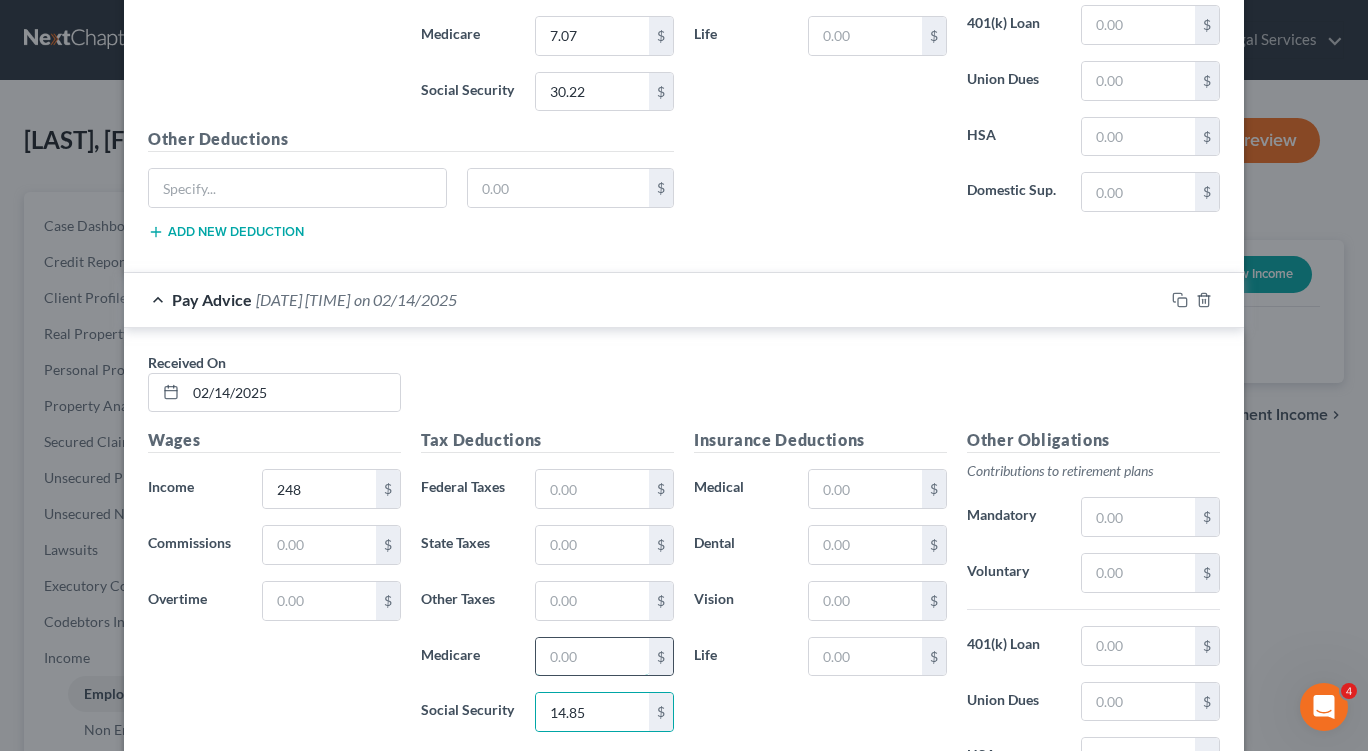 click at bounding box center [592, 657] 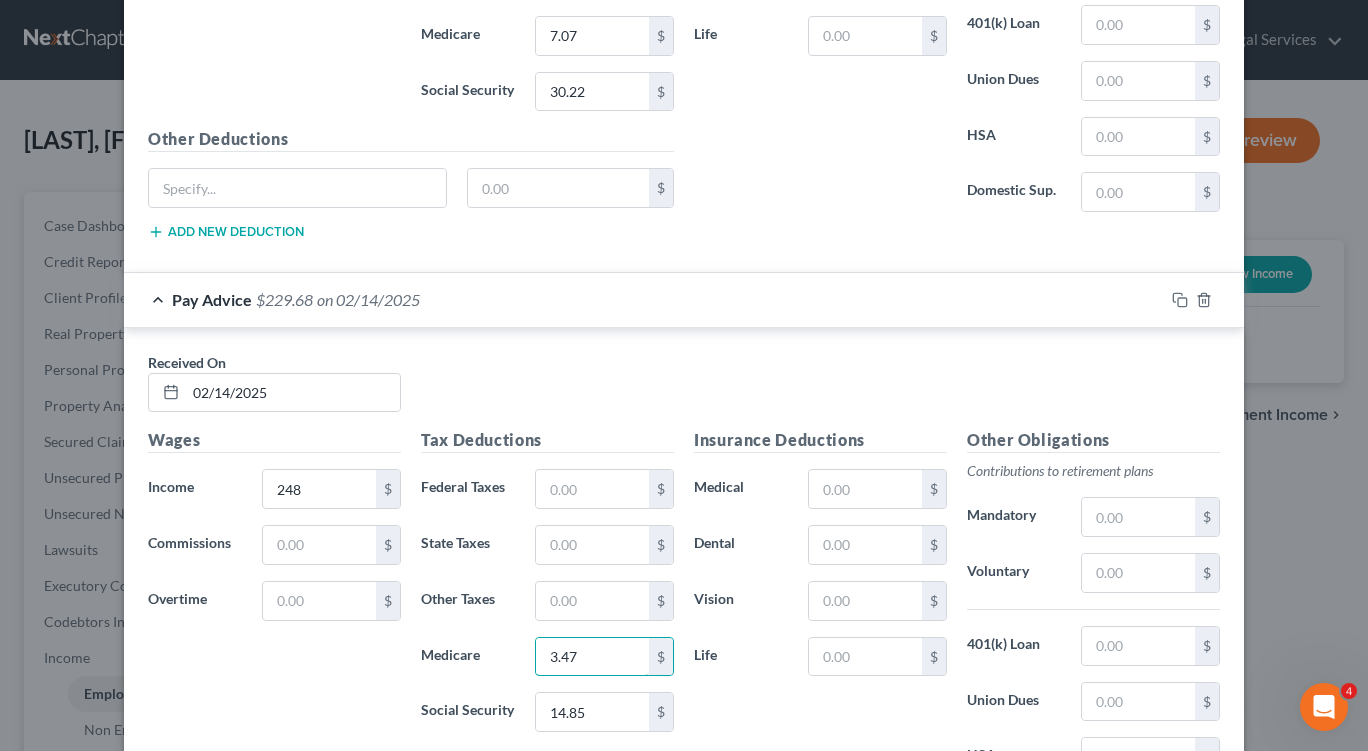 type on "3.47" 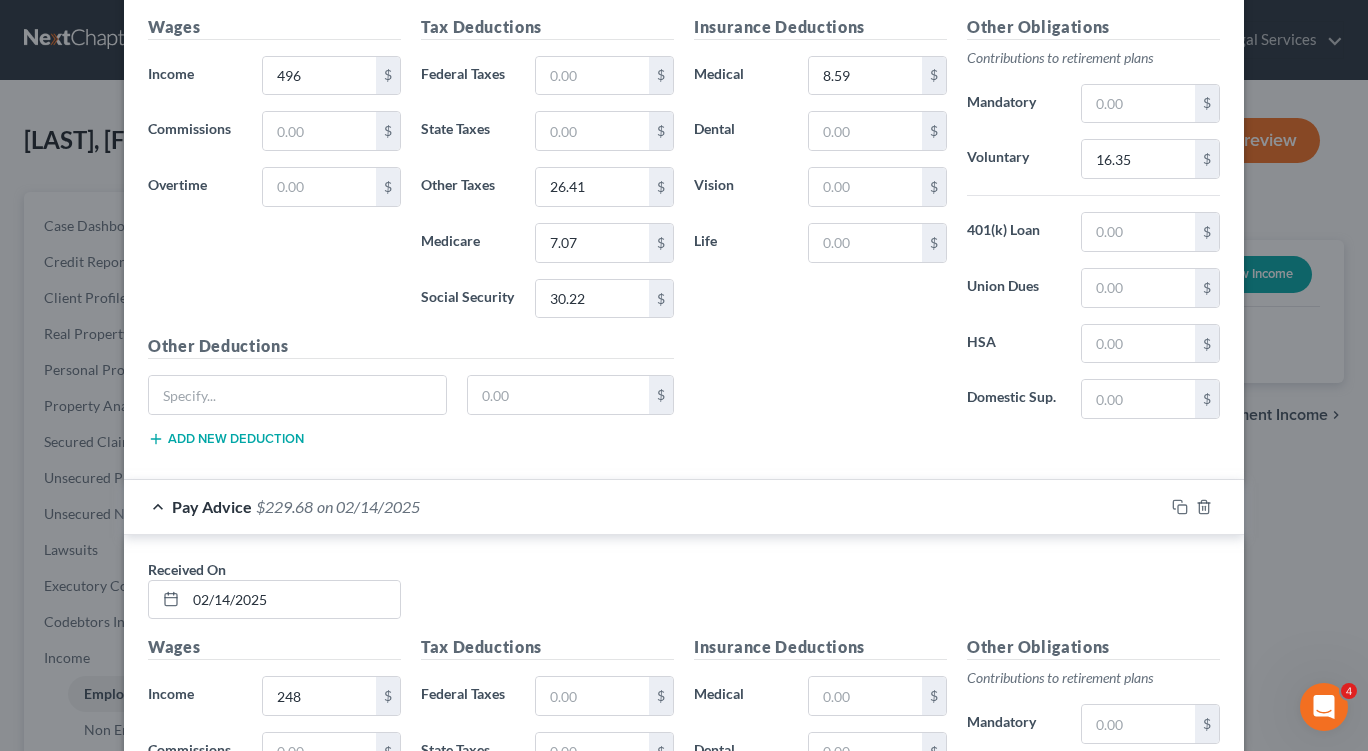 scroll, scrollTop: 3562, scrollLeft: 0, axis: vertical 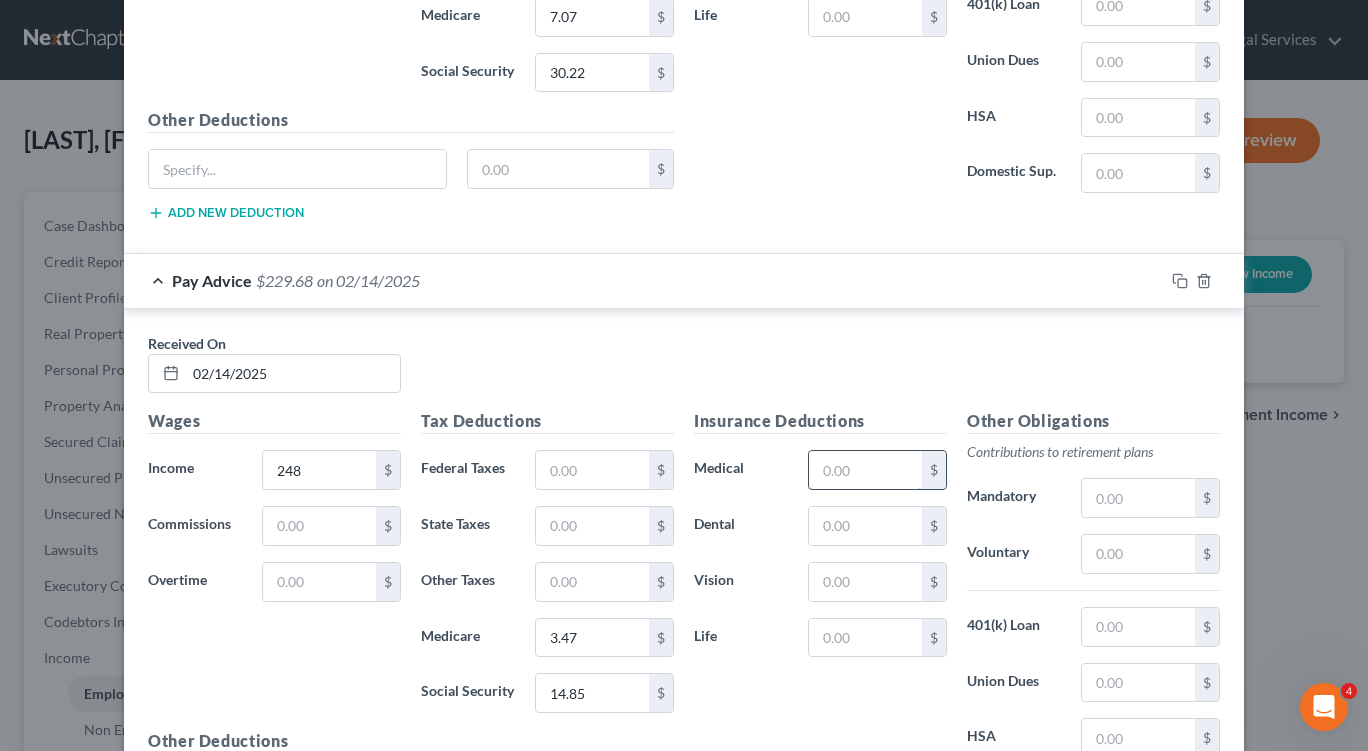 click at bounding box center (865, 470) 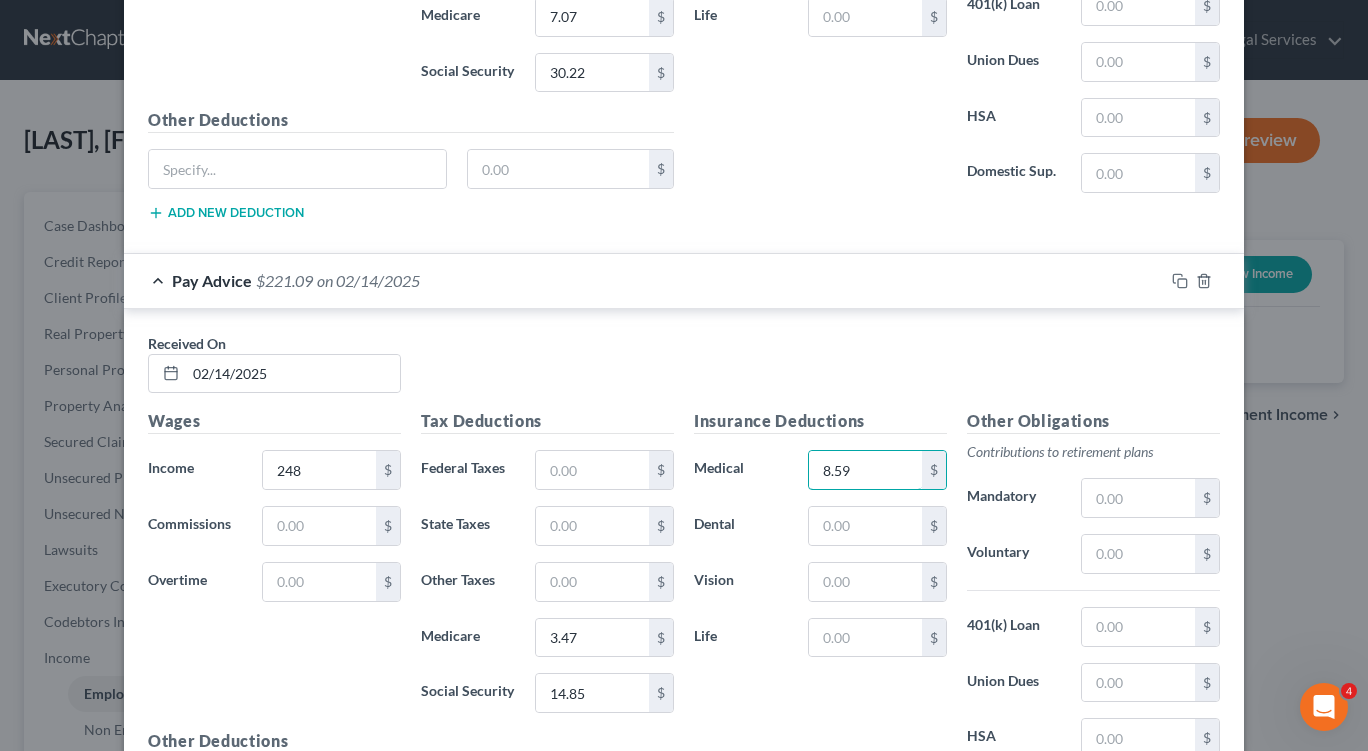 type on "8.59" 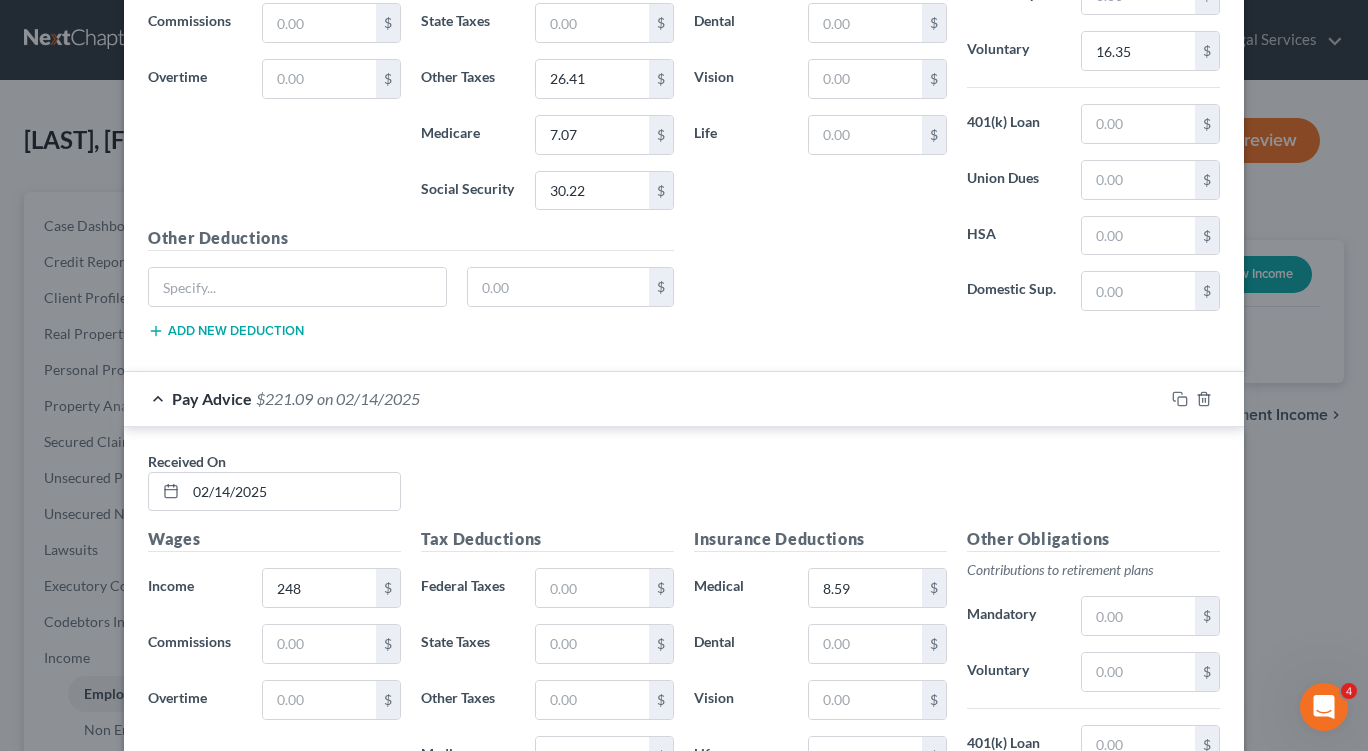 scroll, scrollTop: 3464, scrollLeft: 0, axis: vertical 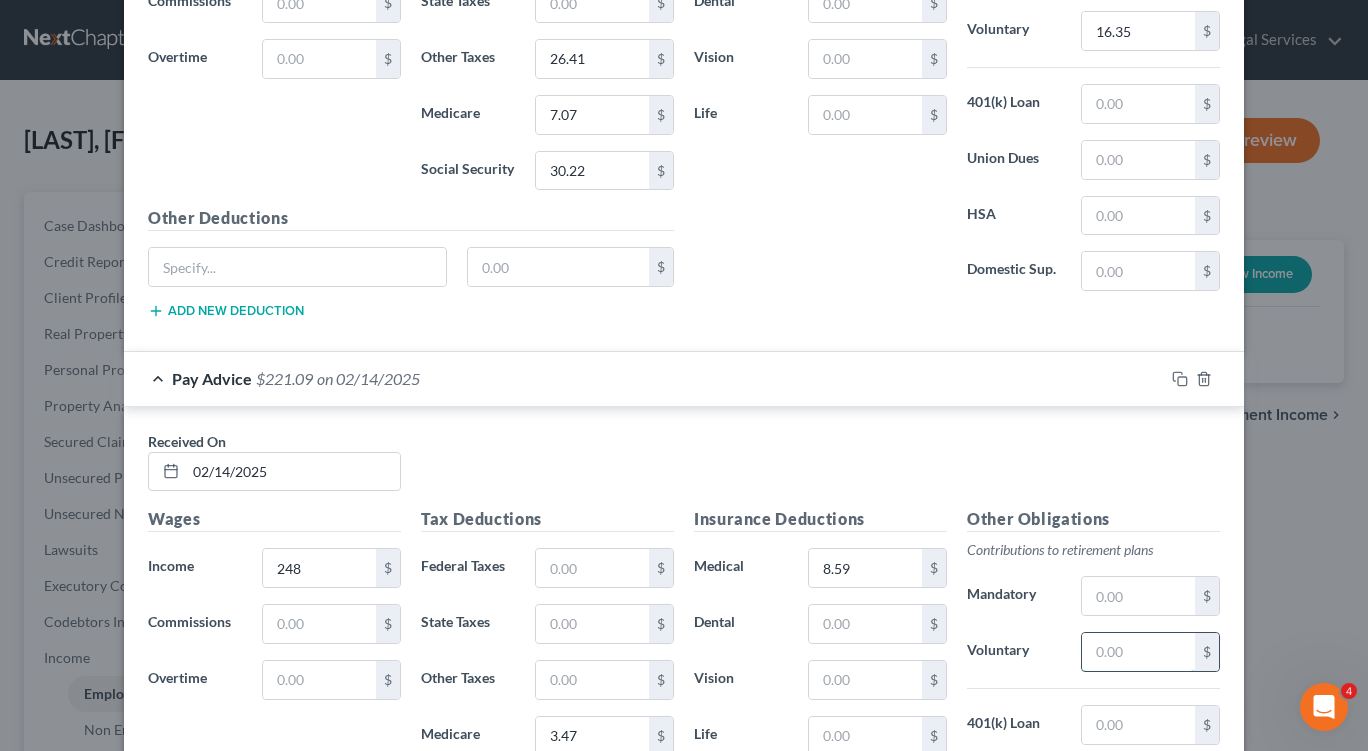 click at bounding box center [1138, 652] 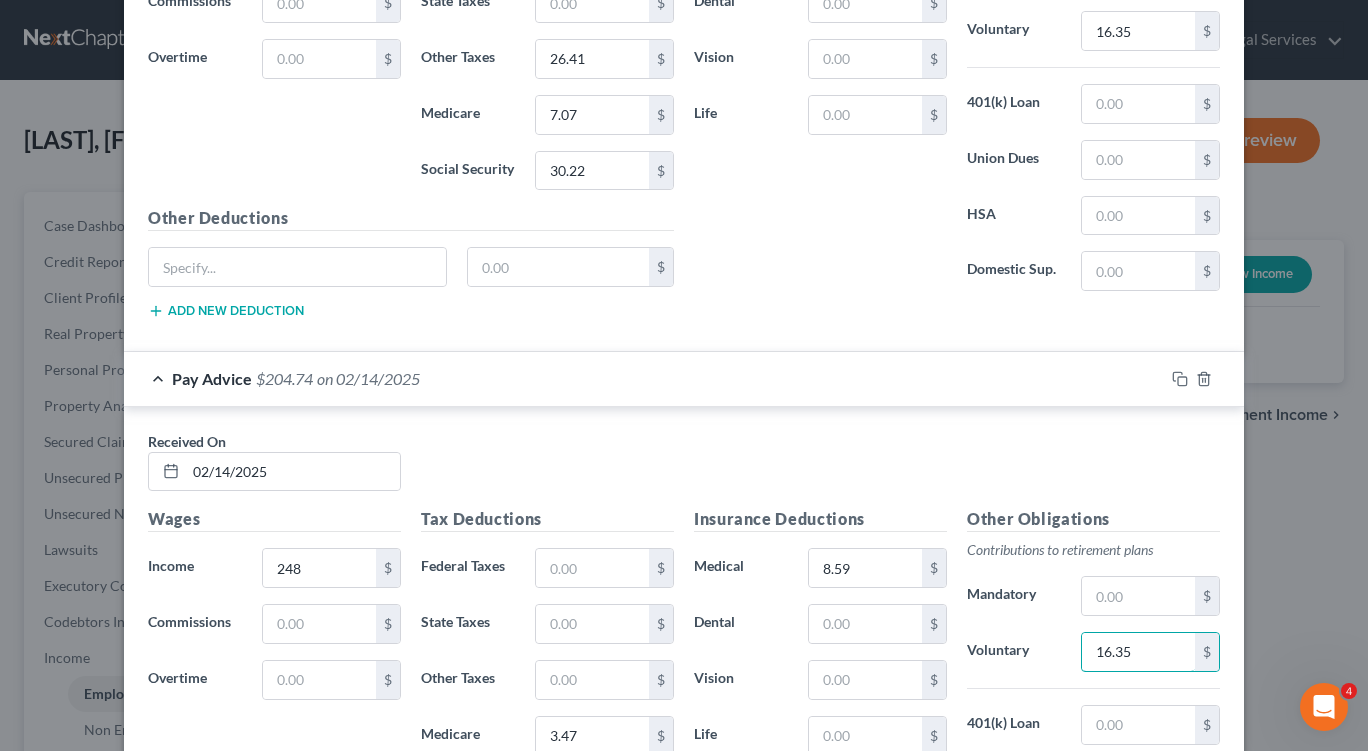 type on "16.35" 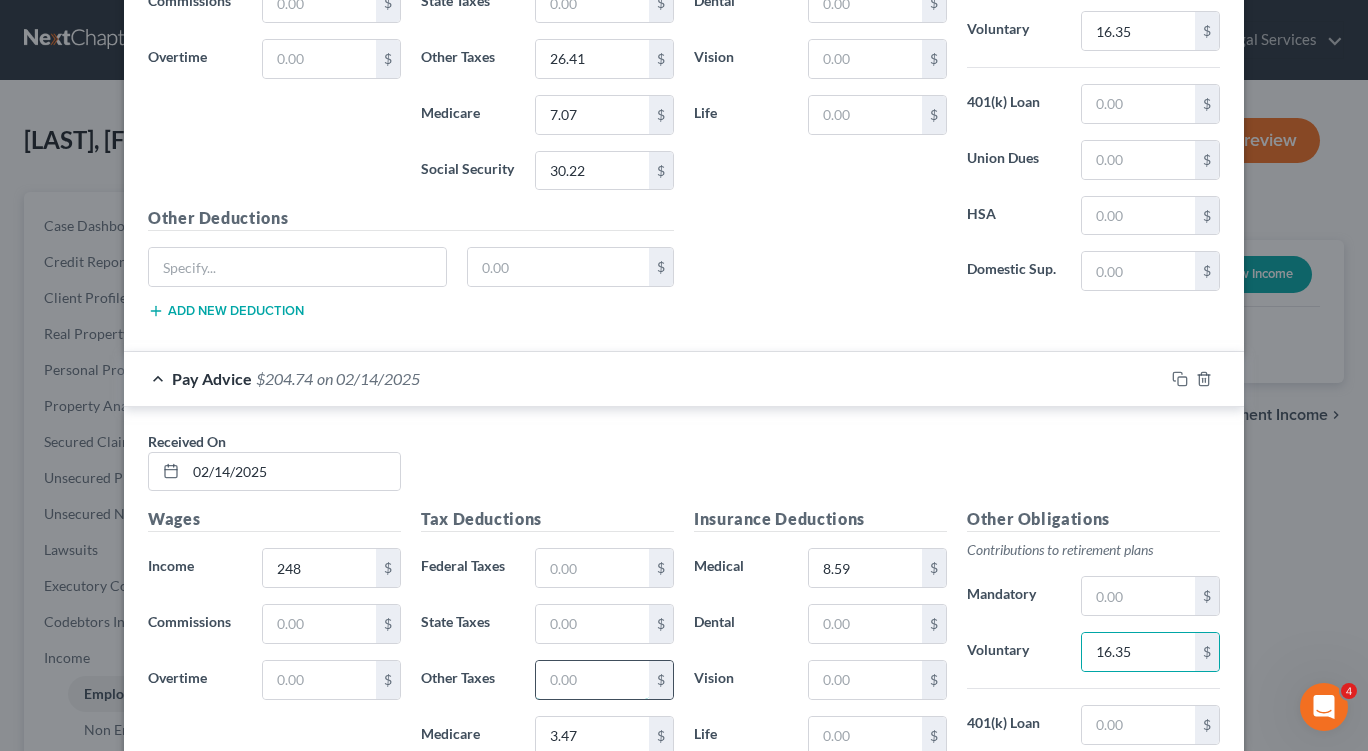 click at bounding box center (592, 680) 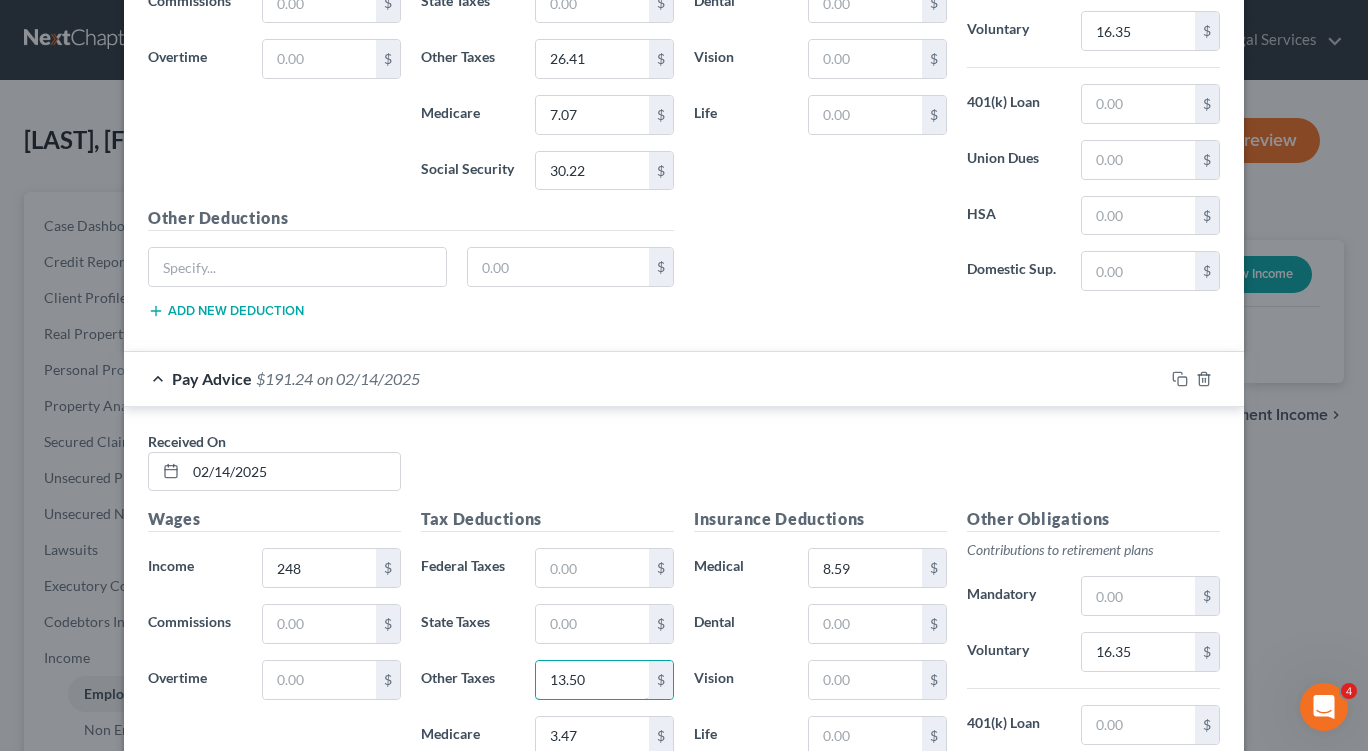 type on "13.50" 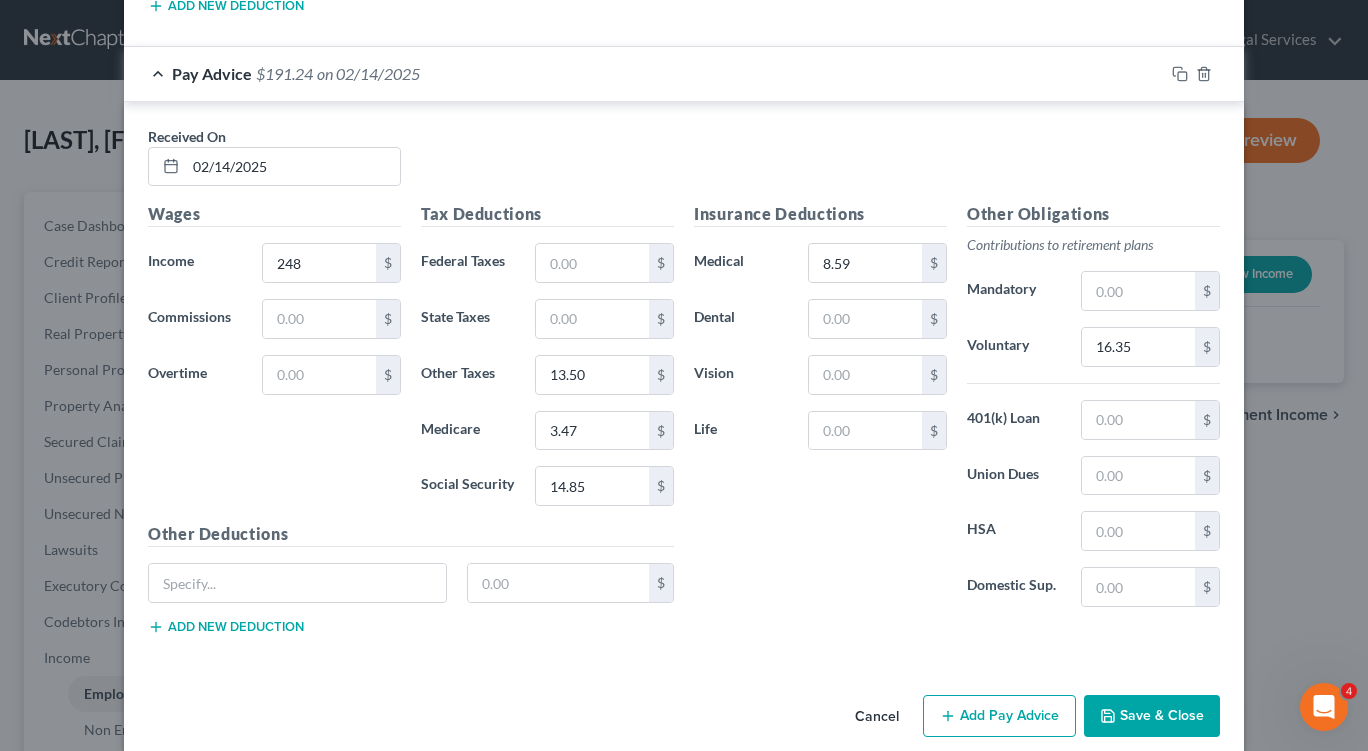 scroll, scrollTop: 3795, scrollLeft: 0, axis: vertical 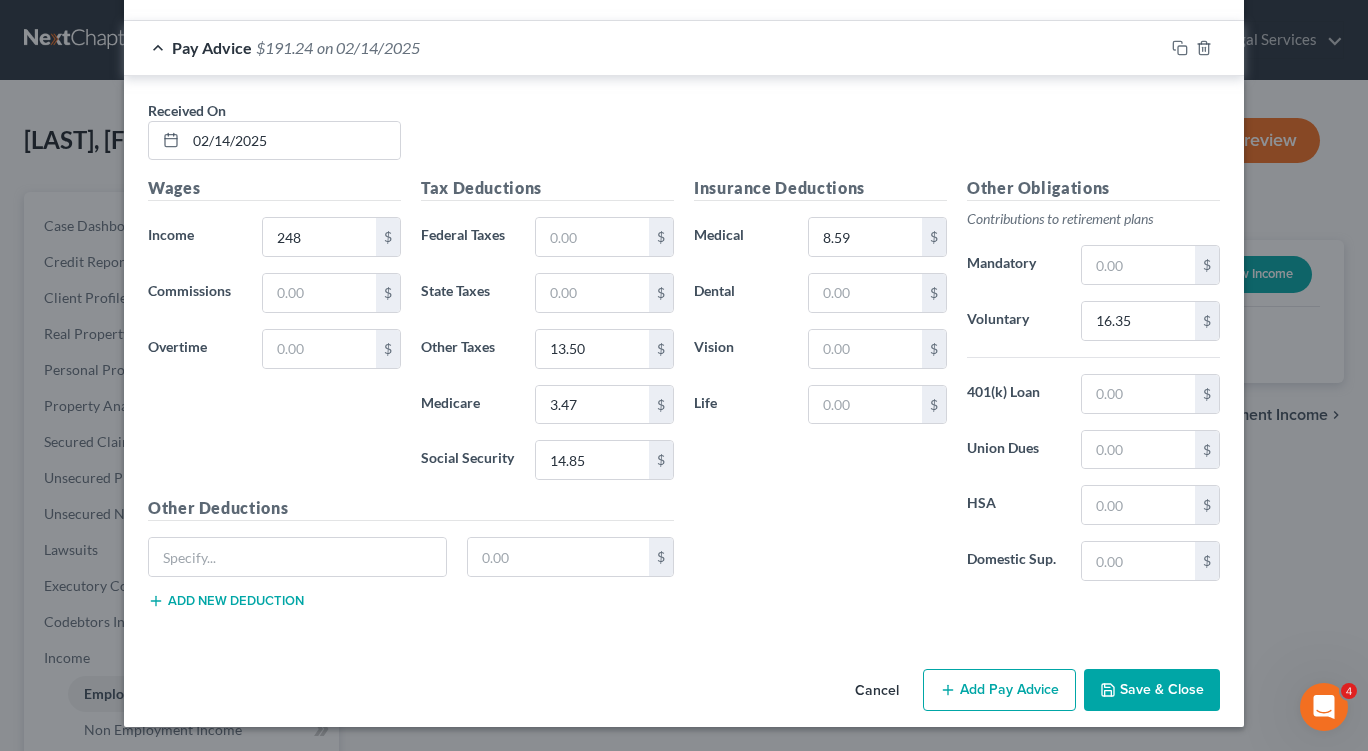 click on "Add Pay Advice" at bounding box center (999, 690) 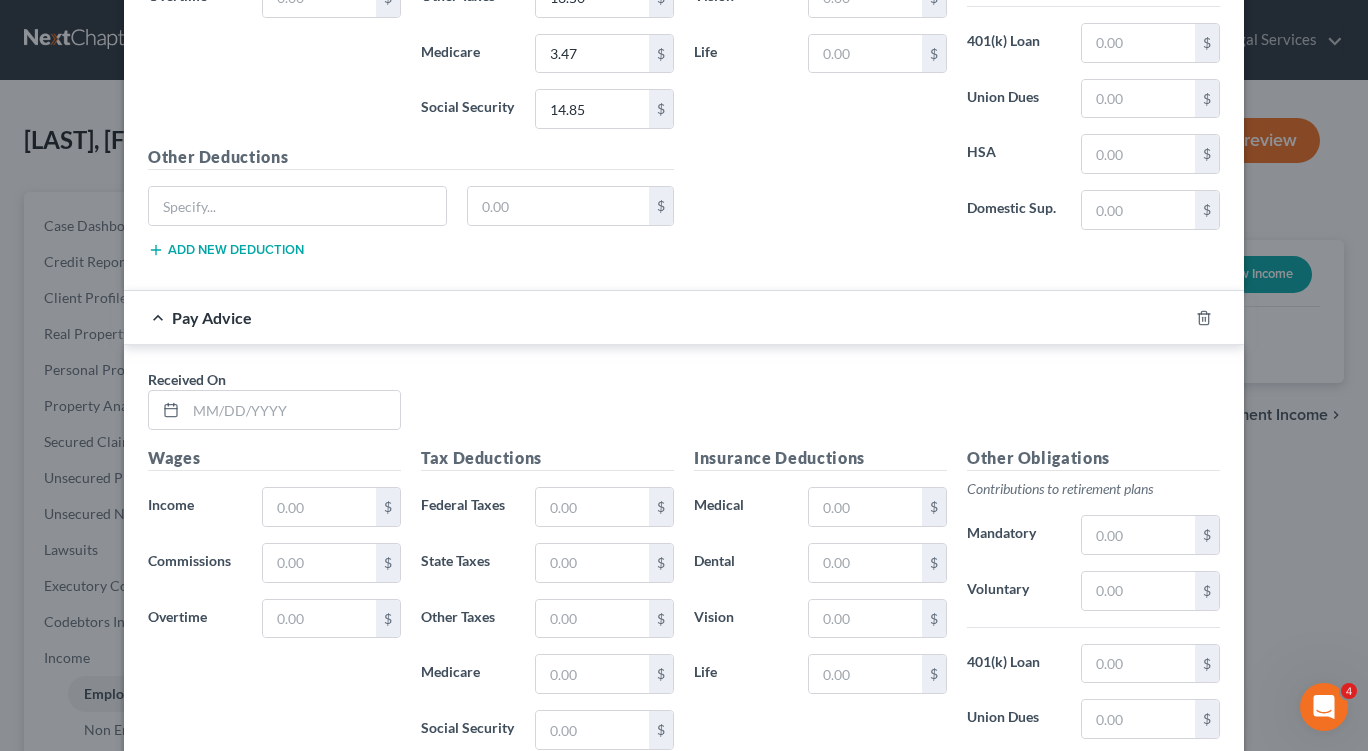 scroll, scrollTop: 4218, scrollLeft: 0, axis: vertical 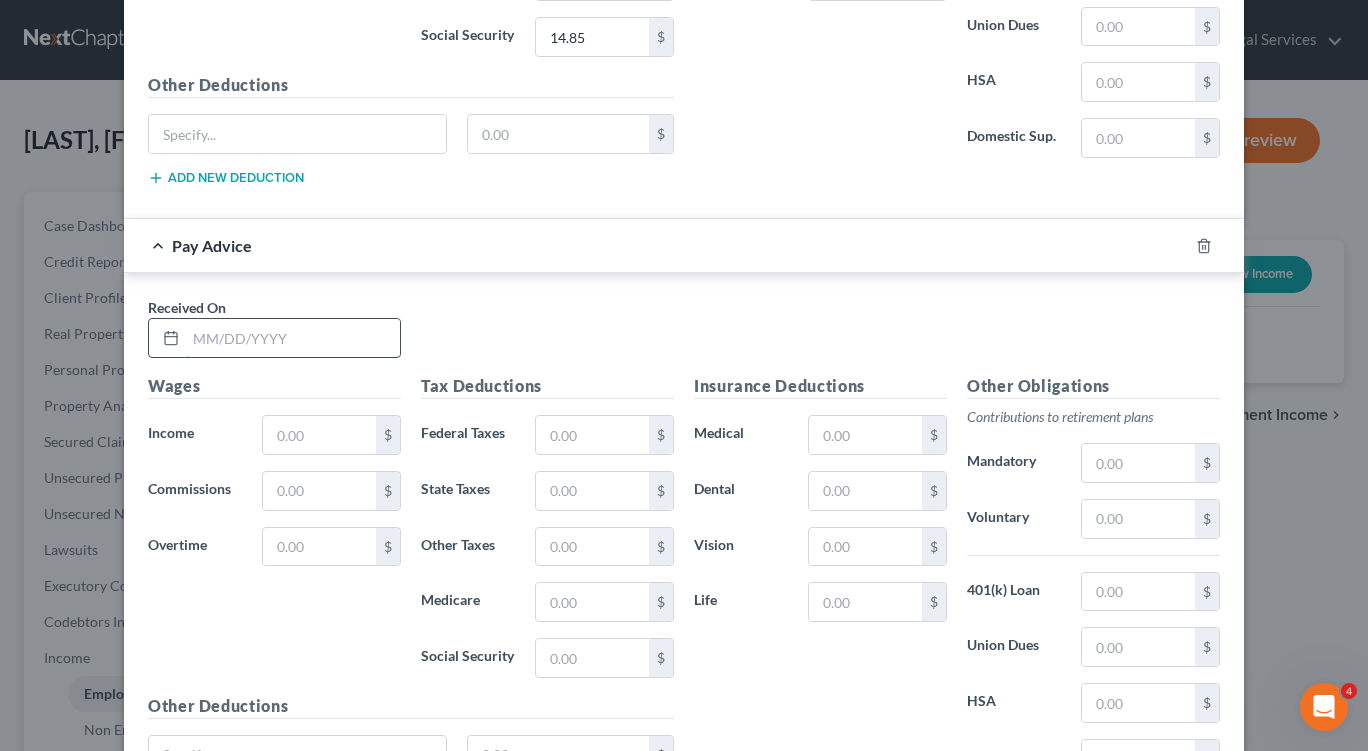 click at bounding box center (293, 338) 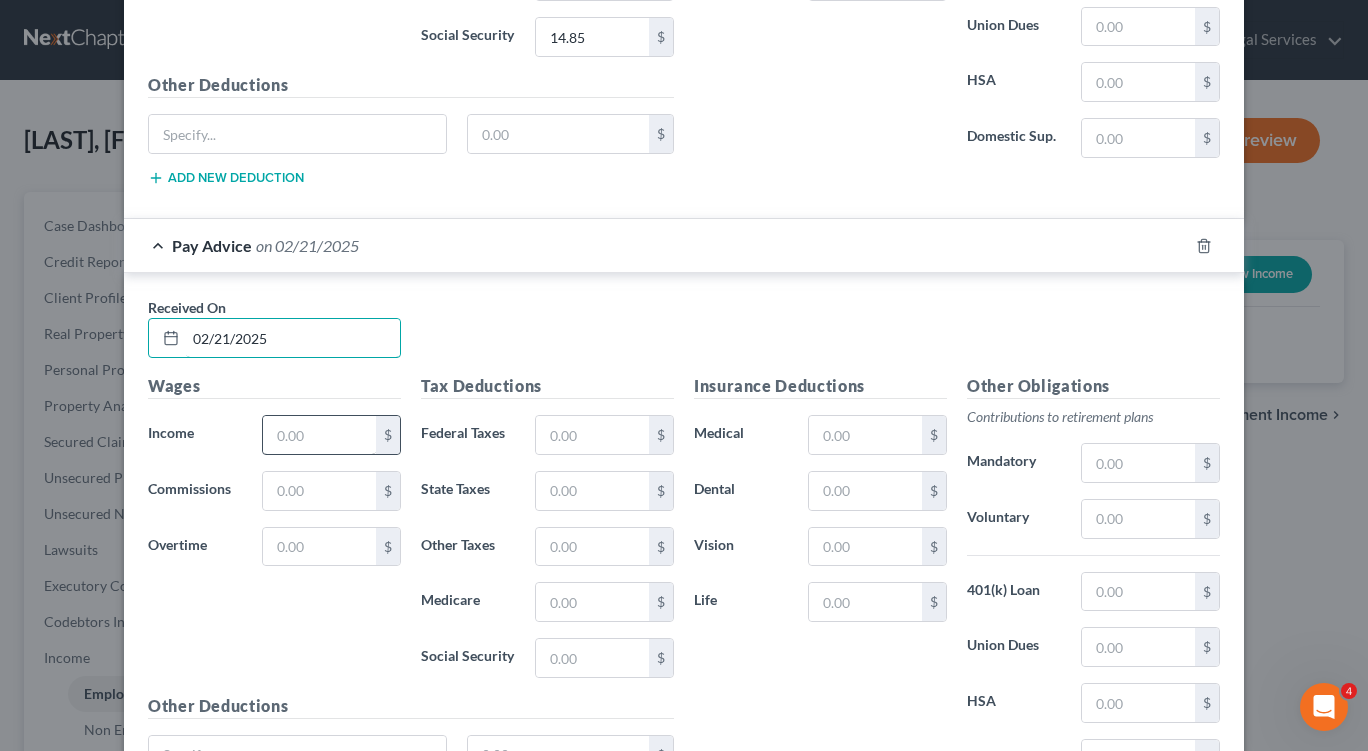 type on "02/21/2025" 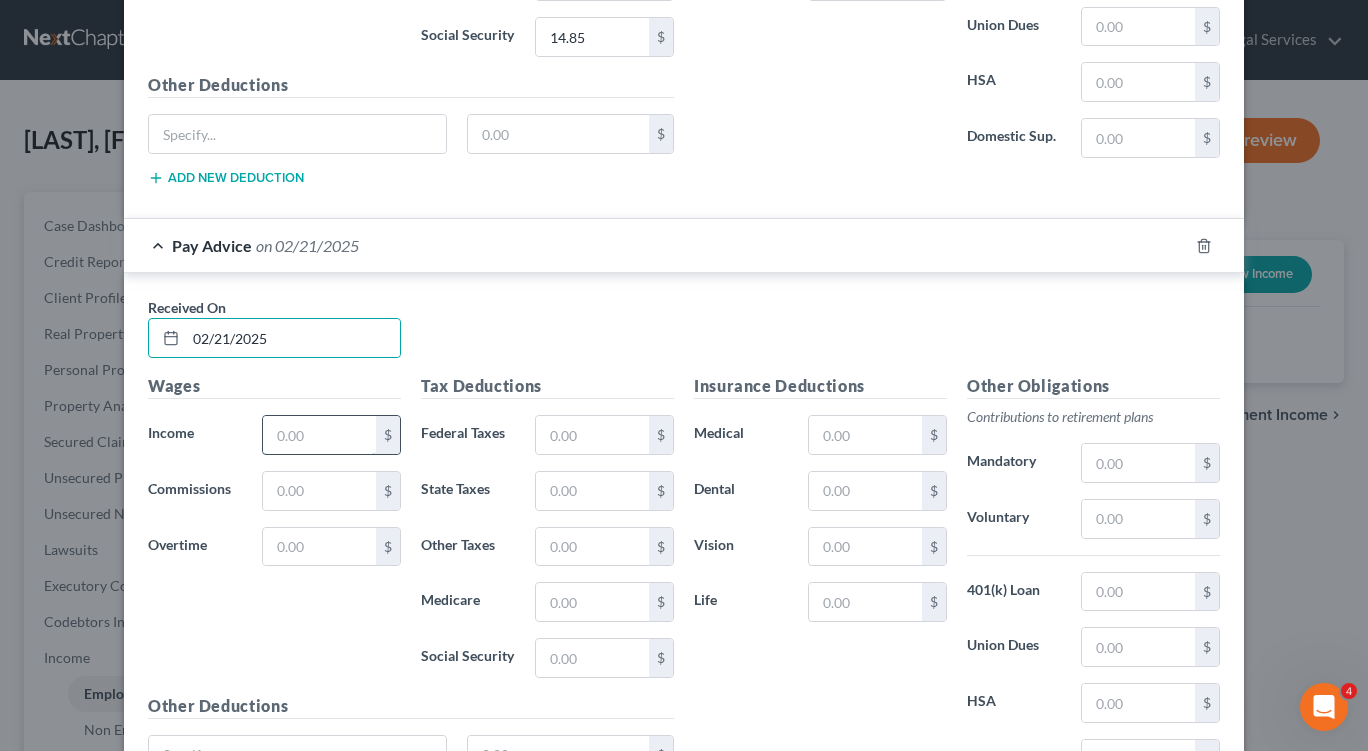 click at bounding box center [319, 435] 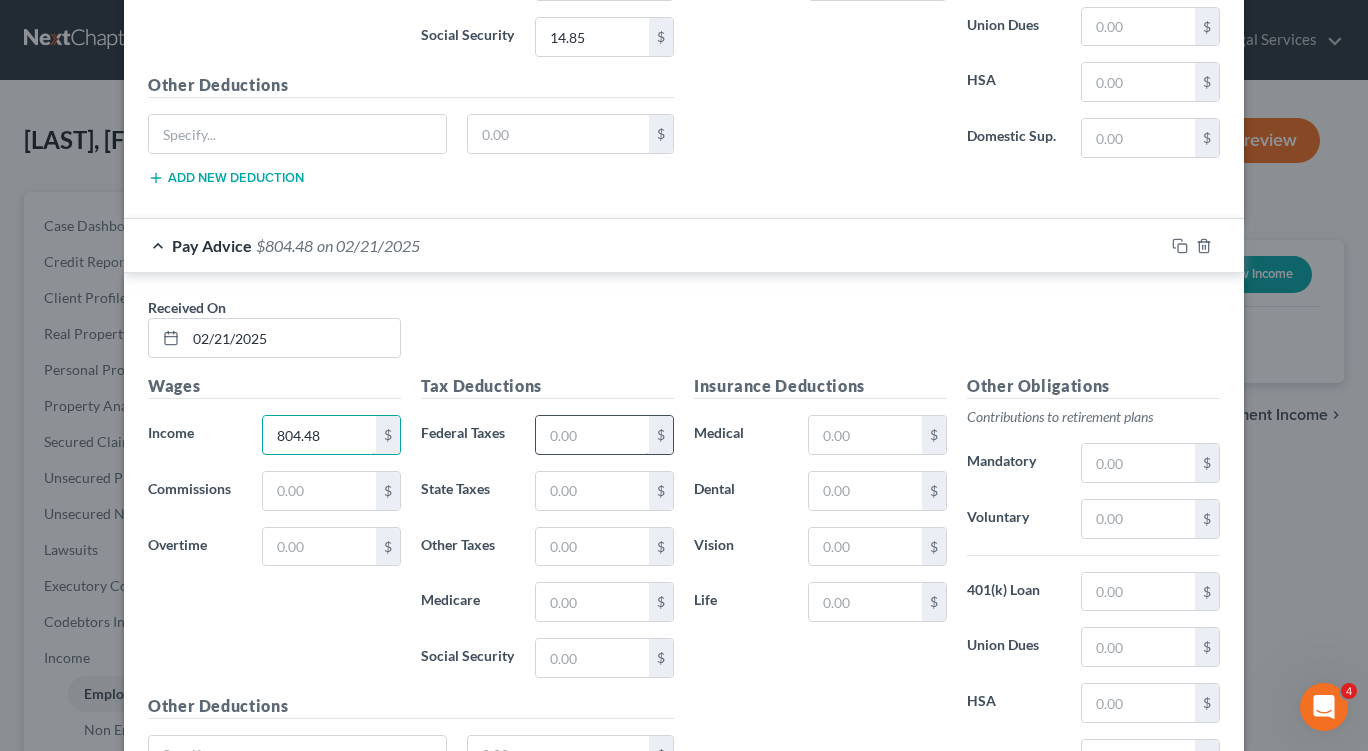 type on "804.48" 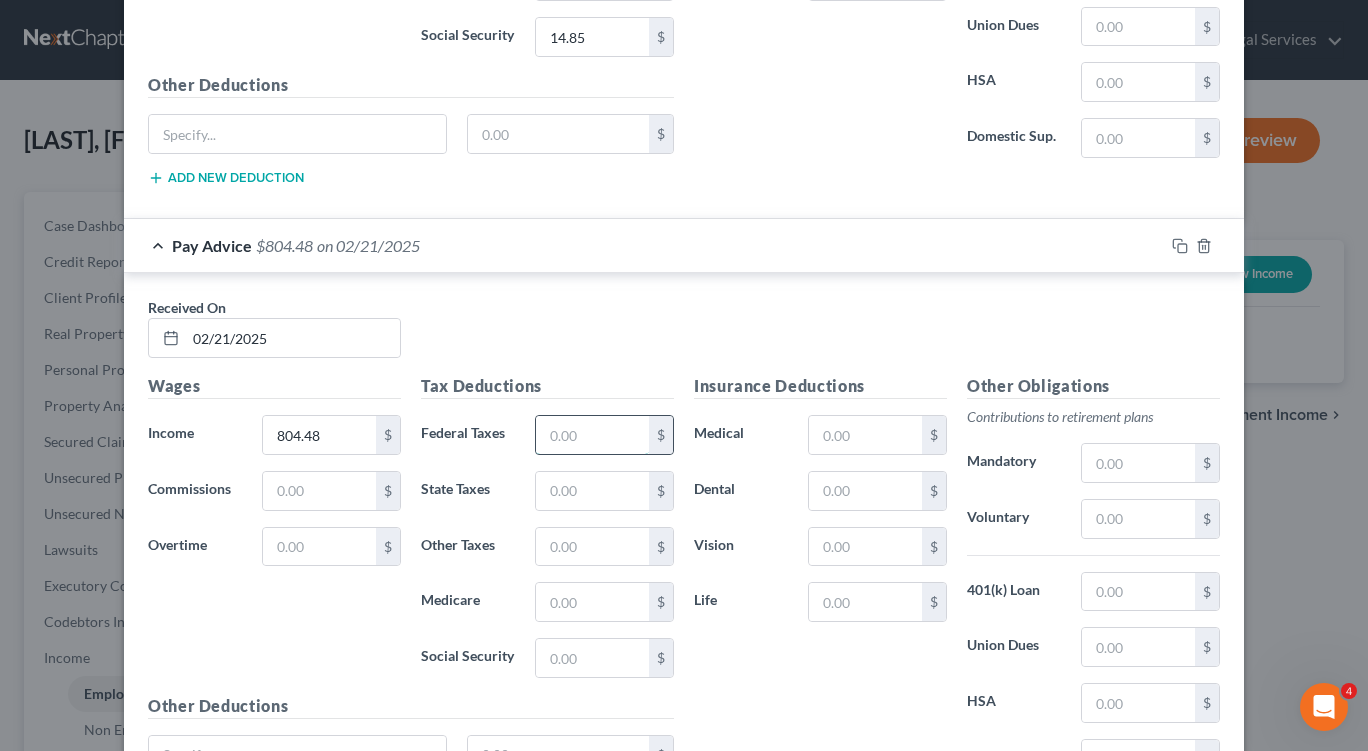 click at bounding box center [592, 435] 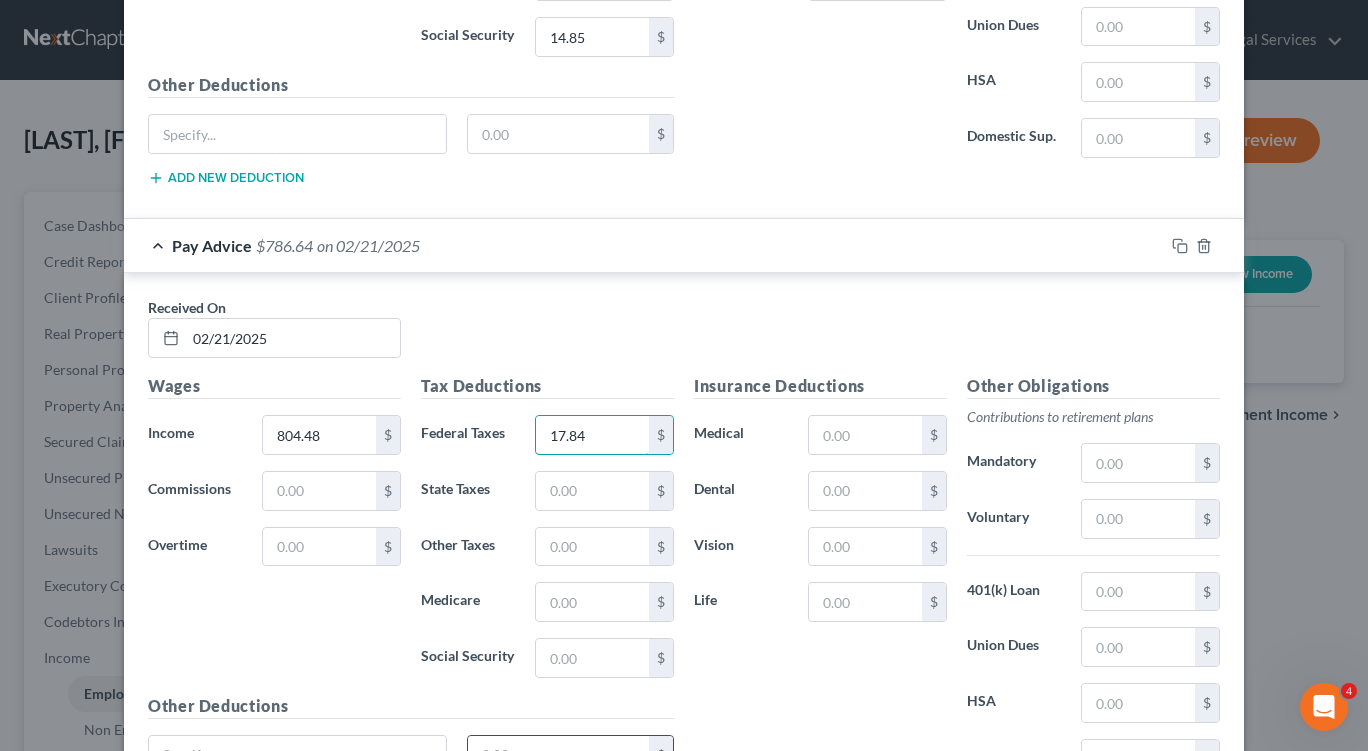 type on "17.84" 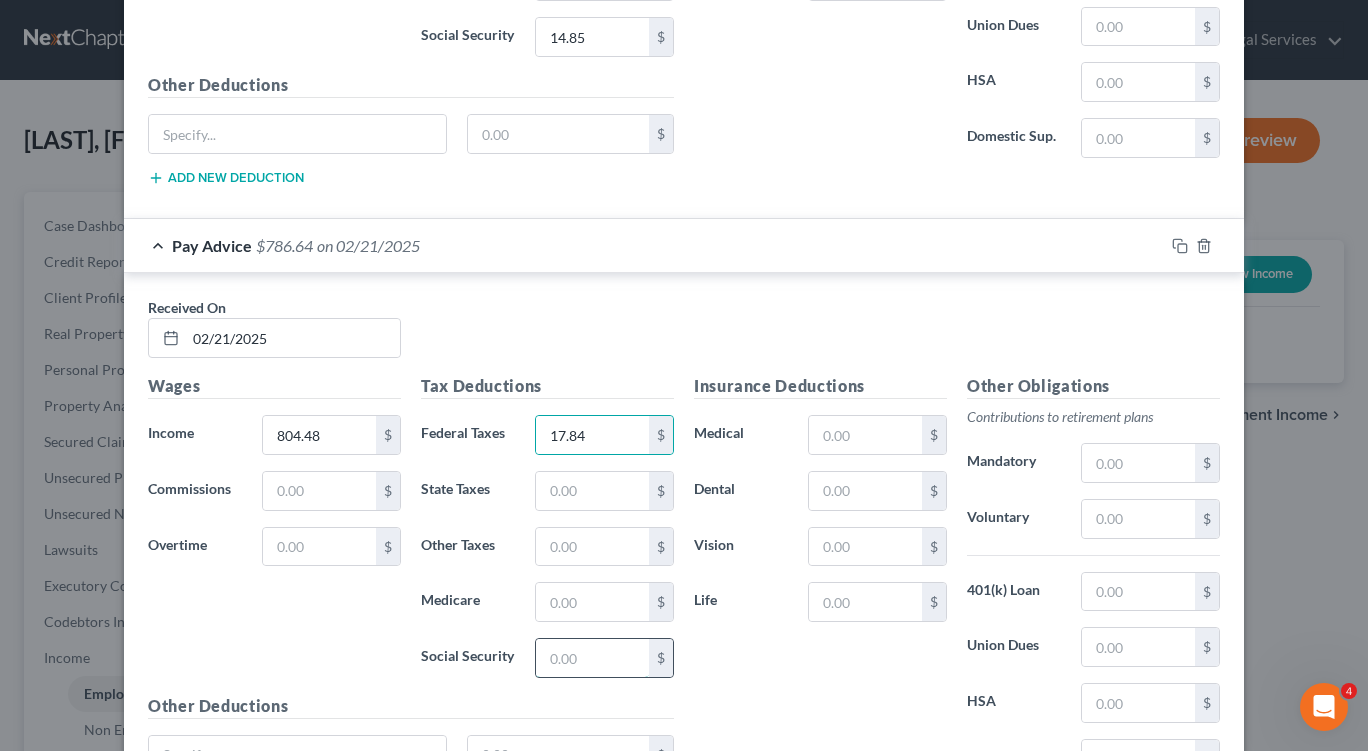 click at bounding box center (592, 658) 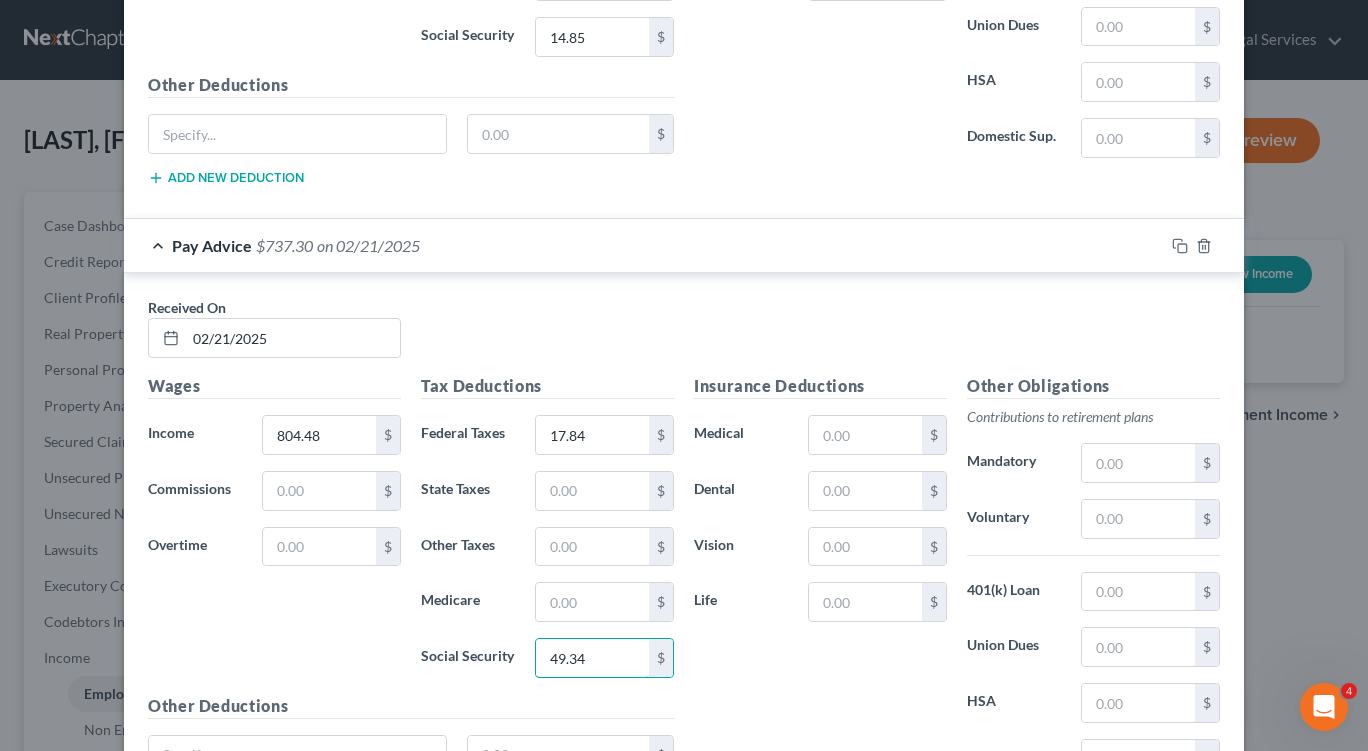 type on "49.34" 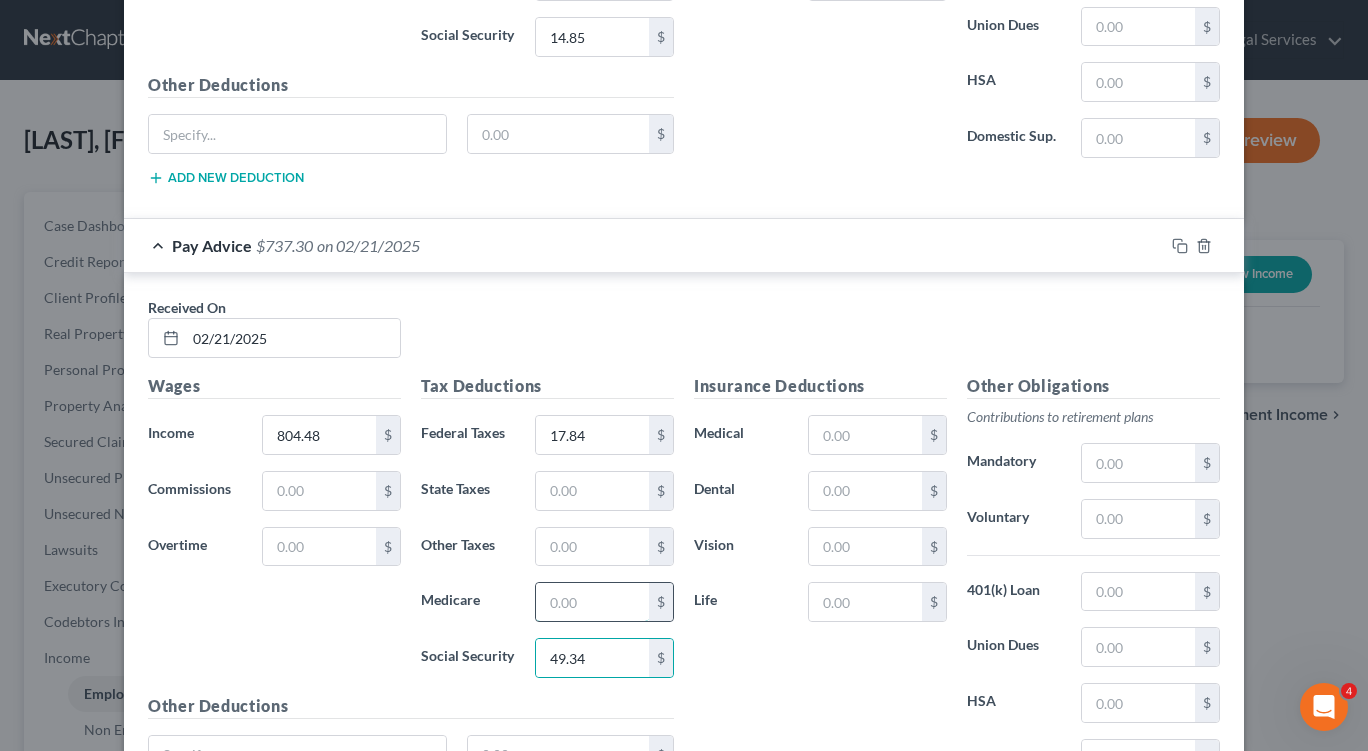 click at bounding box center (592, 602) 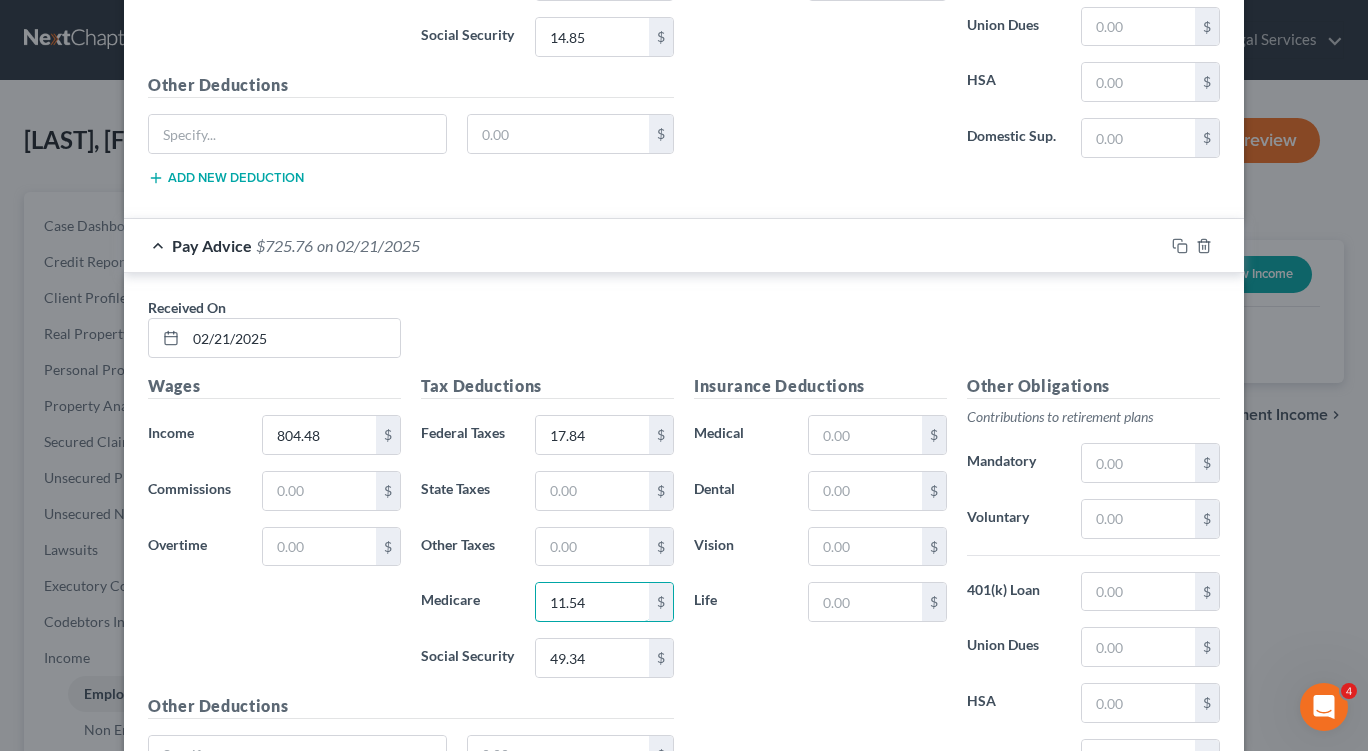 type on "11.54" 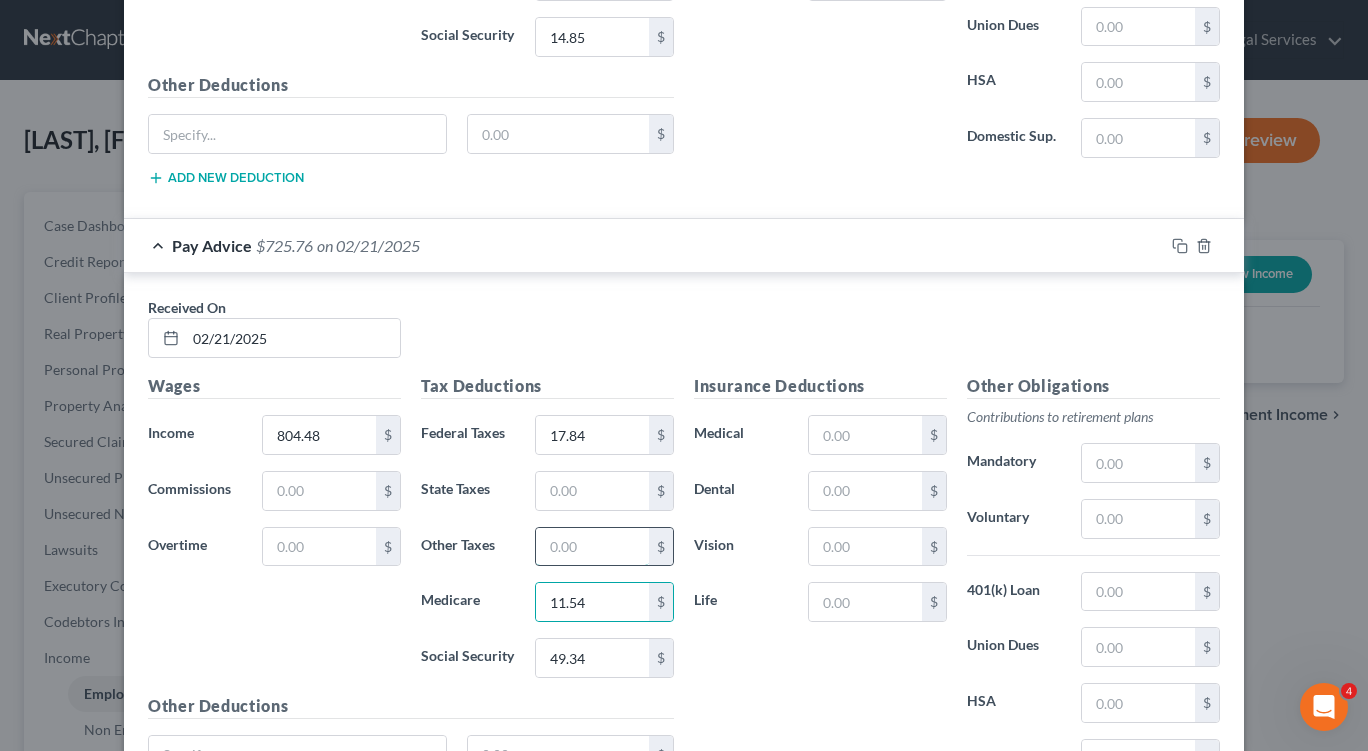 click at bounding box center (592, 547) 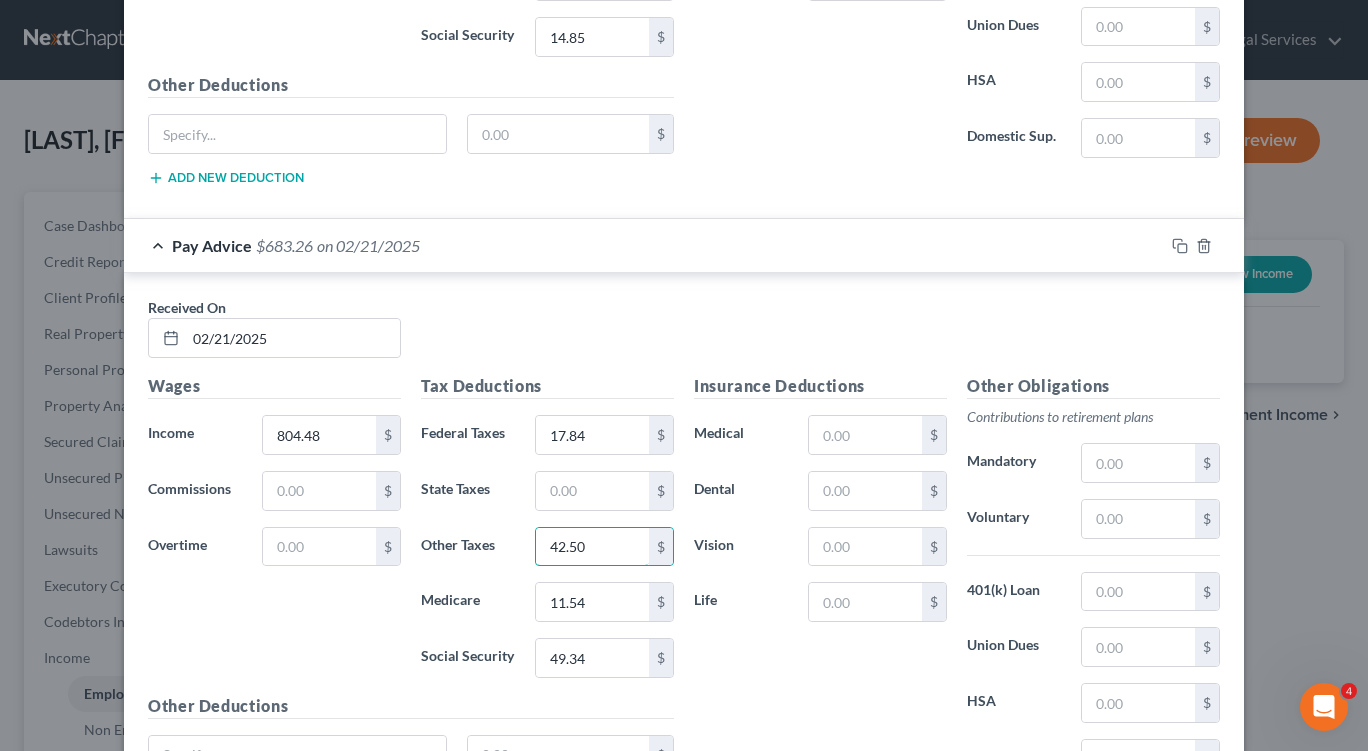 type on "42.50" 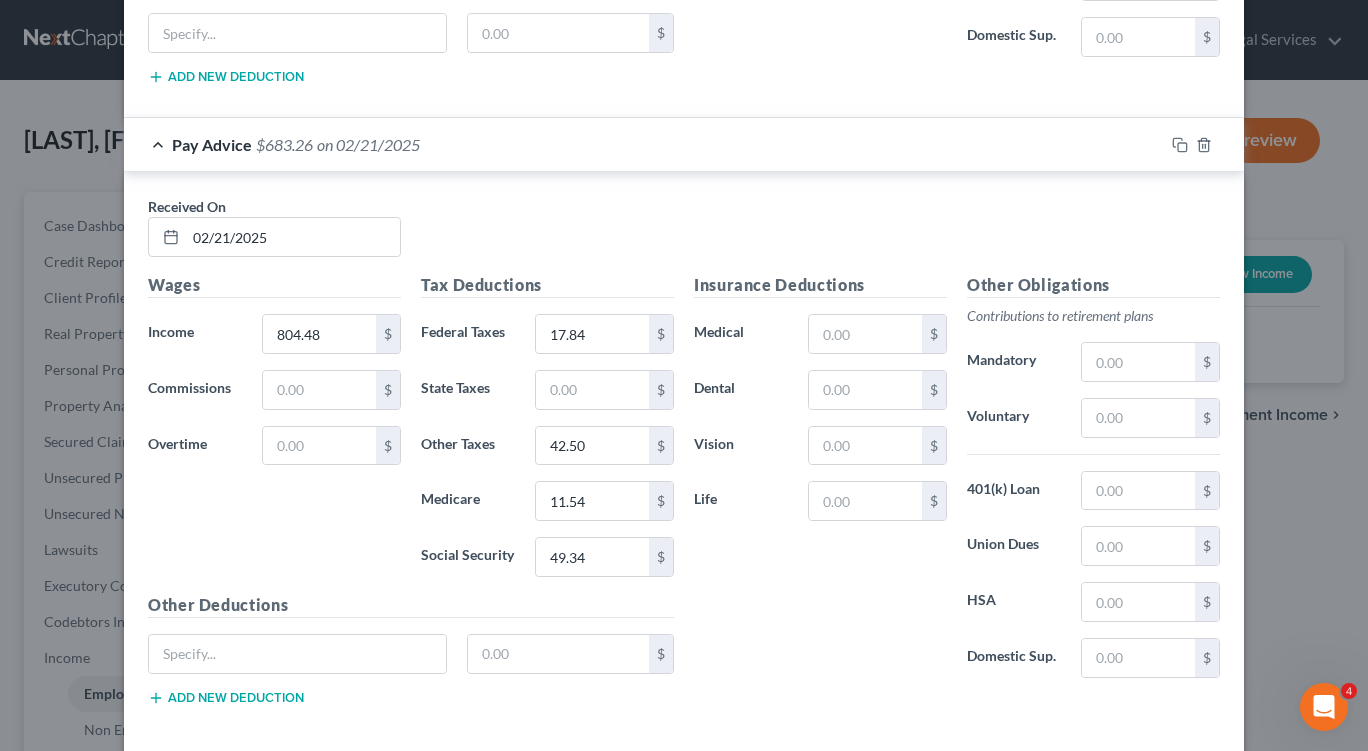 scroll, scrollTop: 4416, scrollLeft: 0, axis: vertical 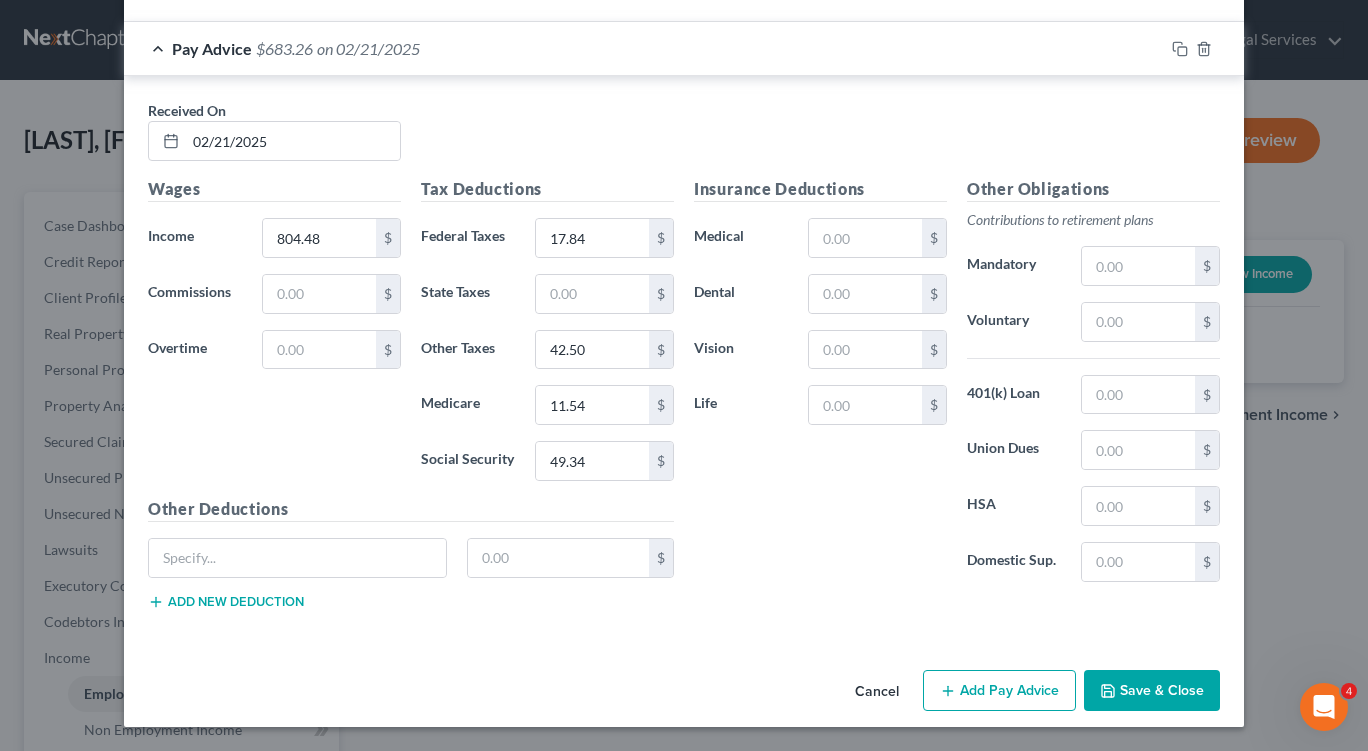 click on "Add Pay Advice" at bounding box center (999, 691) 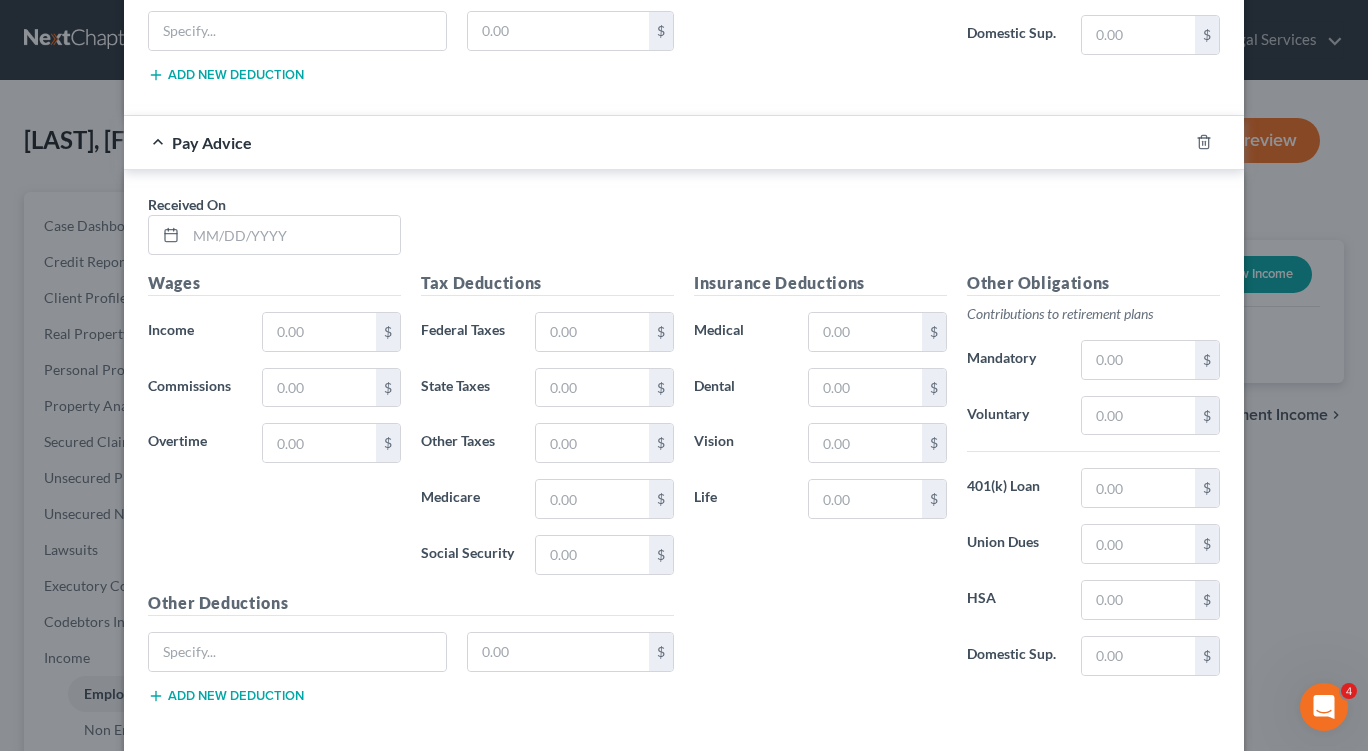 scroll, scrollTop: 4954, scrollLeft: 0, axis: vertical 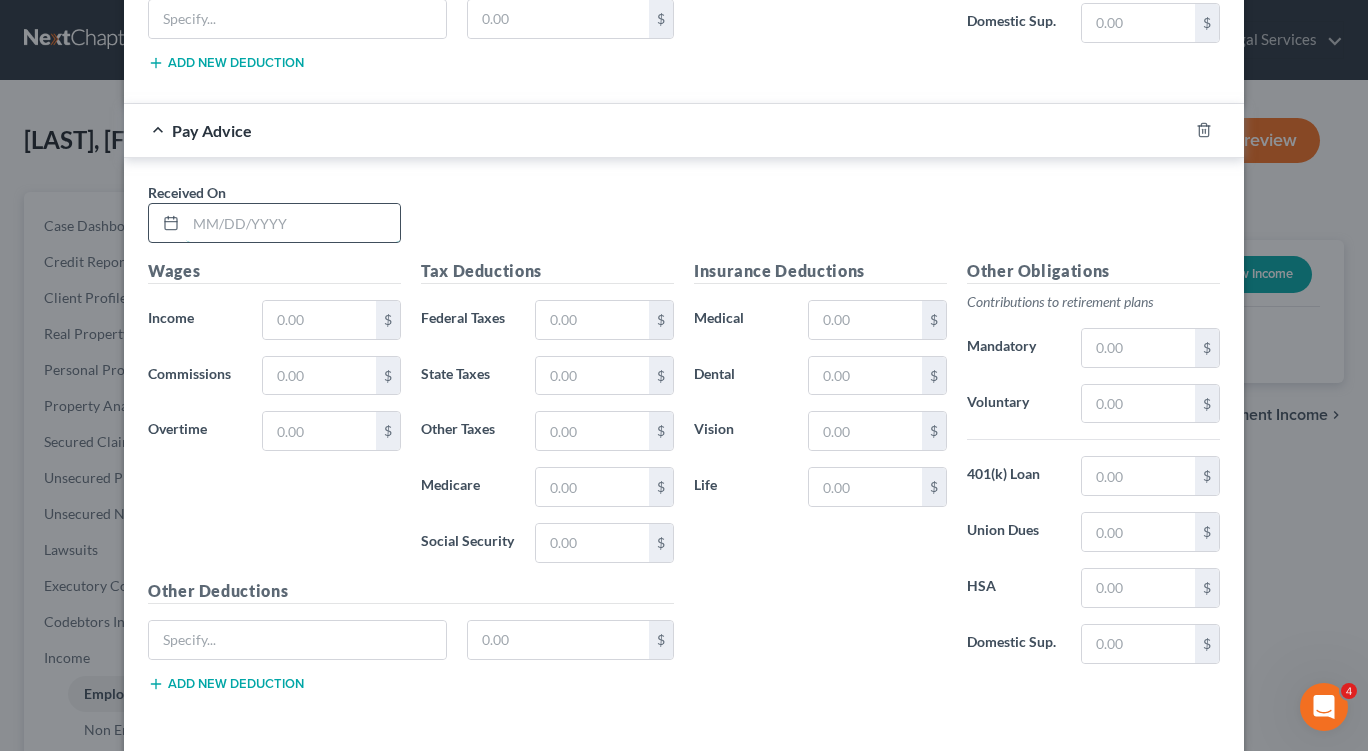 click at bounding box center (293, 223) 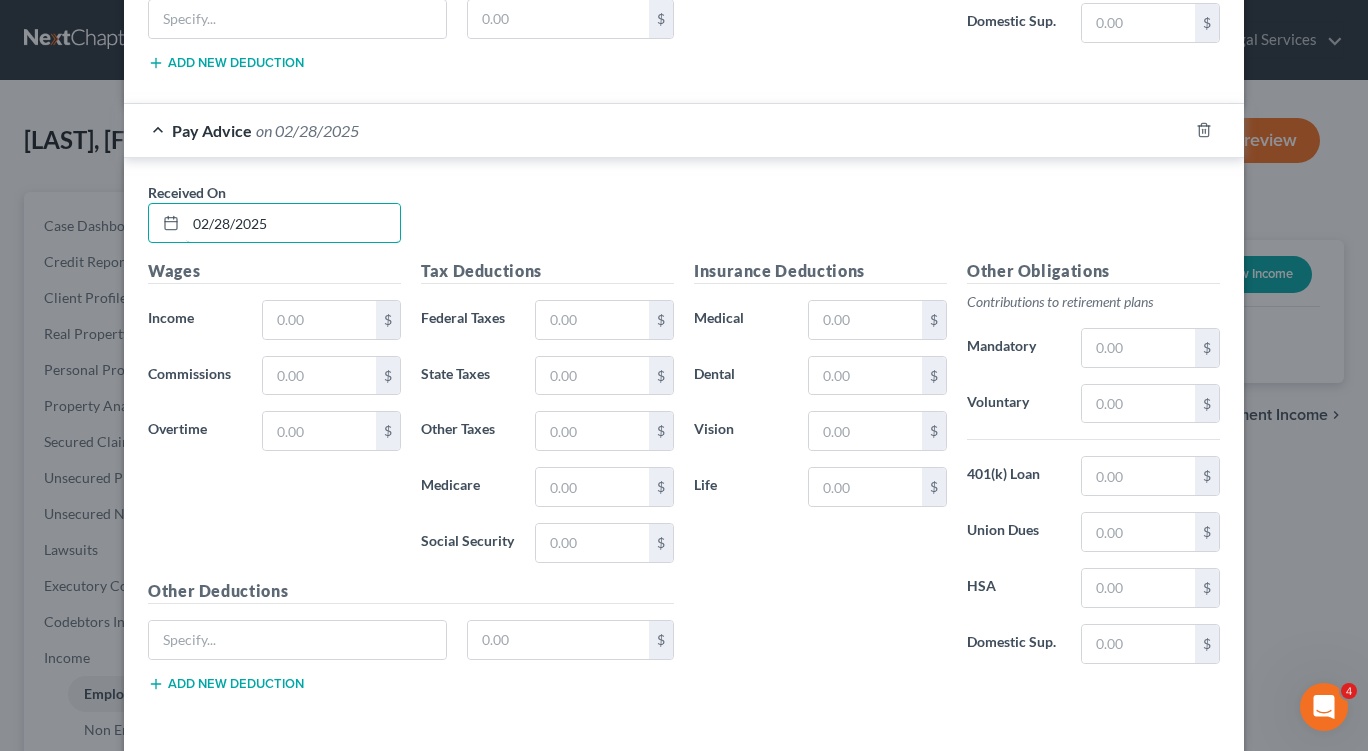 type on "02/28/2025" 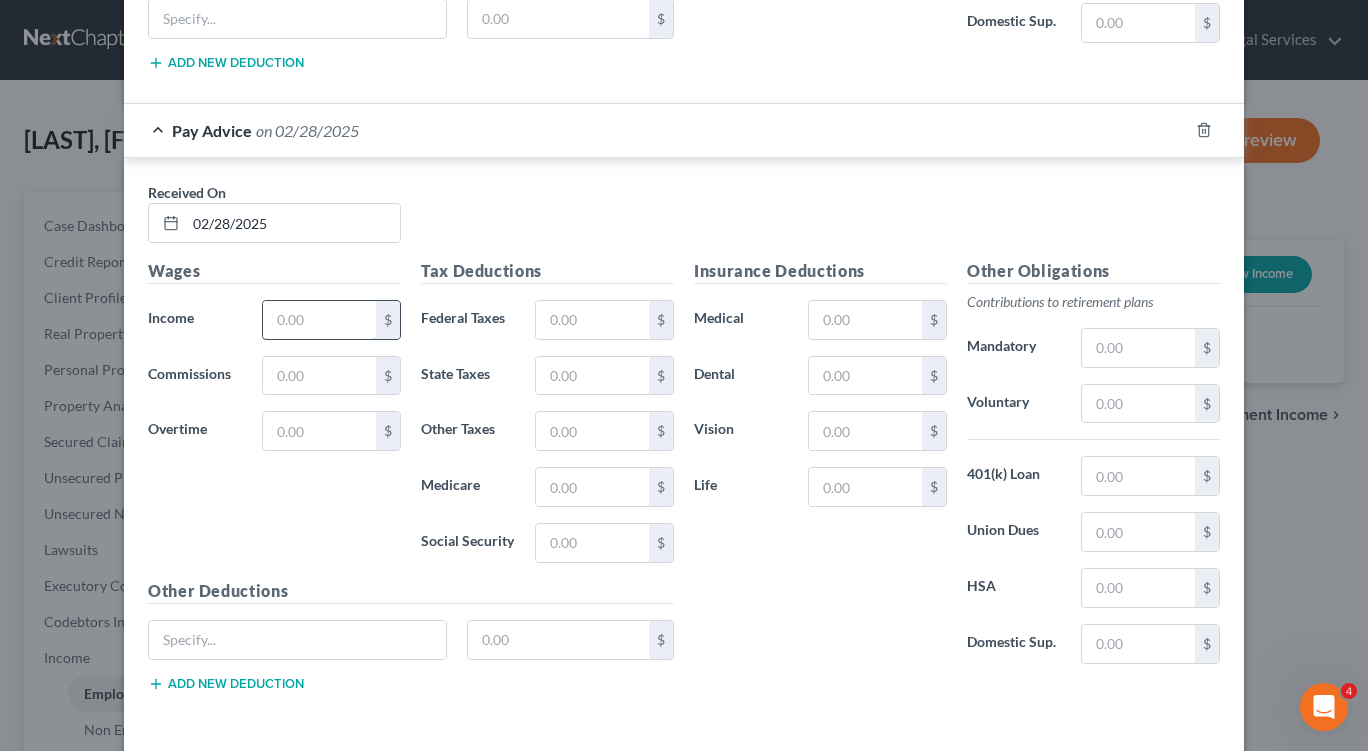 click at bounding box center [319, 320] 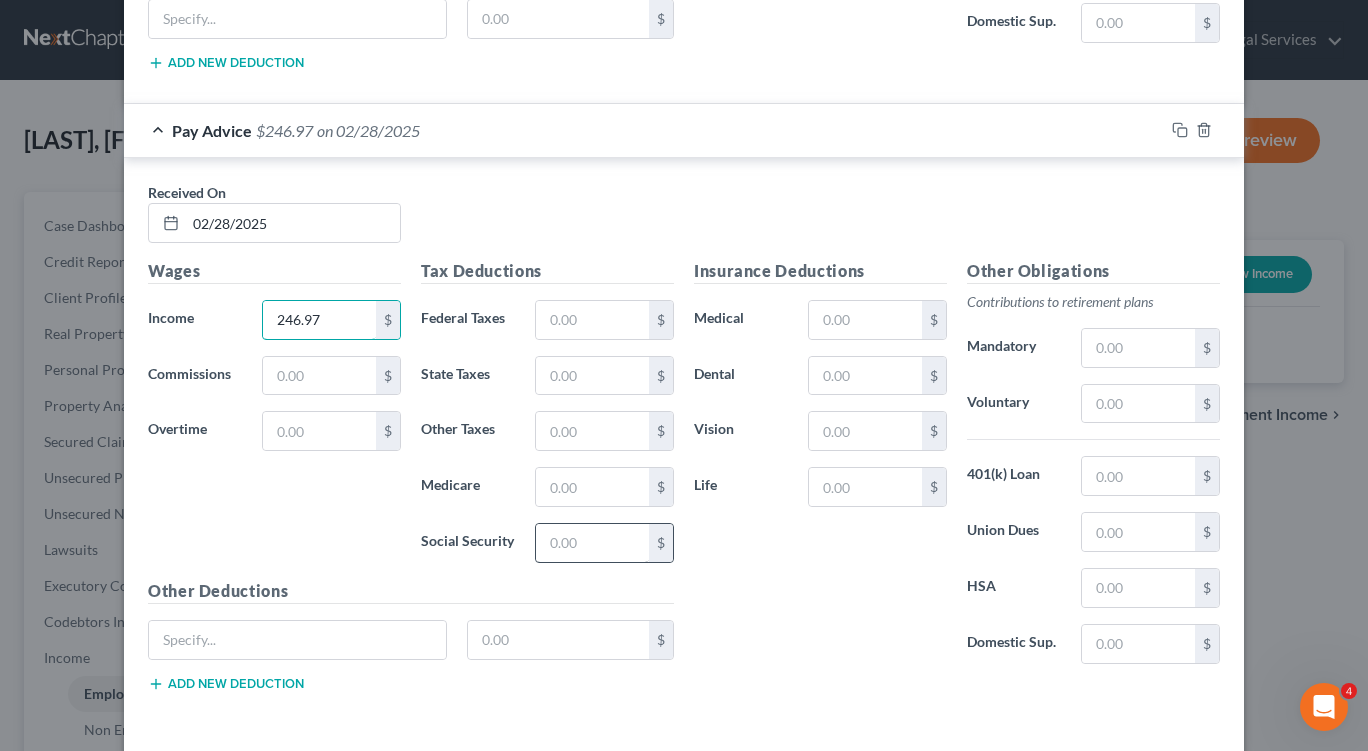 type on "246.97" 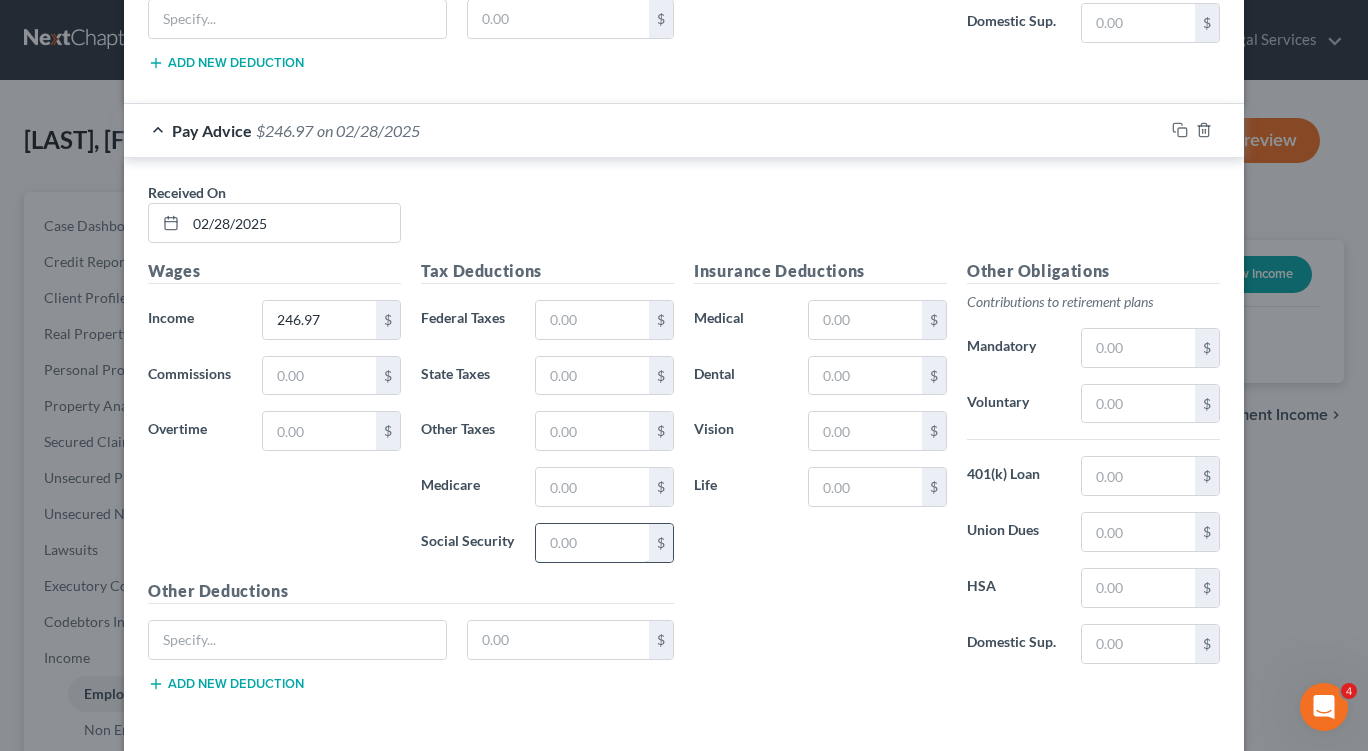 click at bounding box center (592, 543) 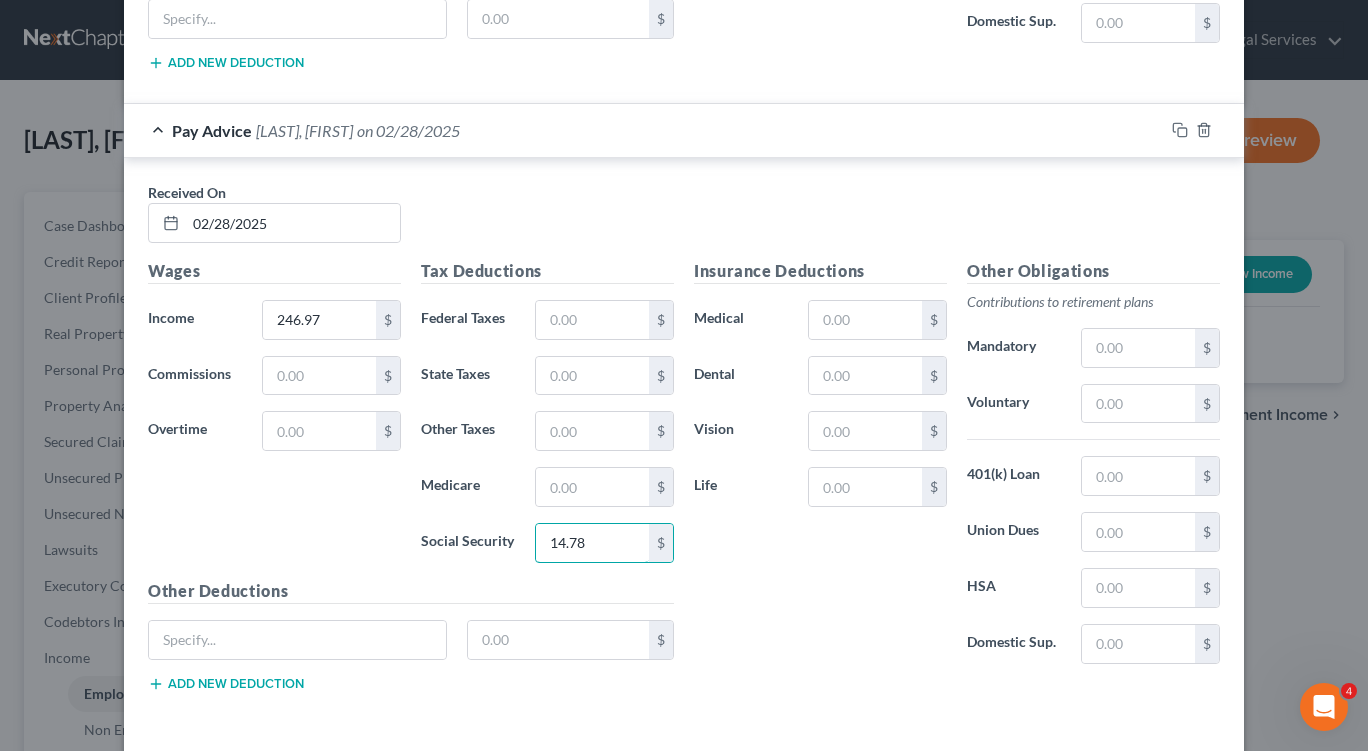 type on "14.78" 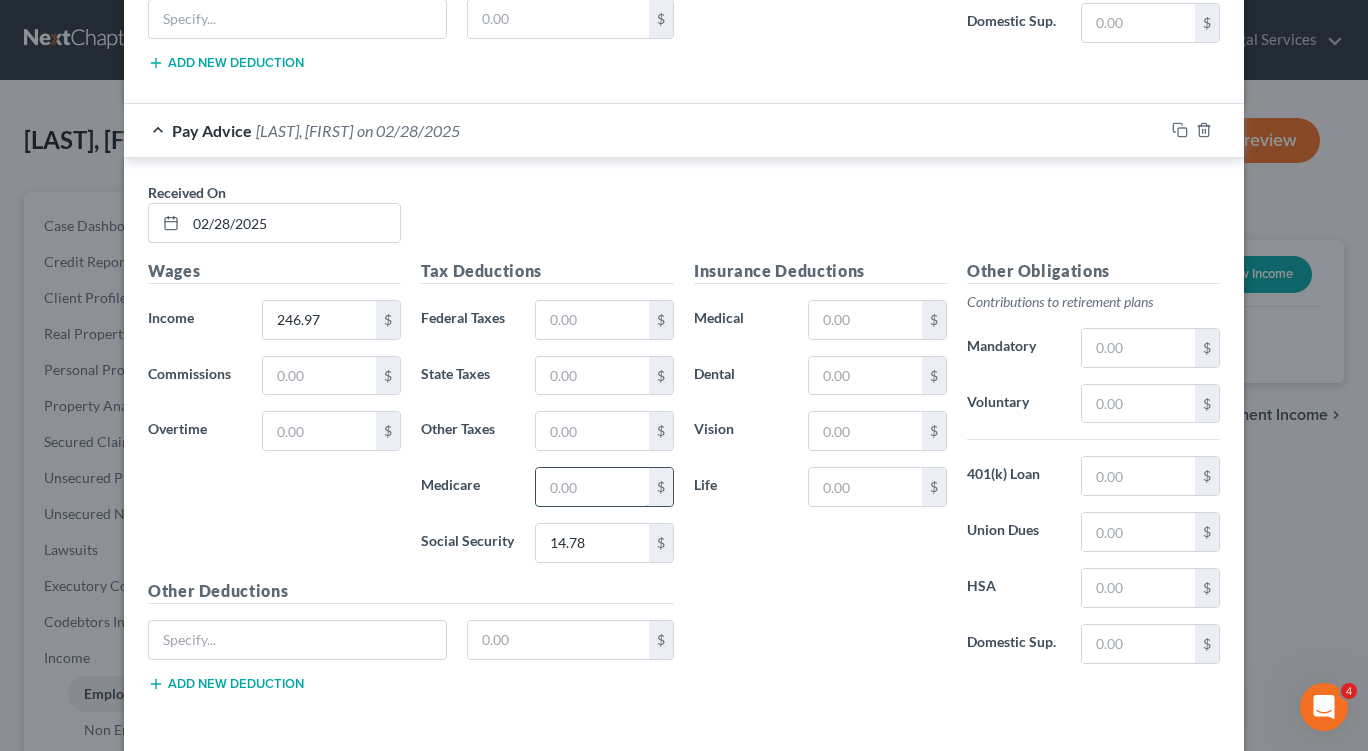 click at bounding box center (592, 487) 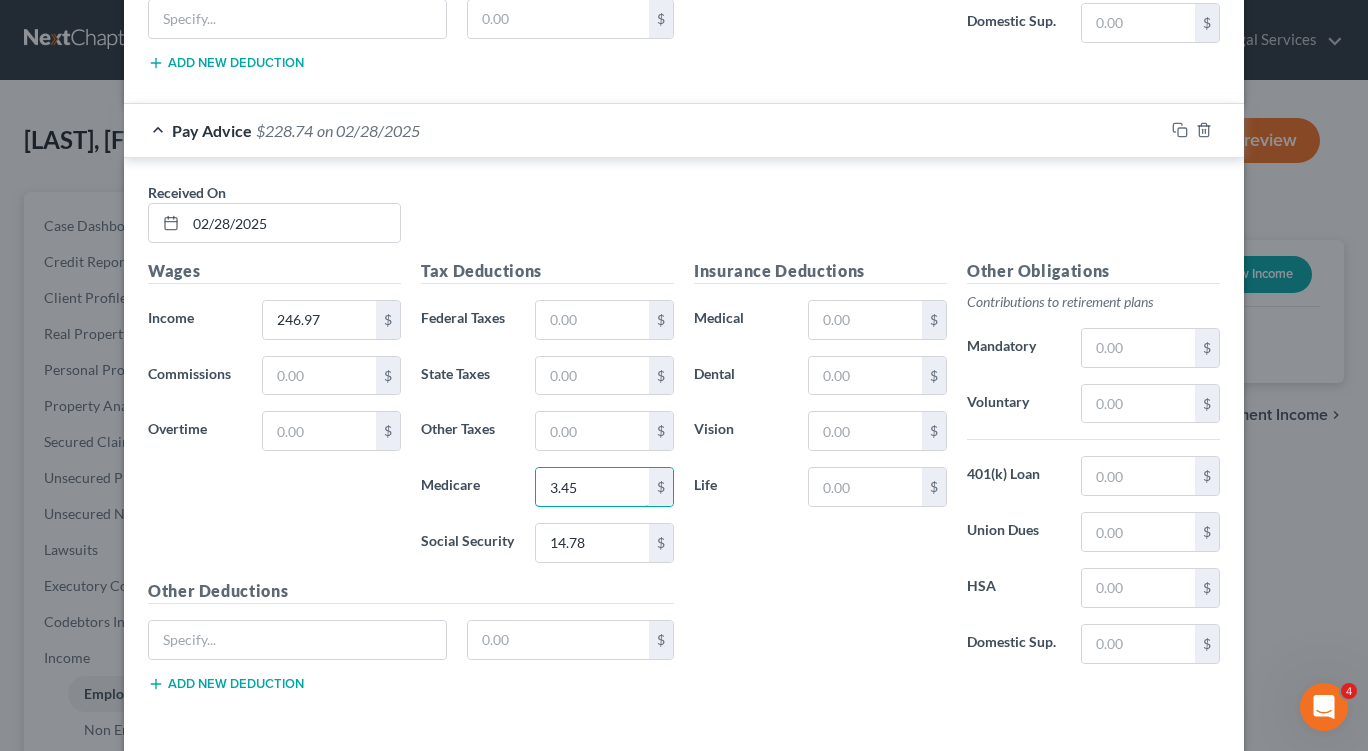 type on "3.45" 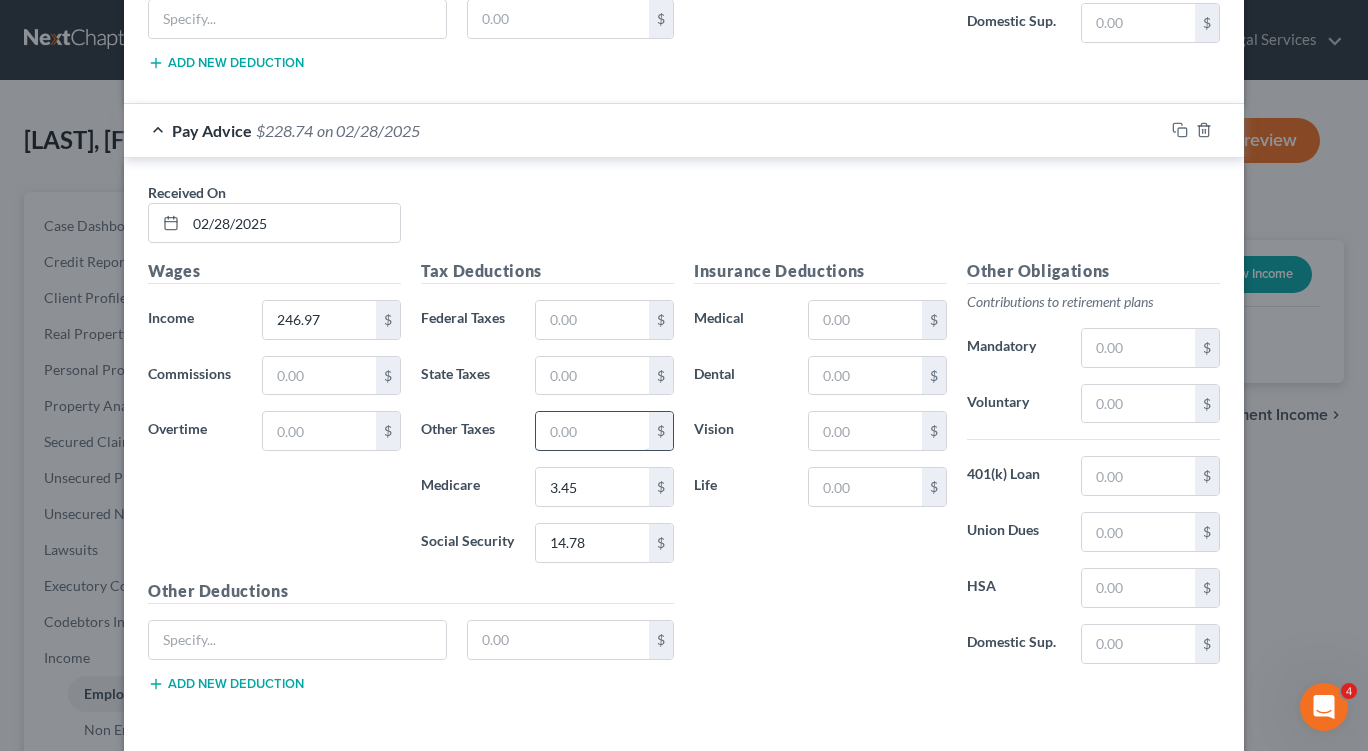 click at bounding box center [592, 431] 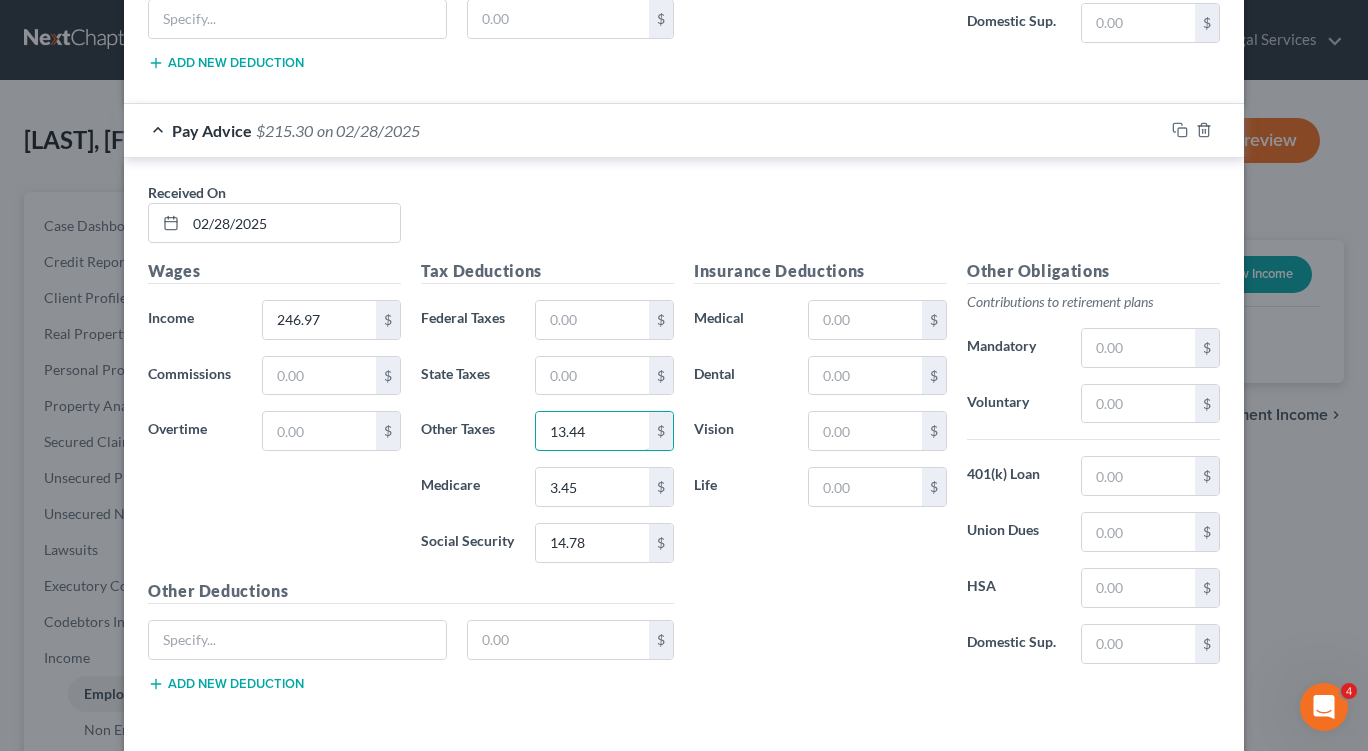type on "13.44" 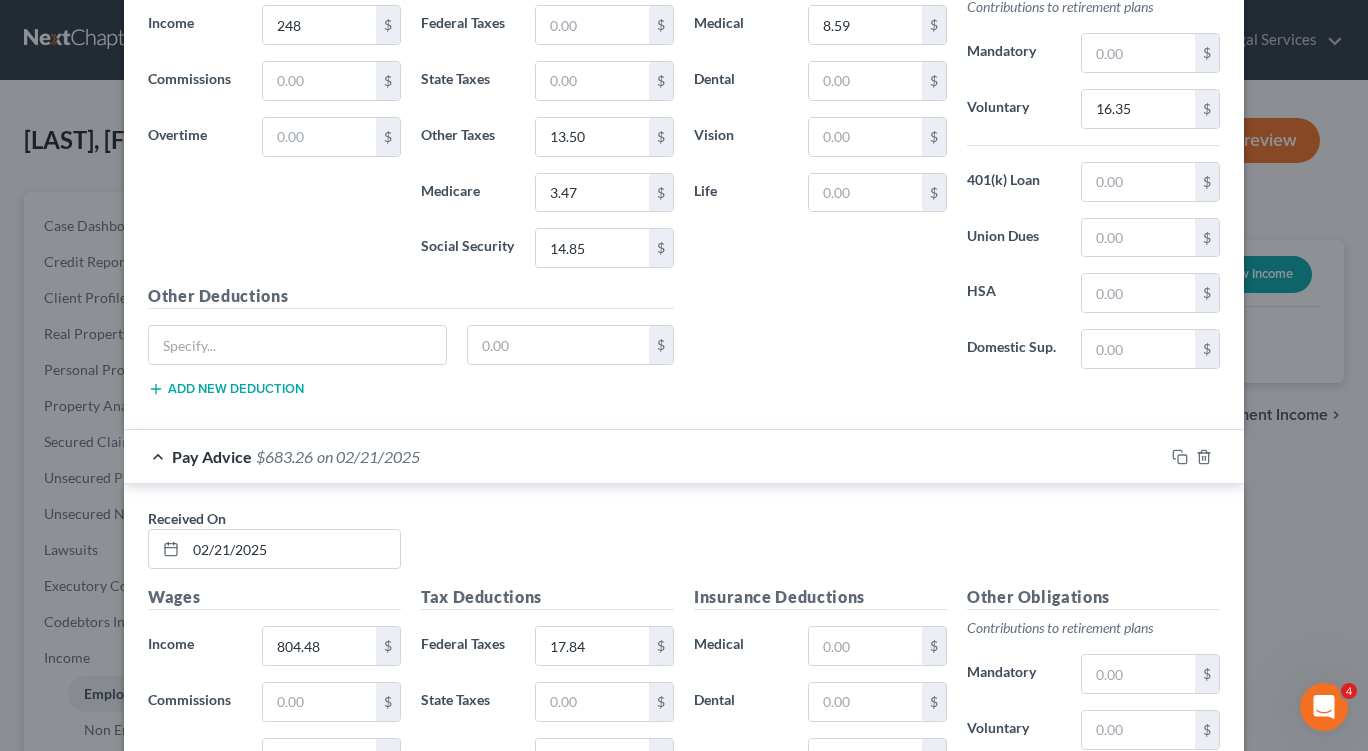 scroll, scrollTop: 4100, scrollLeft: 0, axis: vertical 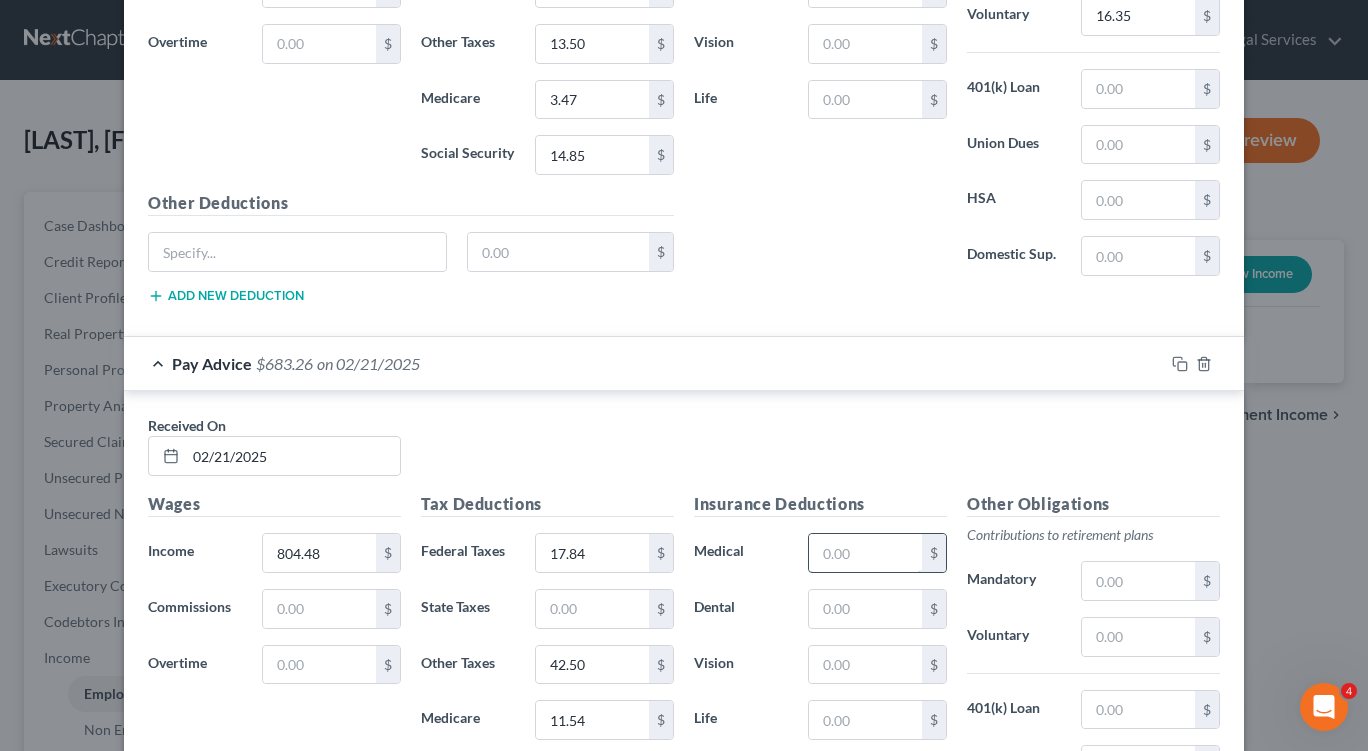 click at bounding box center (865, 553) 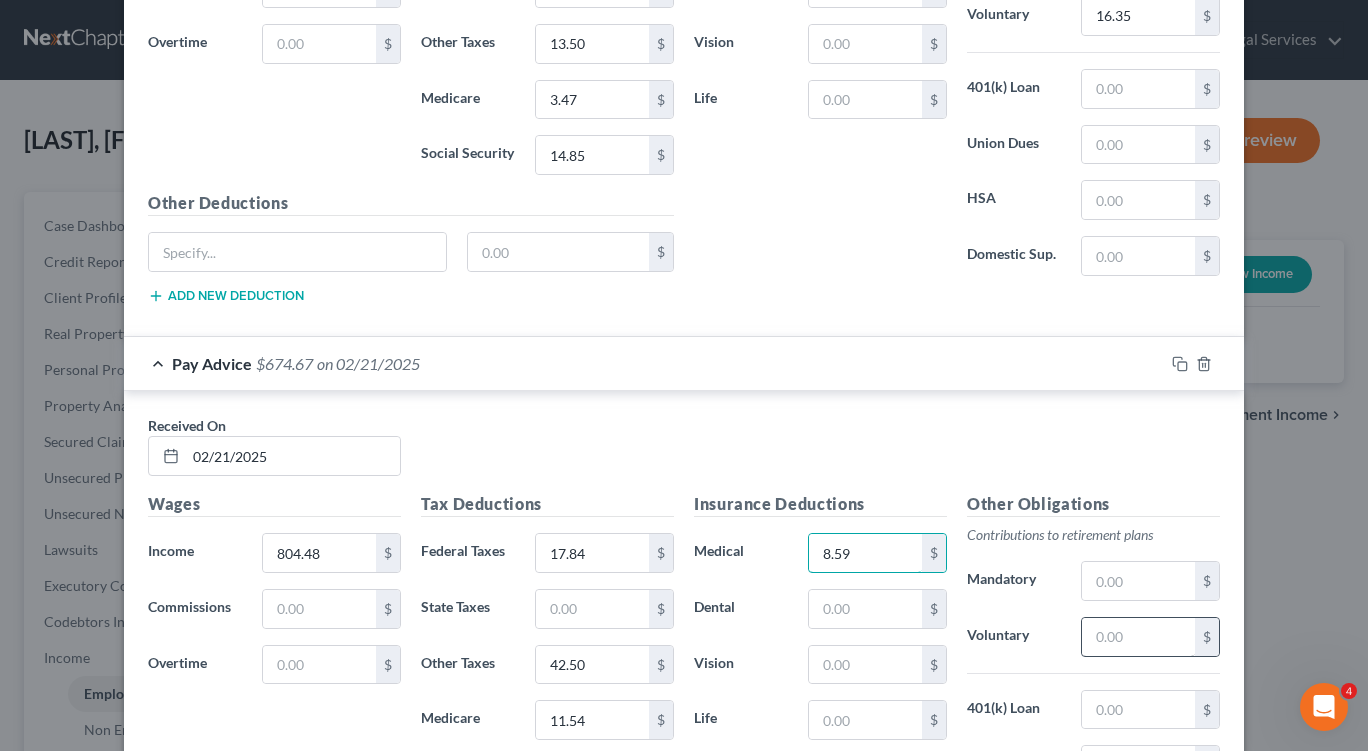 type on "8.59" 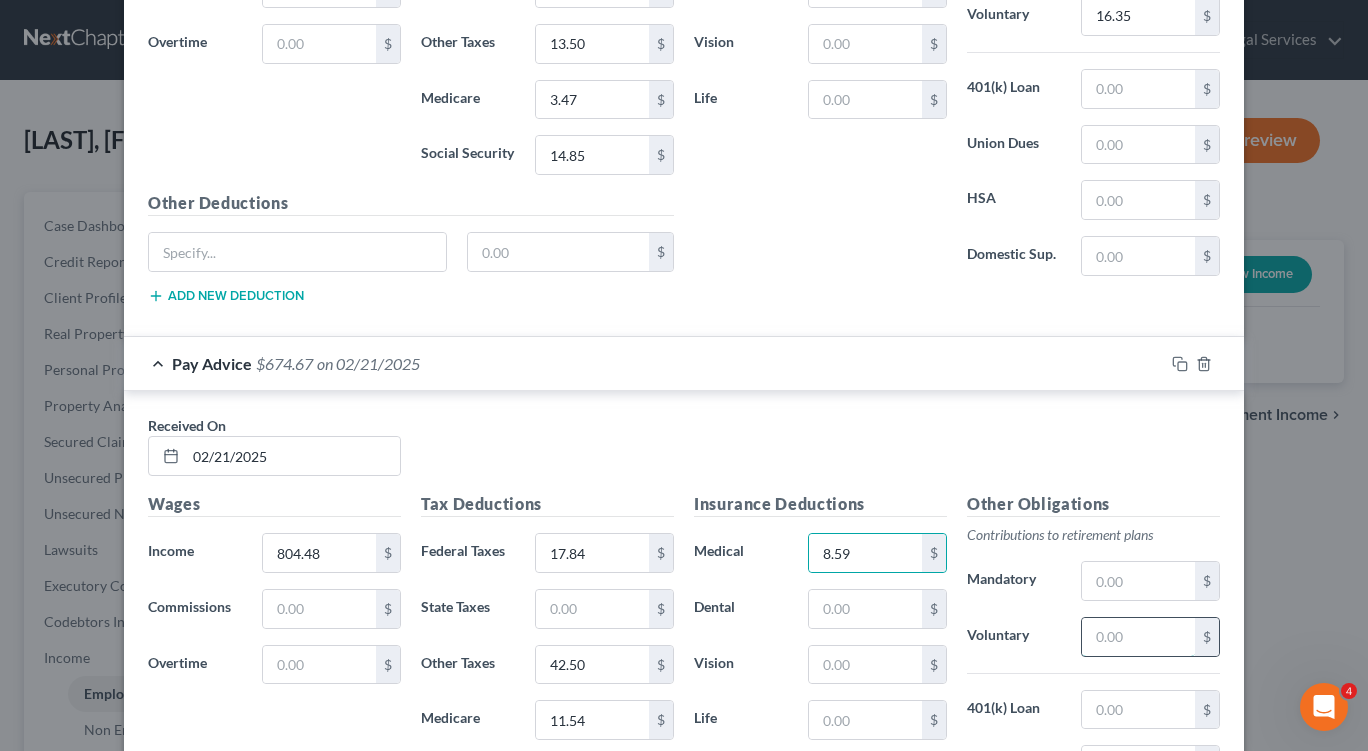 click at bounding box center [1138, 637] 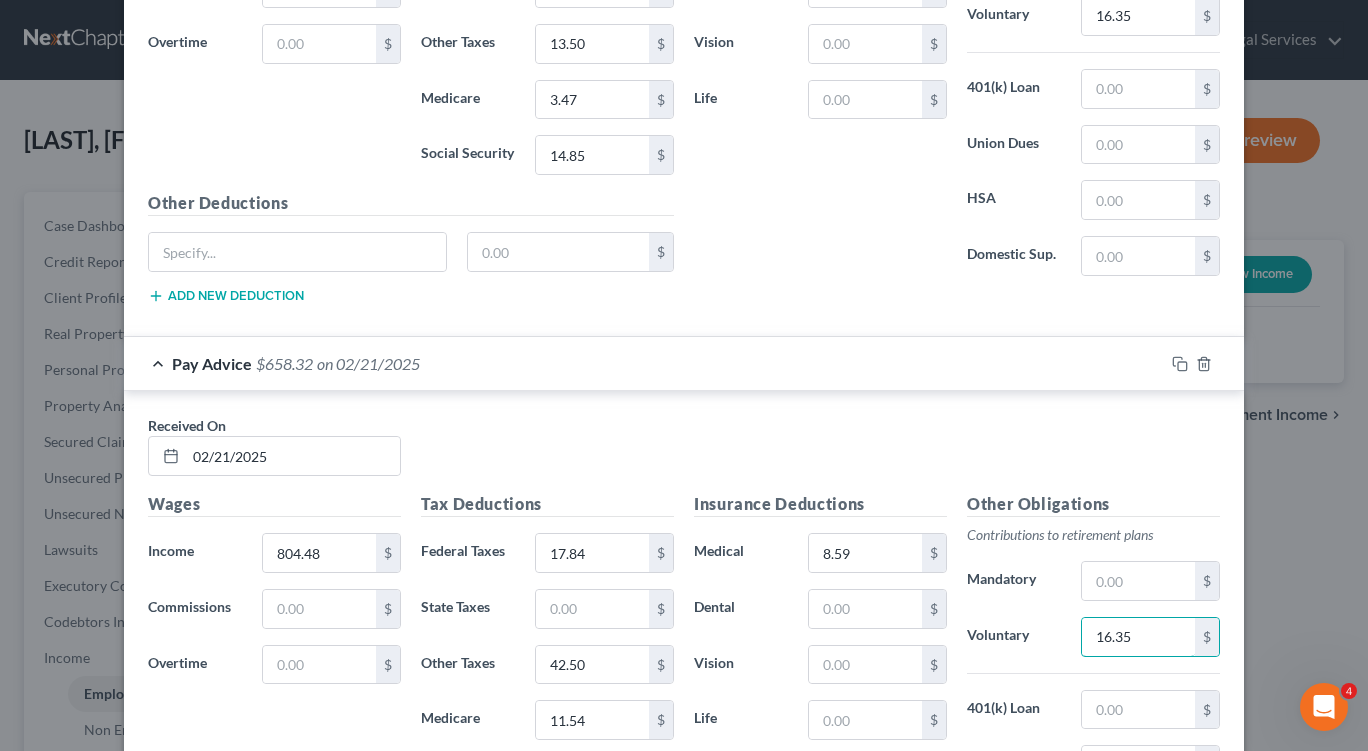 type on "16.35" 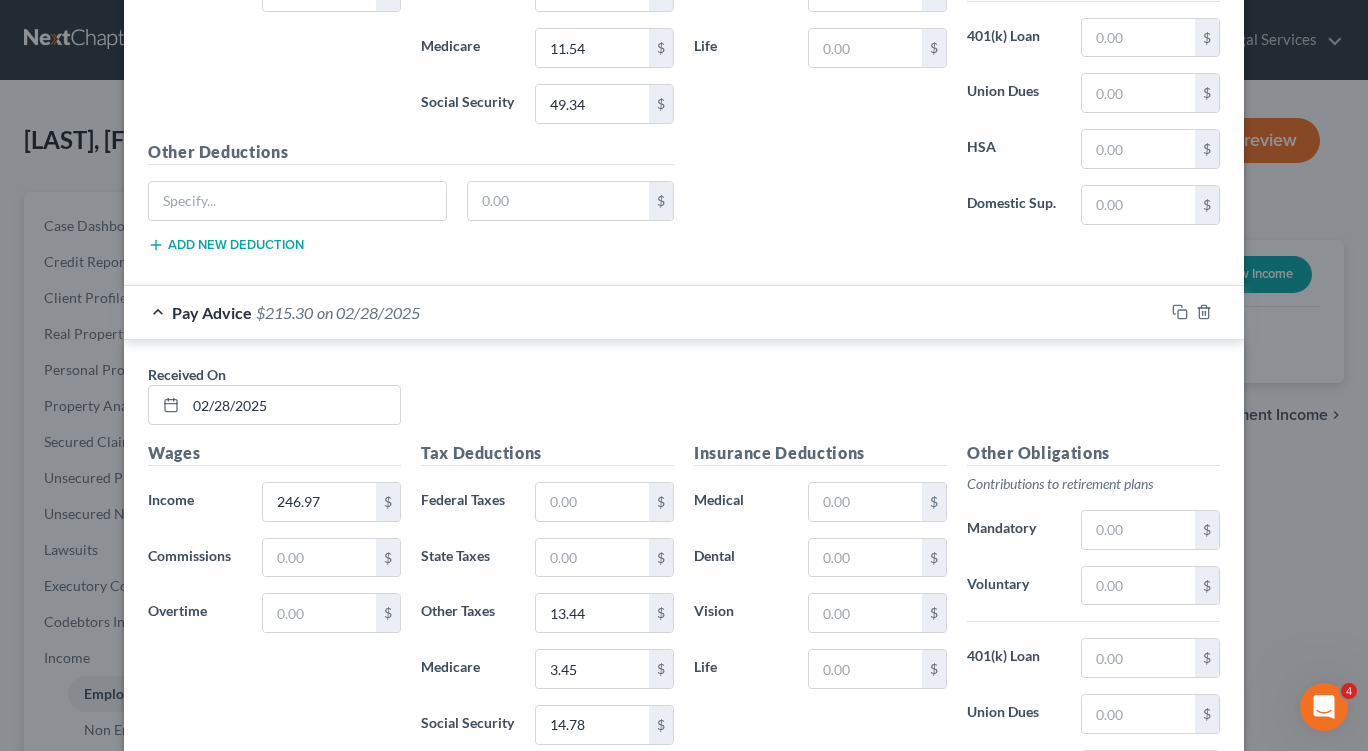 scroll, scrollTop: 4788, scrollLeft: 0, axis: vertical 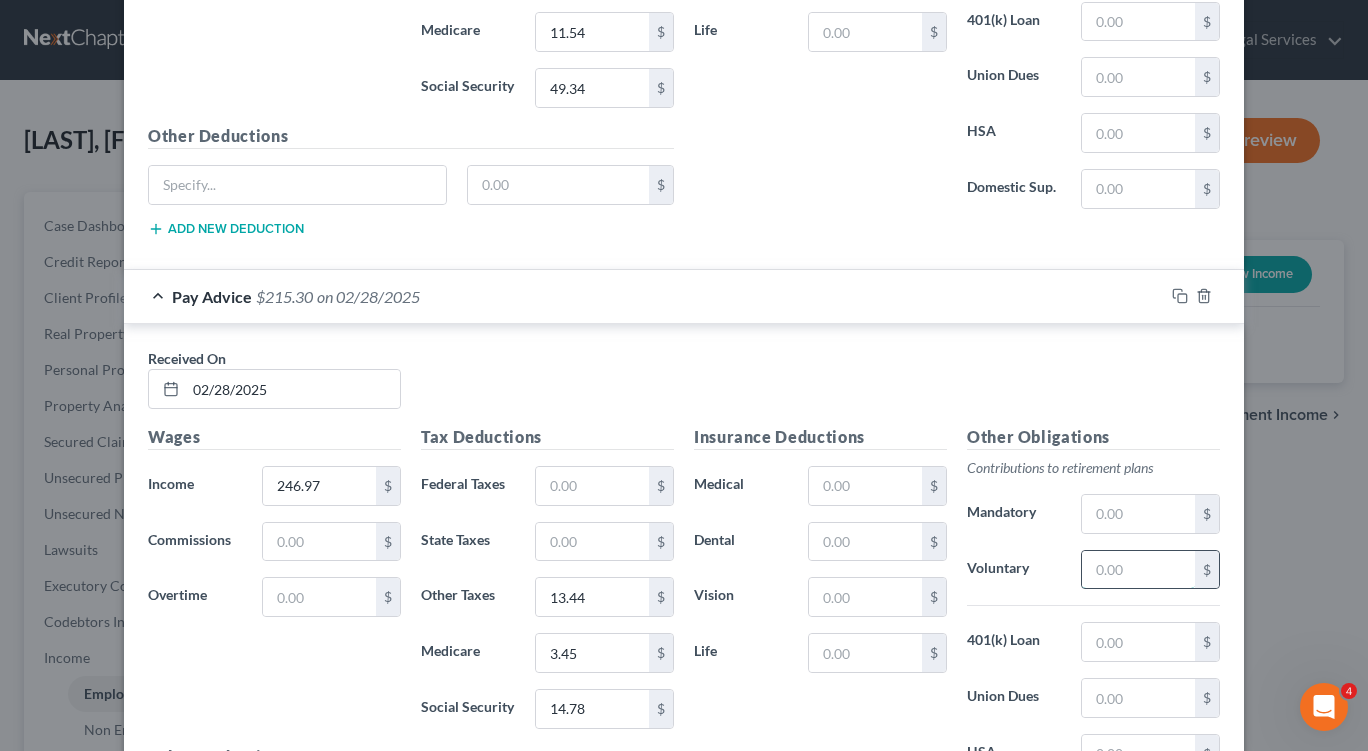 click at bounding box center [1138, 570] 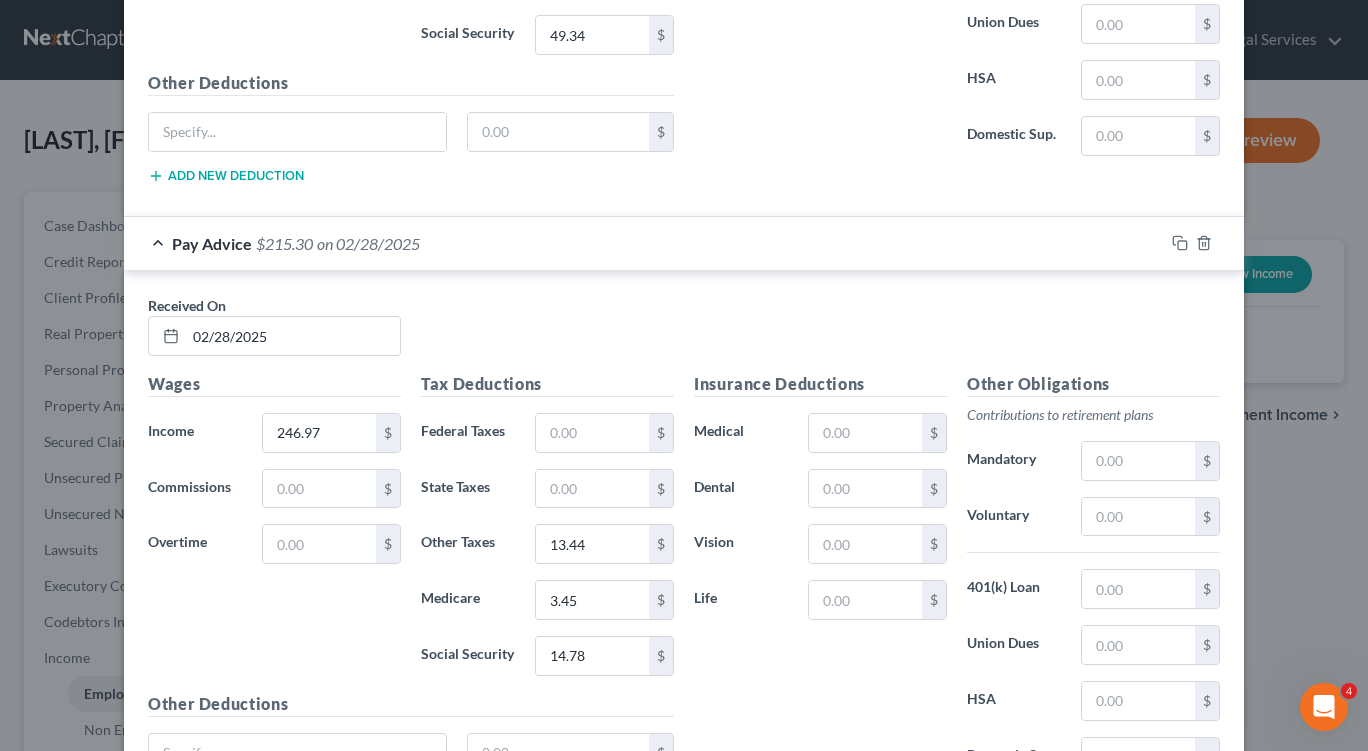 scroll, scrollTop: 4837, scrollLeft: 0, axis: vertical 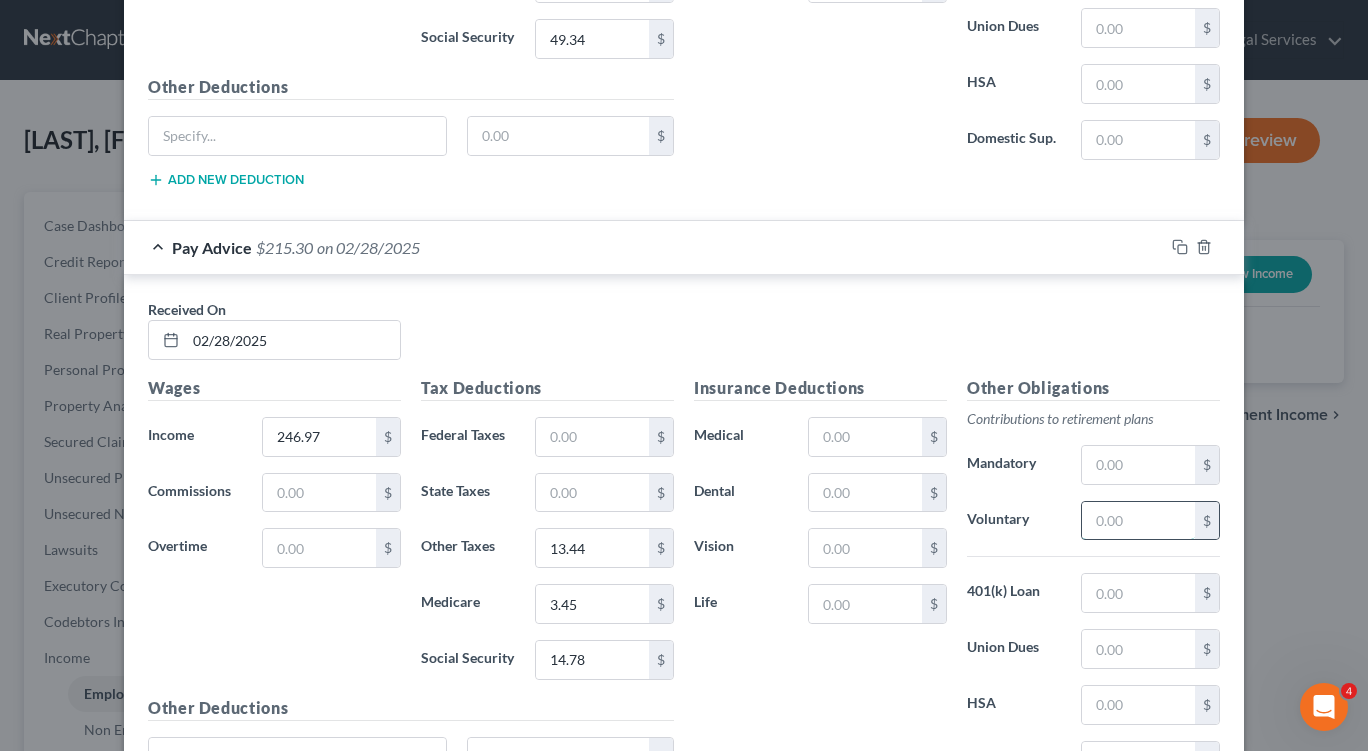 click at bounding box center (1138, 521) 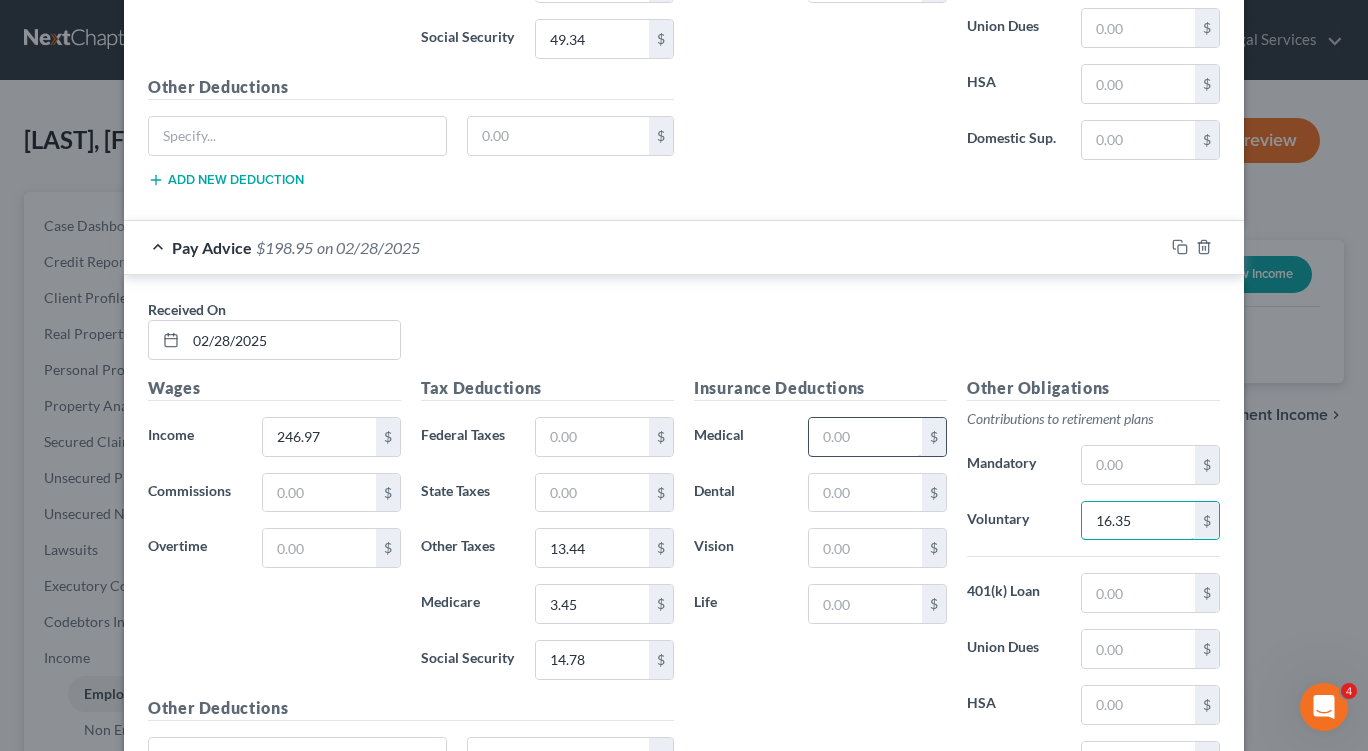 type on "16.35" 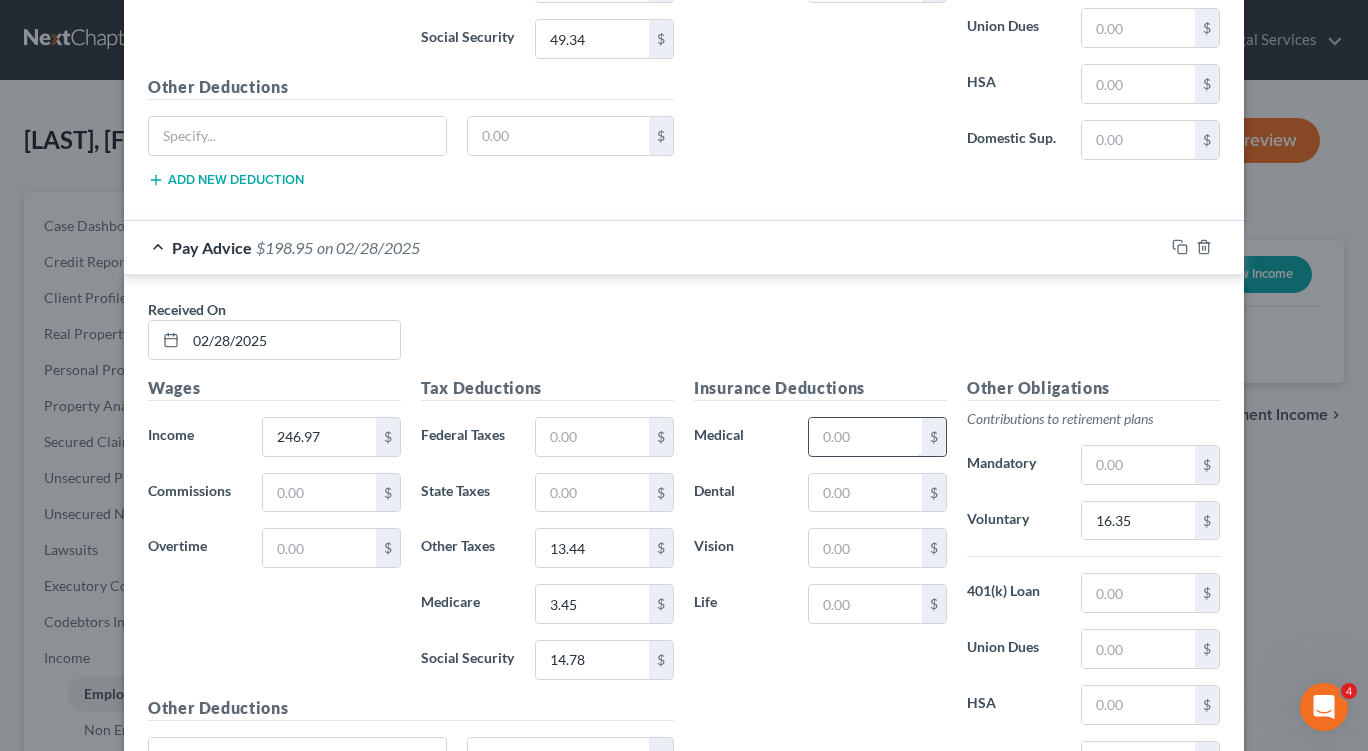 click at bounding box center [865, 437] 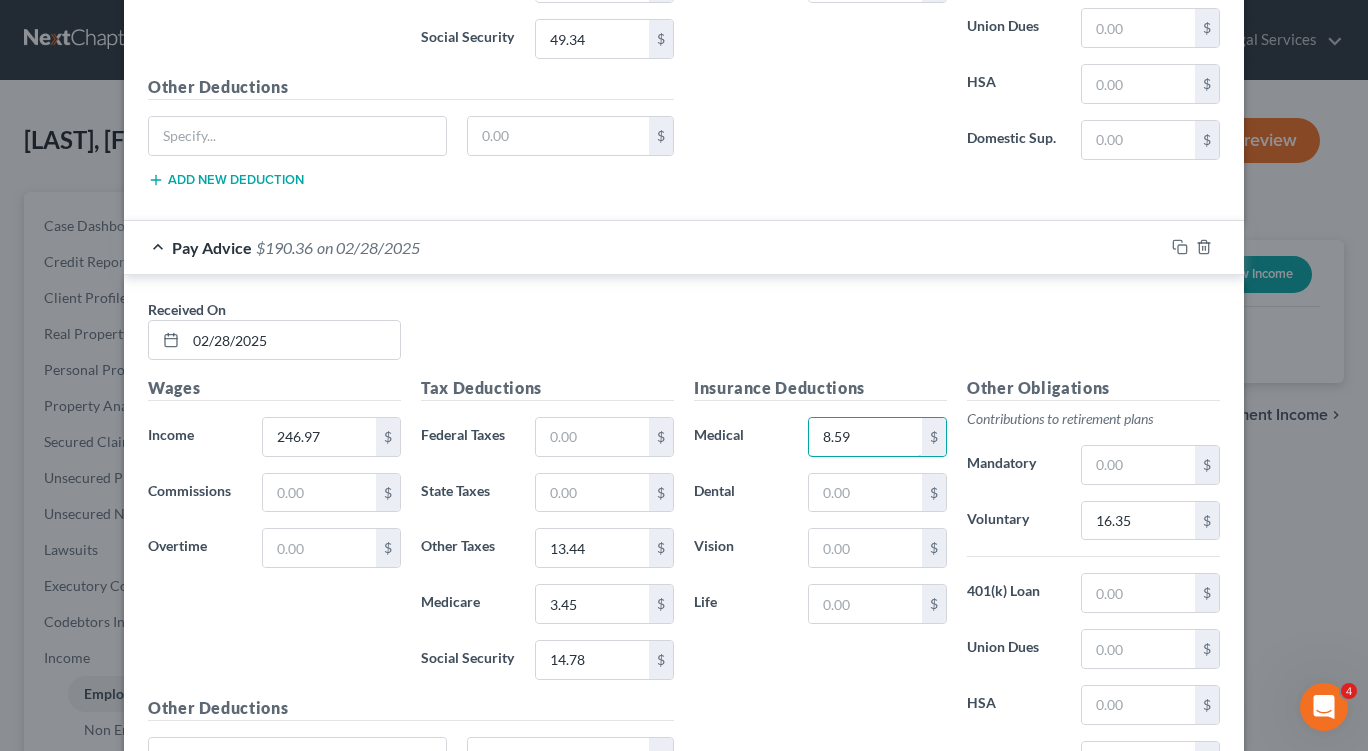 type on "8.59" 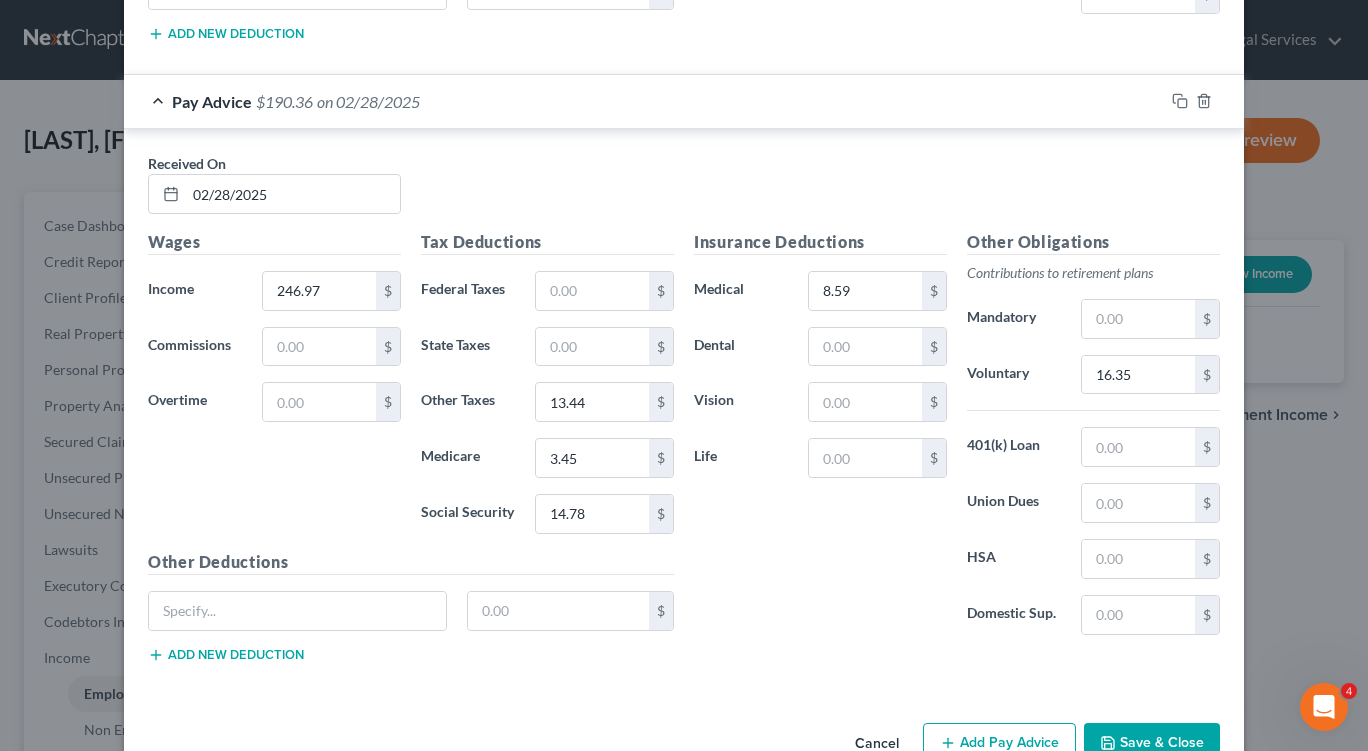 scroll, scrollTop: 5037, scrollLeft: 0, axis: vertical 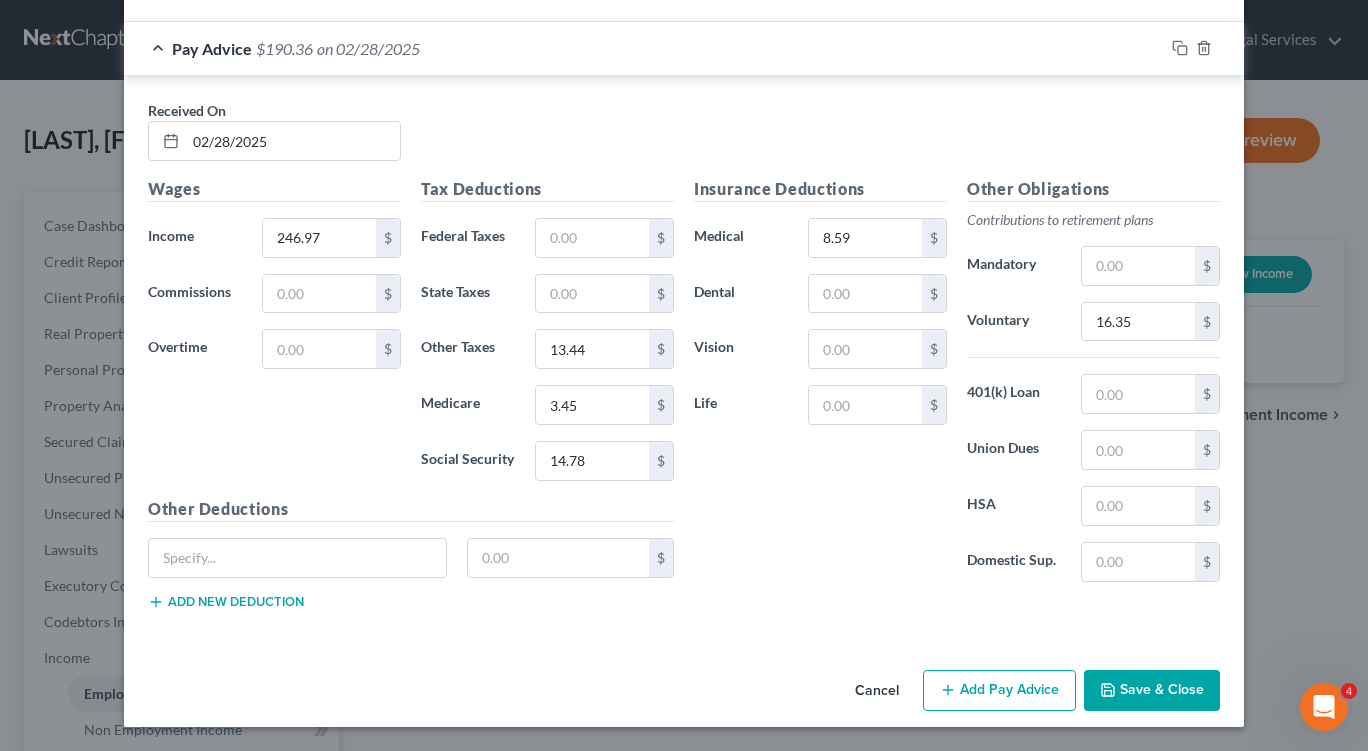 click on "Save & Close" at bounding box center (1152, 691) 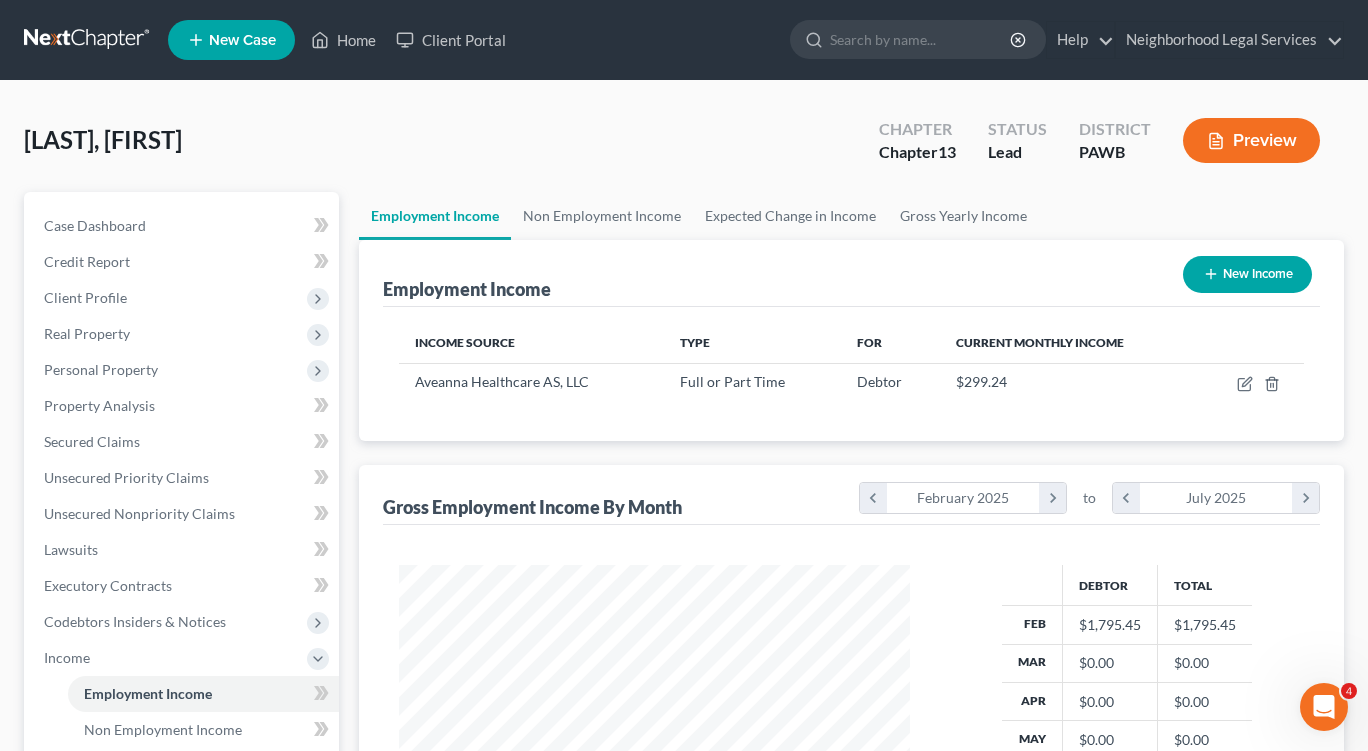 scroll, scrollTop: 999641, scrollLeft: 999455, axis: both 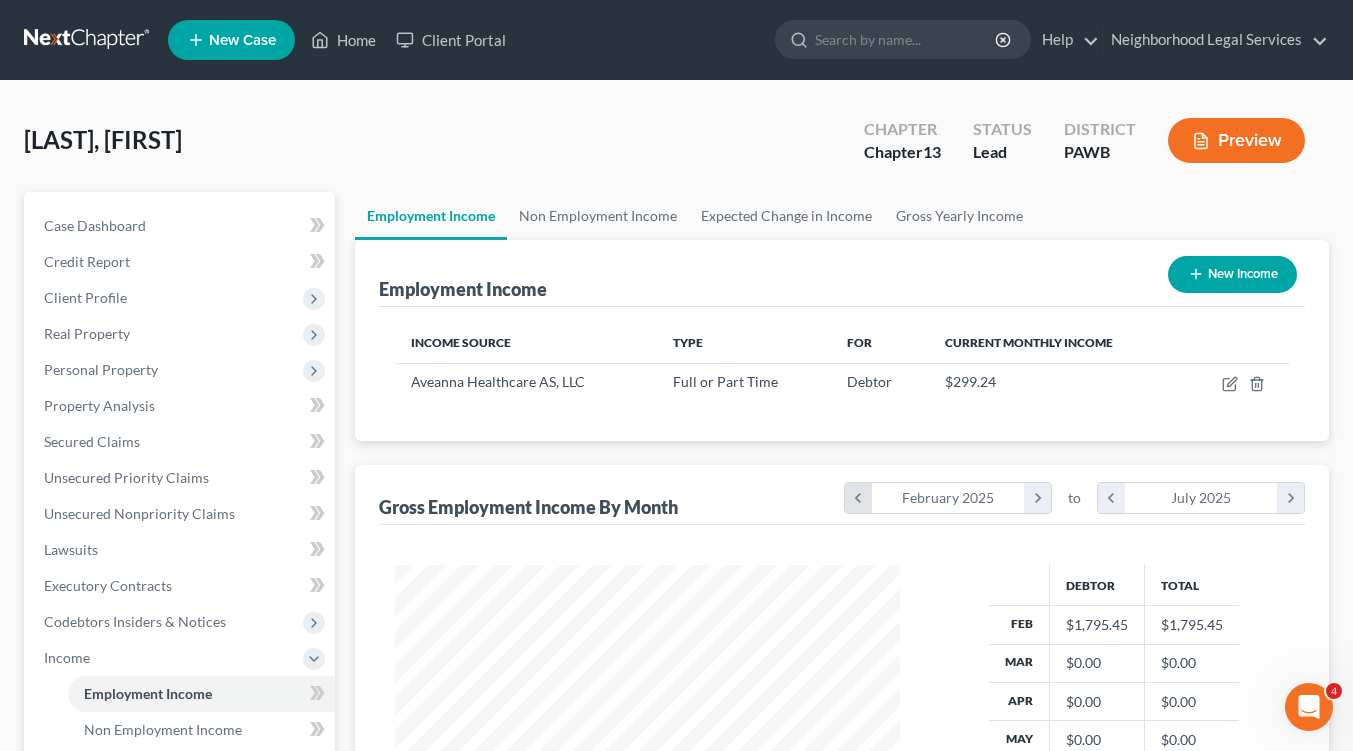 click on "chevron_left" at bounding box center [858, 498] 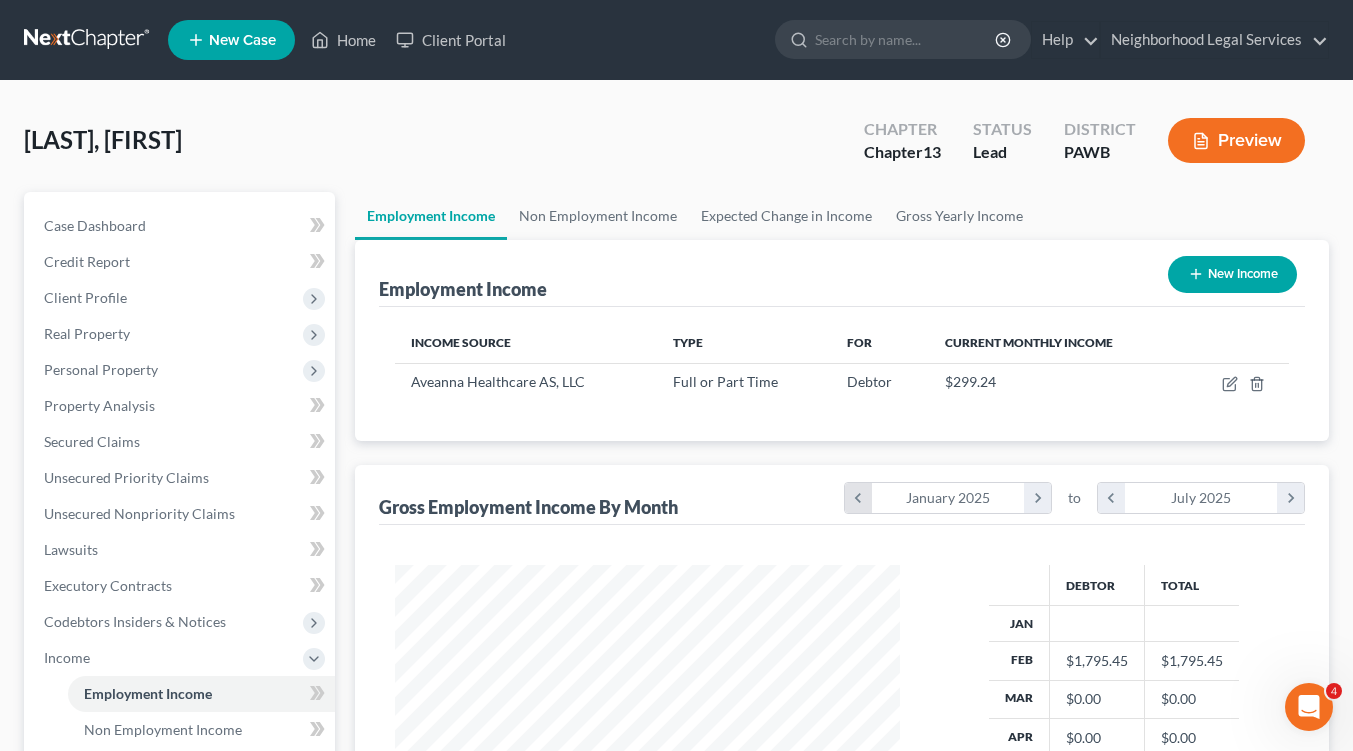 scroll, scrollTop: 999605, scrollLeft: 999455, axis: both 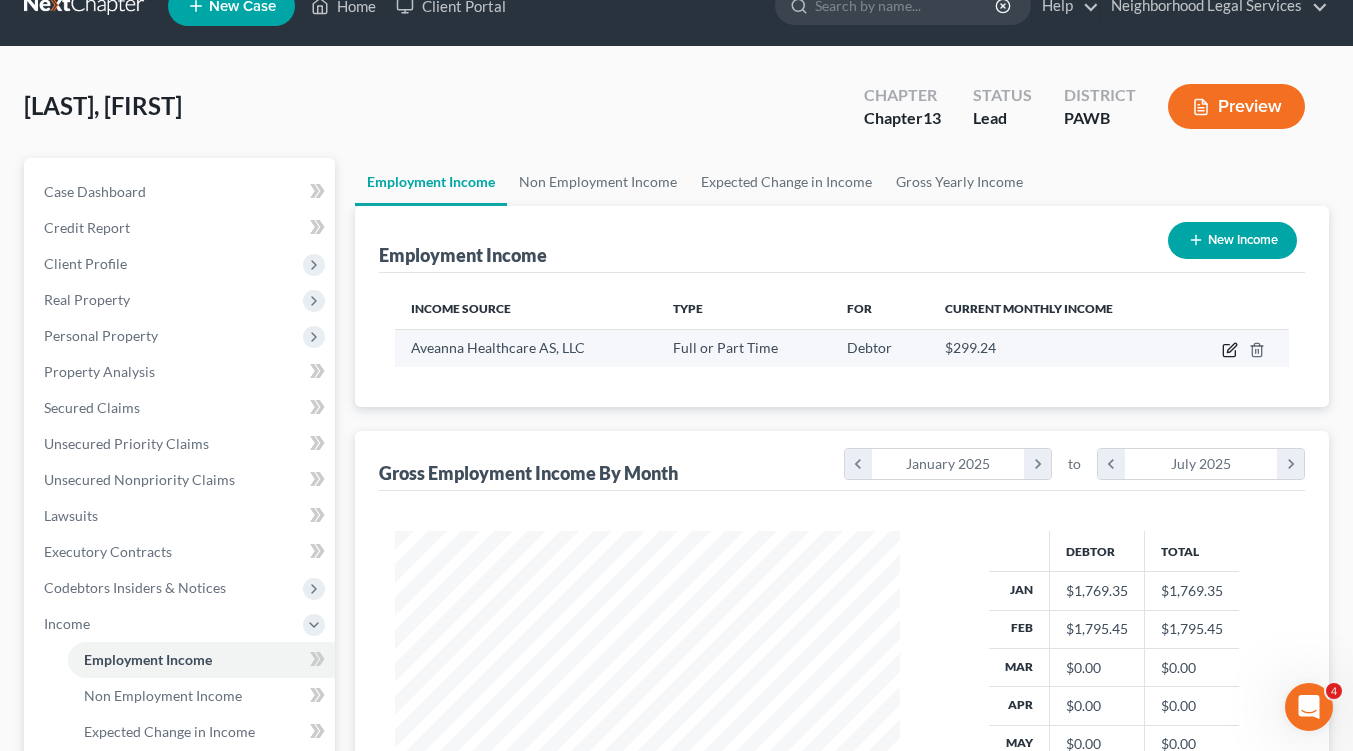click 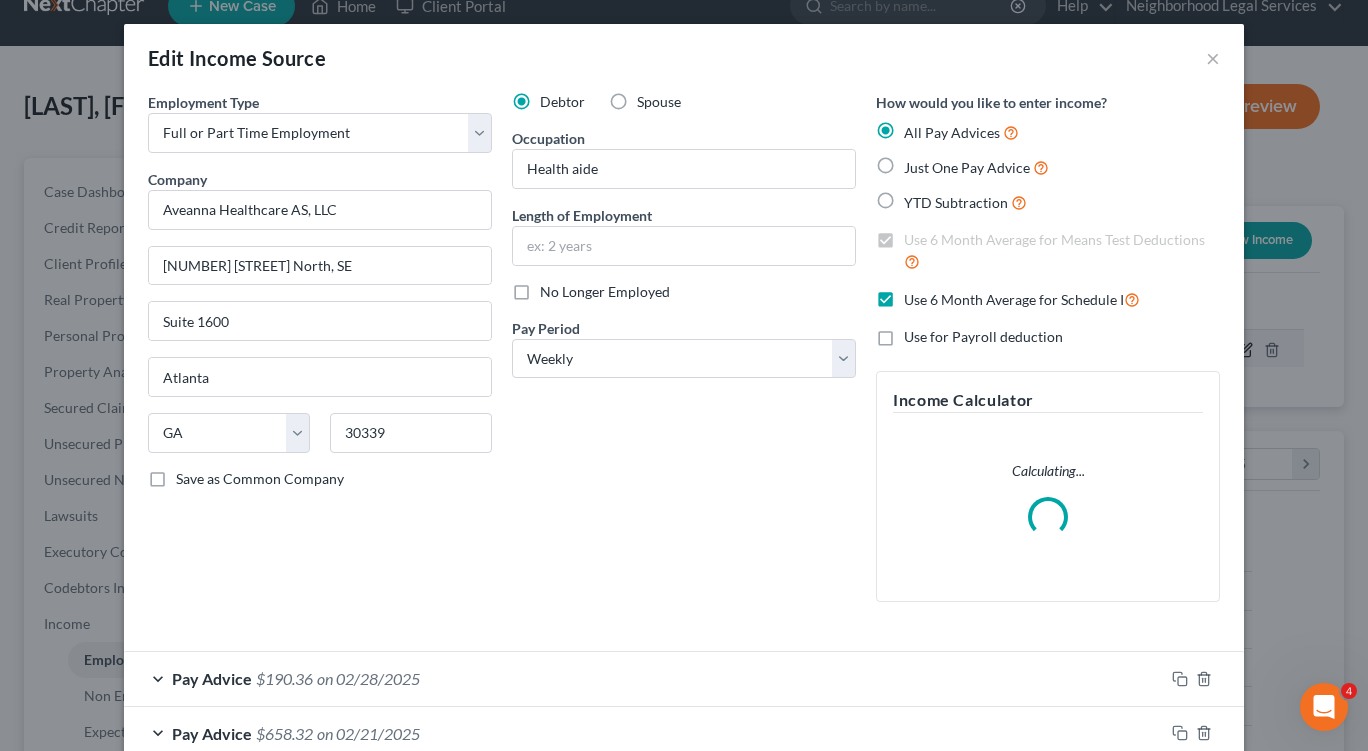 scroll, scrollTop: 999603, scrollLeft: 999448, axis: both 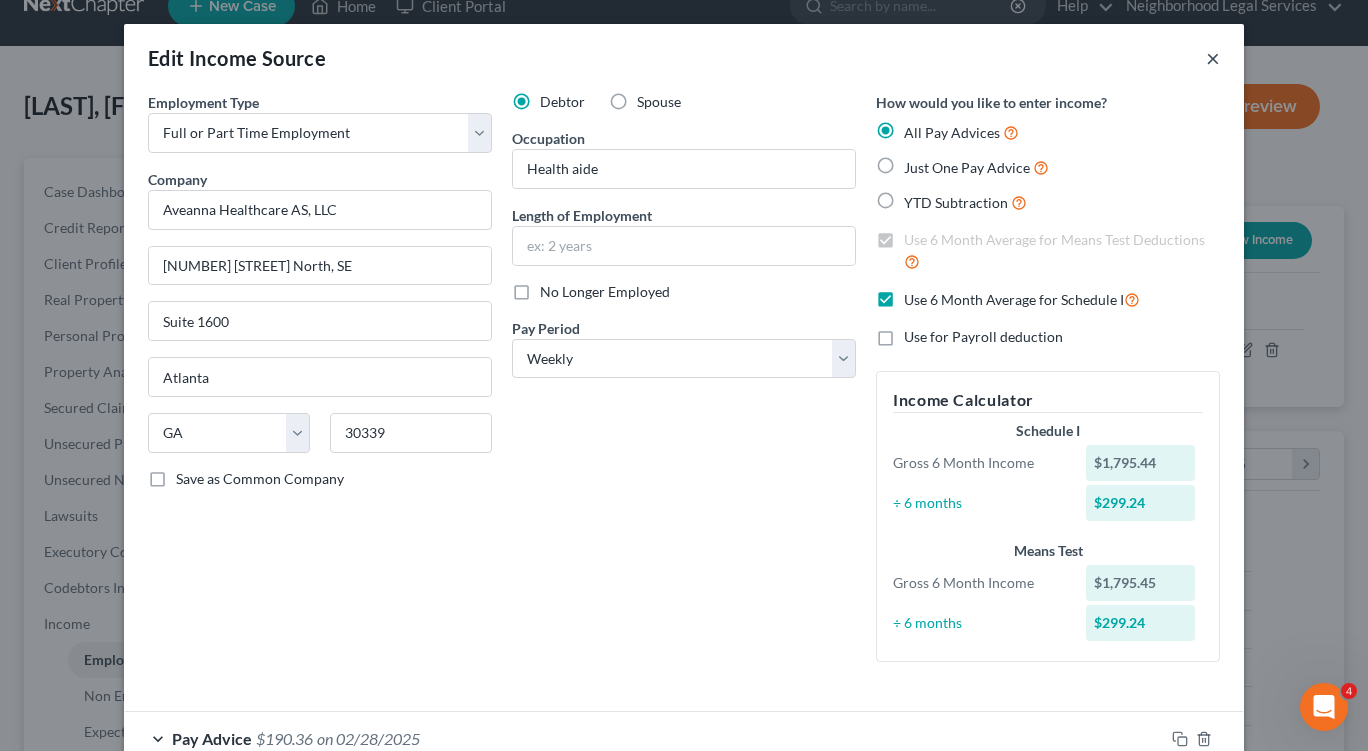 click on "×" at bounding box center [1213, 58] 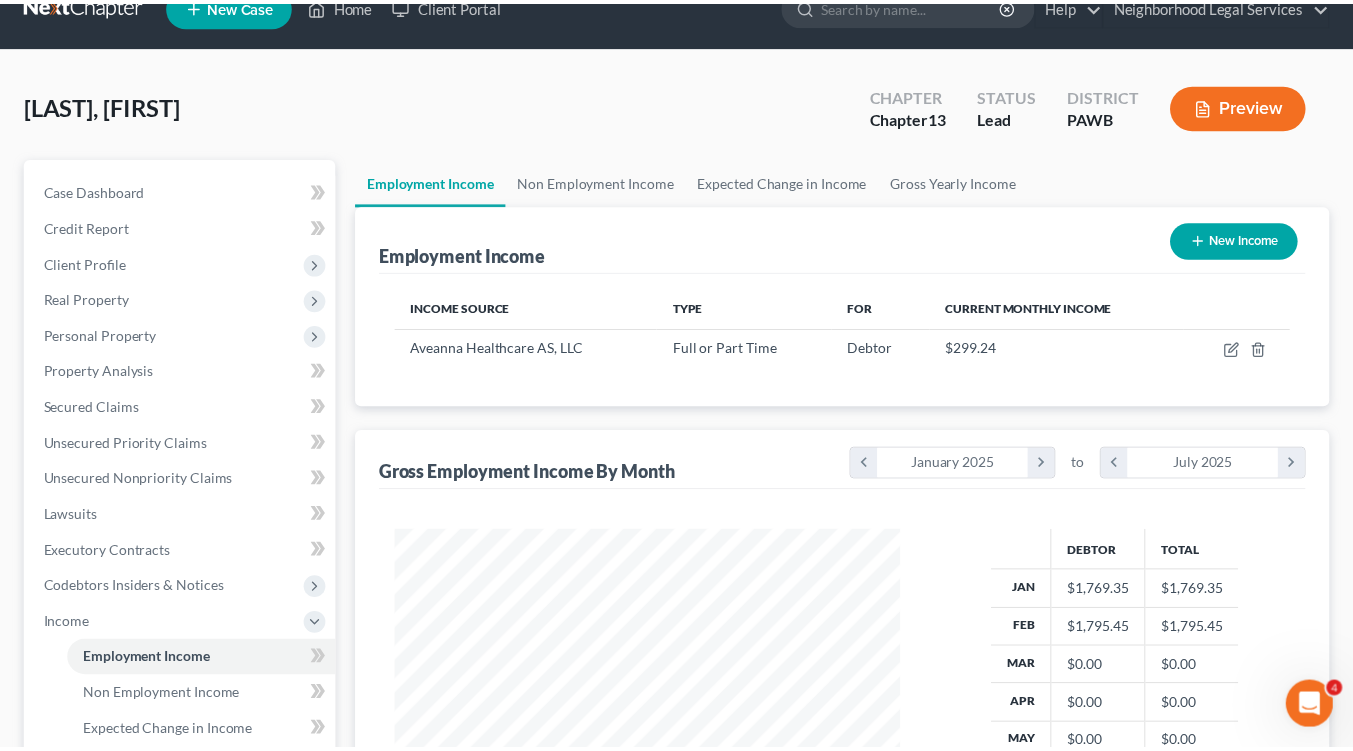 scroll, scrollTop: 396, scrollLeft: 545, axis: both 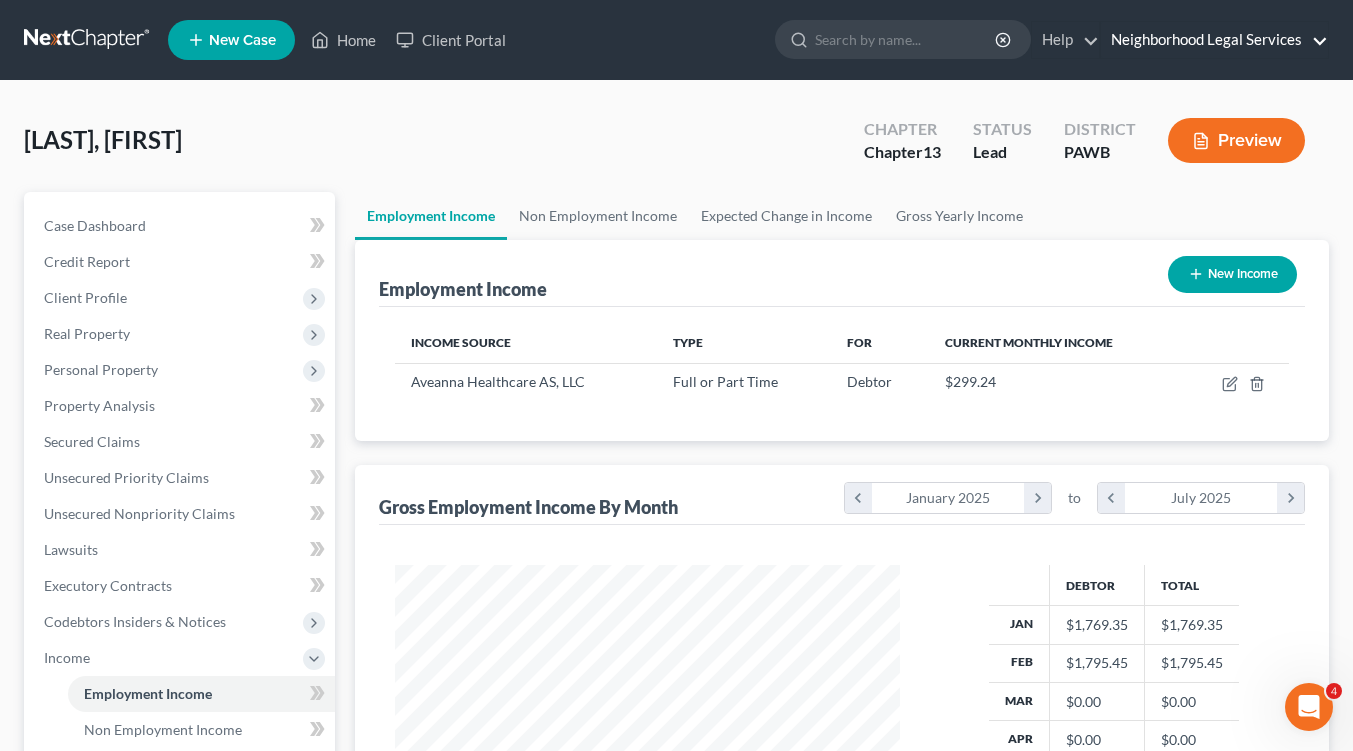 click on "Neighborhood Legal Services" at bounding box center (1214, 40) 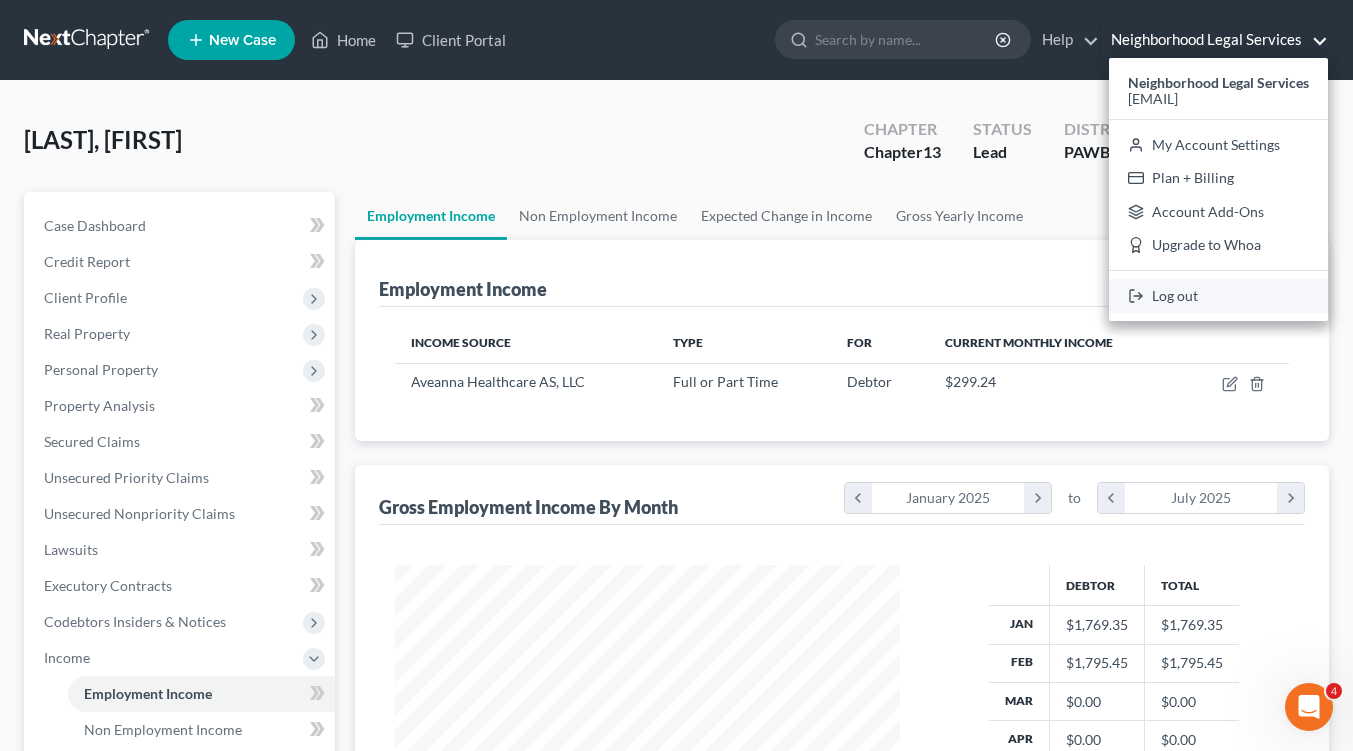 click on "Log out" at bounding box center [1218, 296] 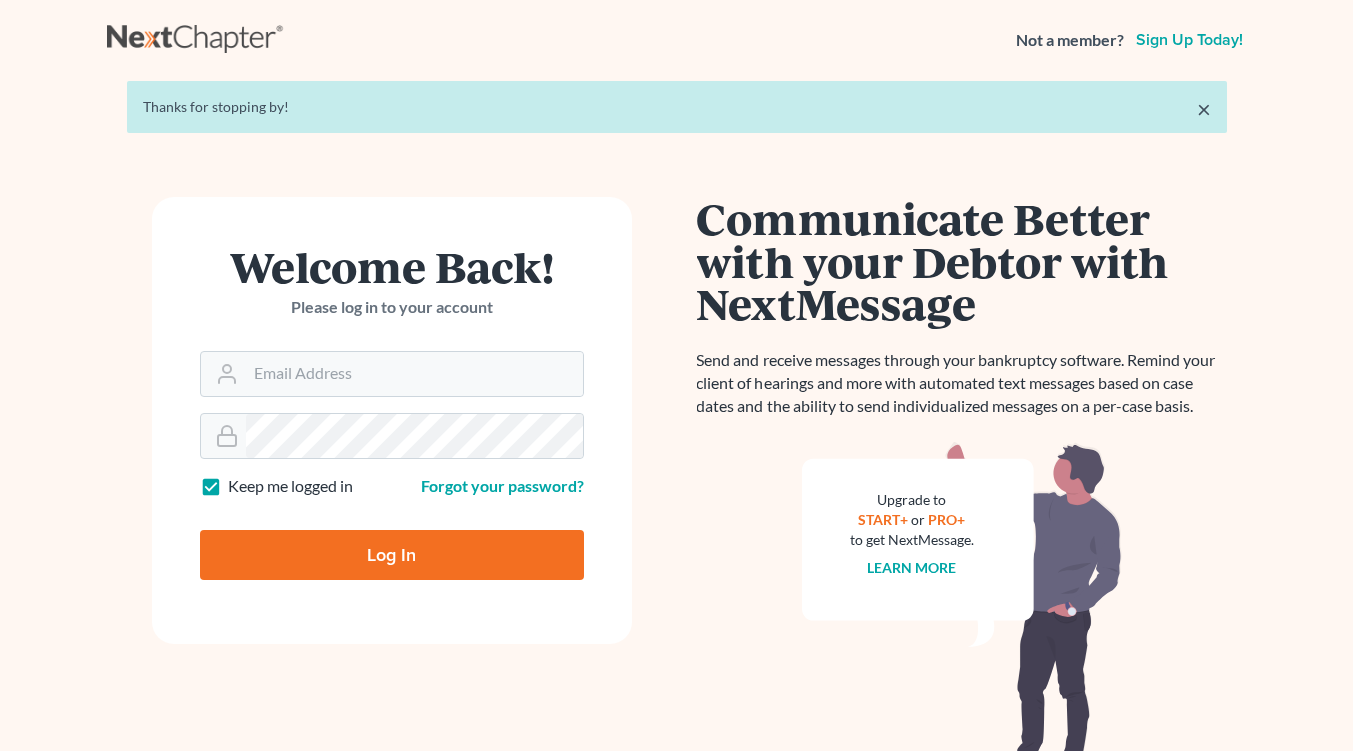 scroll, scrollTop: 0, scrollLeft: 0, axis: both 